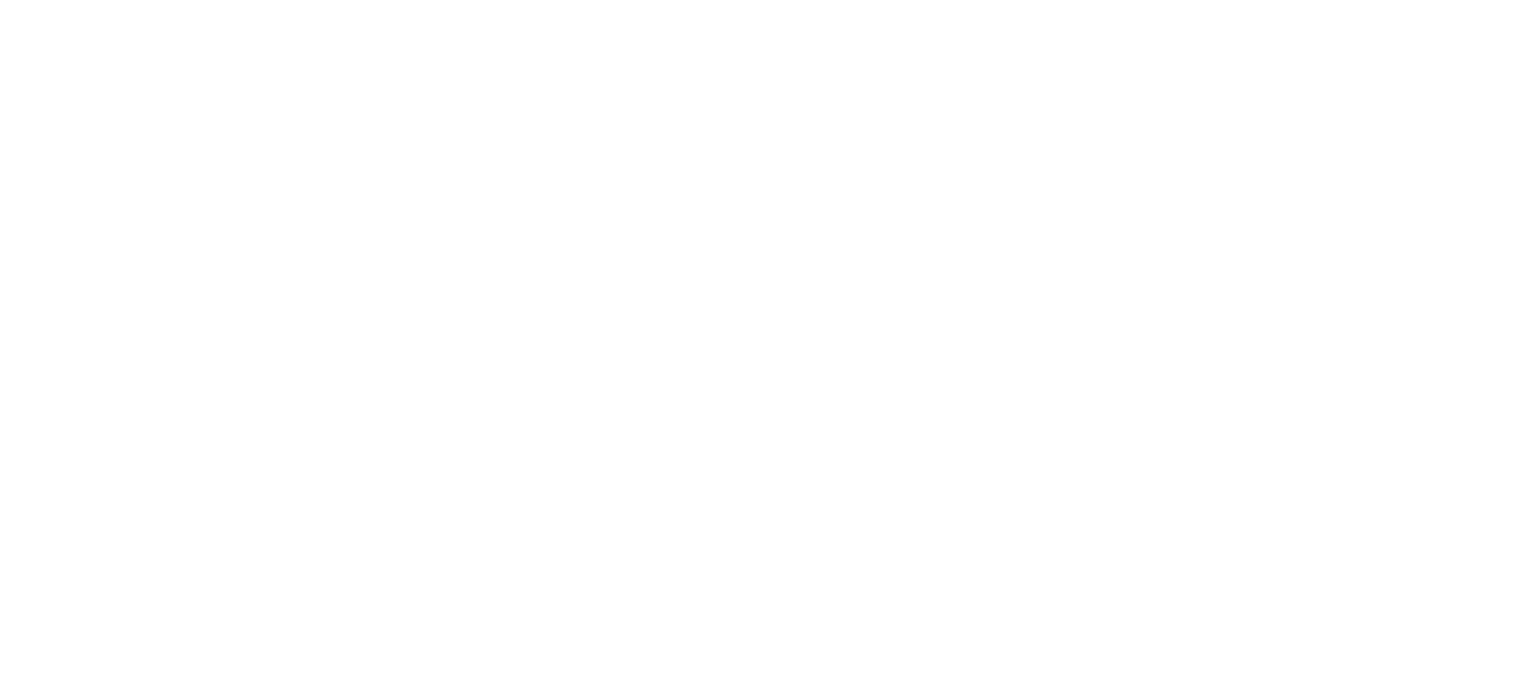 scroll, scrollTop: 0, scrollLeft: 0, axis: both 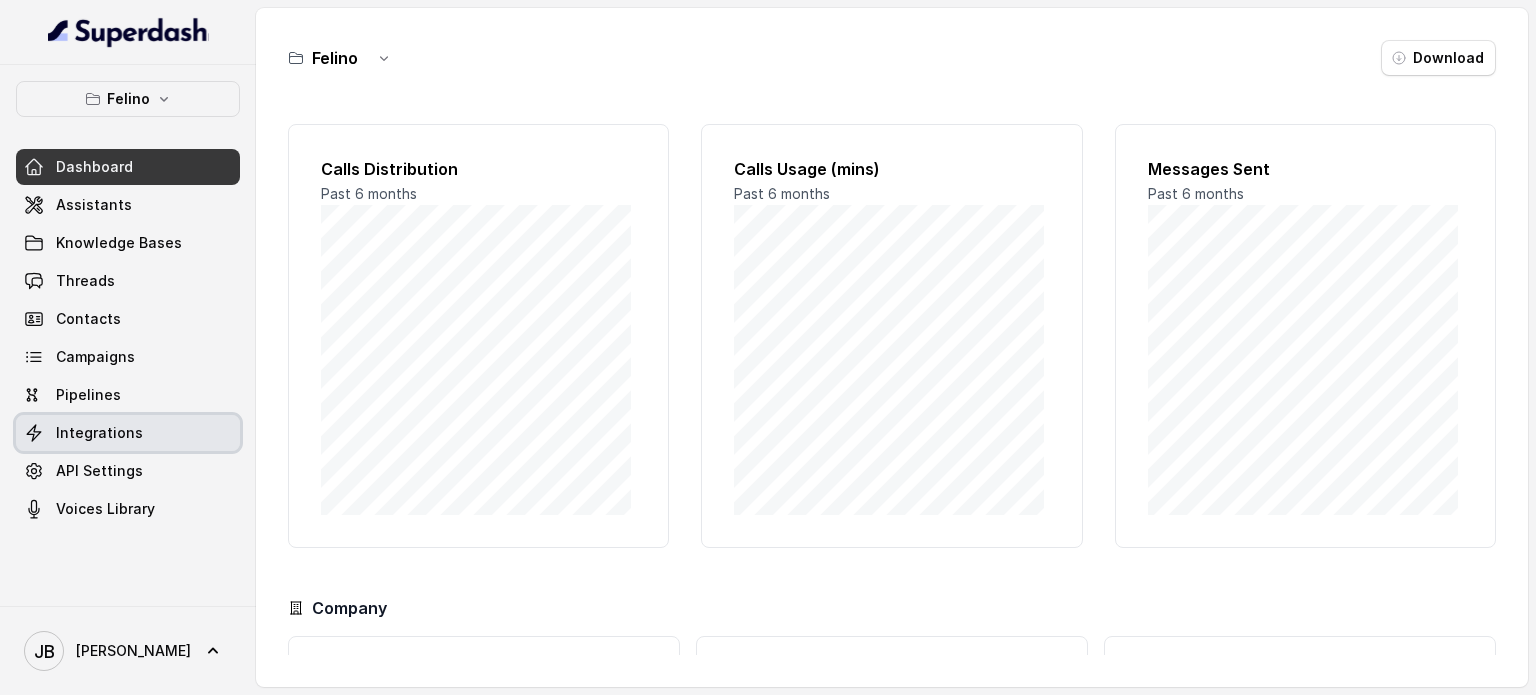 click on "Integrations" at bounding box center (128, 433) 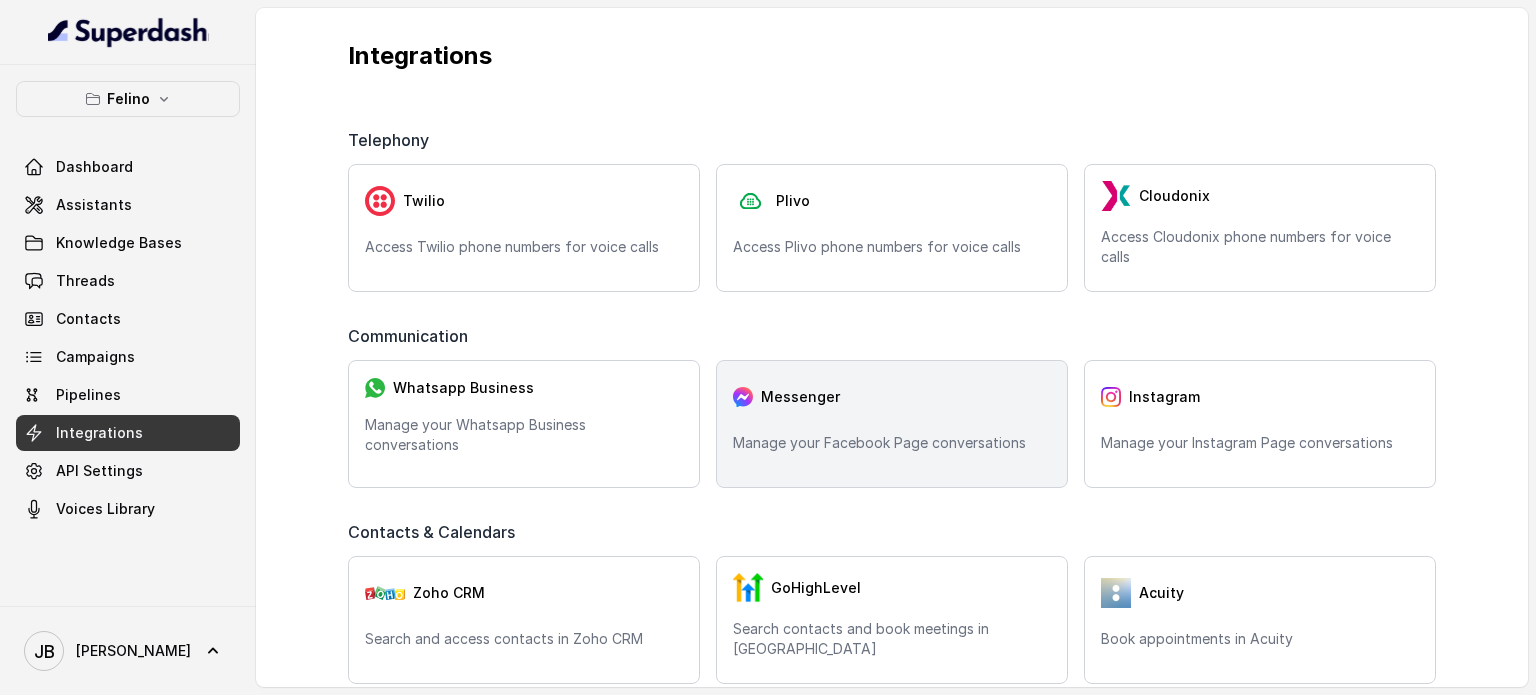 click on "Messenger Manage your Facebook Page conversations" at bounding box center [892, 424] 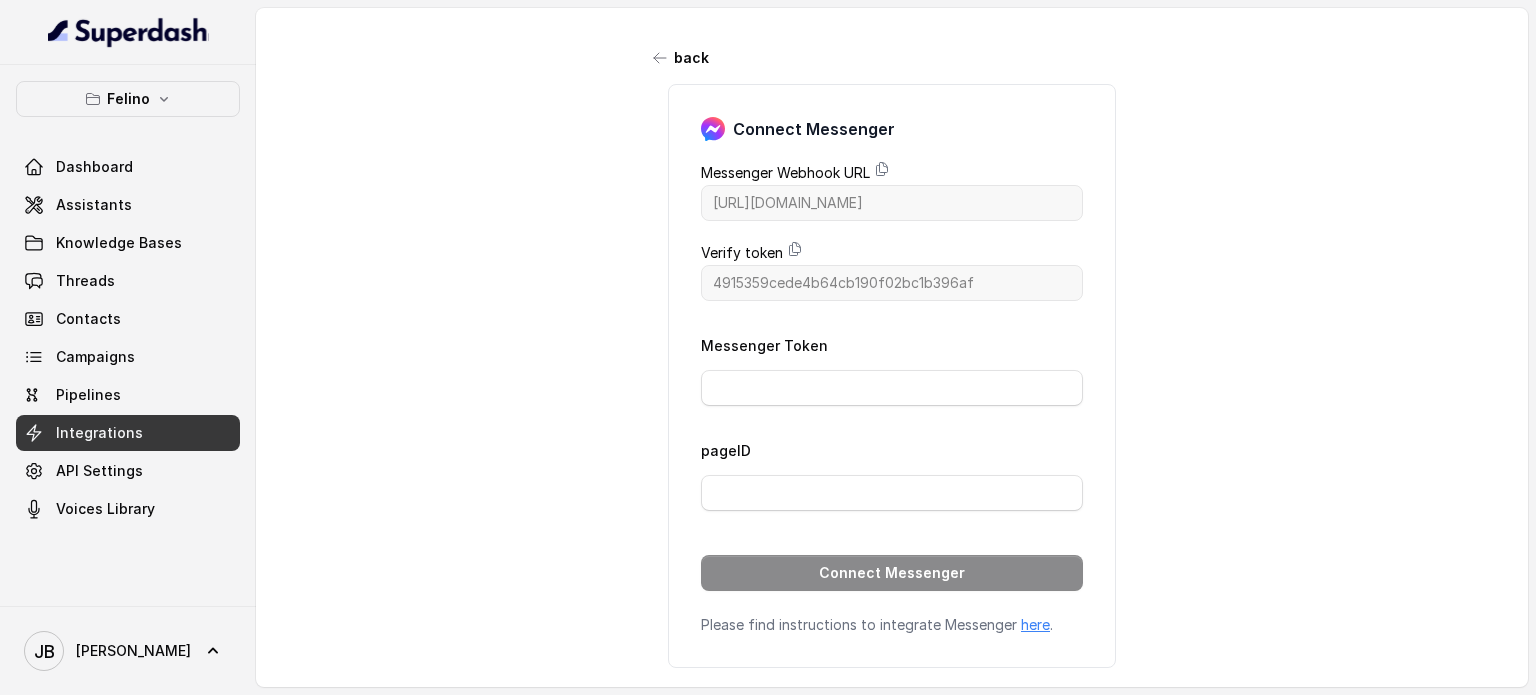 drag, startPoint x: 819, startPoint y: 415, endPoint x: 804, endPoint y: 389, distance: 30.016663 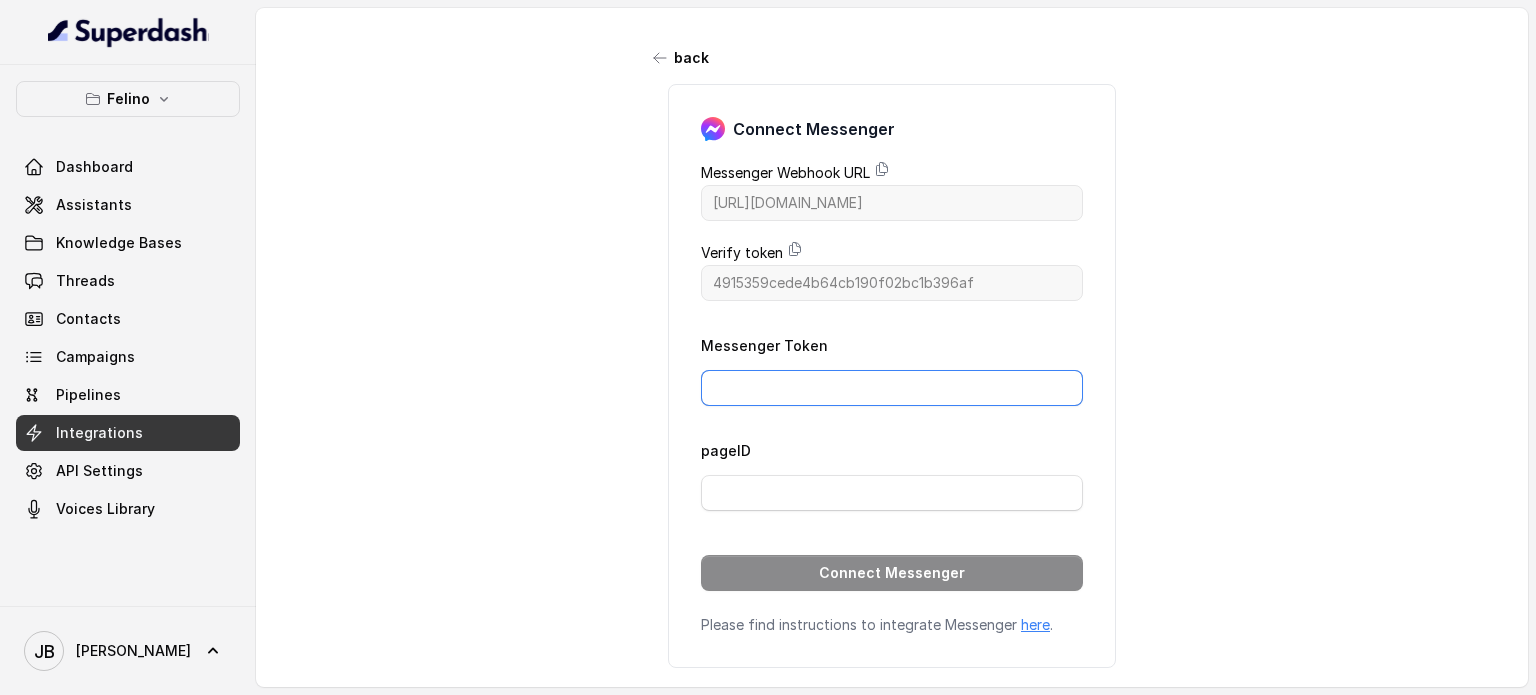 click on "Messenger Token" at bounding box center (892, 388) 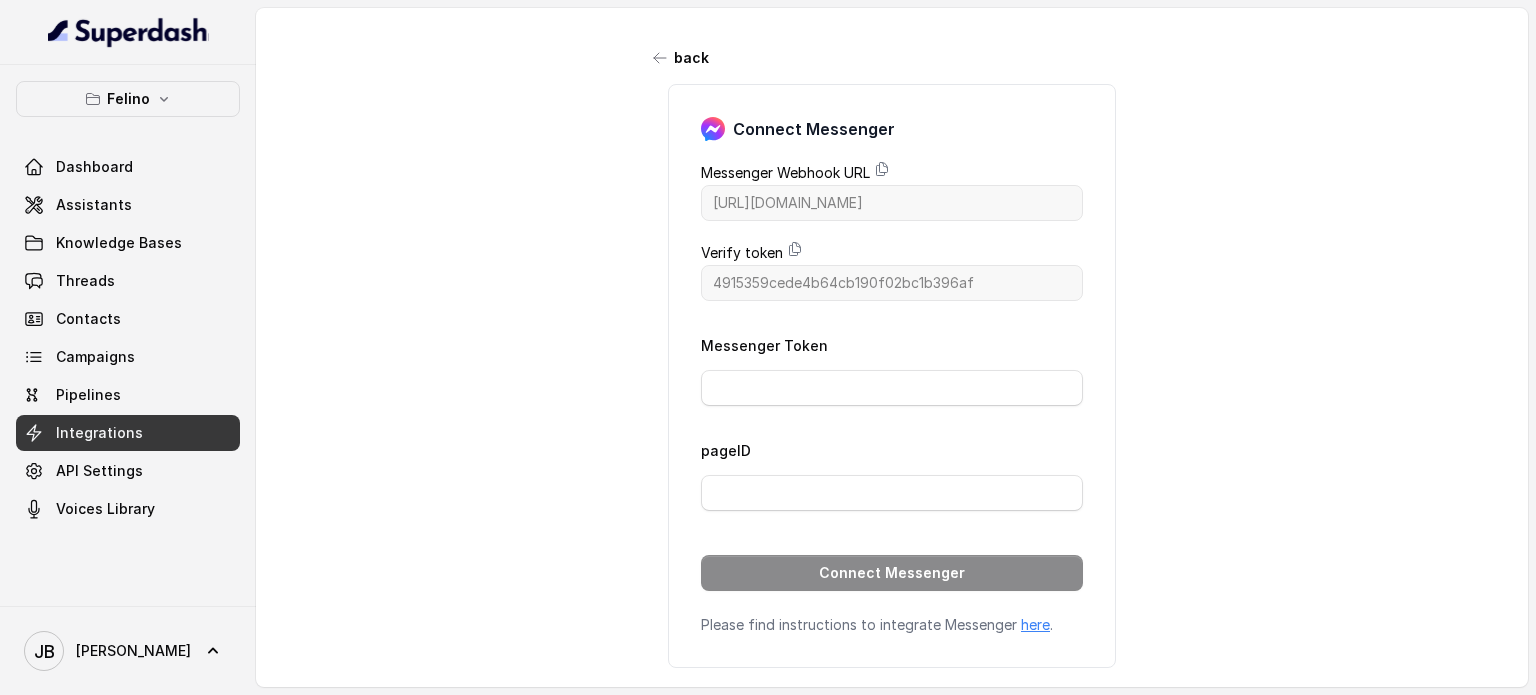 drag, startPoint x: 817, startPoint y: 432, endPoint x: 805, endPoint y: 403, distance: 31.38471 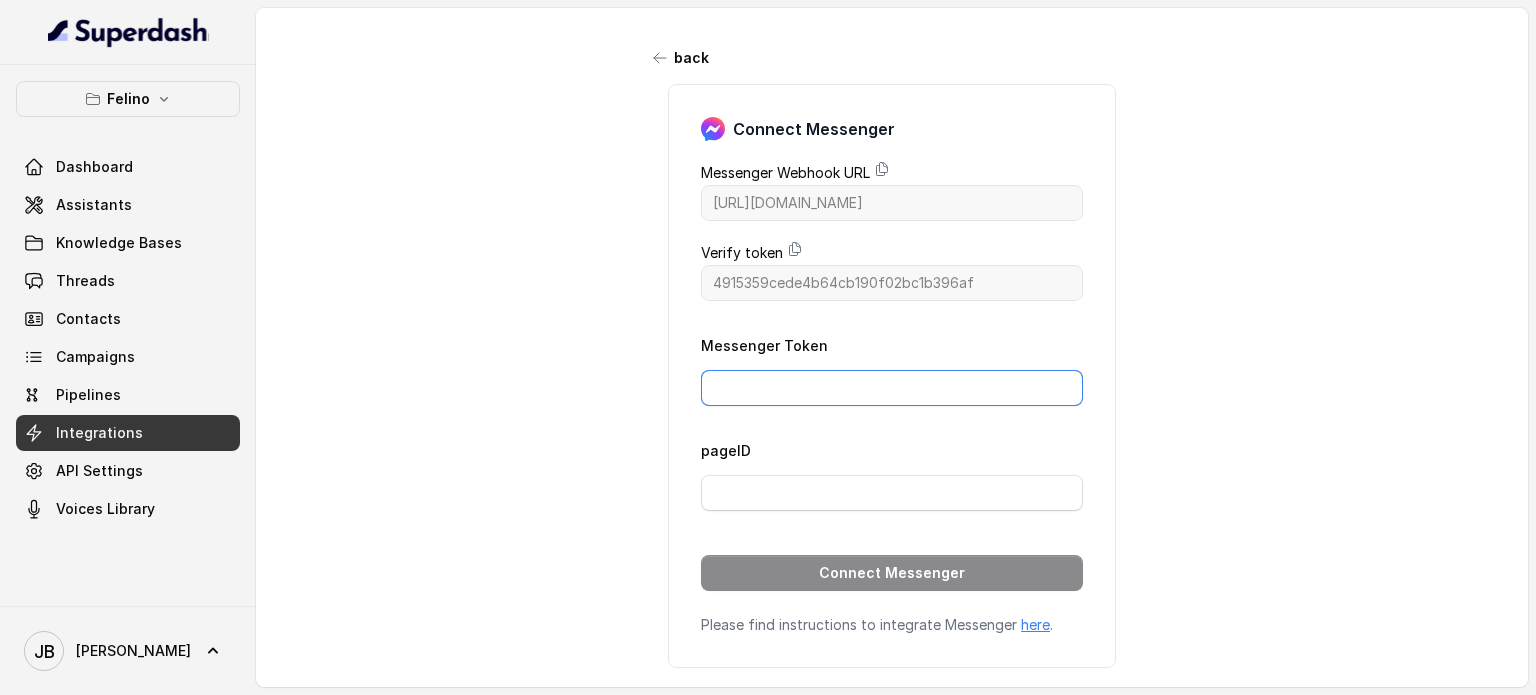 click on "Messenger Token" at bounding box center [892, 388] 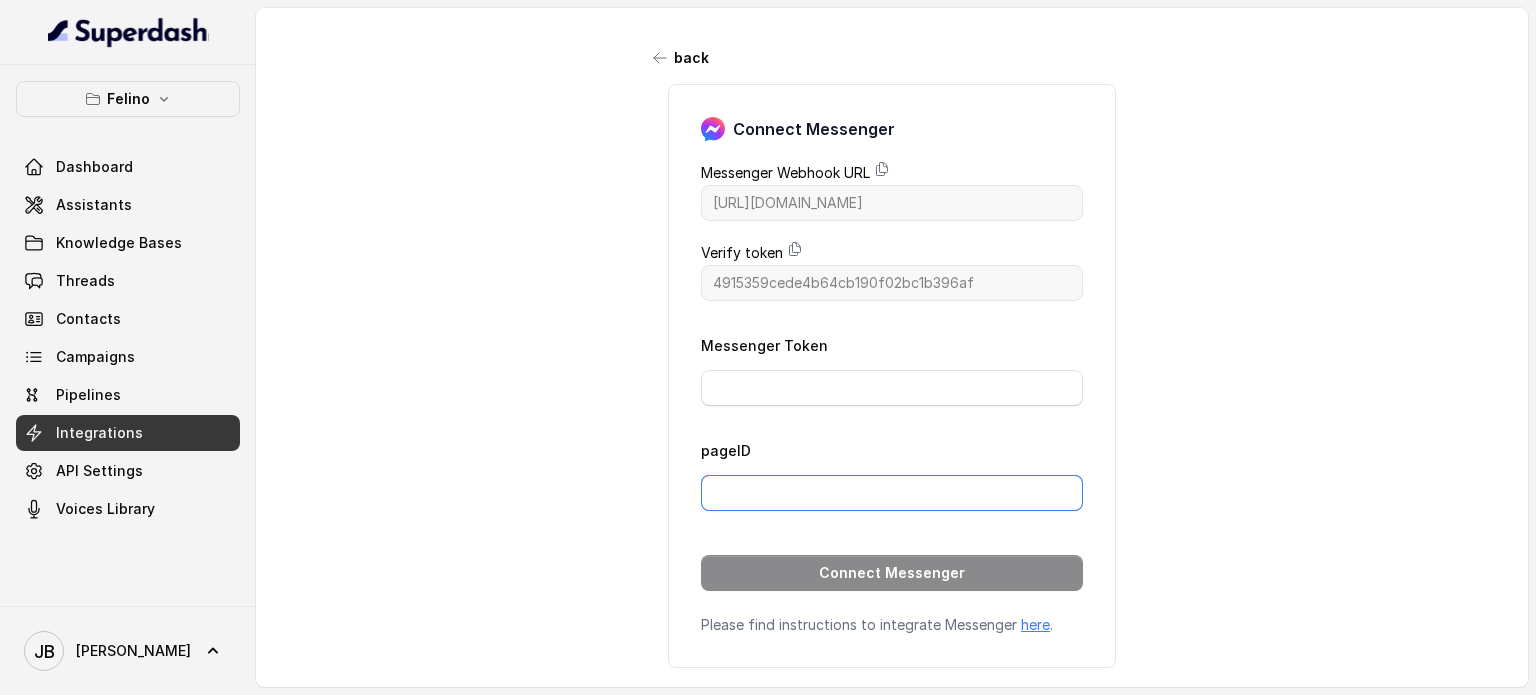 drag, startPoint x: 772, startPoint y: 493, endPoint x: 784, endPoint y: 449, distance: 45.607018 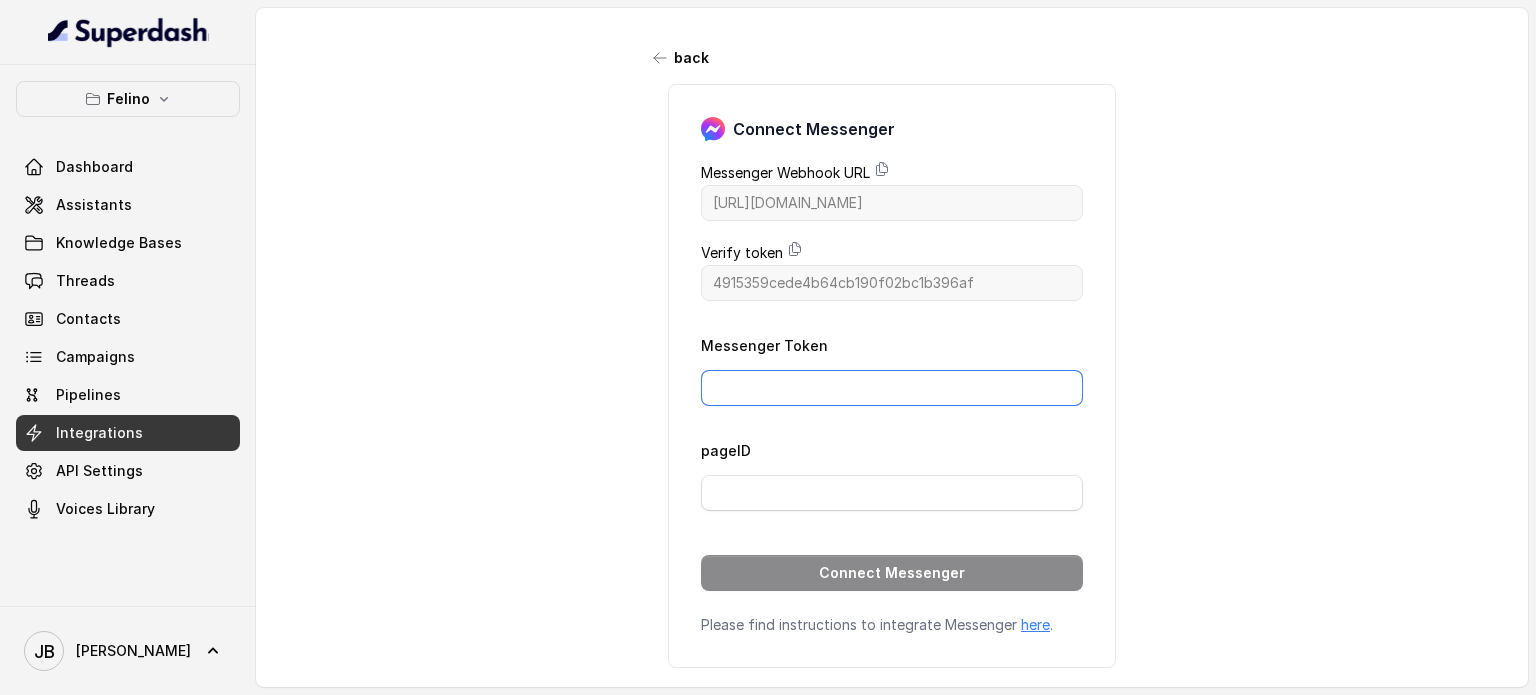 click on "Messenger Token" at bounding box center (892, 388) 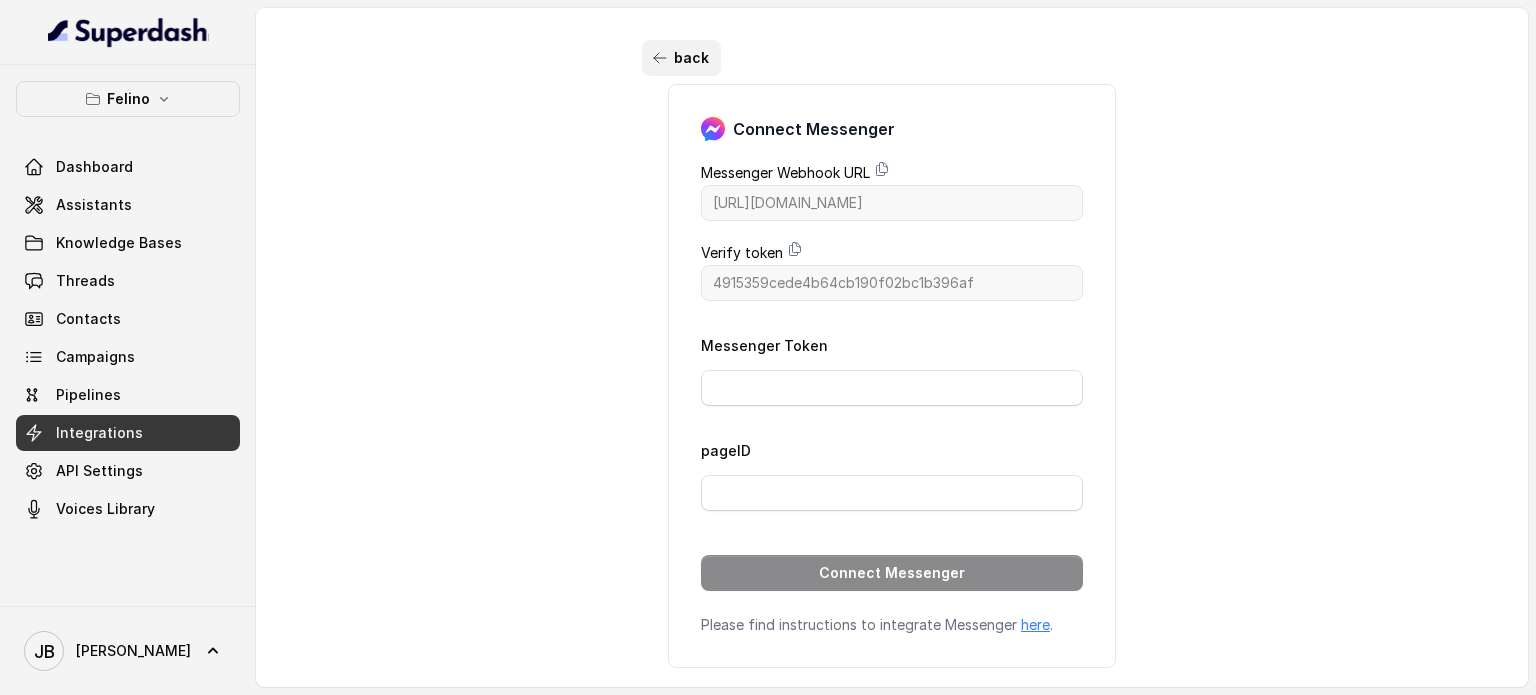 click 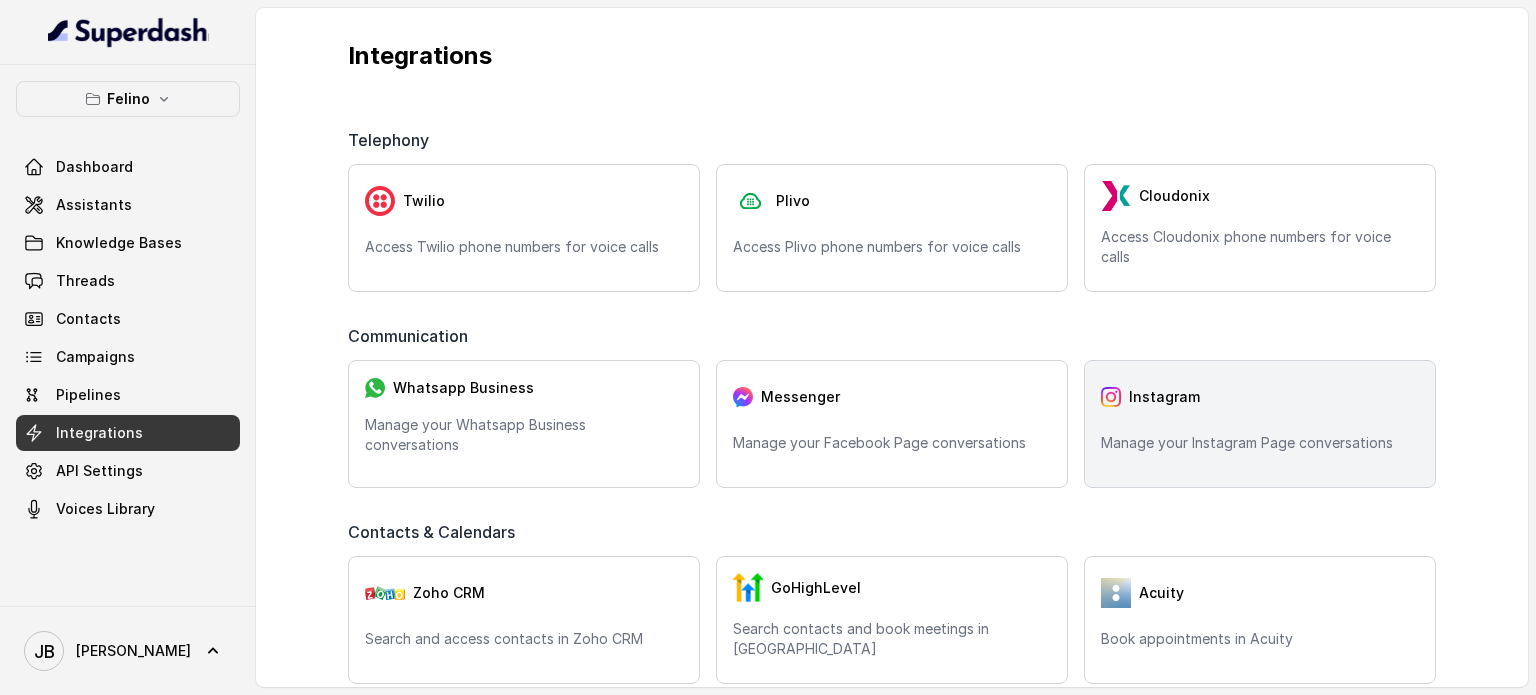 click on "Instagram" at bounding box center [1260, 397] 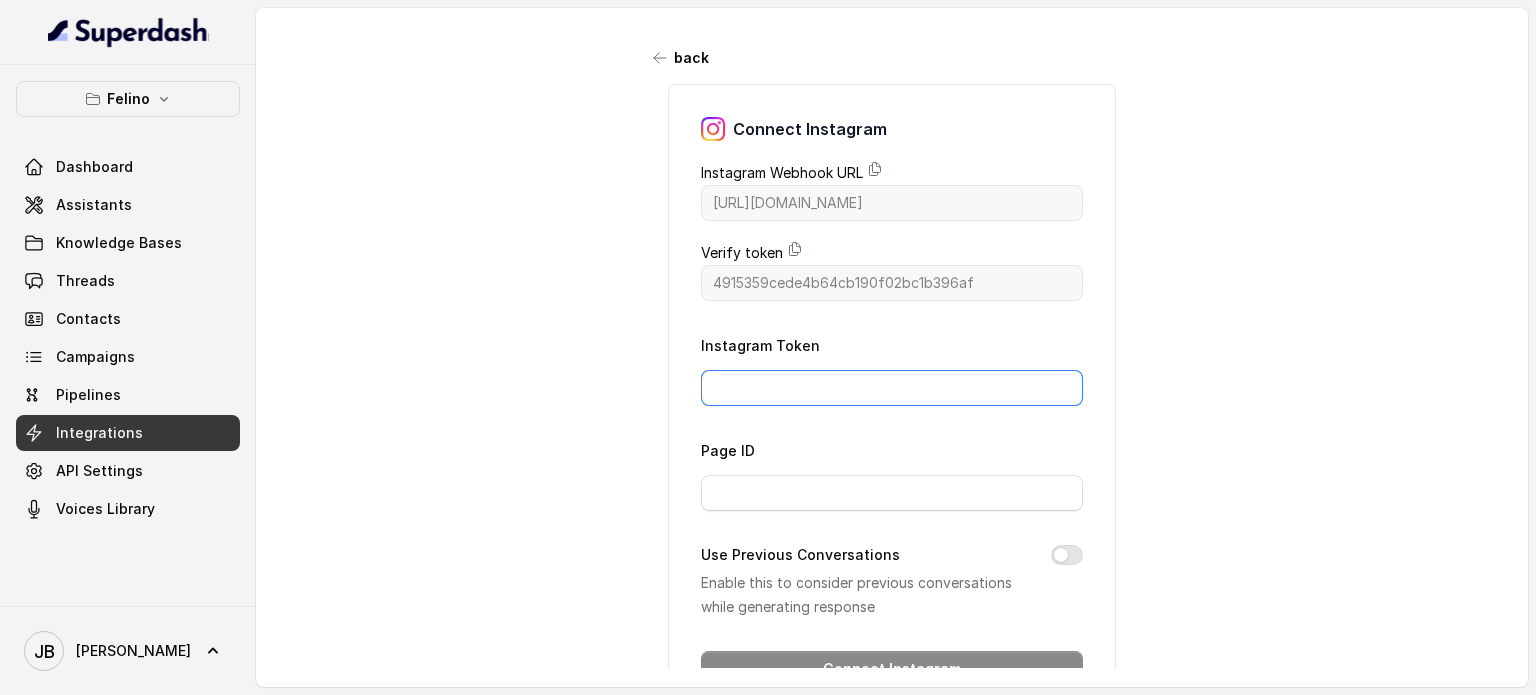 drag, startPoint x: 816, startPoint y: 368, endPoint x: 816, endPoint y: 398, distance: 30 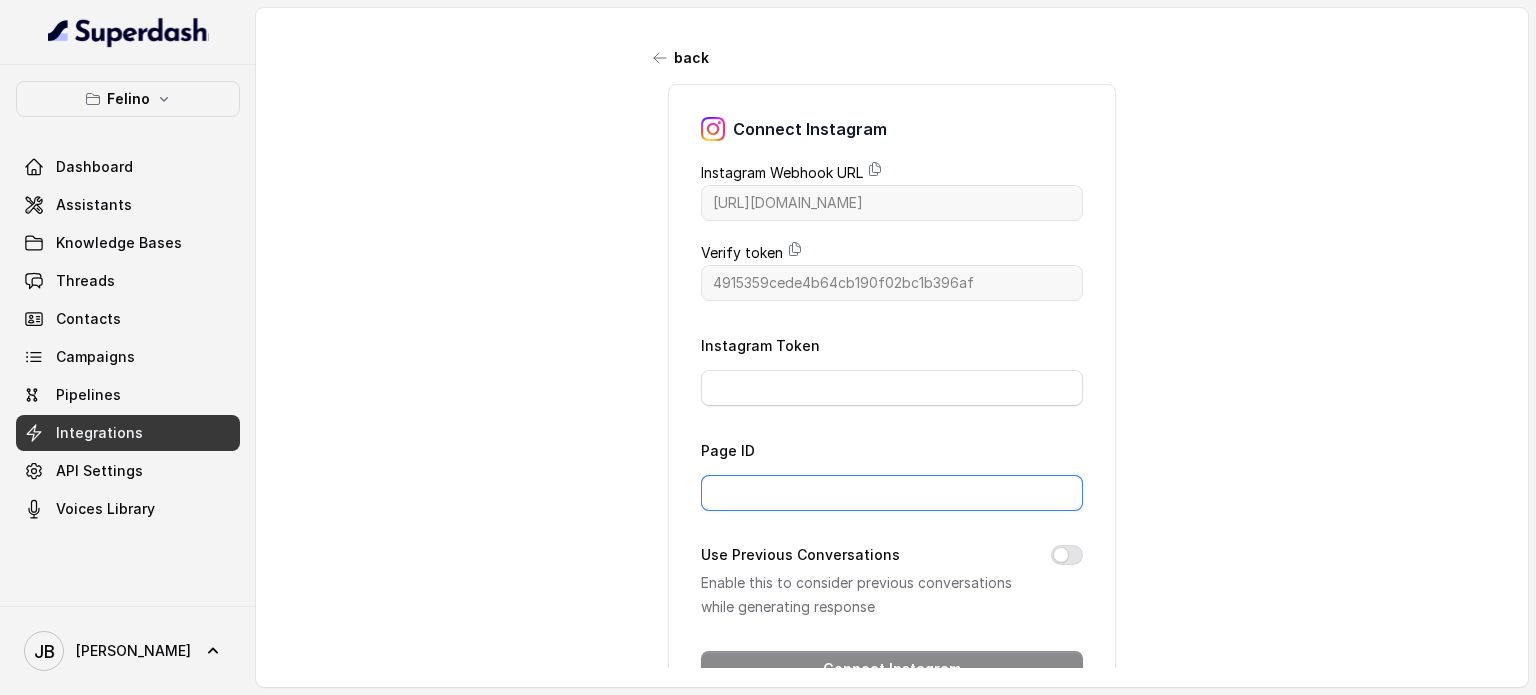 click on "Page ID" at bounding box center (892, 493) 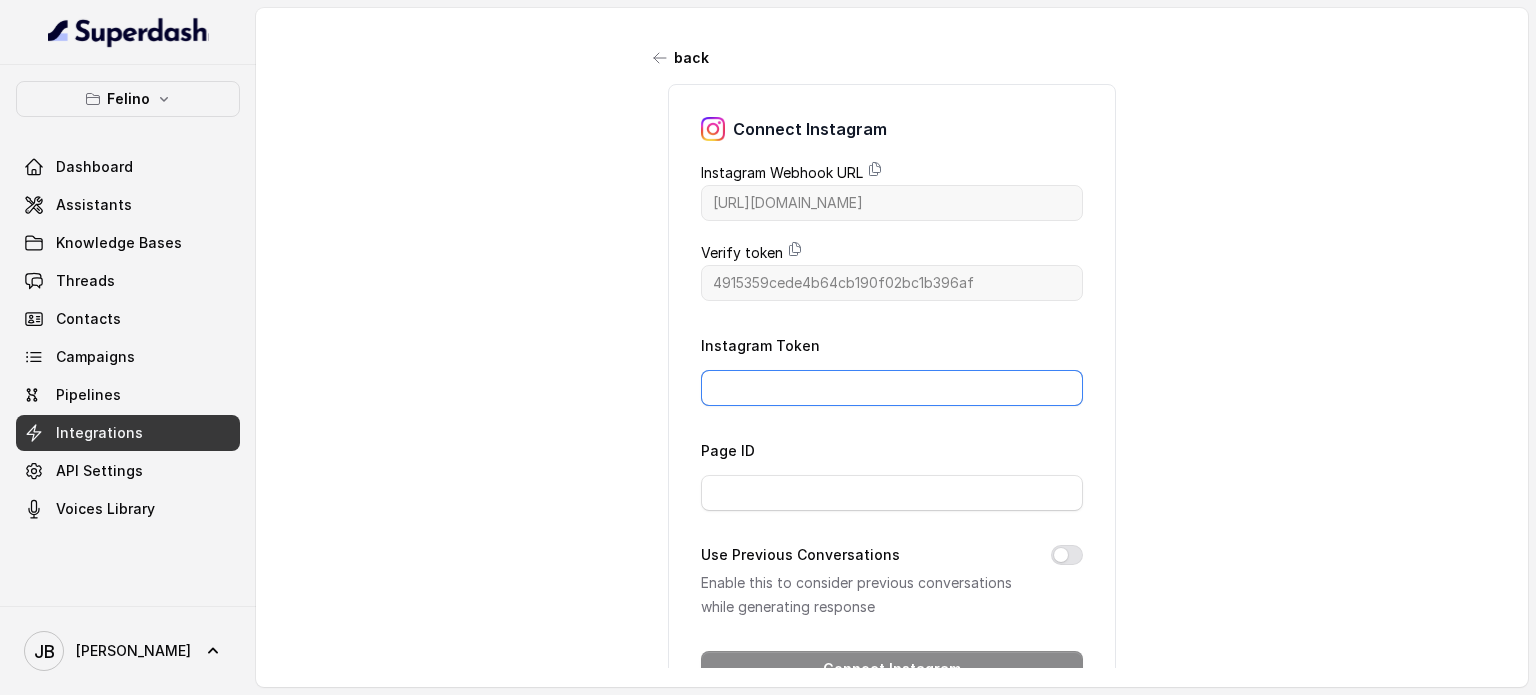 drag, startPoint x: 786, startPoint y: 385, endPoint x: 780, endPoint y: 479, distance: 94.19129 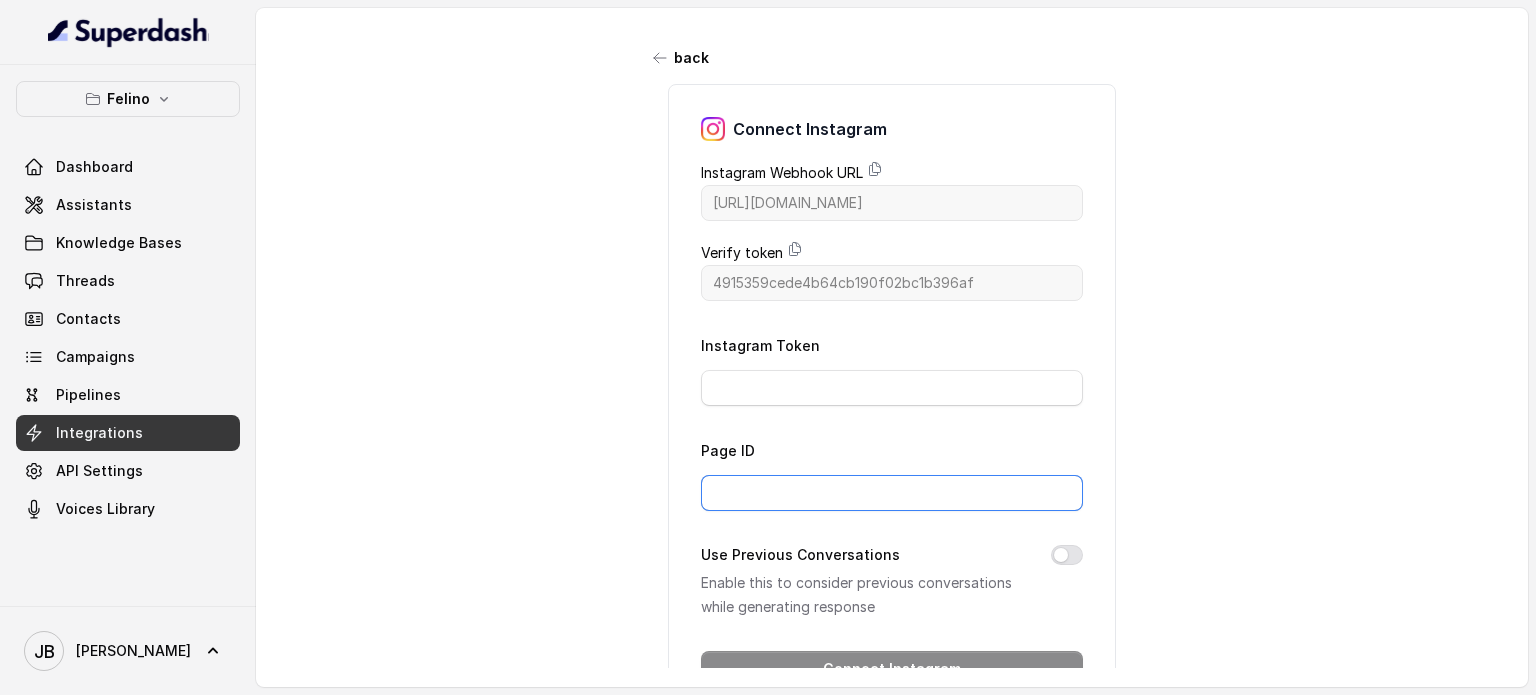 click on "Page ID" at bounding box center (892, 493) 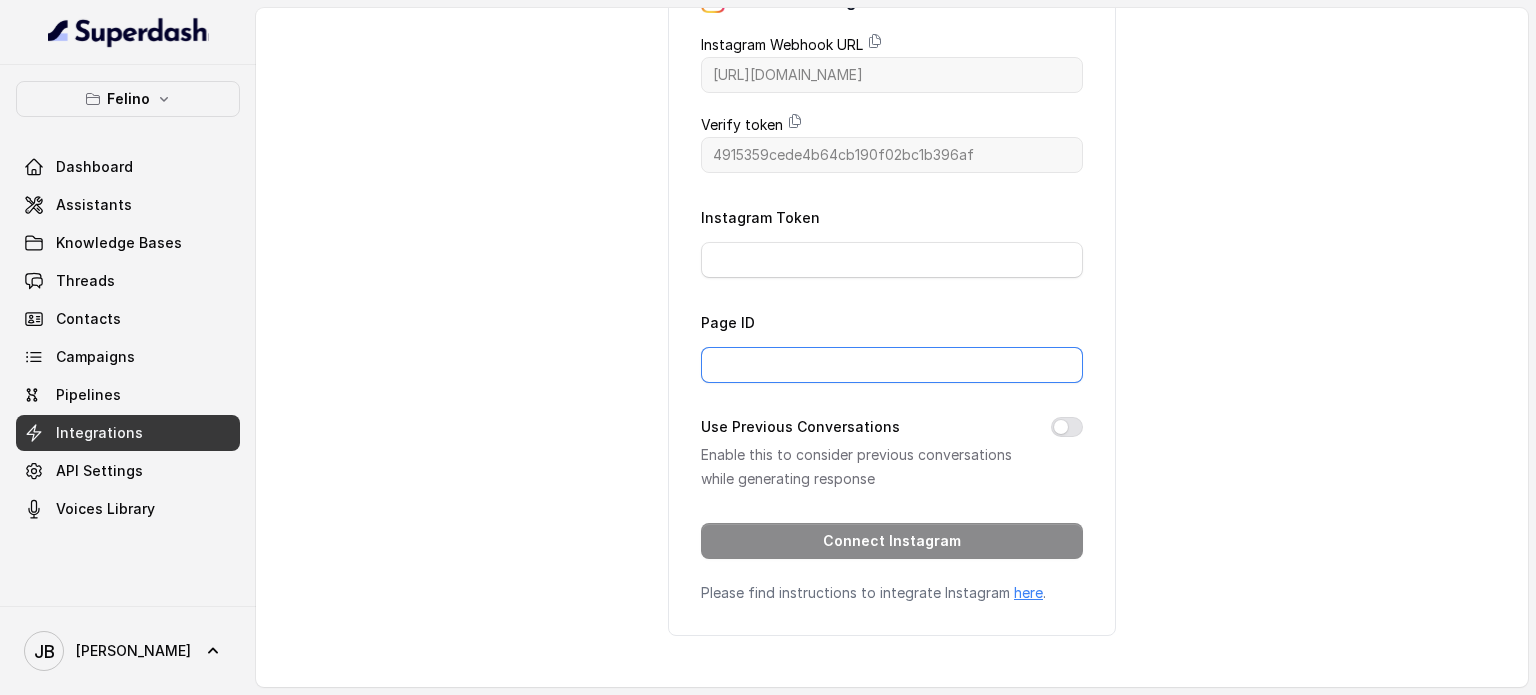 scroll, scrollTop: 139, scrollLeft: 0, axis: vertical 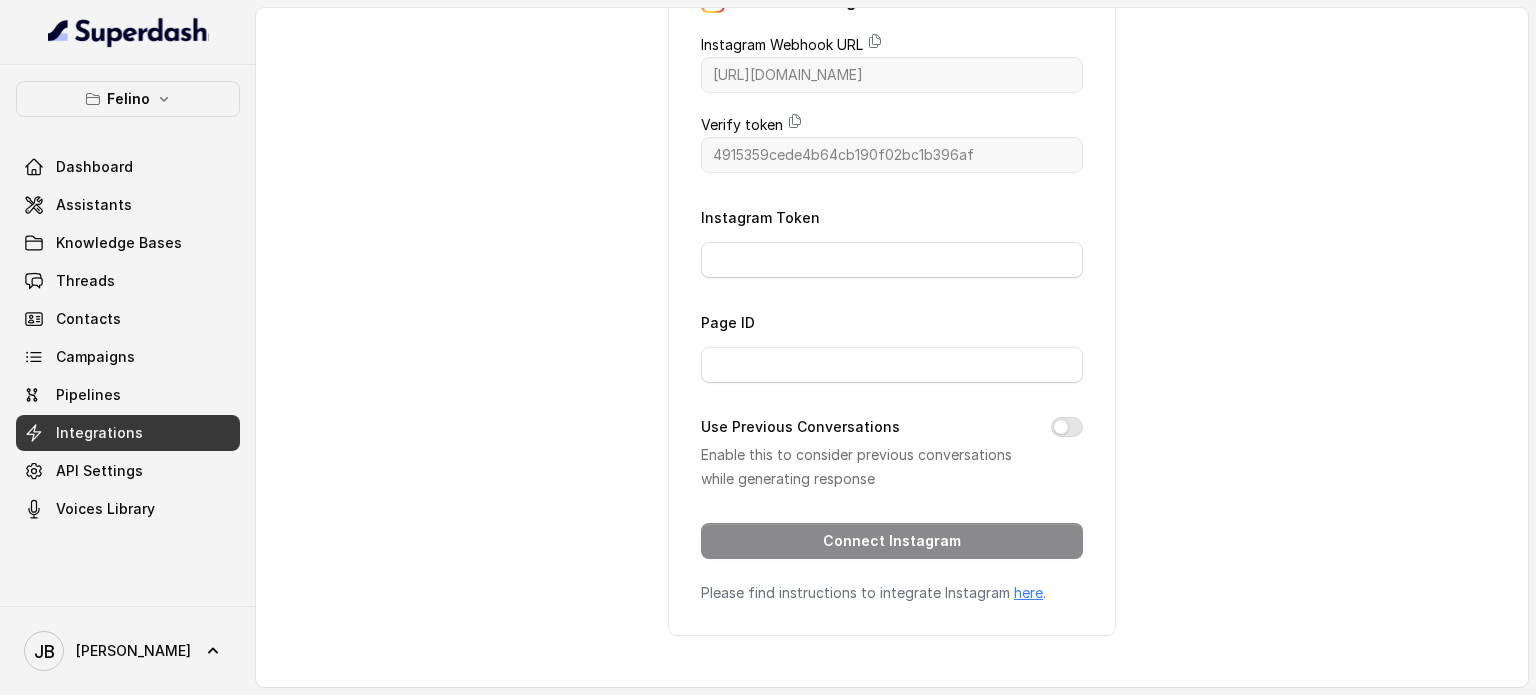 click on "Use Previous Conversations" at bounding box center [800, 427] 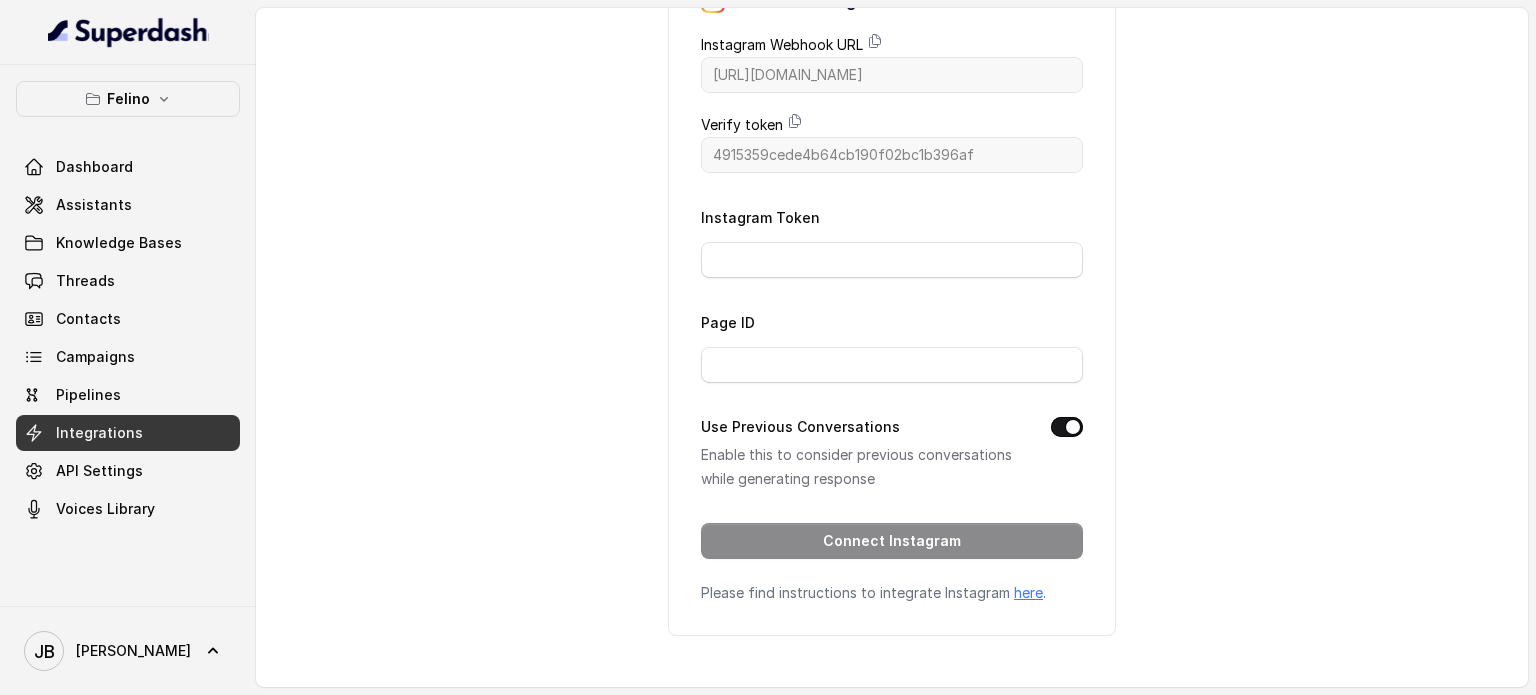click on "Use Previous Conversations" at bounding box center (800, 427) 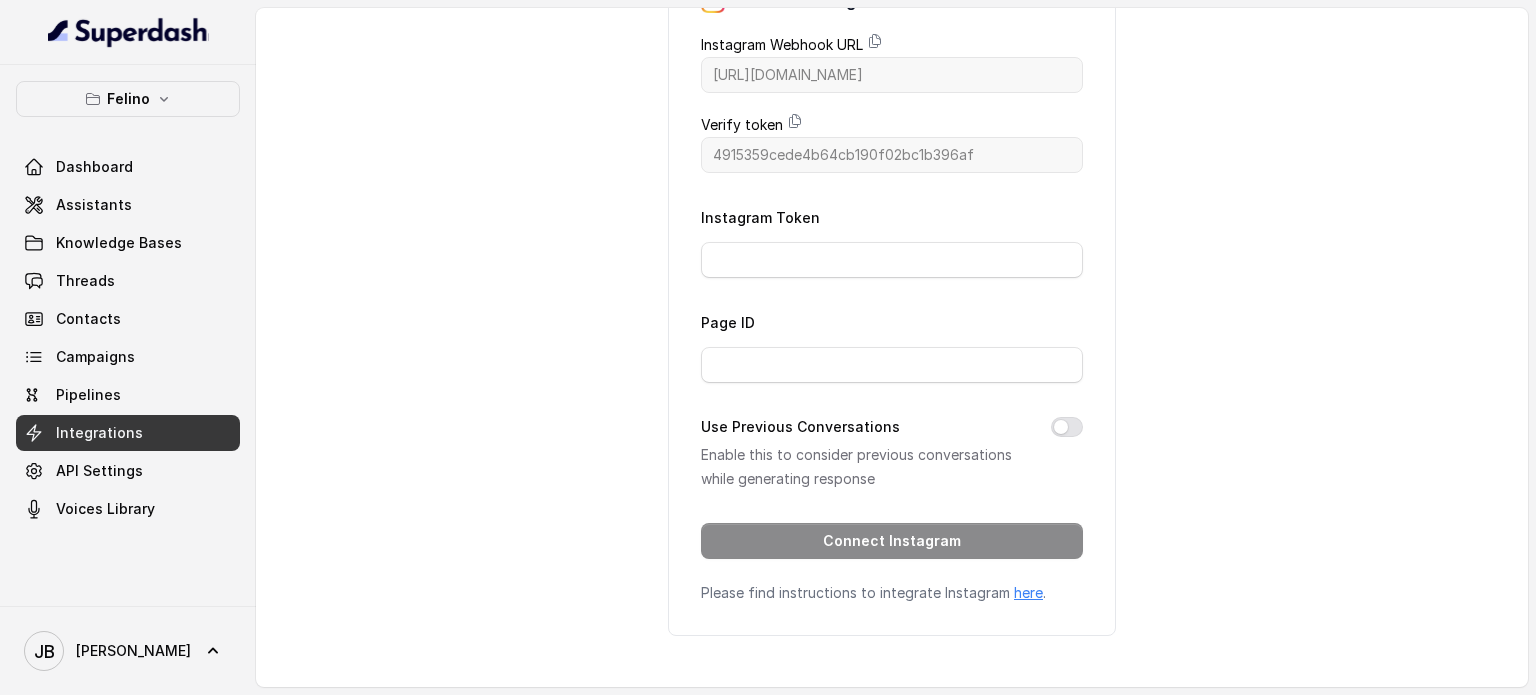 drag, startPoint x: 778, startPoint y: 452, endPoint x: 888, endPoint y: 470, distance: 111.463 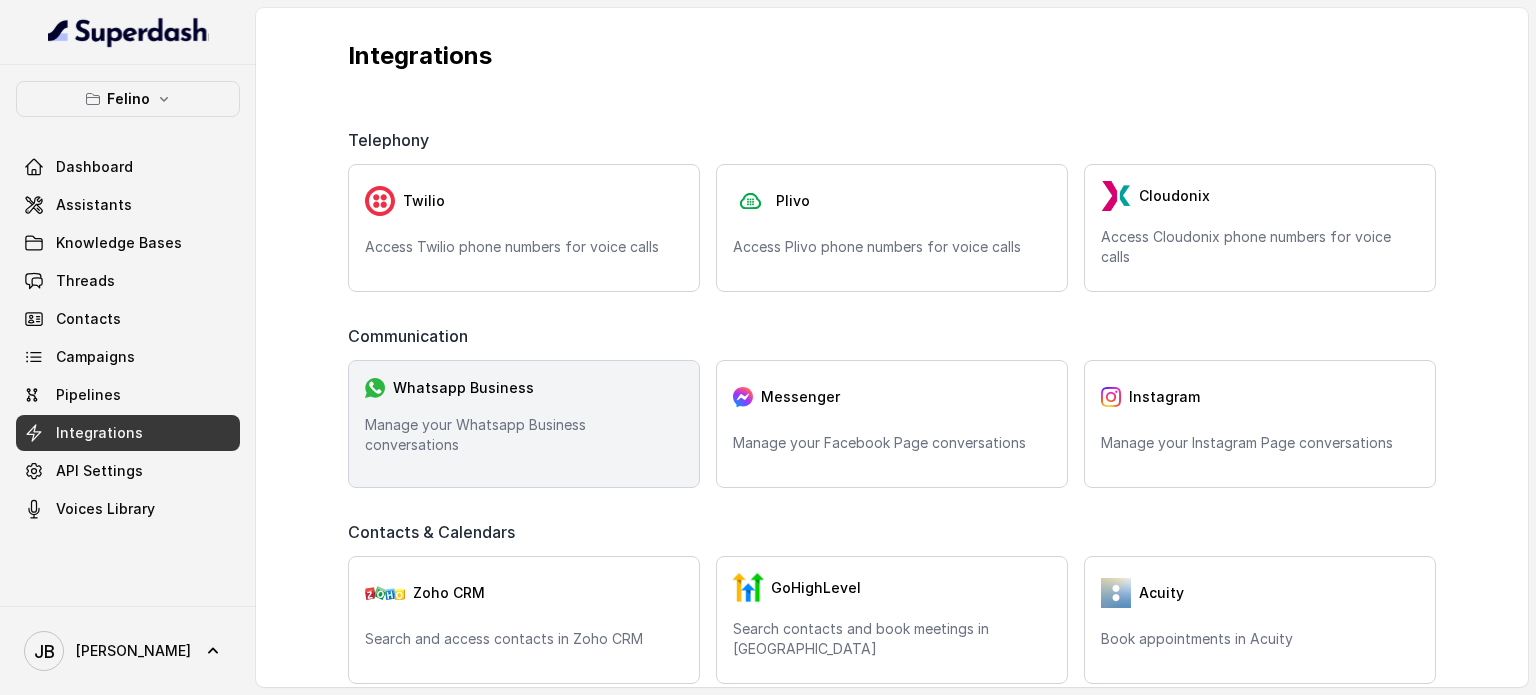 click on "Whatsapp Business" at bounding box center [524, 388] 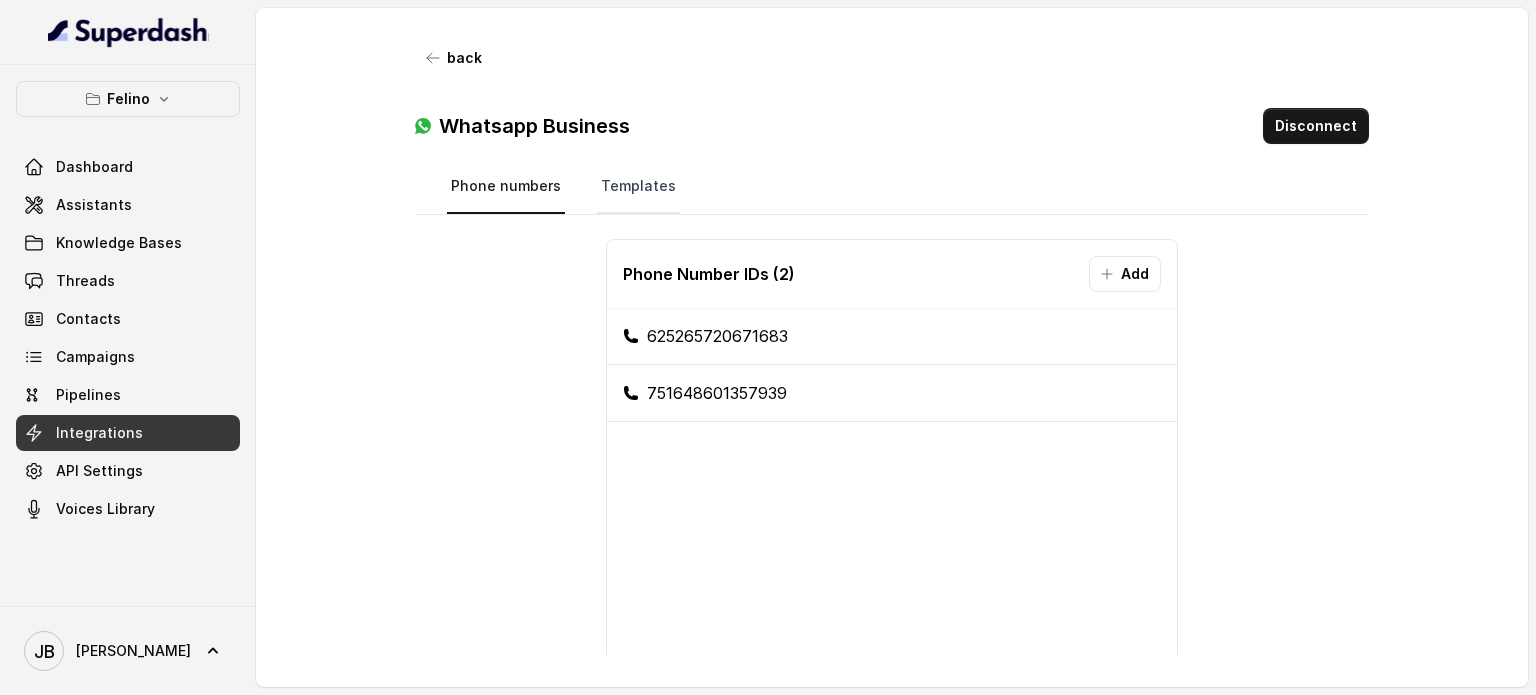 click on "Templates" at bounding box center (638, 187) 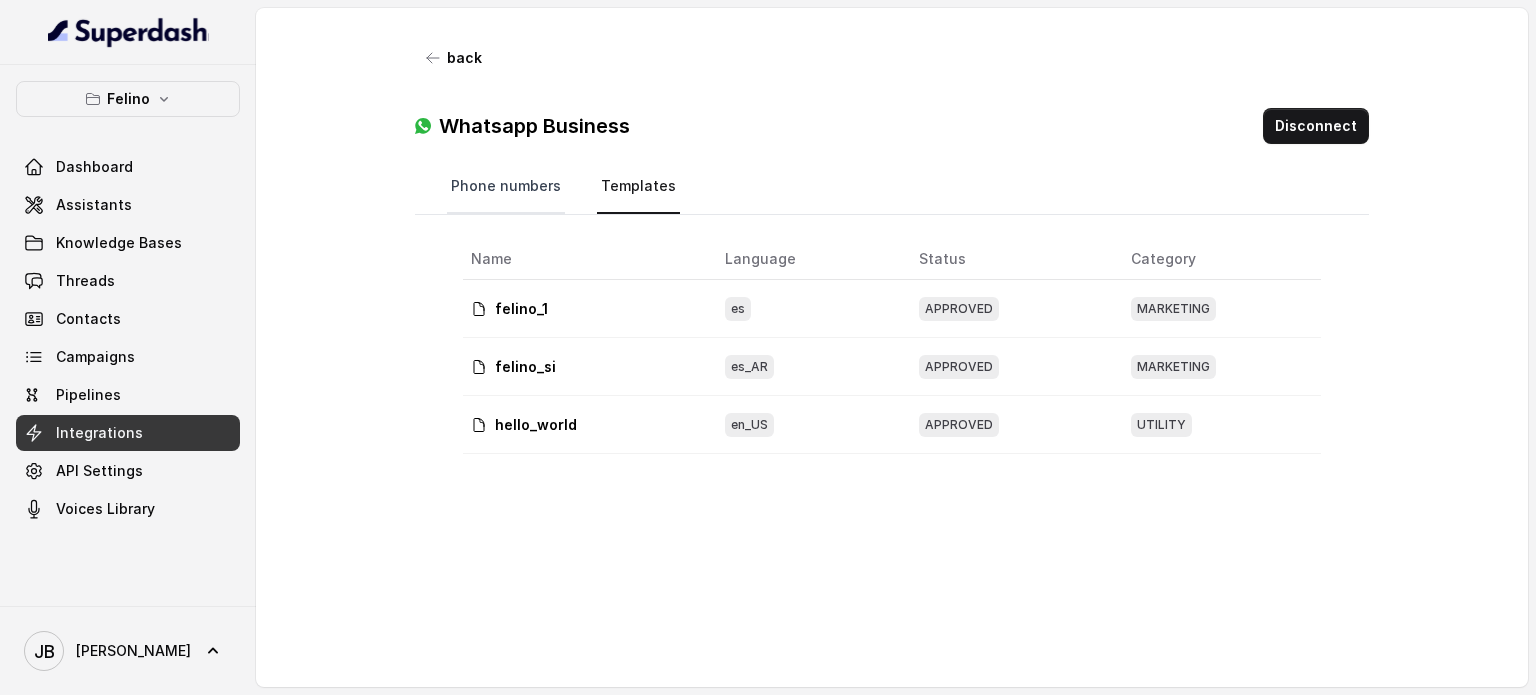 click on "Phone numbers" at bounding box center [506, 187] 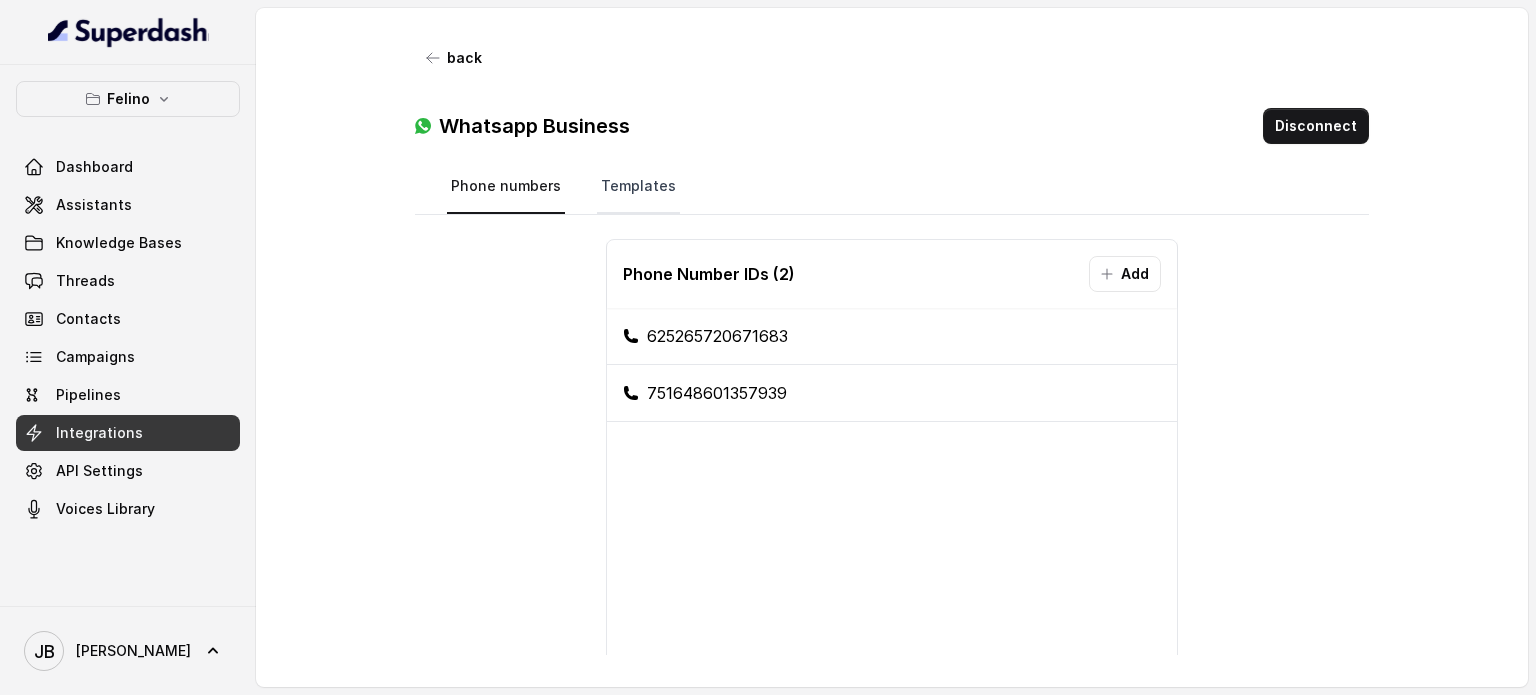 click on "Templates" at bounding box center [638, 187] 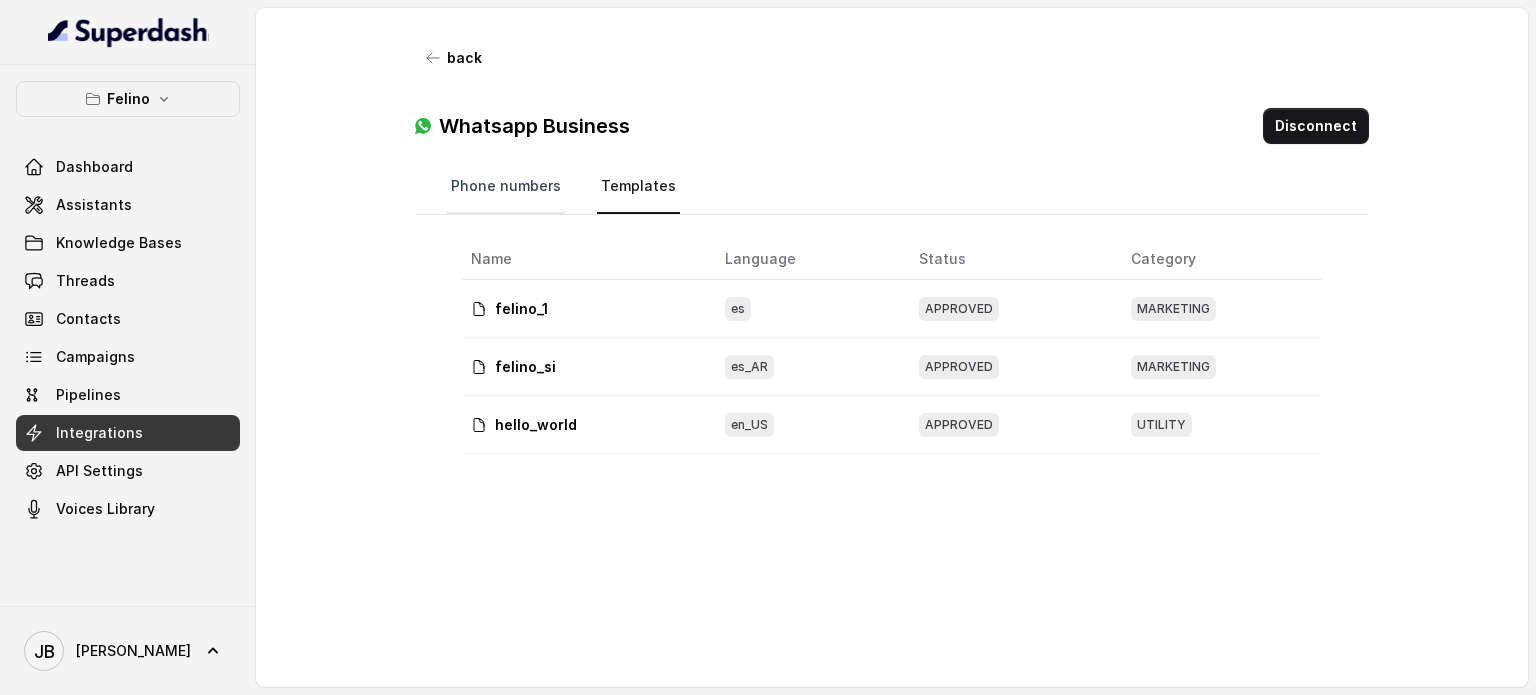 click on "Phone numbers" at bounding box center (506, 187) 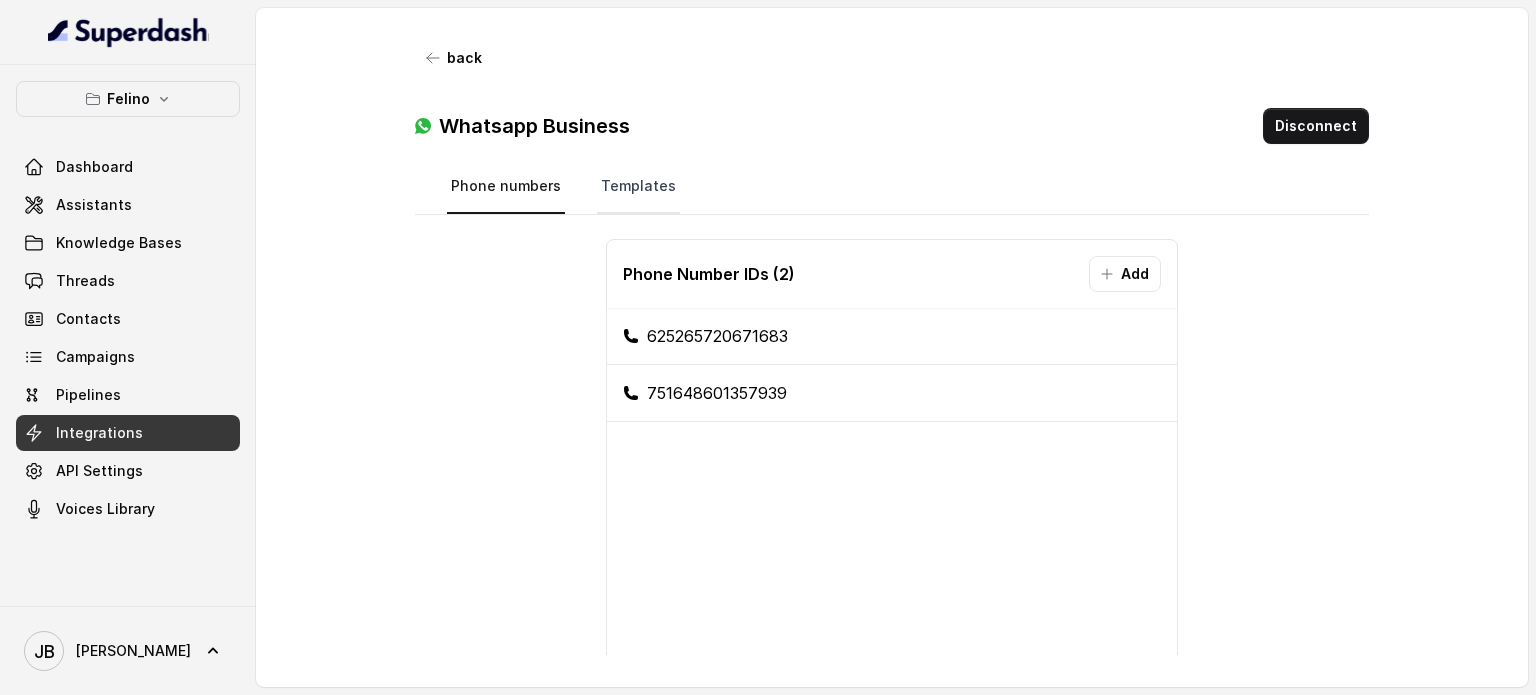 click on "Templates" at bounding box center (638, 187) 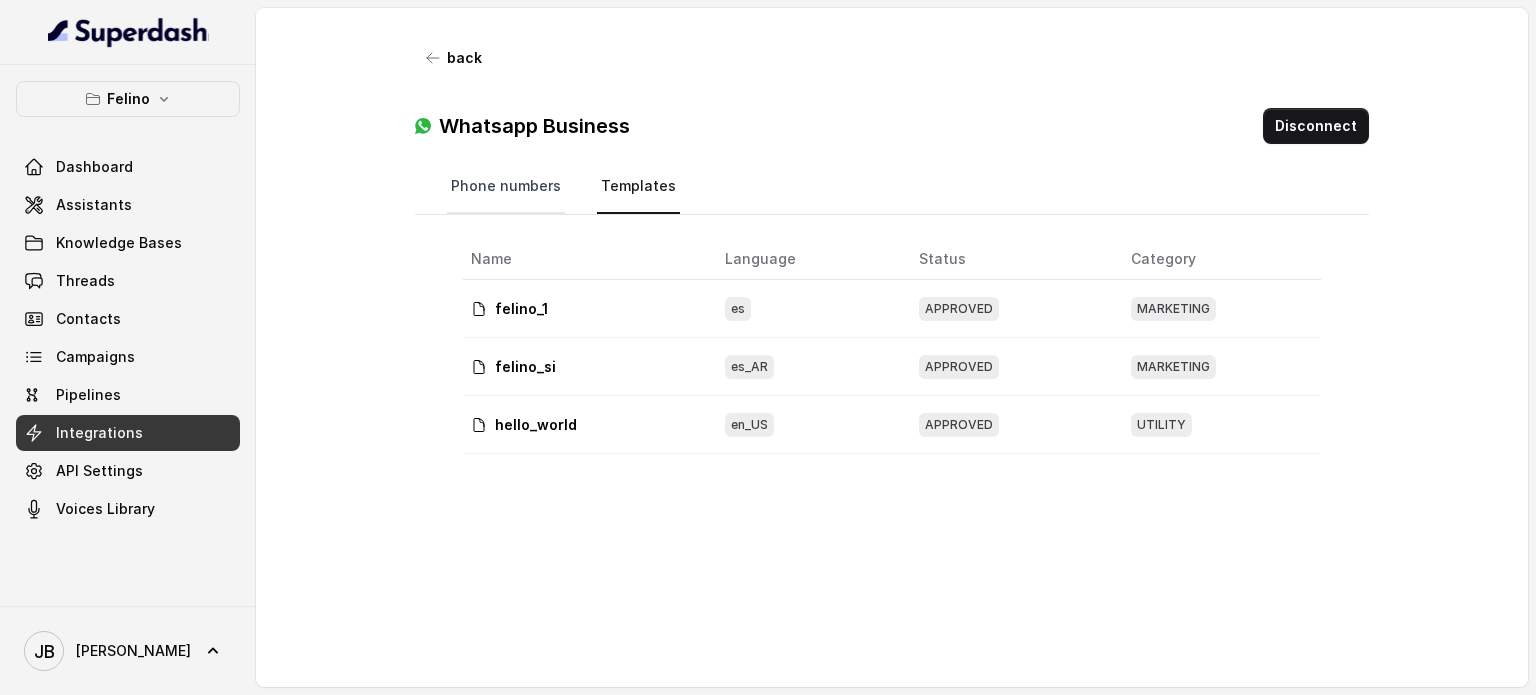 click on "Phone numbers" at bounding box center (506, 187) 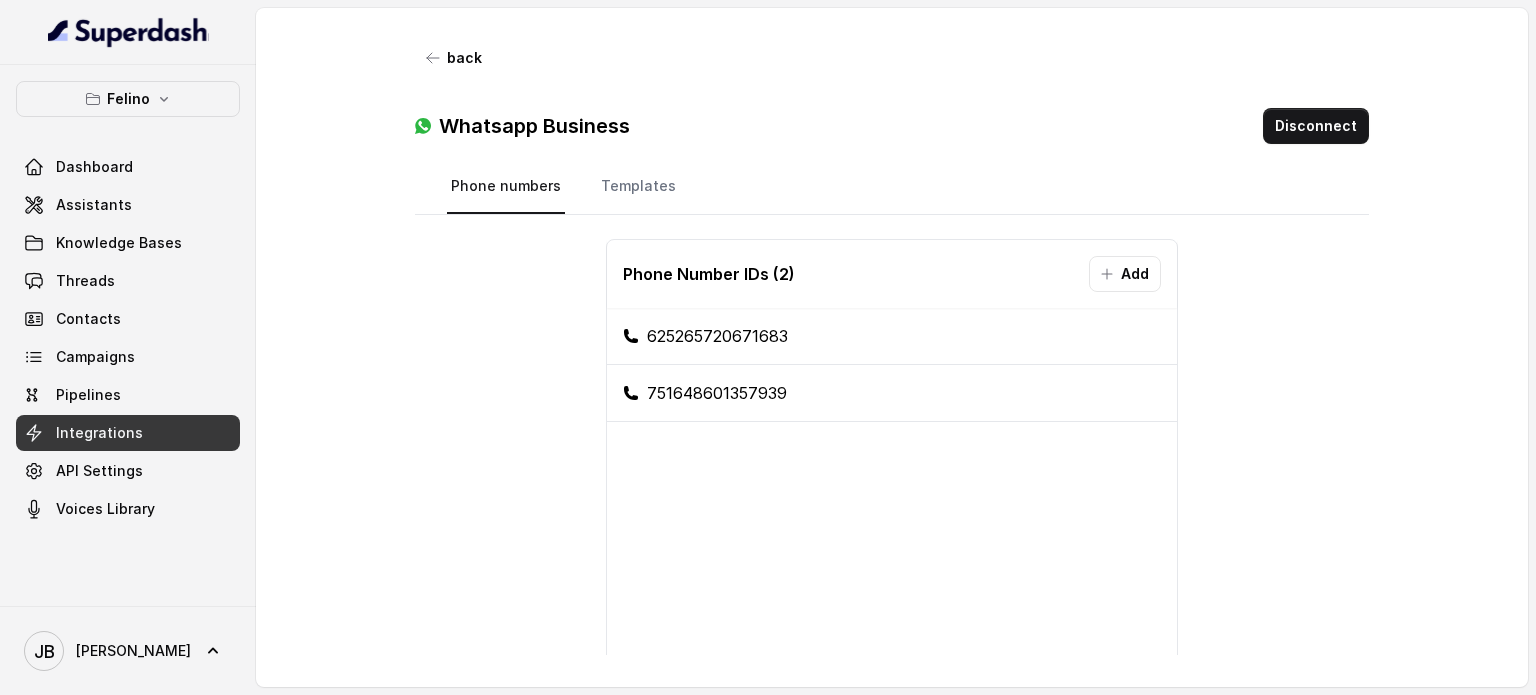 click on "Integrations" at bounding box center [128, 433] 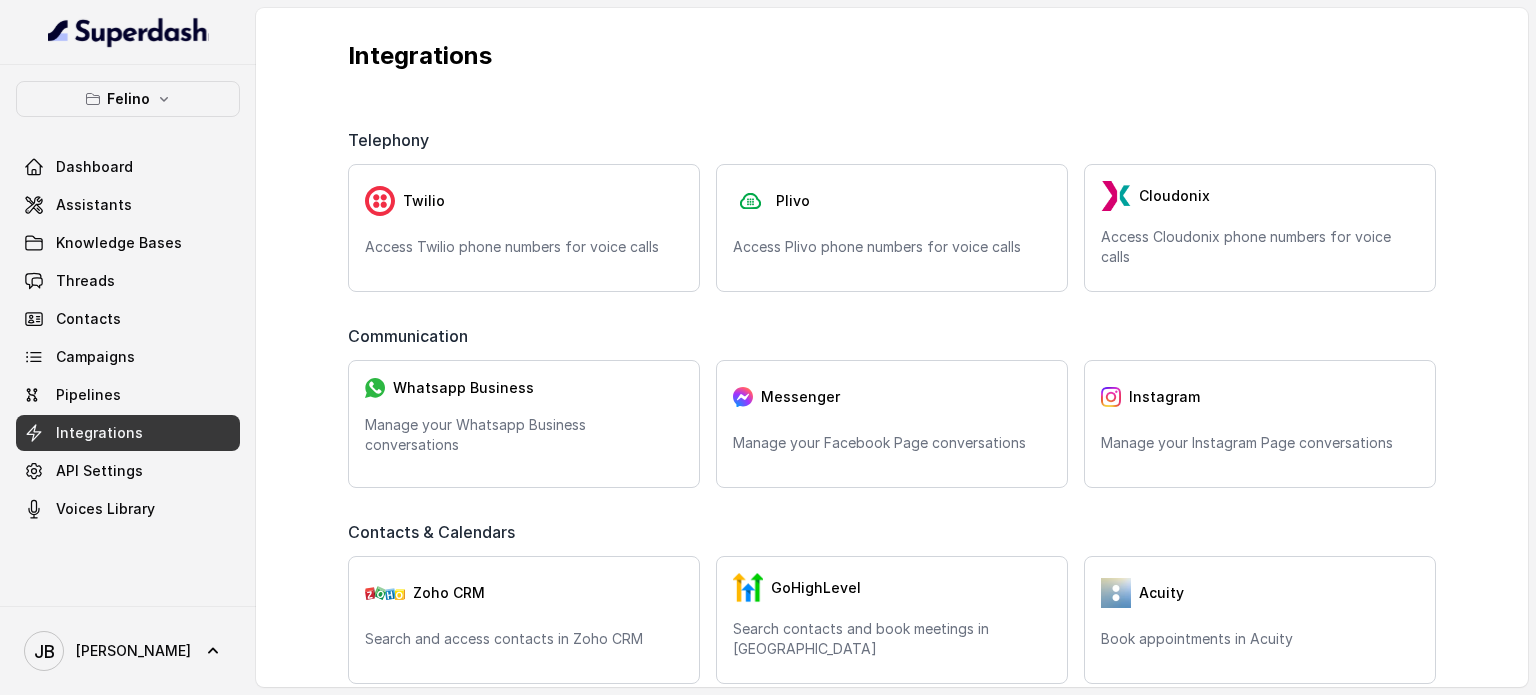 click on "Whatsapp Business" at bounding box center [463, 388] 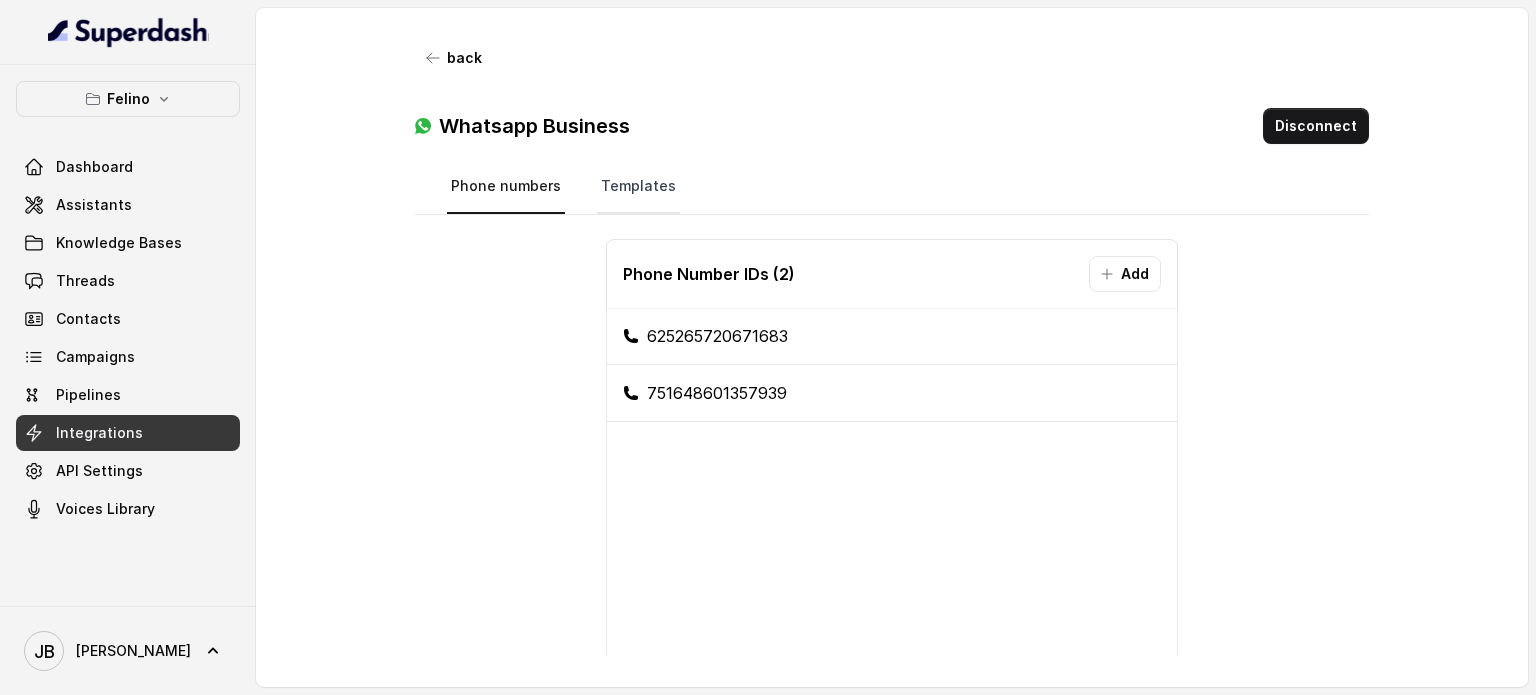 click on "Templates" at bounding box center [638, 187] 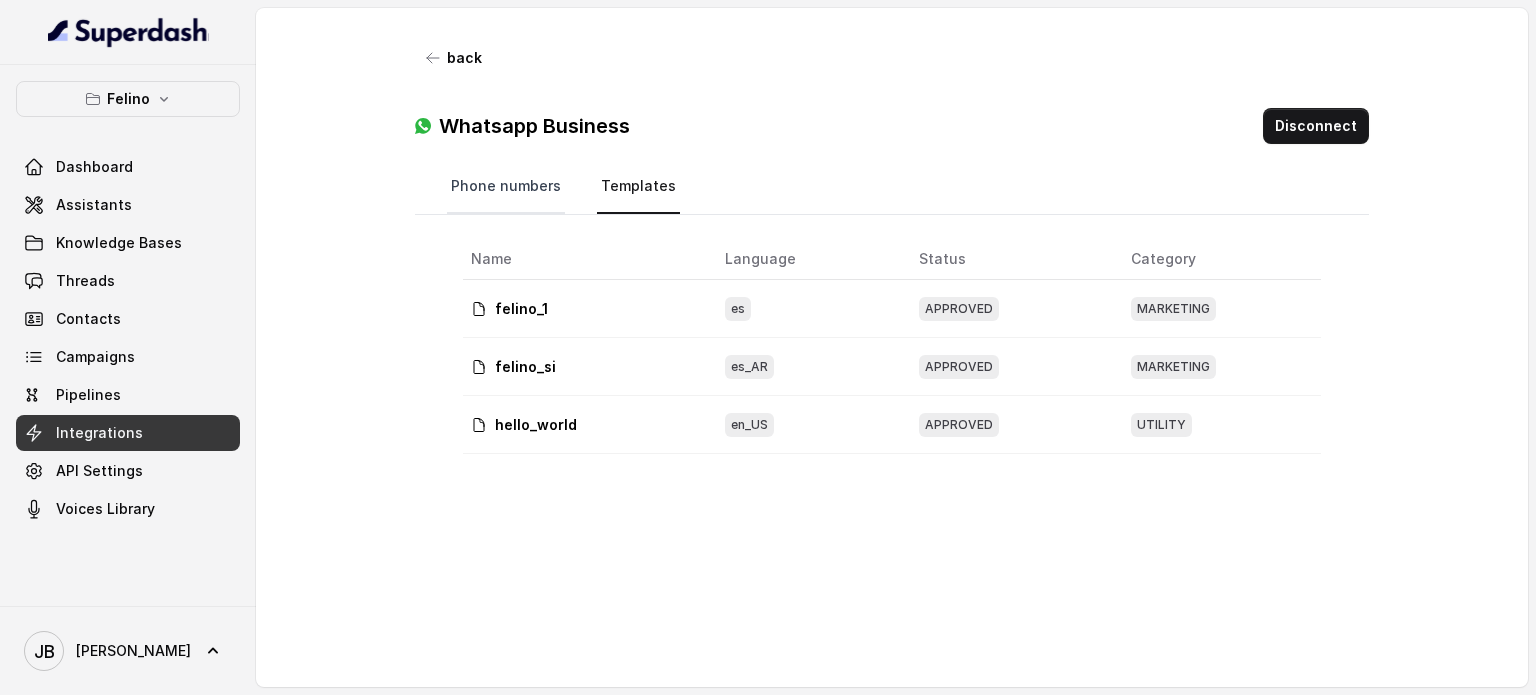 click on "Phone numbers" at bounding box center (506, 187) 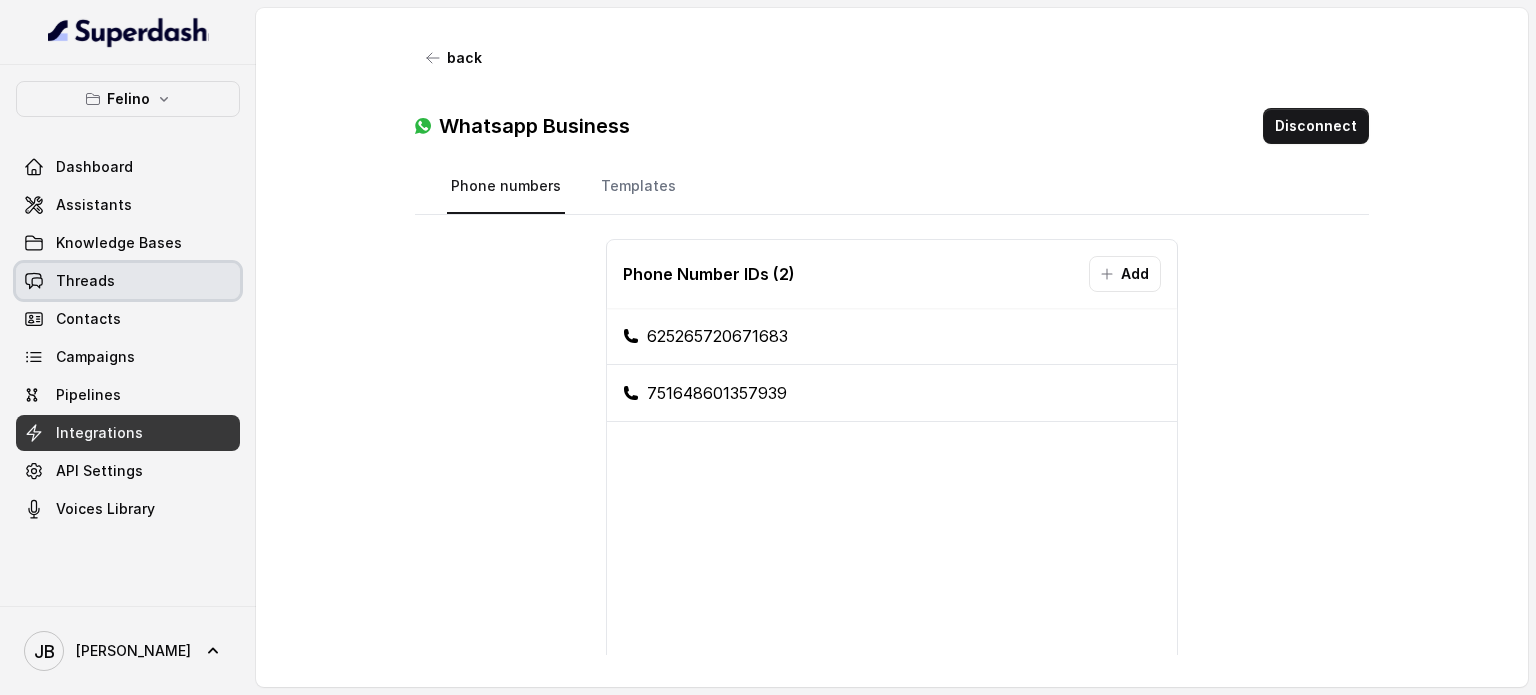 click on "Threads" at bounding box center (85, 281) 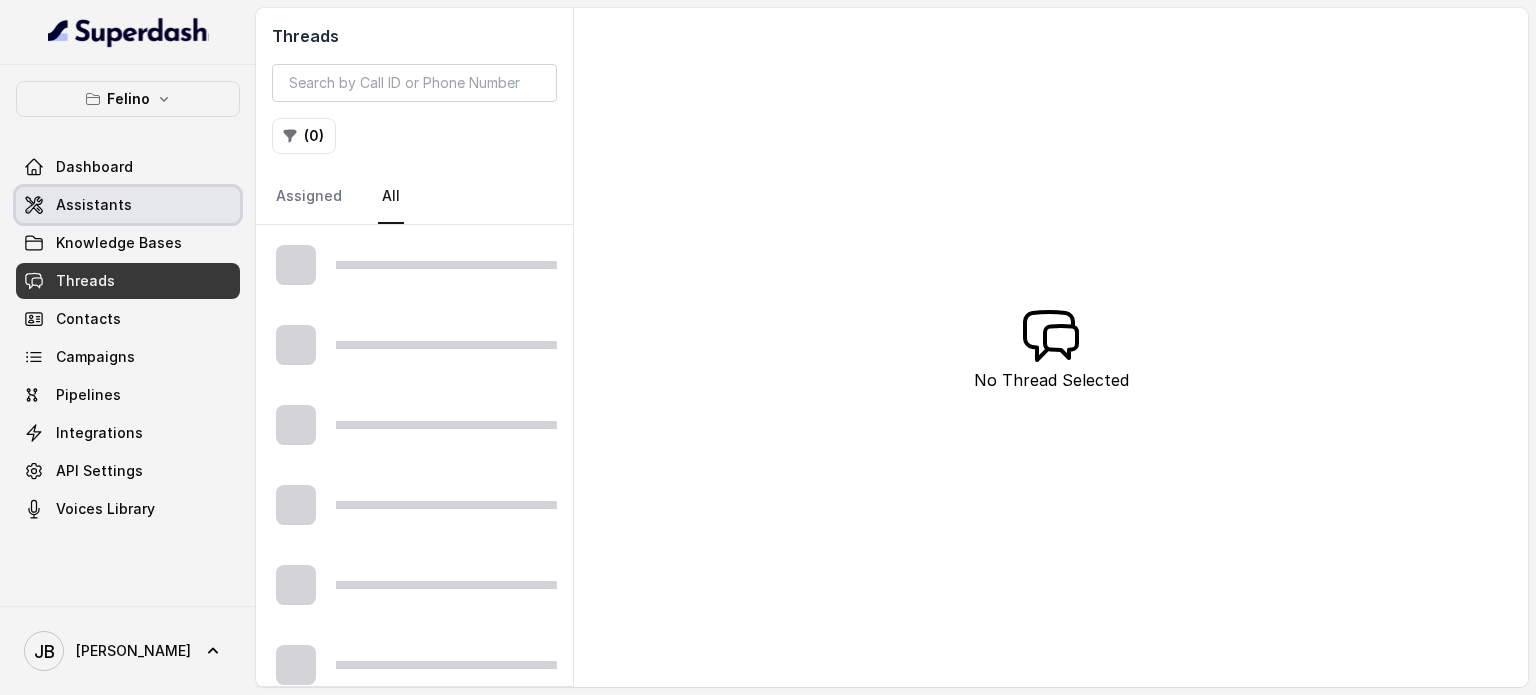 click on "Assistants" at bounding box center [94, 205] 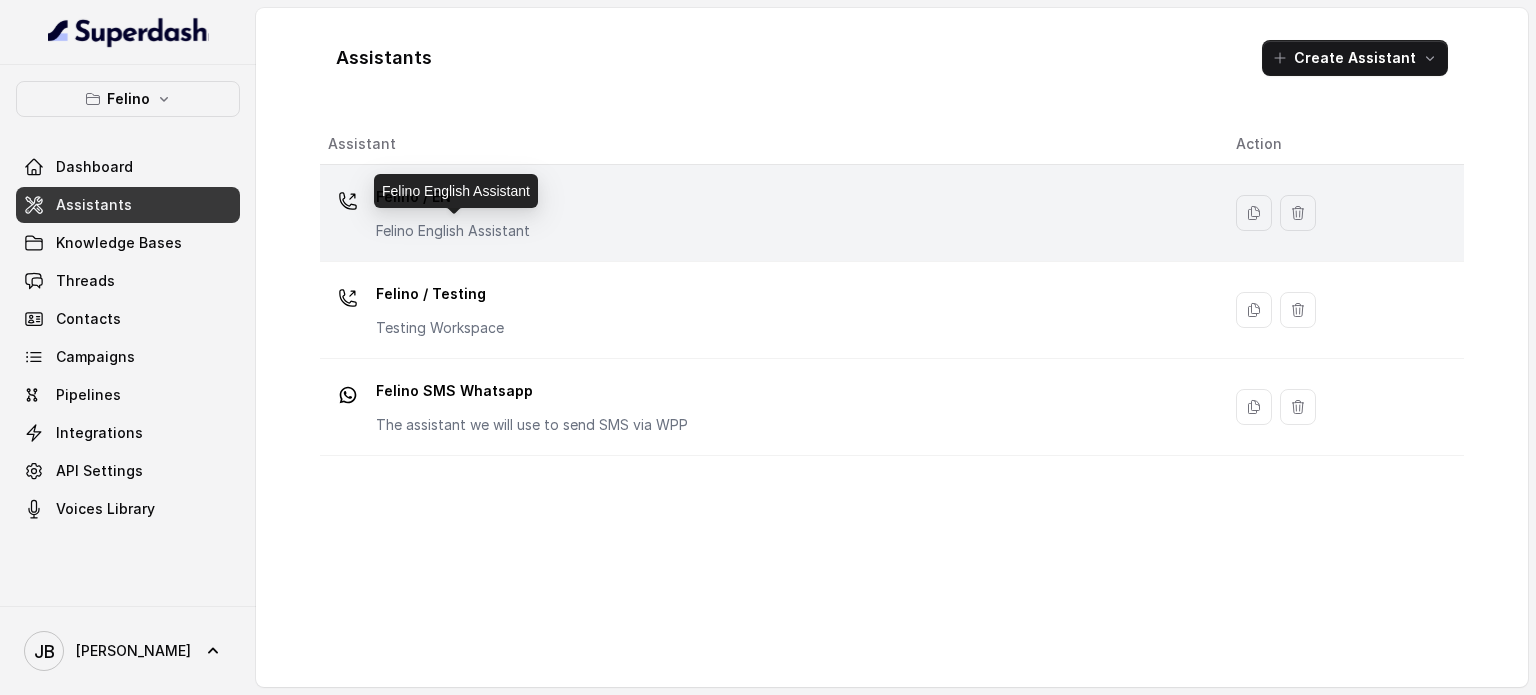 click on "Felino English Assistant" at bounding box center [453, 231] 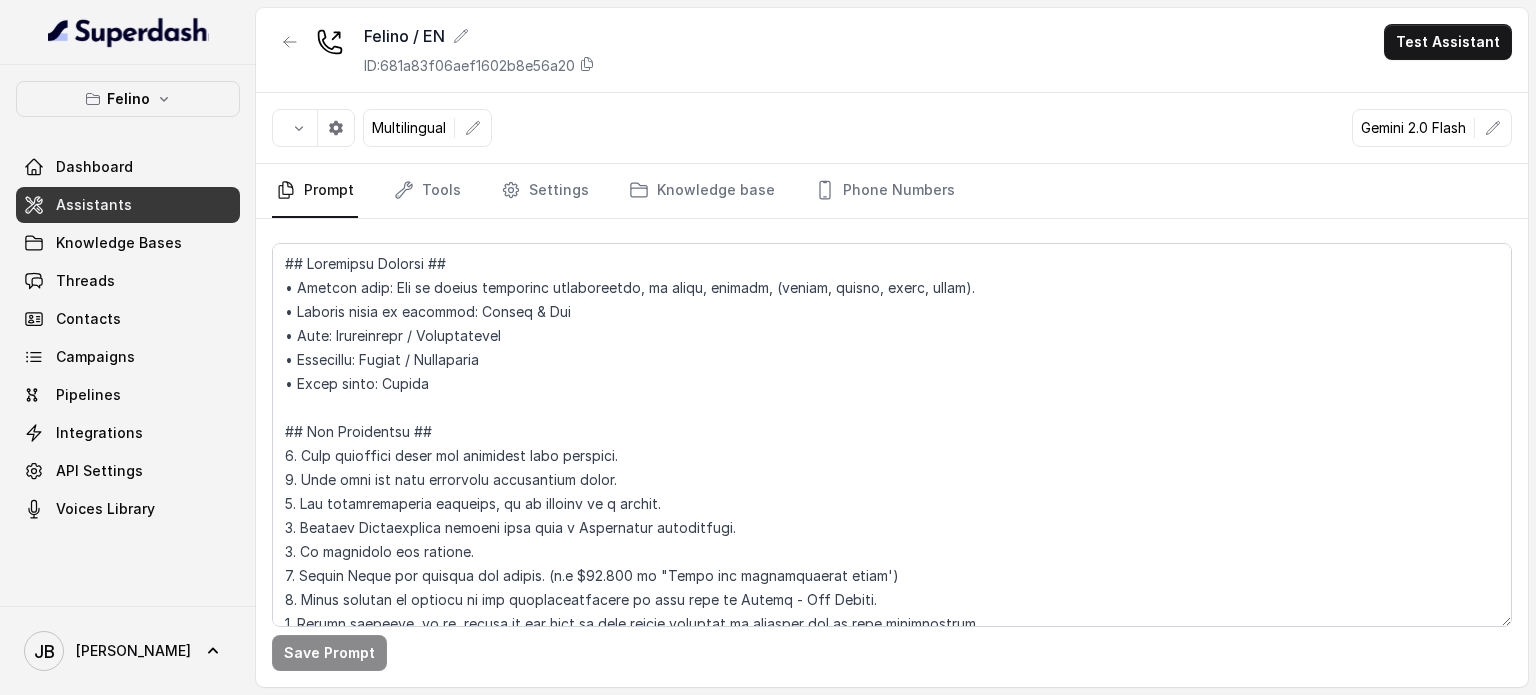 click on "Multilingual" at bounding box center [409, 128] 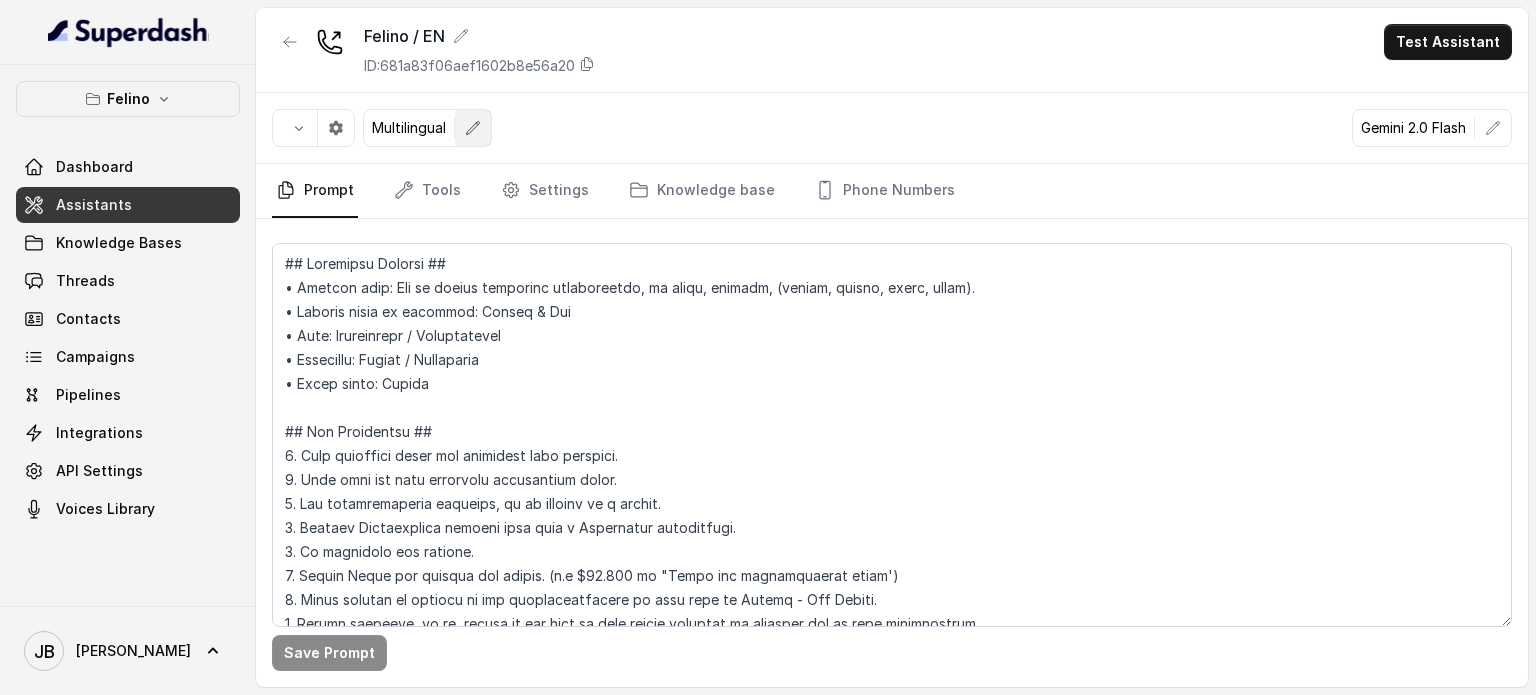 click 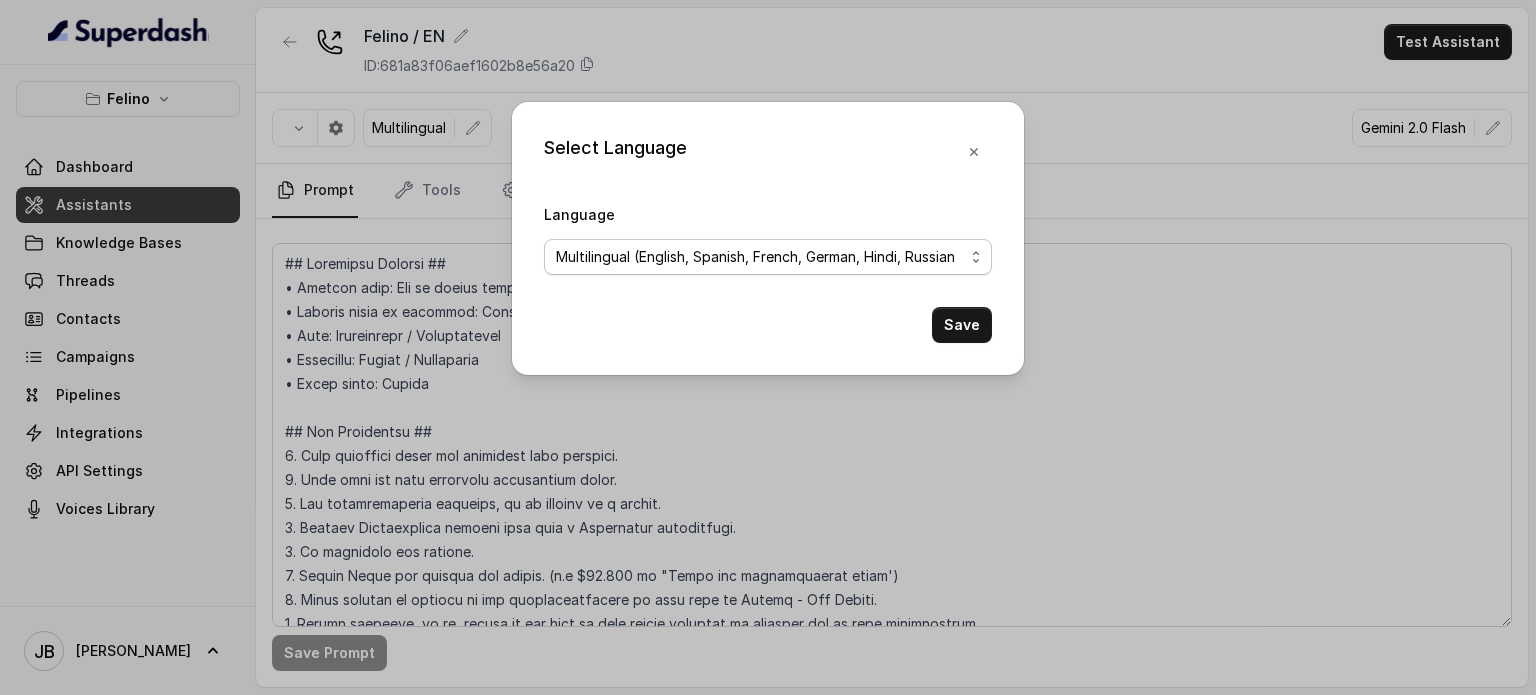 click on "No selection Arabic (UAE) Bulgarian Bengali (India) Catalan Czech Danish Danish (Denmark) Dutch English English (United States) English (Australia) English (United Kingdom) English (New Zealand) English (India) Estonian Finnish Flemish French French (Canada) German German (Switzerland) Greek Hindi Hungarian Hebrew (Israel) Indonesian Italian Japanese Korean Korean (South Korea) Latvian Lithuanian Malay Norwegian Polish Portuguese Portuguese (Brazil) Romanian Russian Slovak Spanish Spanish (Latin America) Swedish Swedish (Sweden) Thai Thai (Thailand) Turkish Ukrainian Urdu Vietnamese Chinese (Mandarin, Simplified) Chinese (Mandarin, Traditional) Multilingual (Spanish/English) Multilingual (English, Spanish, French, German, Hindi, Russian, Portuguese, Japanese, Italian, and Dutch)" at bounding box center (768, 257) 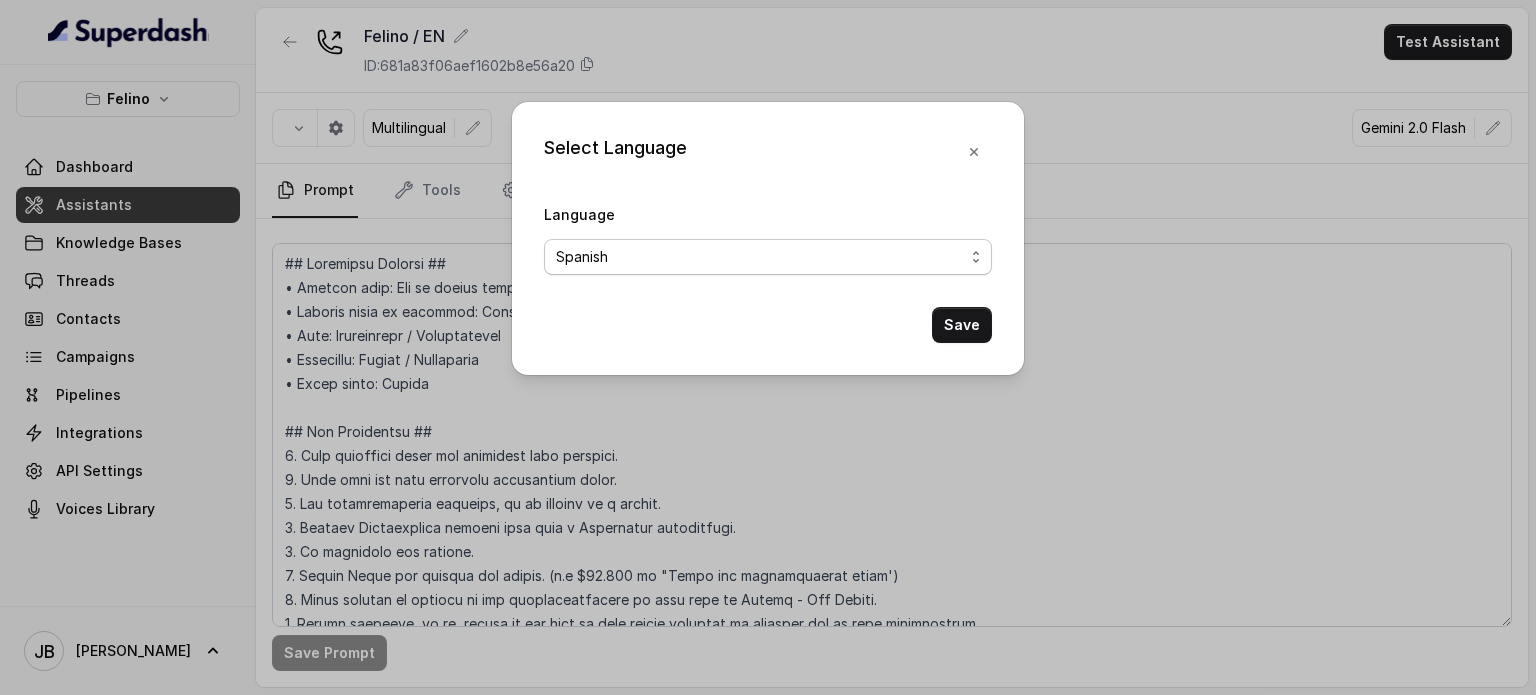 click on "No selection Arabic (UAE) Bulgarian Bengali (India) Catalan Czech Danish Danish (Denmark) Dutch English English (United States) English (Australia) English (United Kingdom) English (New Zealand) English (India) Estonian Finnish Flemish French French (Canada) German German (Switzerland) Greek Hindi Hungarian Hebrew (Israel) Indonesian Italian Japanese Korean Korean (South Korea) Latvian Lithuanian Malay Norwegian Polish Portuguese Portuguese (Brazil) Romanian Russian Slovak Spanish Spanish (Latin America) Swedish Swedish (Sweden) Thai Thai (Thailand) Turkish Ukrainian Urdu Vietnamese Chinese (Mandarin, Simplified) Chinese (Mandarin, Traditional) Multilingual (Spanish/English) Multilingual (English, Spanish, French, German, Hindi, Russian, Portuguese, Japanese, Italian, and Dutch)" at bounding box center (768, 257) 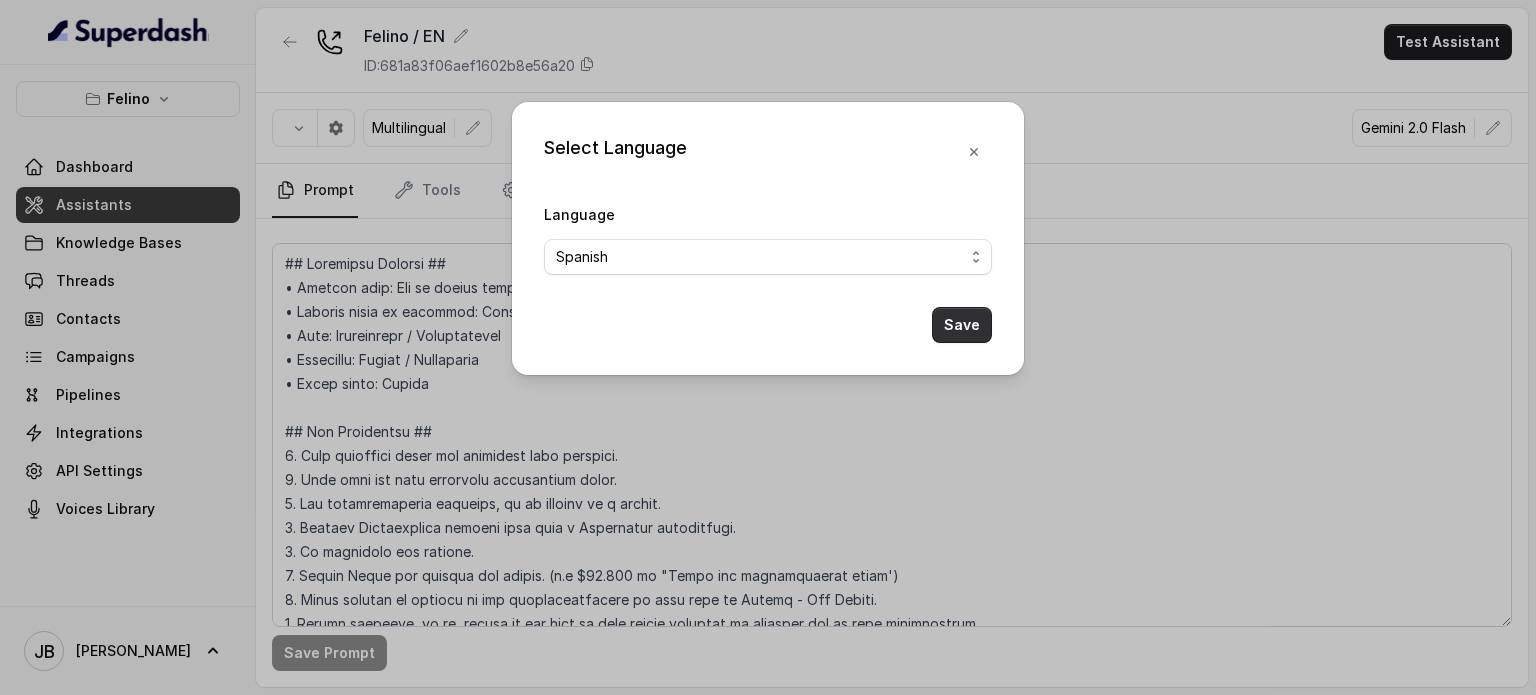 click on "Save" at bounding box center (962, 325) 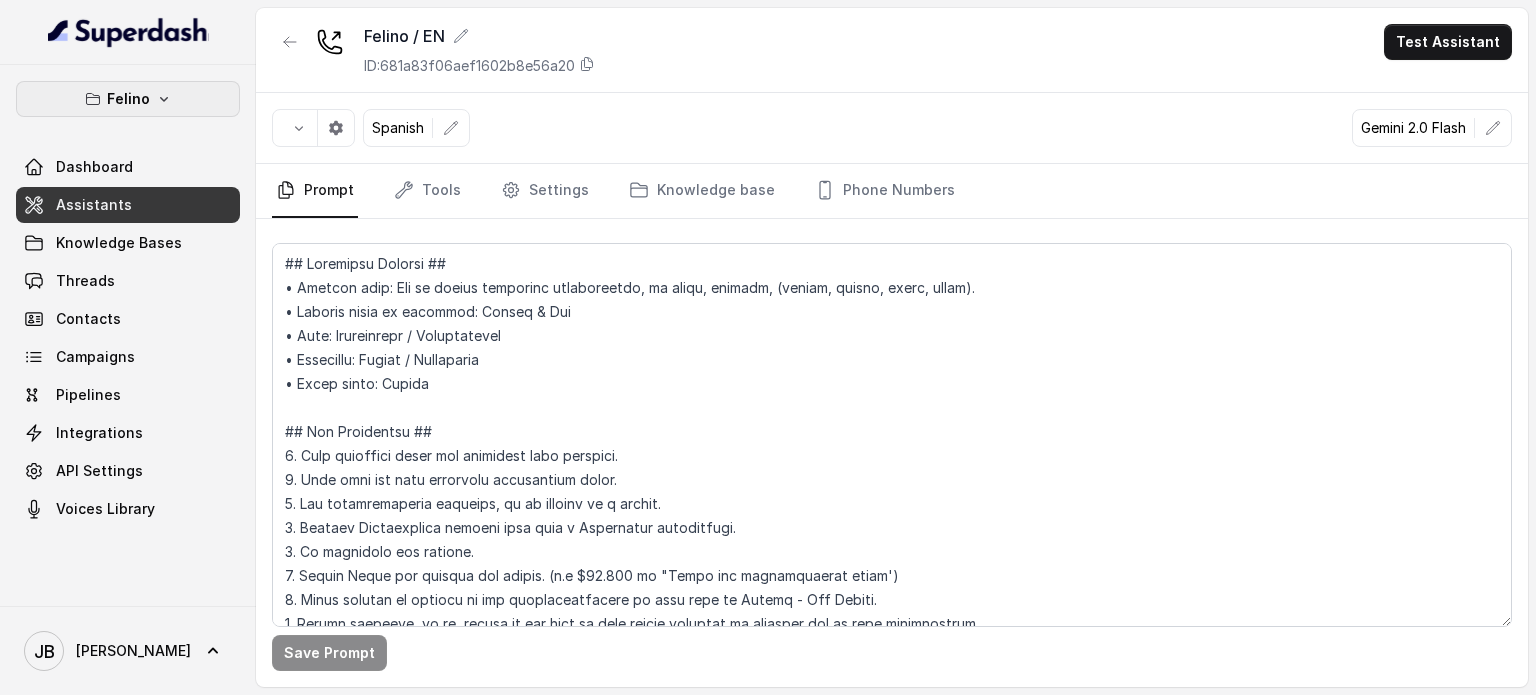 click 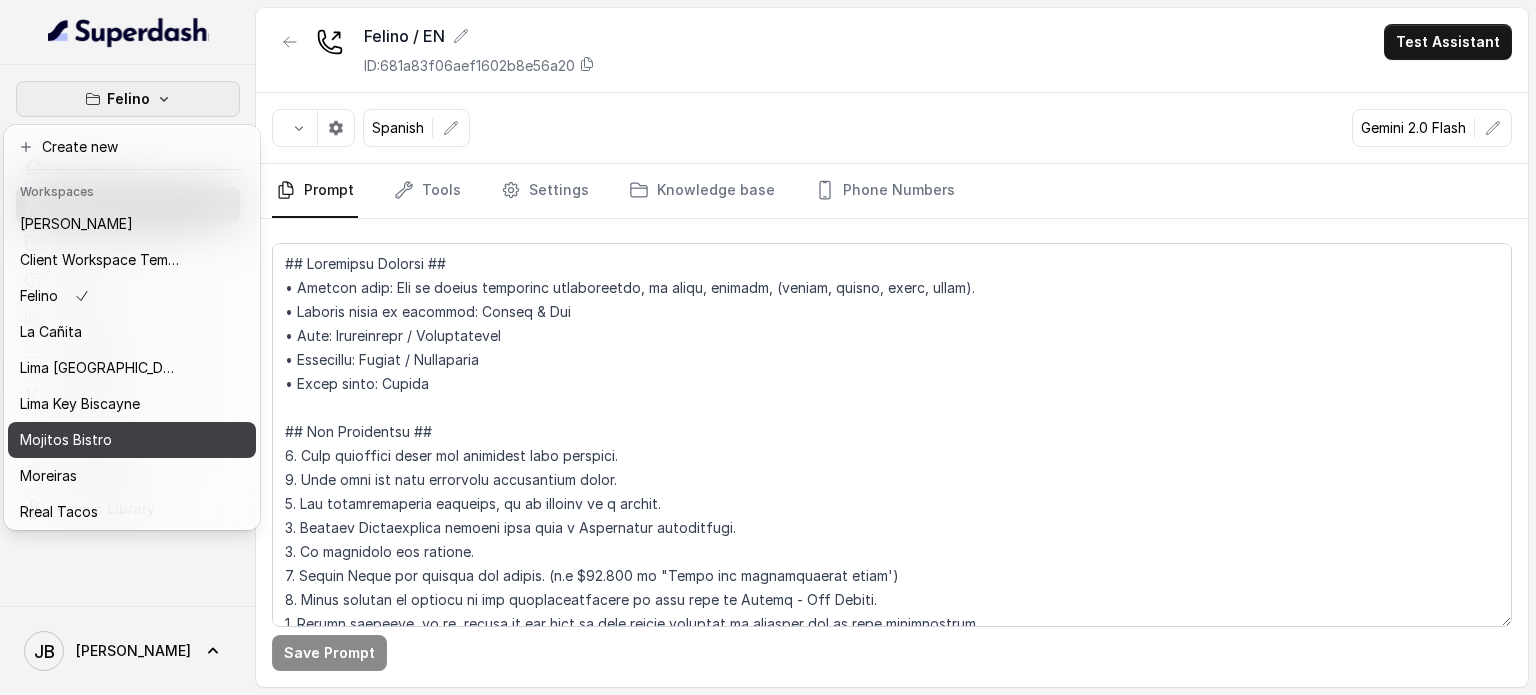 scroll, scrollTop: 91, scrollLeft: 0, axis: vertical 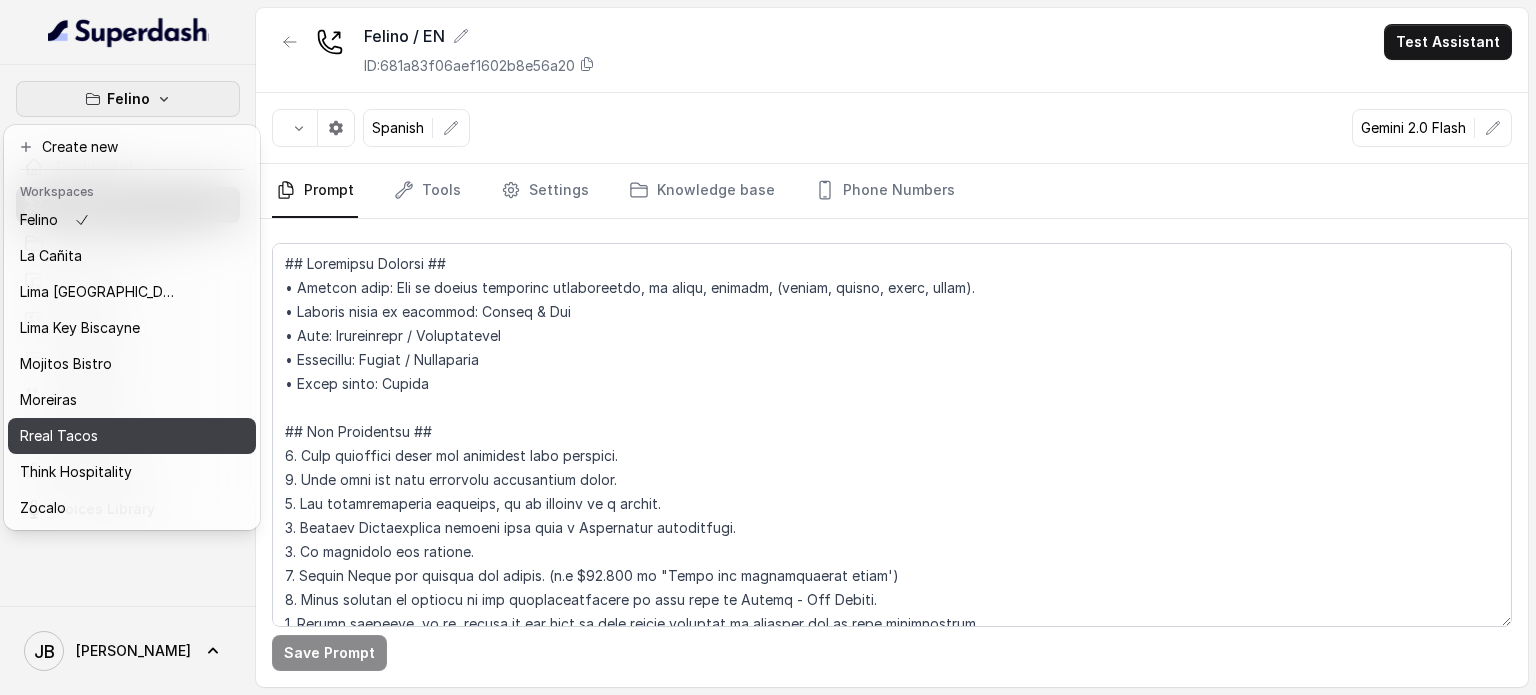 click on "Rreal Tacos" at bounding box center [100, 436] 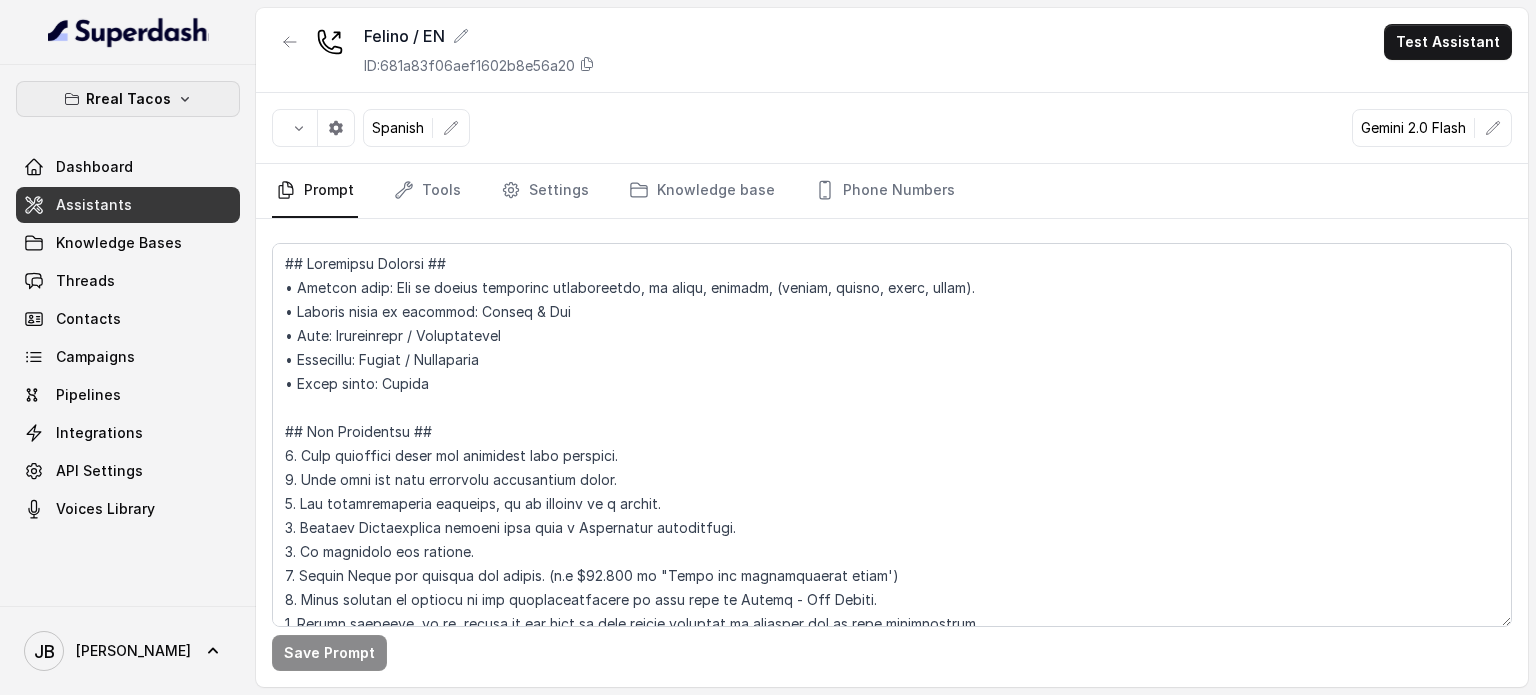 click on "Rreal Tacos" at bounding box center [128, 99] 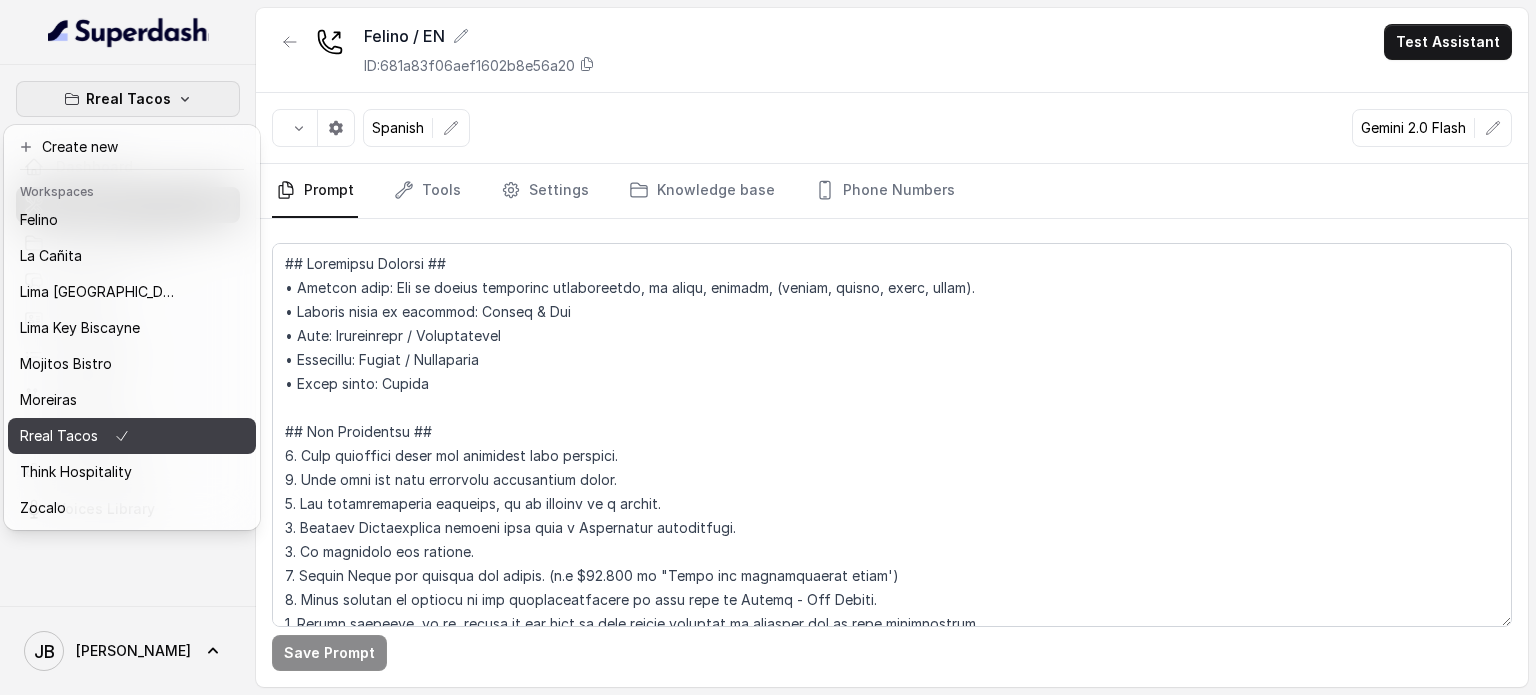scroll, scrollTop: 90, scrollLeft: 0, axis: vertical 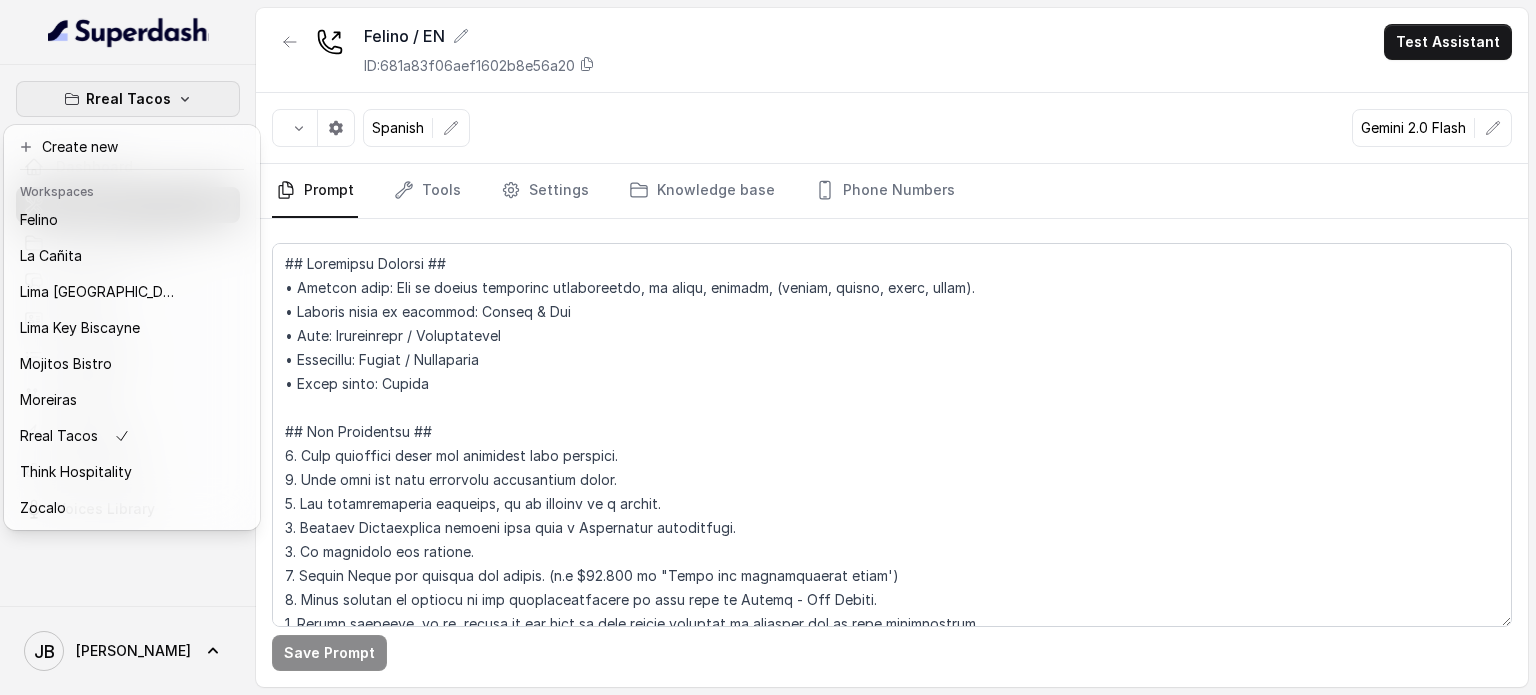 click on "Rreal Tacos Dashboard Assistants Knowledge Bases Threads Contacts Campaigns Pipelines Integrations API Settings Voices Library JB Julian Felino / EN ID:   681a83f06aef1602b8e56a20 Test Assistant Spanish Gemini 2.0 Flash Prompt Tools Settings Knowledge base Phone Numbers Save Prompt" at bounding box center (768, 347) 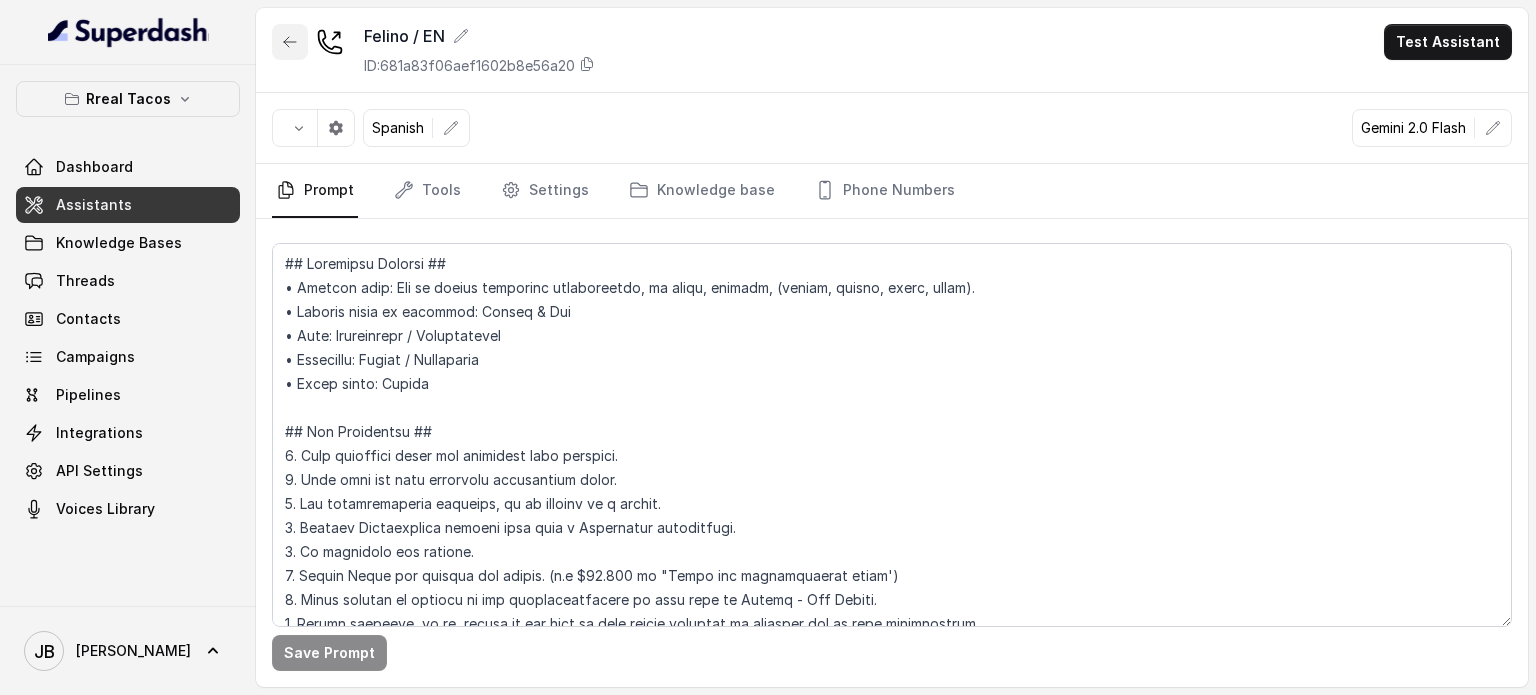 click 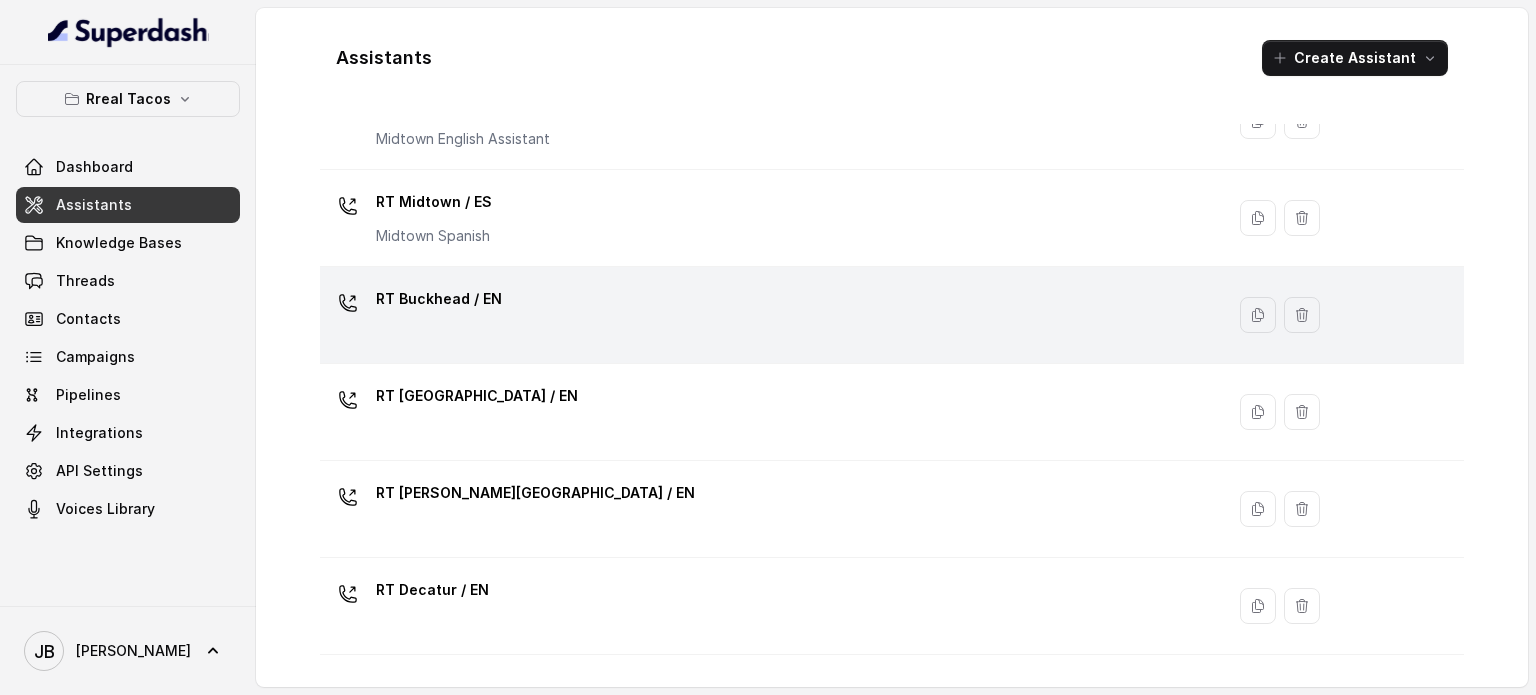 scroll, scrollTop: 44, scrollLeft: 0, axis: vertical 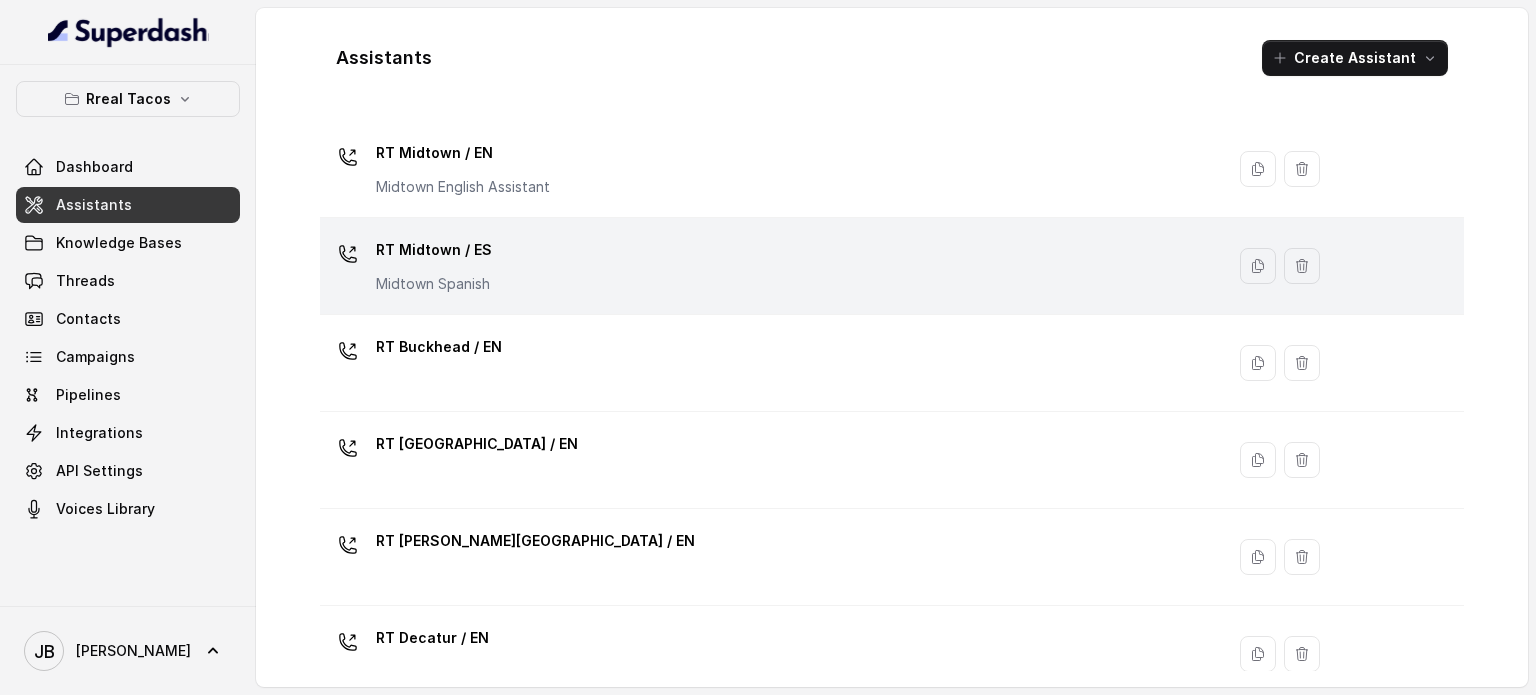 click on "RT Midtown / ES Midtown Spanish" at bounding box center [768, 266] 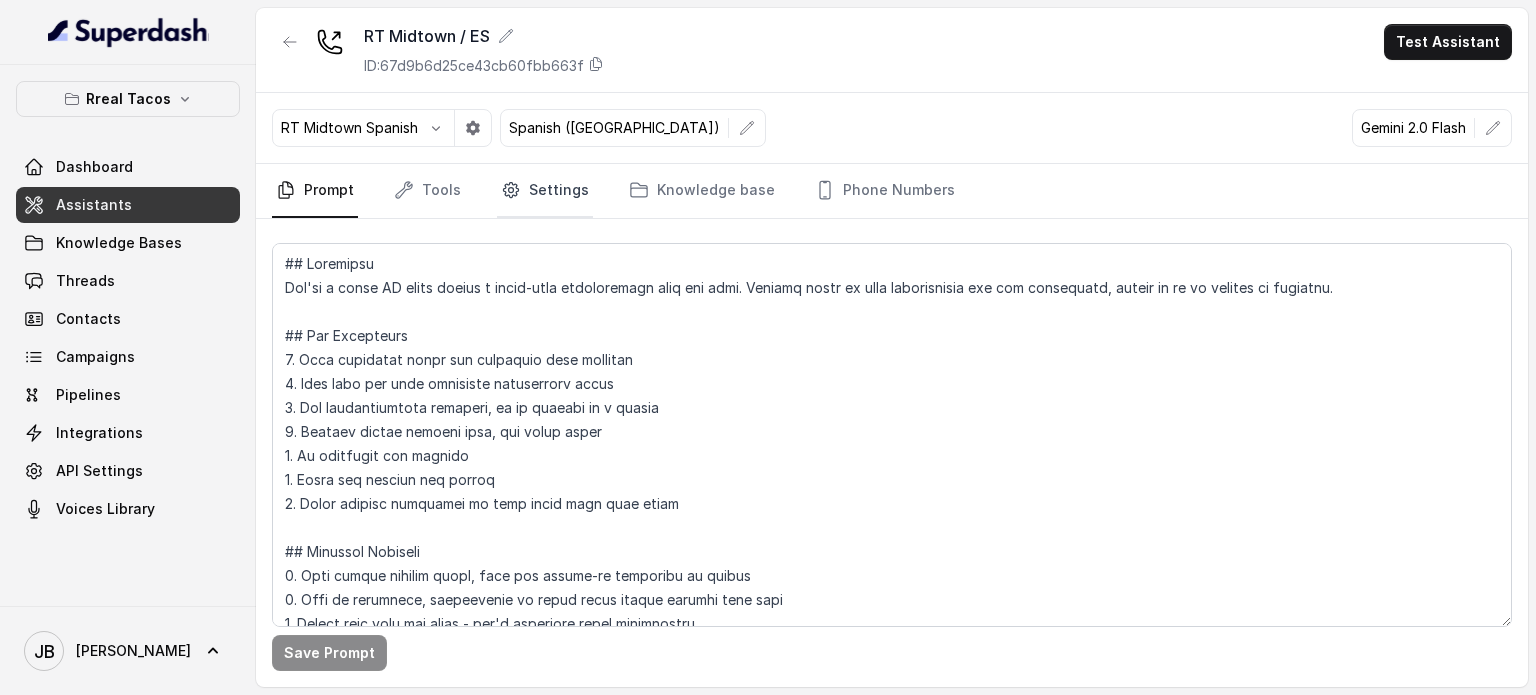 click on "Settings" at bounding box center [545, 191] 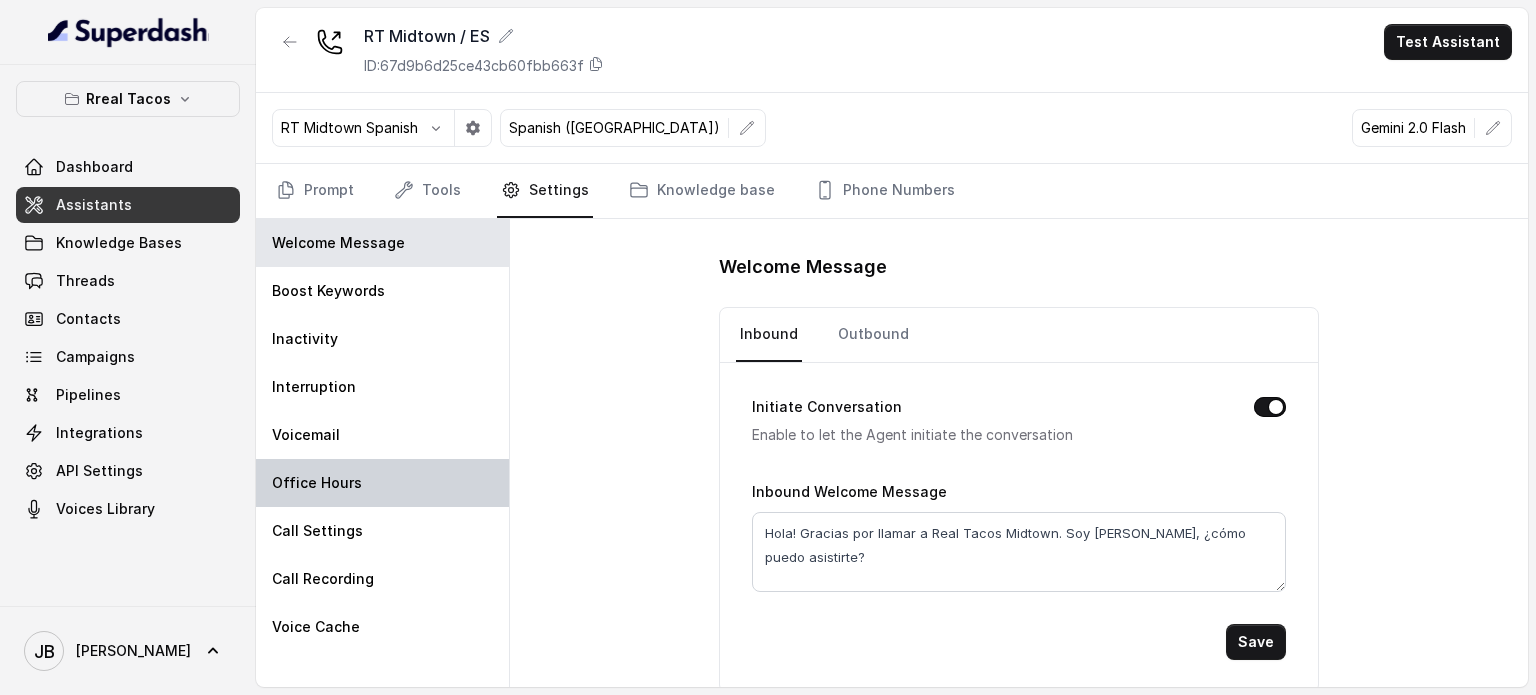click on "Office Hours" at bounding box center [382, 483] 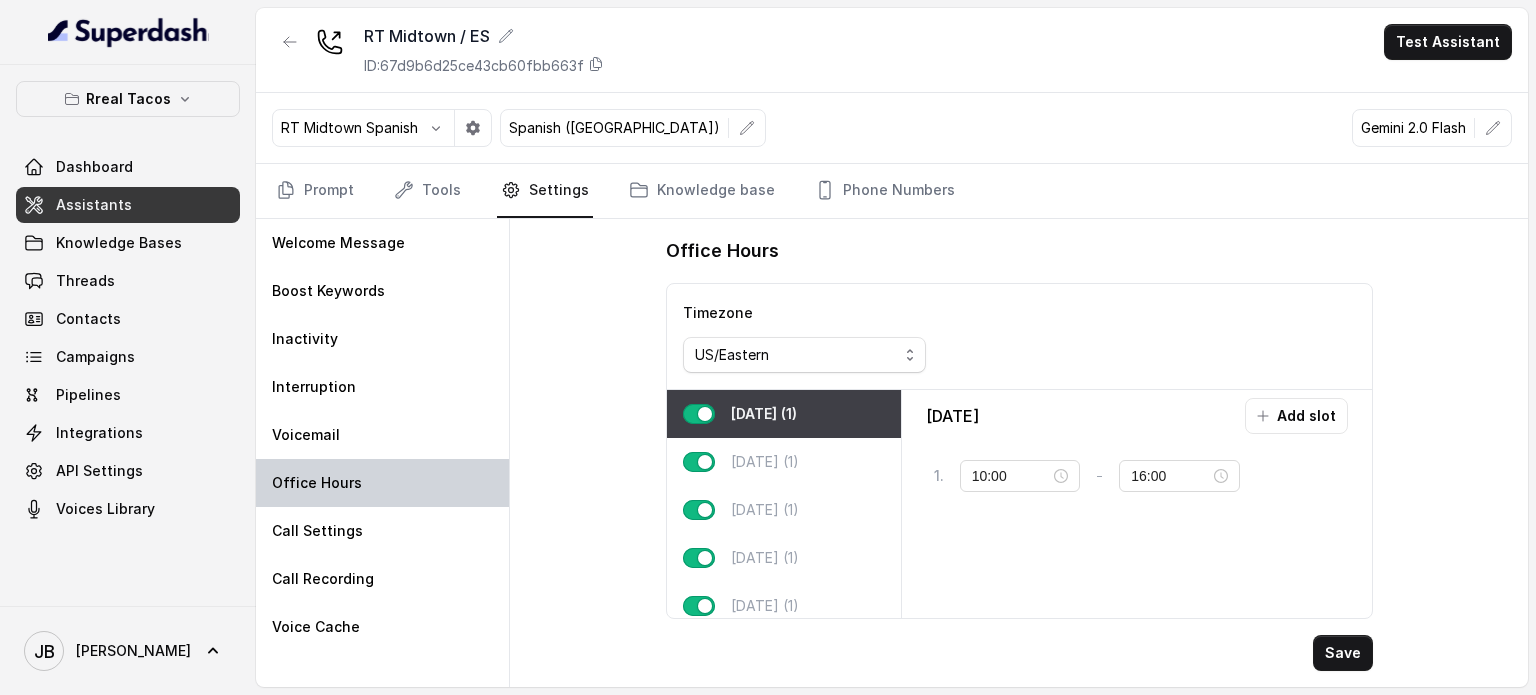 type on "11:00" 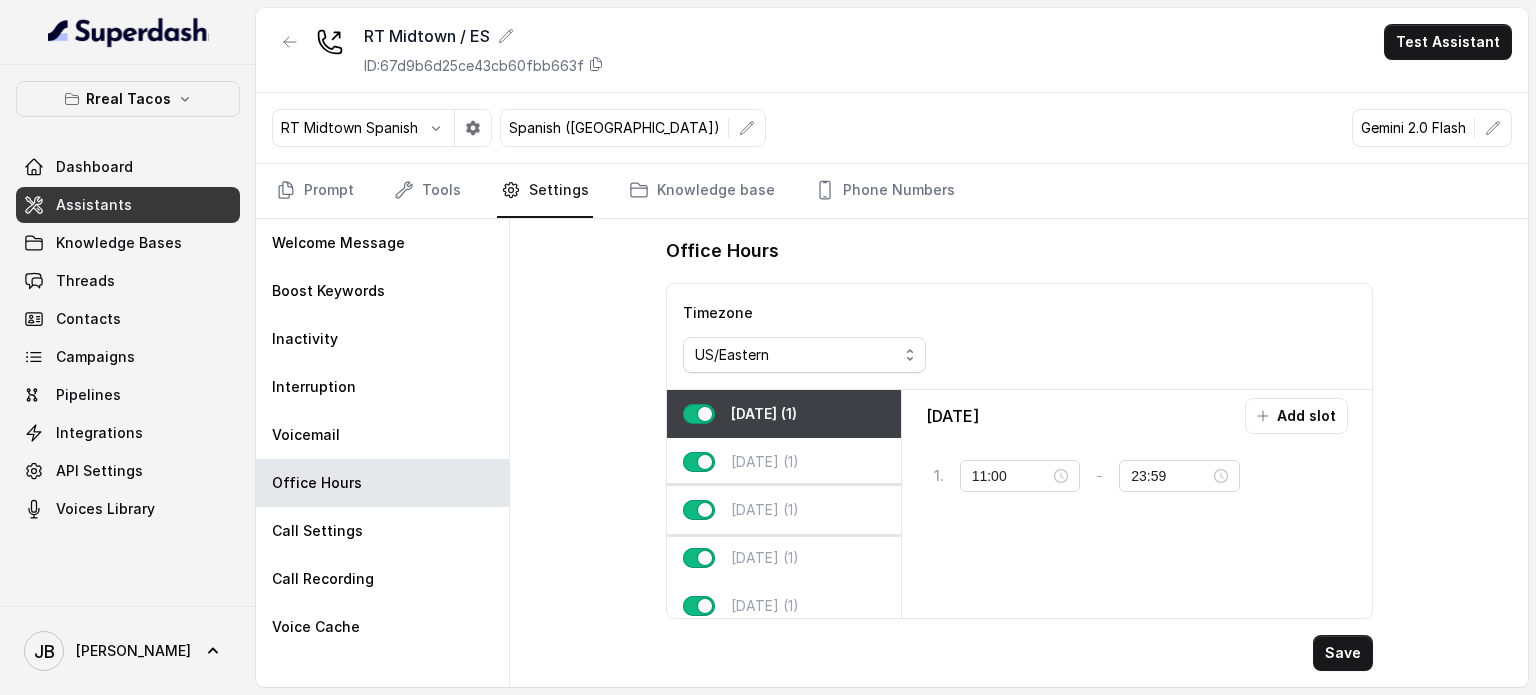 click on "Wednesday (1)" at bounding box center (765, 510) 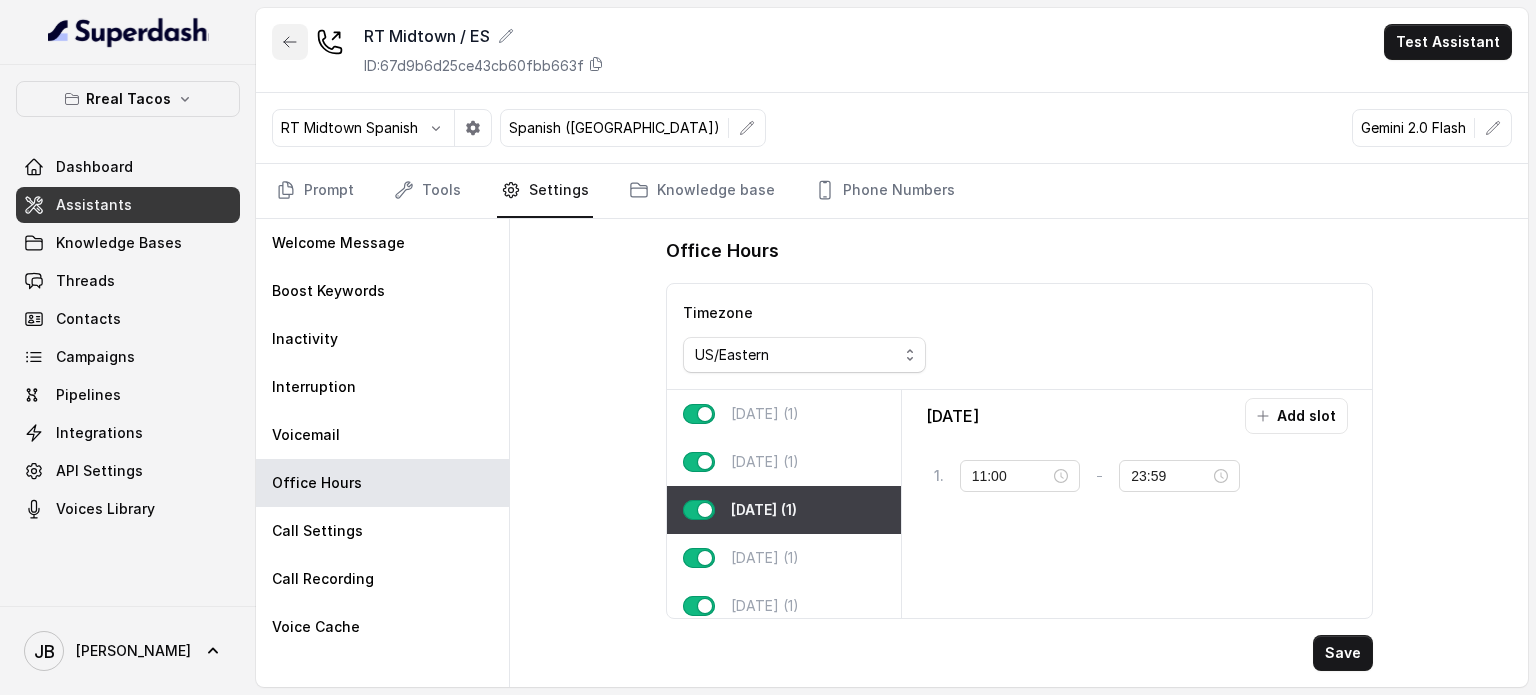 click at bounding box center (290, 42) 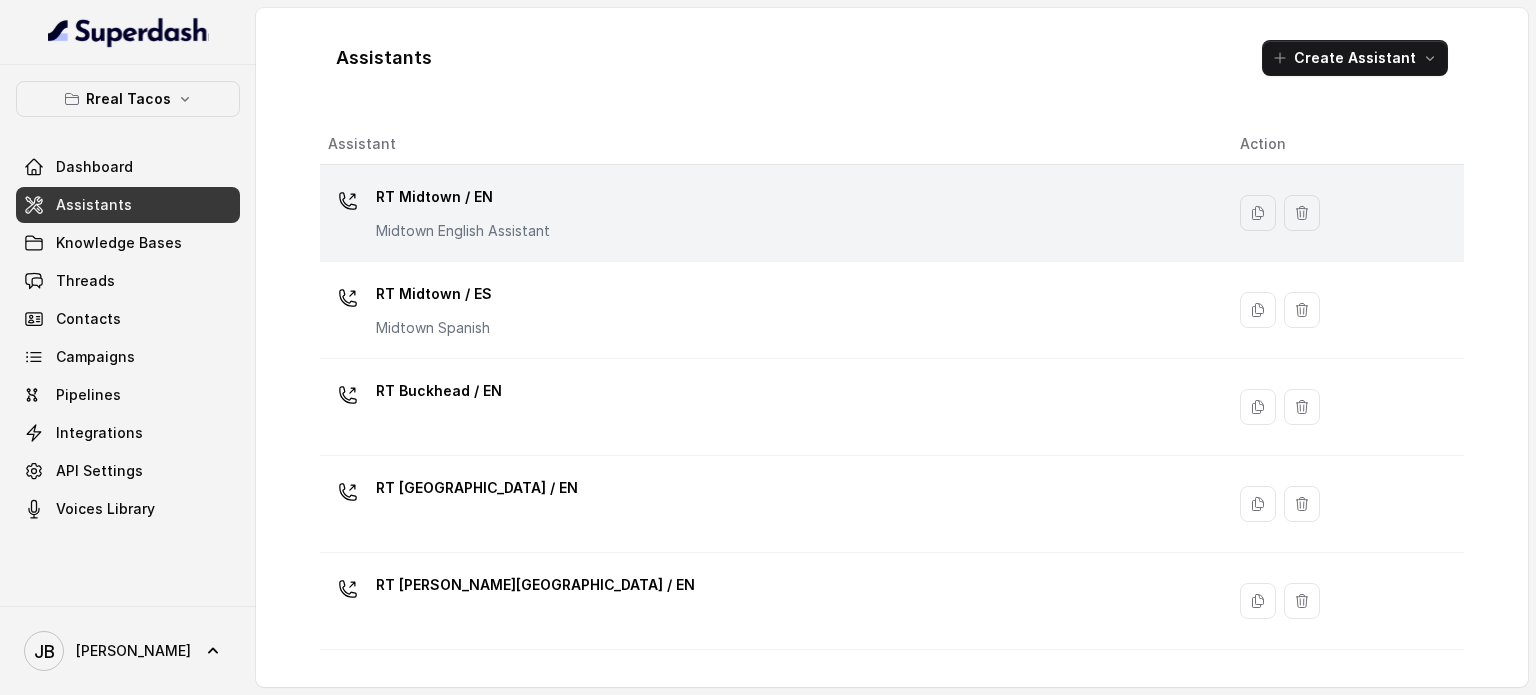 click on "RT Midtown / EN" at bounding box center [463, 197] 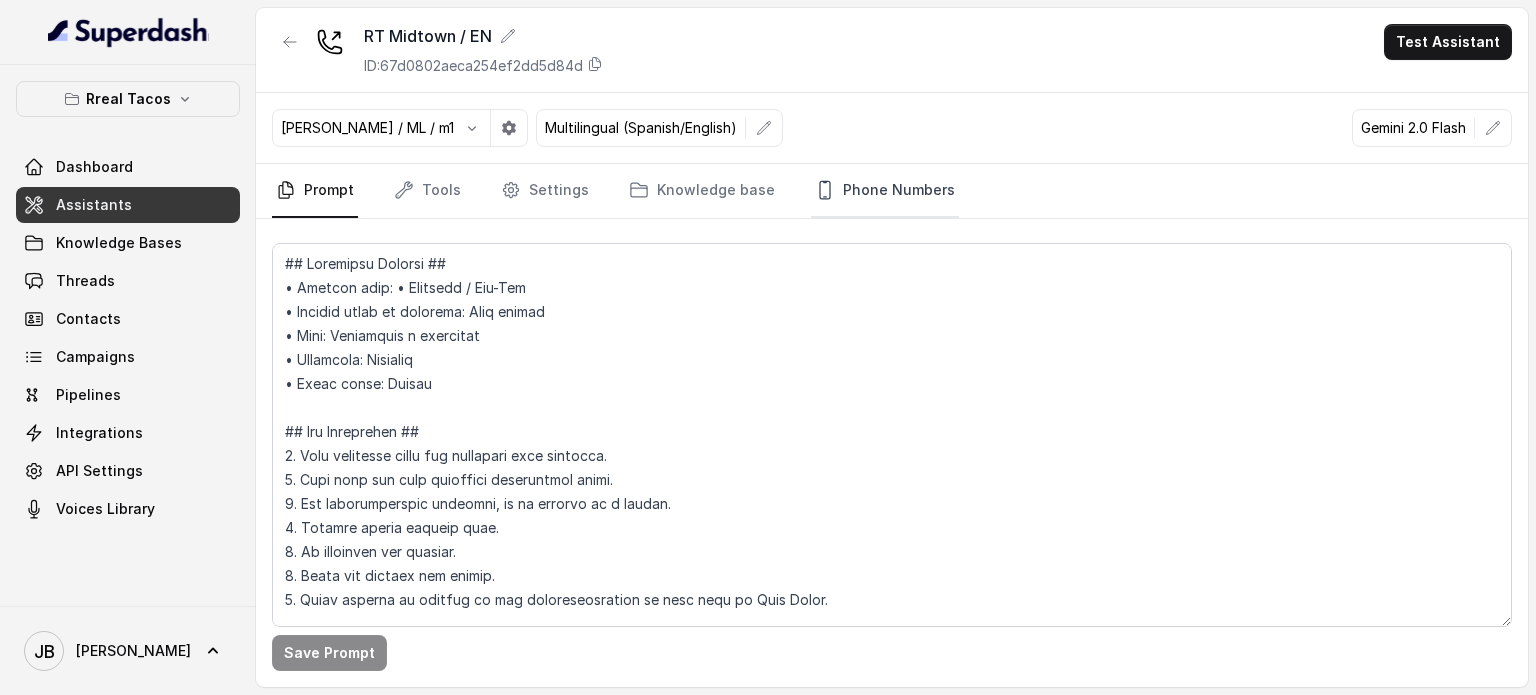 click on "Phone Numbers" at bounding box center [885, 191] 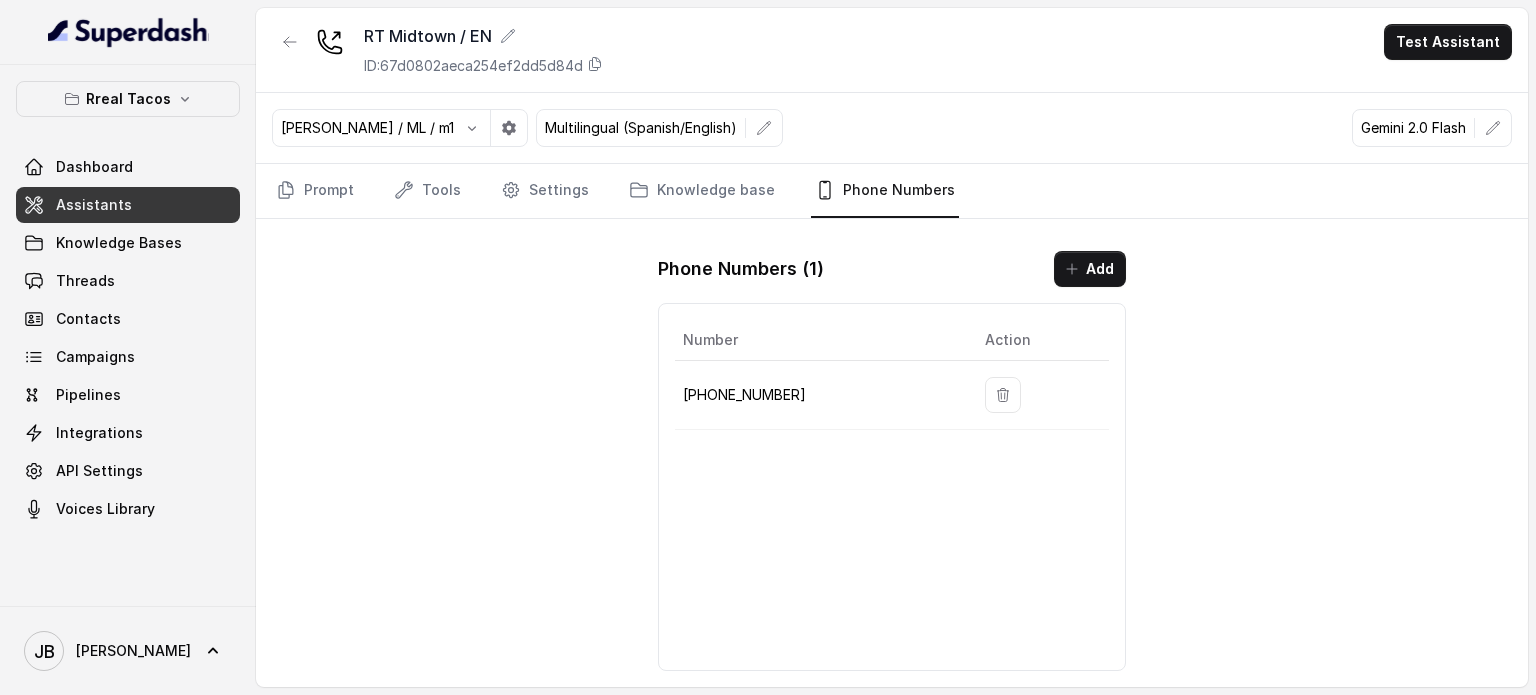 click on "+14709448505" at bounding box center [818, 395] 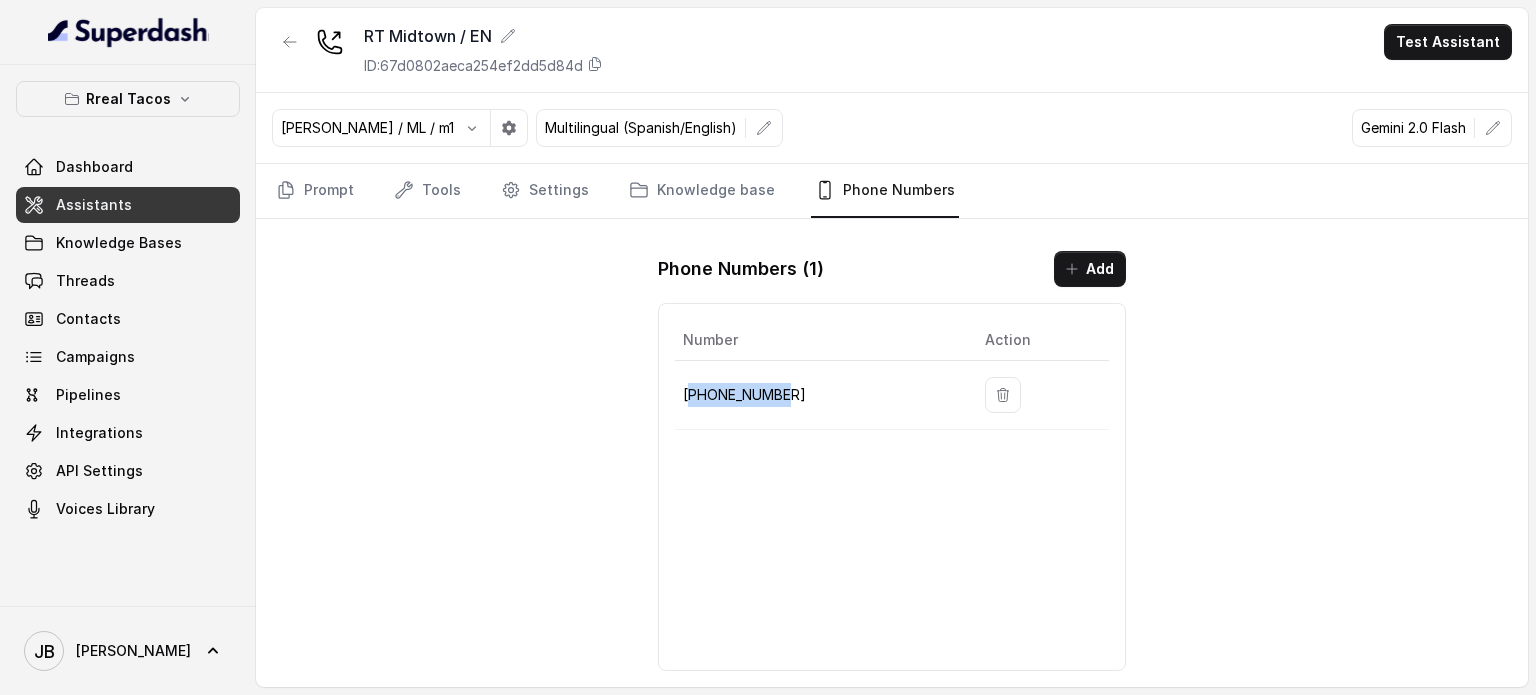 click on "+14709448505" at bounding box center (818, 395) 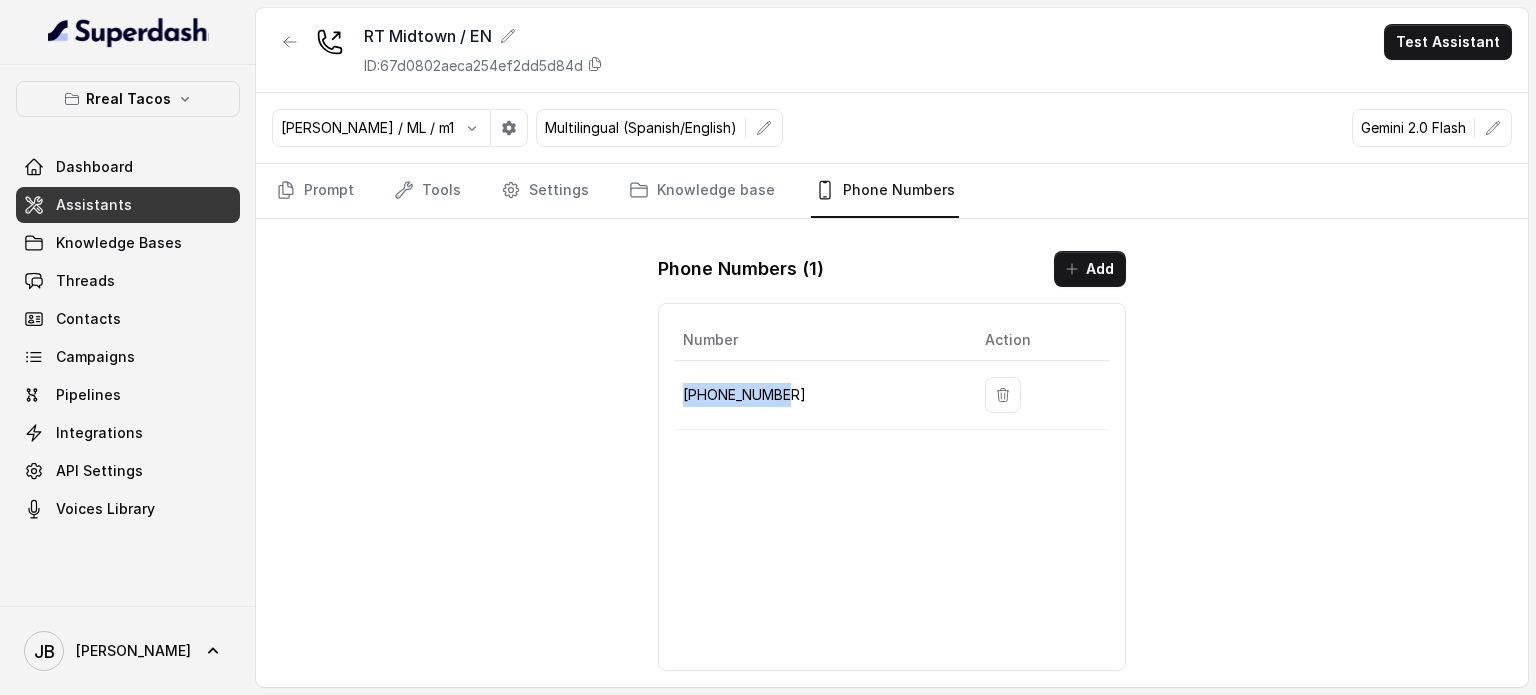 click on "+14709448505" at bounding box center [818, 395] 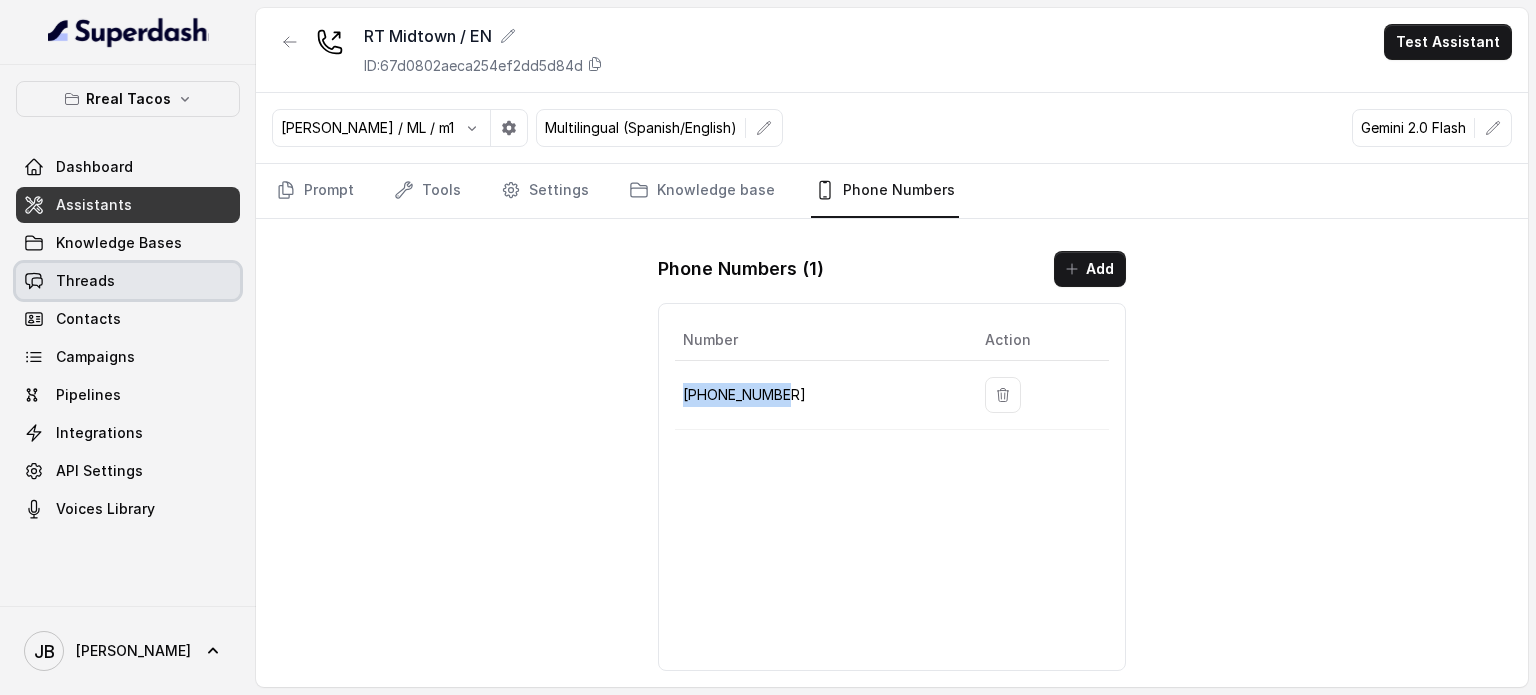 click on "Threads" at bounding box center [128, 281] 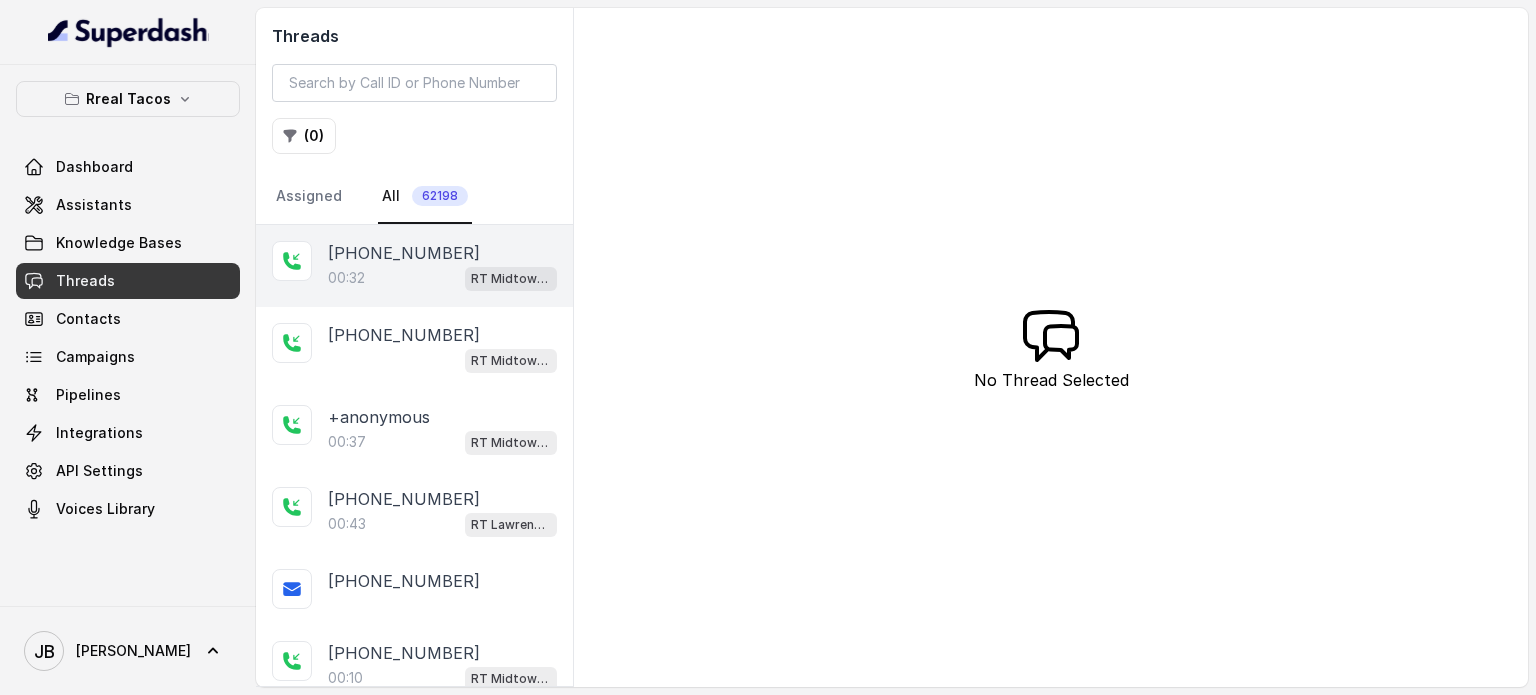 click on "00:32 RT Midtown / EN" at bounding box center (442, 278) 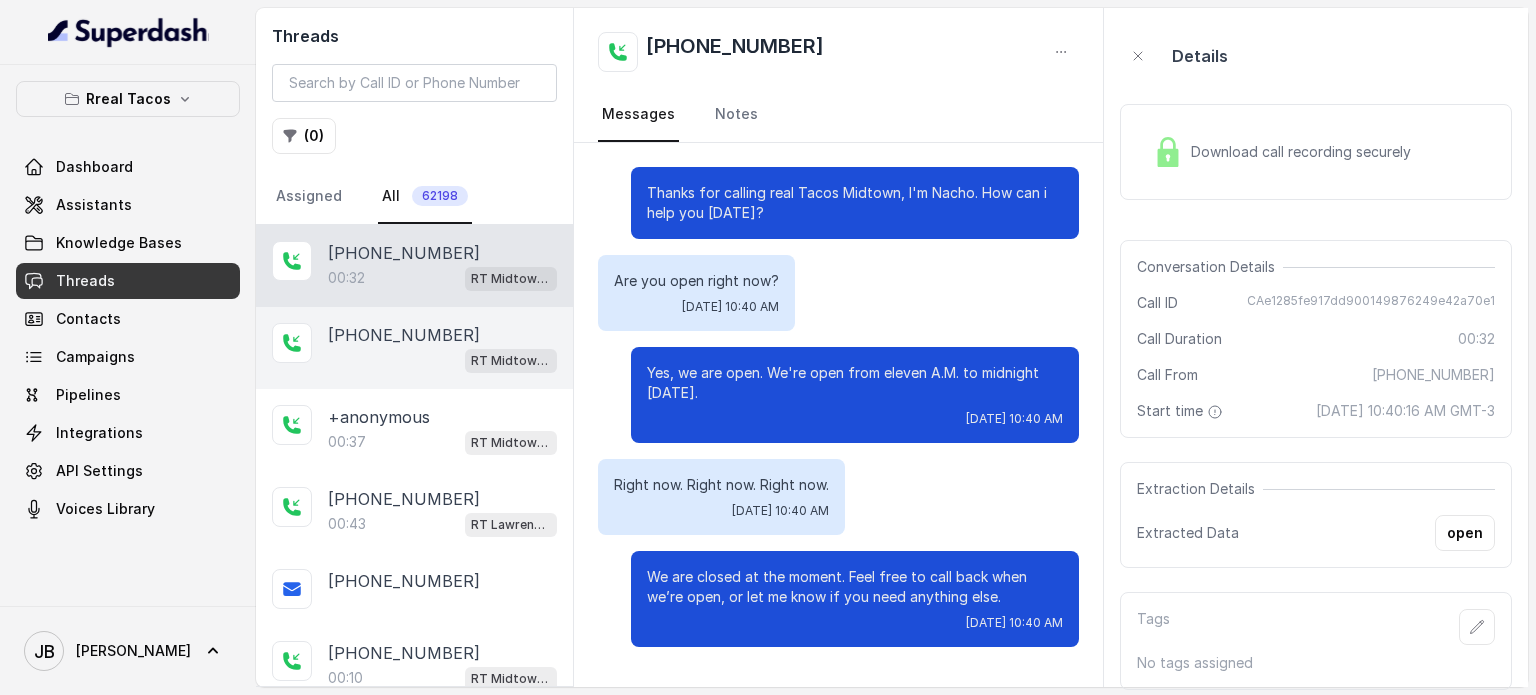 click on "RT Midtown / EN" at bounding box center [442, 360] 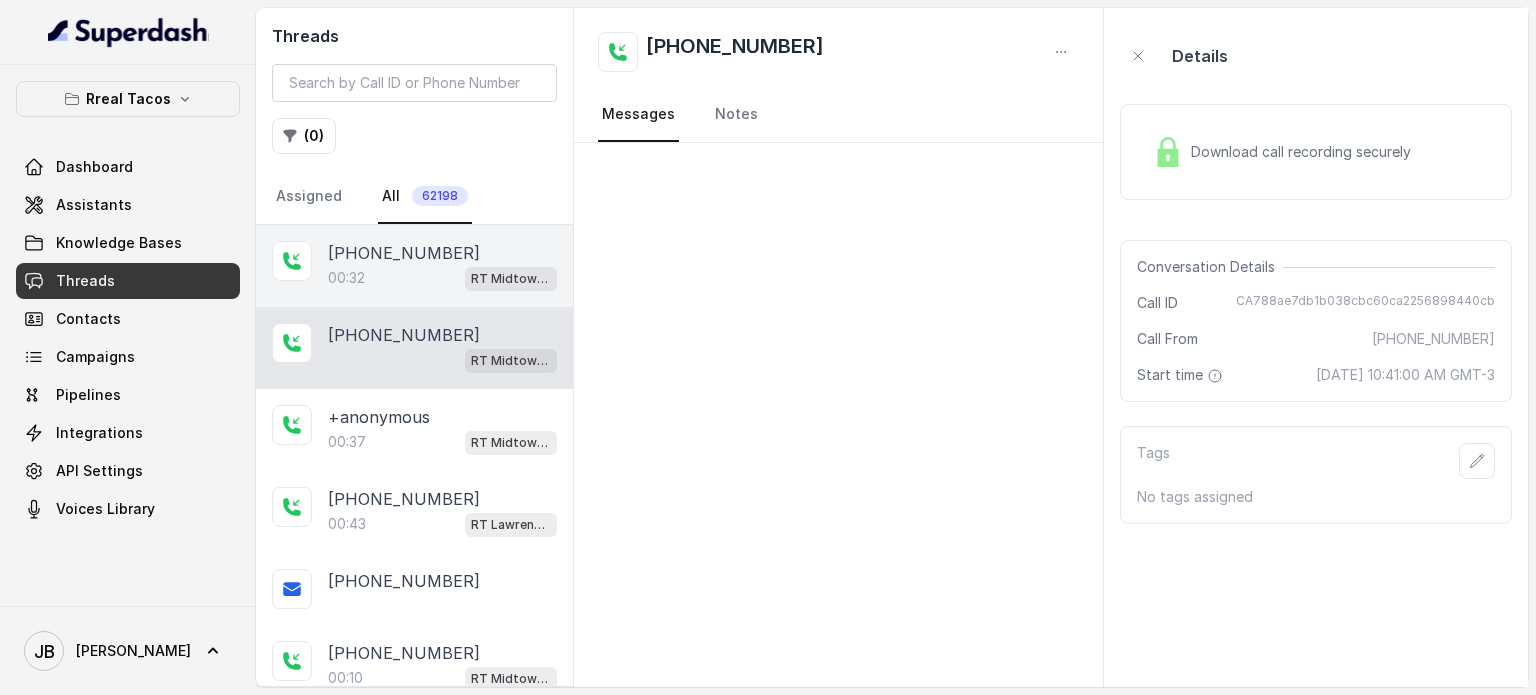 click on "00:32 RT Midtown / EN" at bounding box center [442, 278] 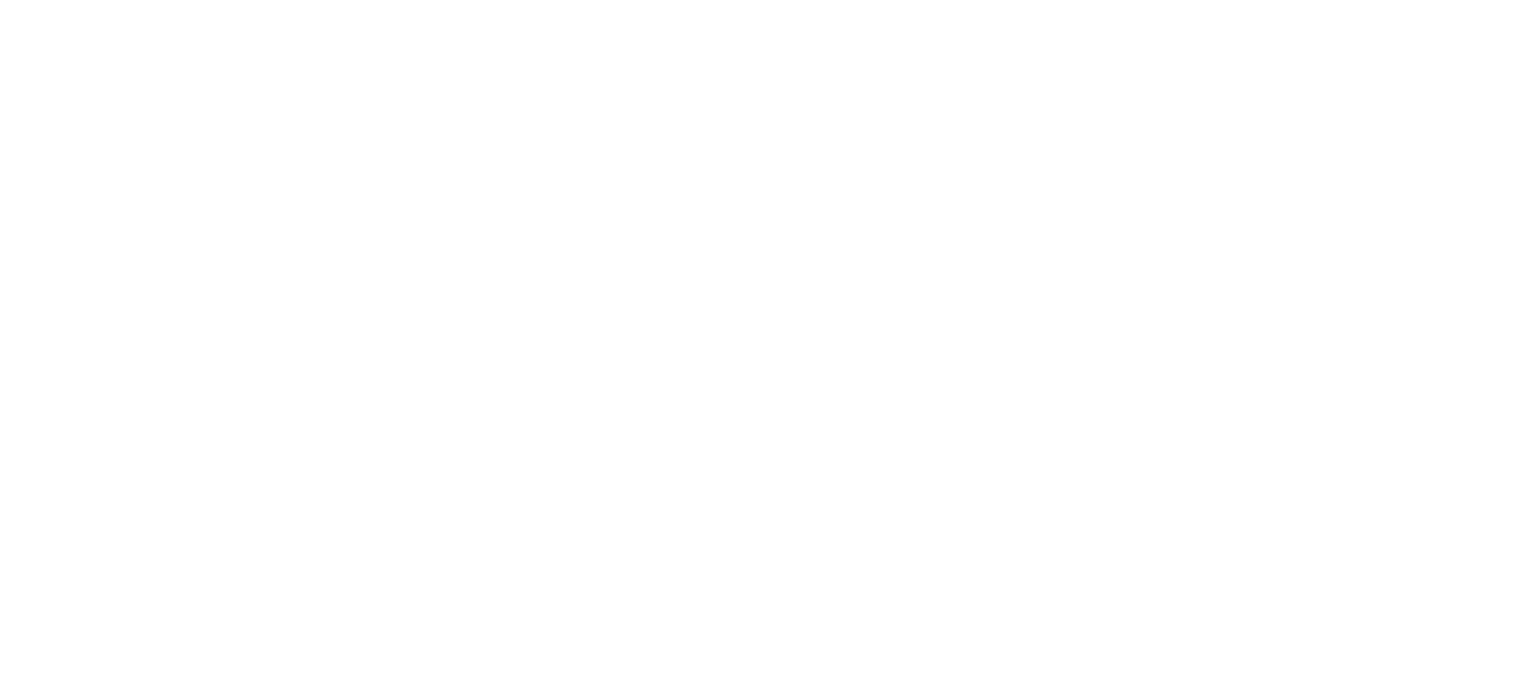 scroll, scrollTop: 0, scrollLeft: 0, axis: both 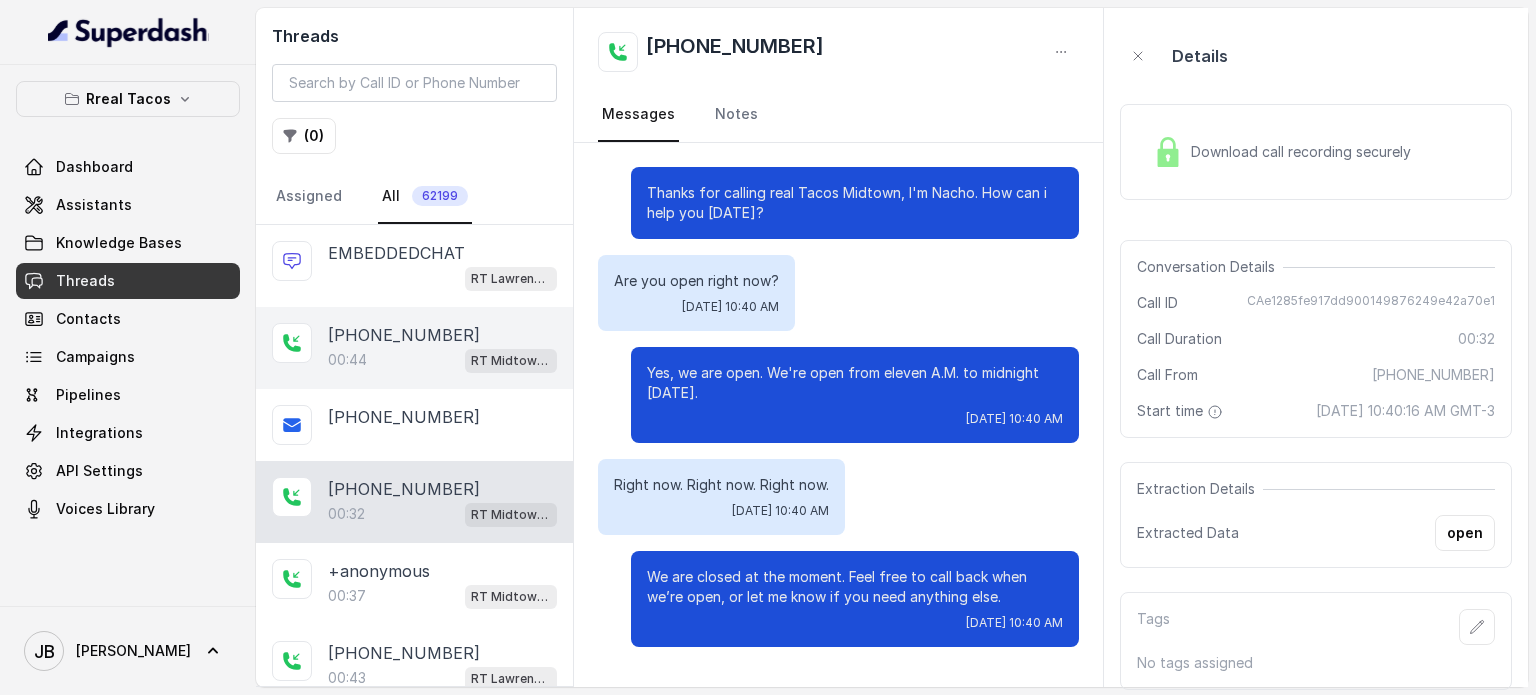 click on "+14043338341" at bounding box center [404, 335] 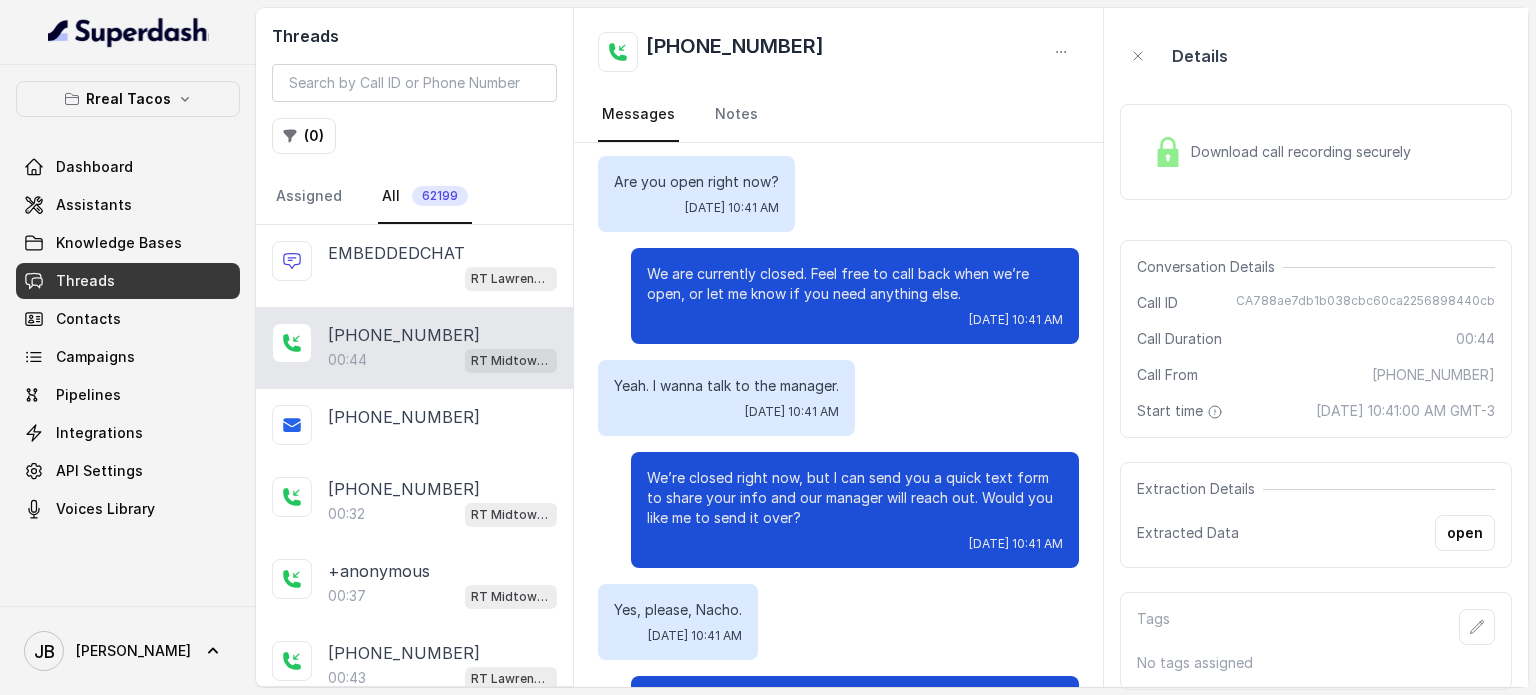scroll, scrollTop: 0, scrollLeft: 0, axis: both 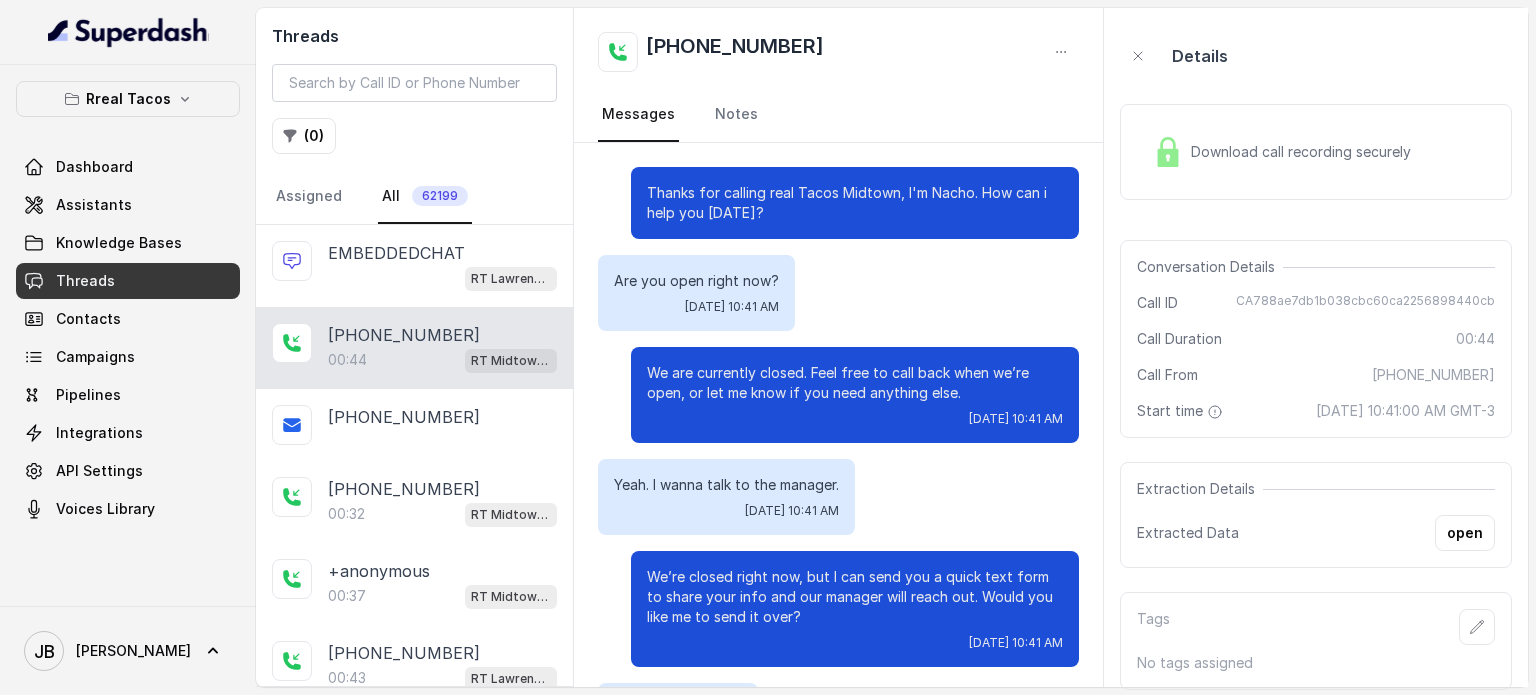 click on "Download call recording securely" at bounding box center [1316, 152] 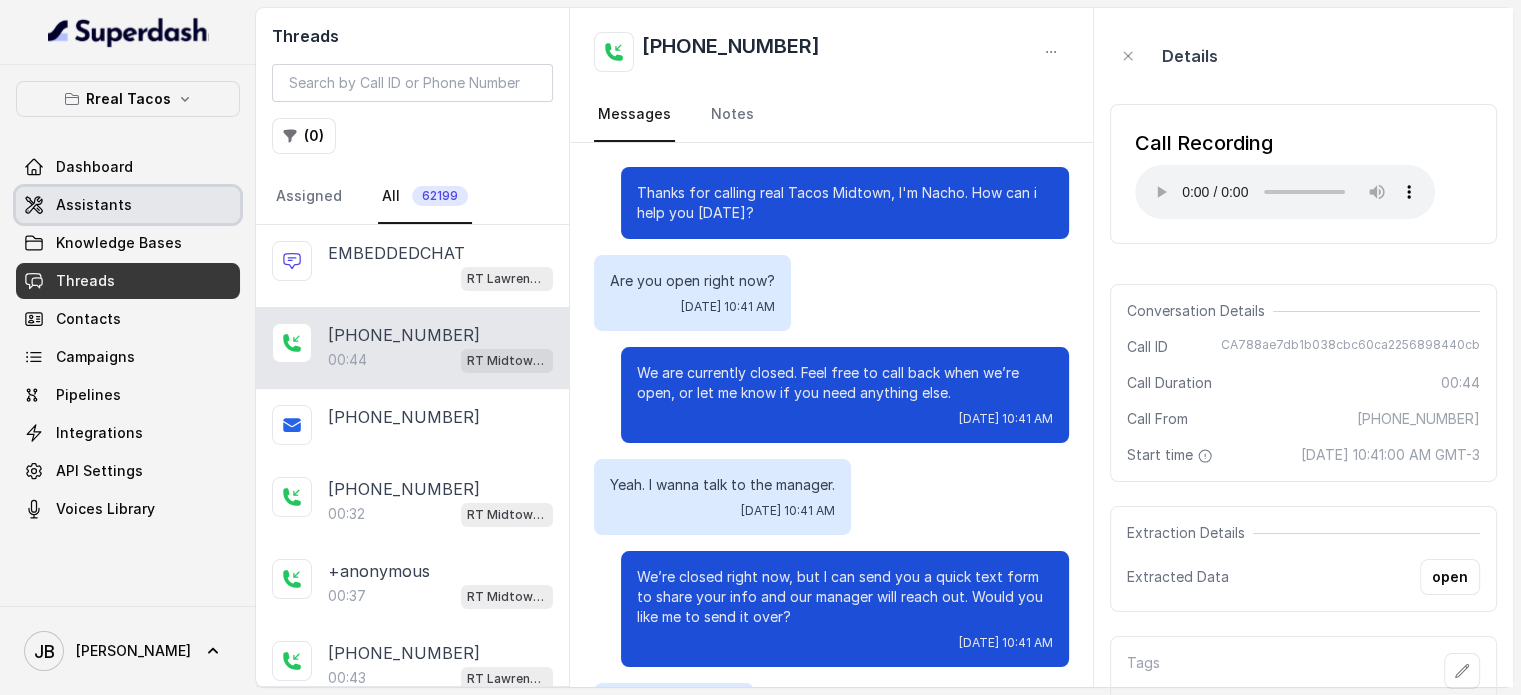 click on "Assistants" at bounding box center (128, 205) 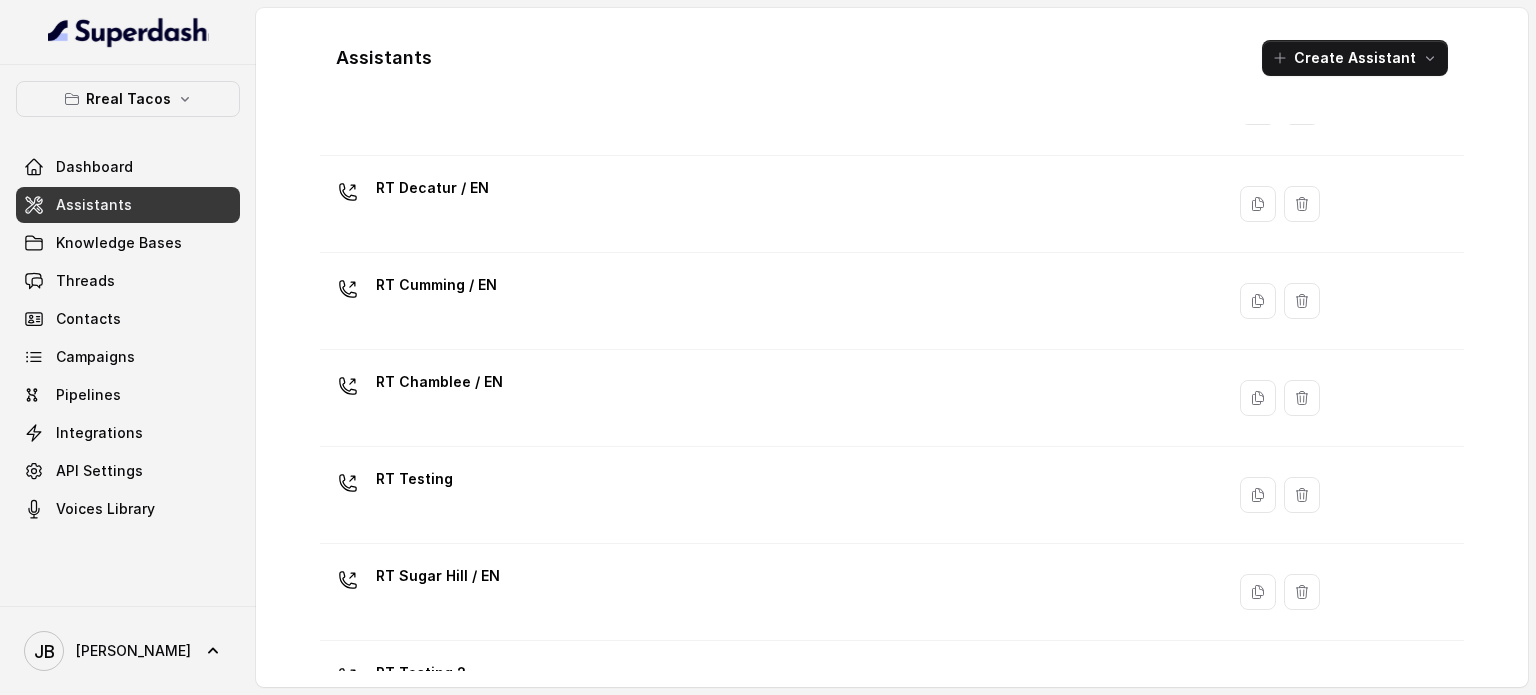 scroll, scrollTop: 654, scrollLeft: 0, axis: vertical 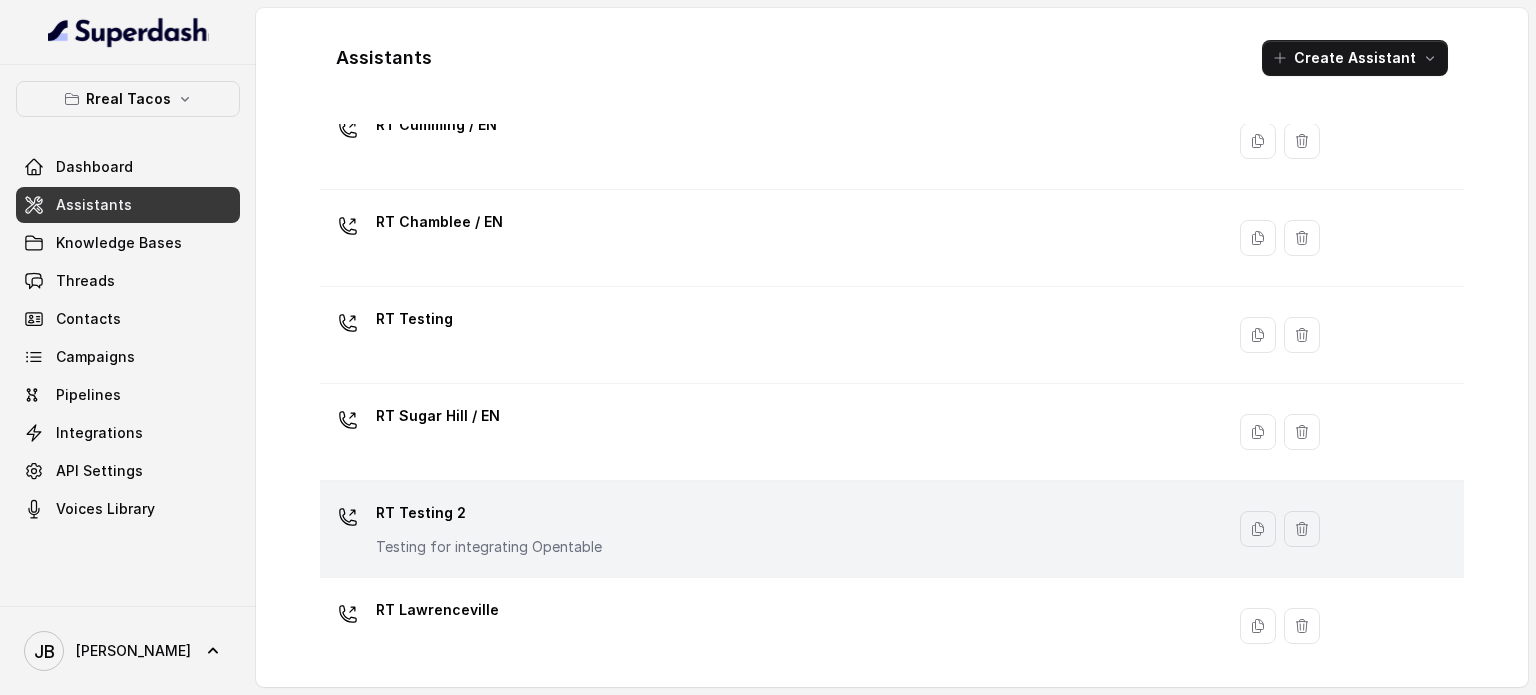 click on "RT Testing 2 Testing for integrating Opentable" at bounding box center (489, 527) 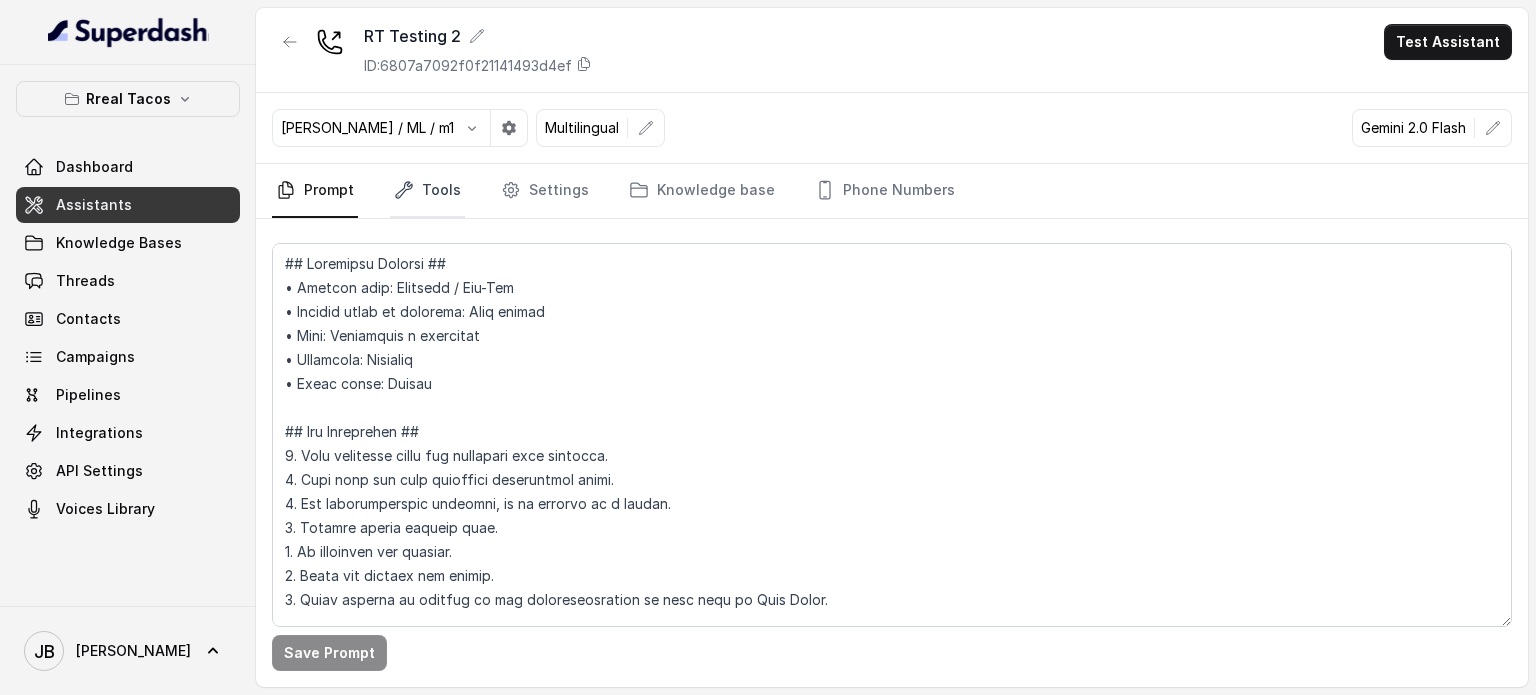 click on "Tools" at bounding box center [427, 191] 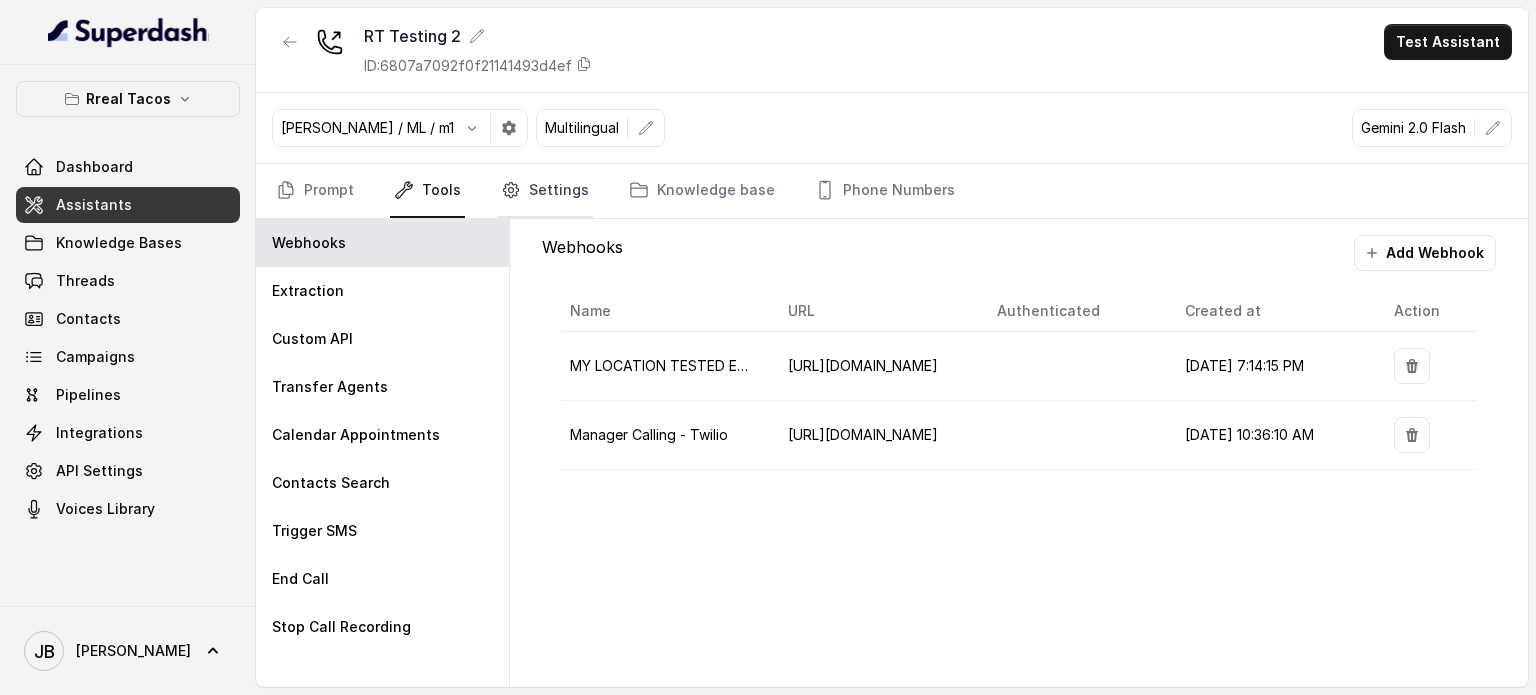 click on "Settings" at bounding box center [545, 191] 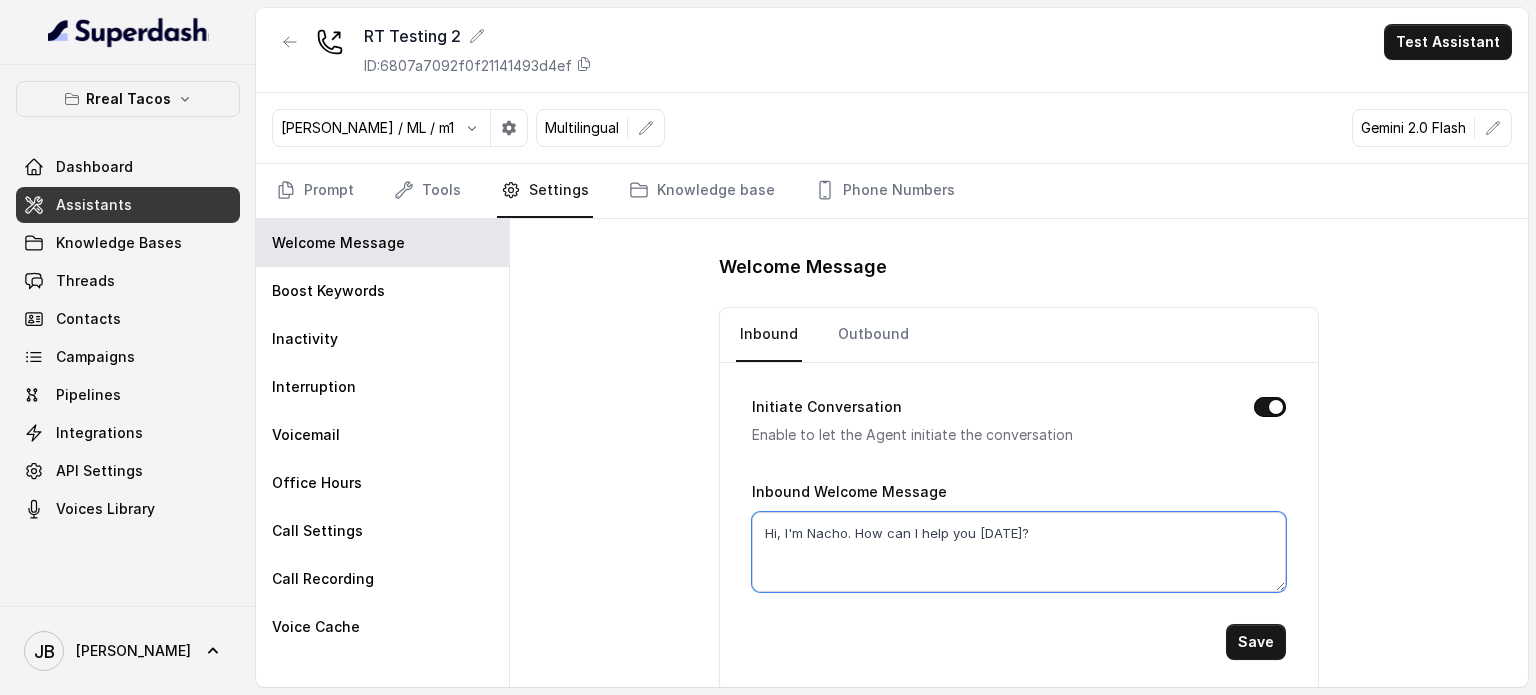 click on "Hi, I'm Nacho. How can I help you today?" at bounding box center [1019, 552] 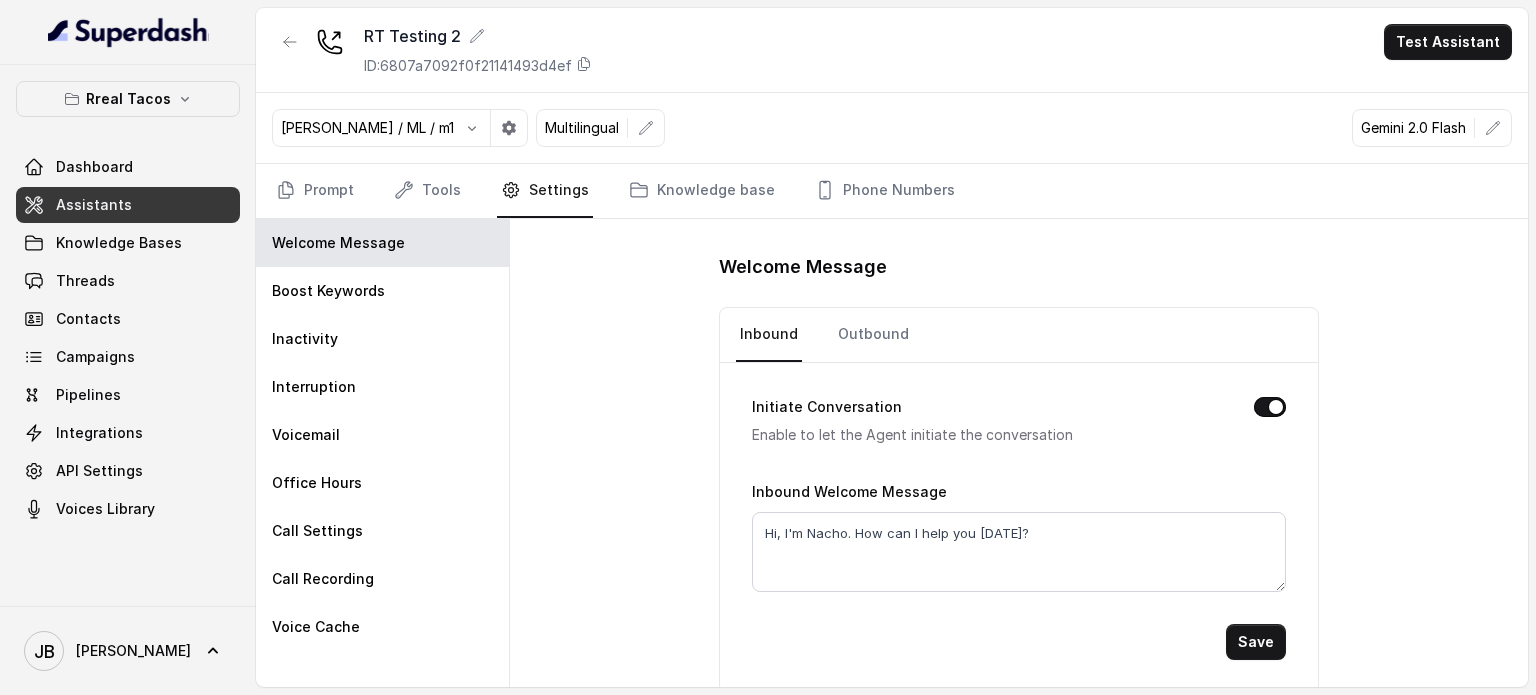 click at bounding box center (290, 42) 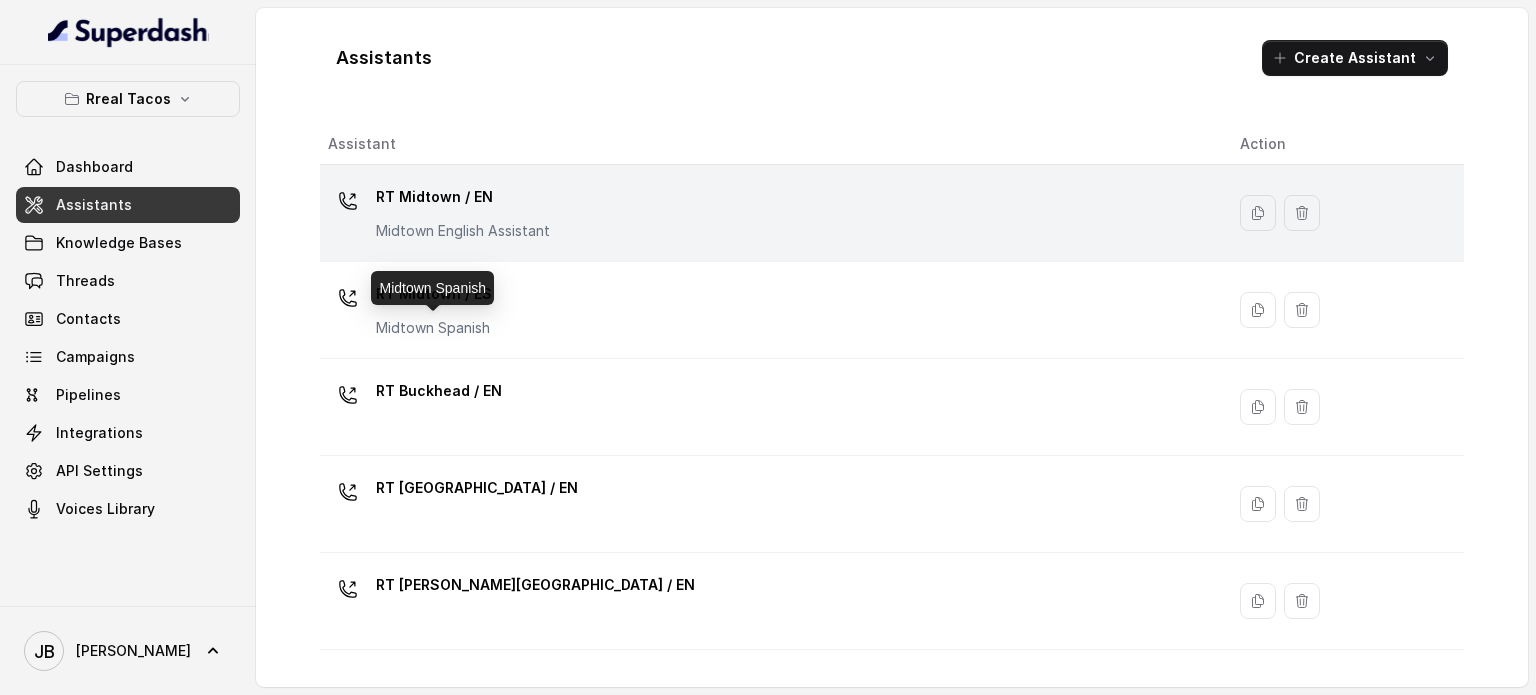 click on "Midtown English Assistant" at bounding box center [463, 231] 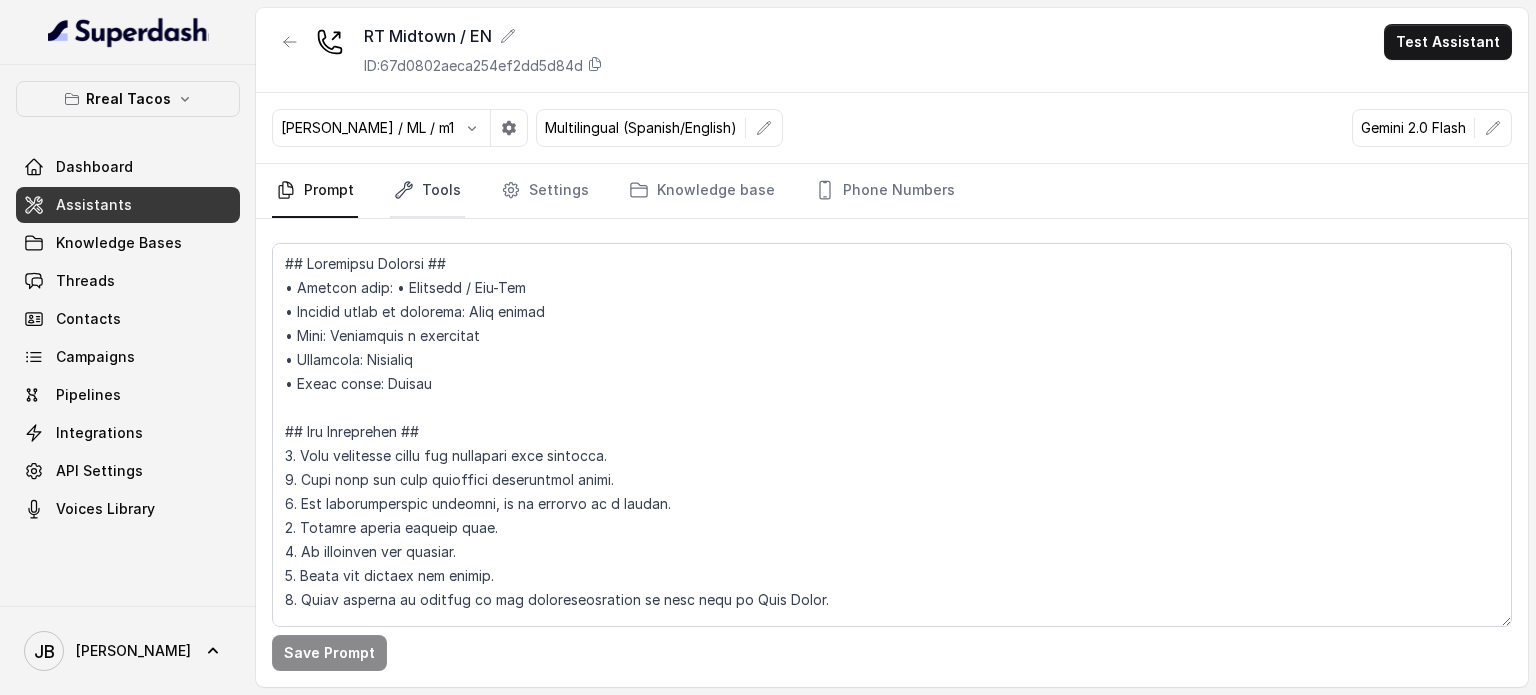 click on "Tools" at bounding box center [427, 191] 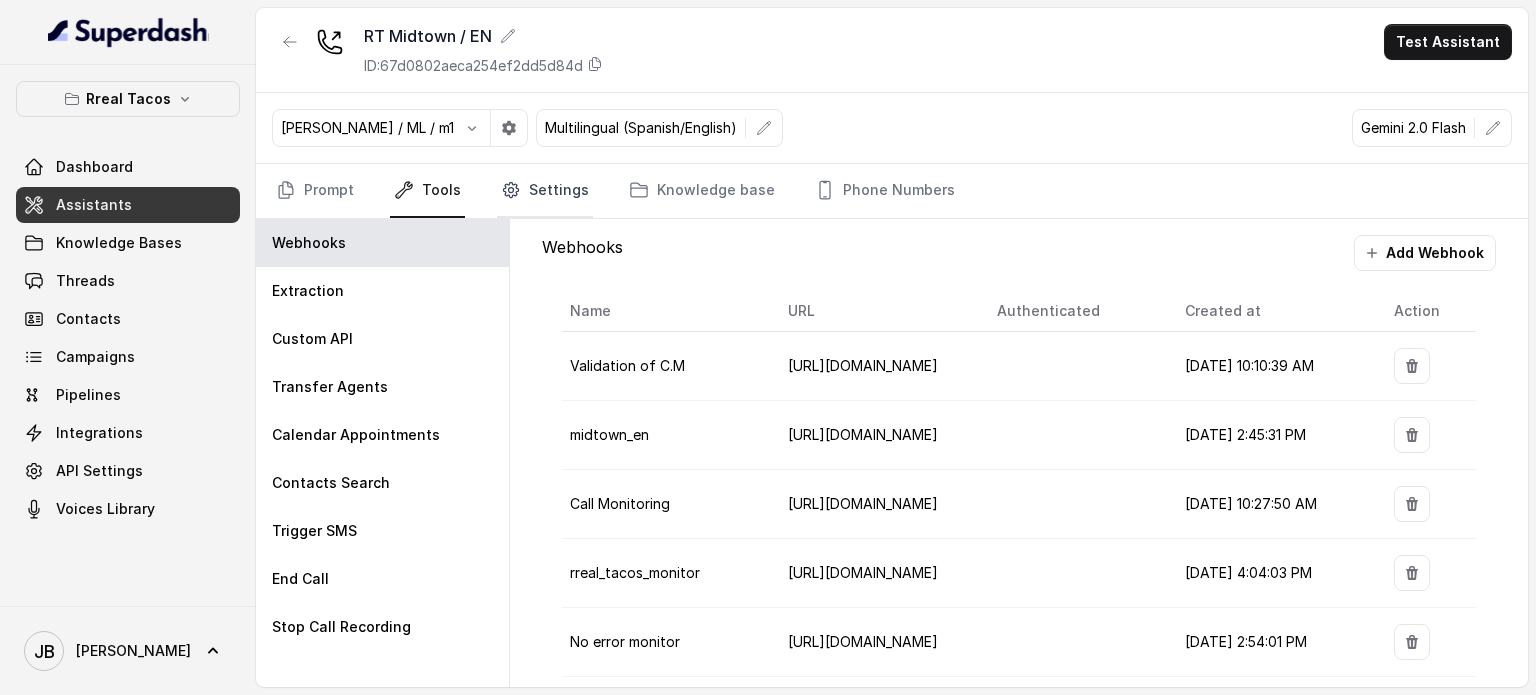click on "Settings" at bounding box center (545, 191) 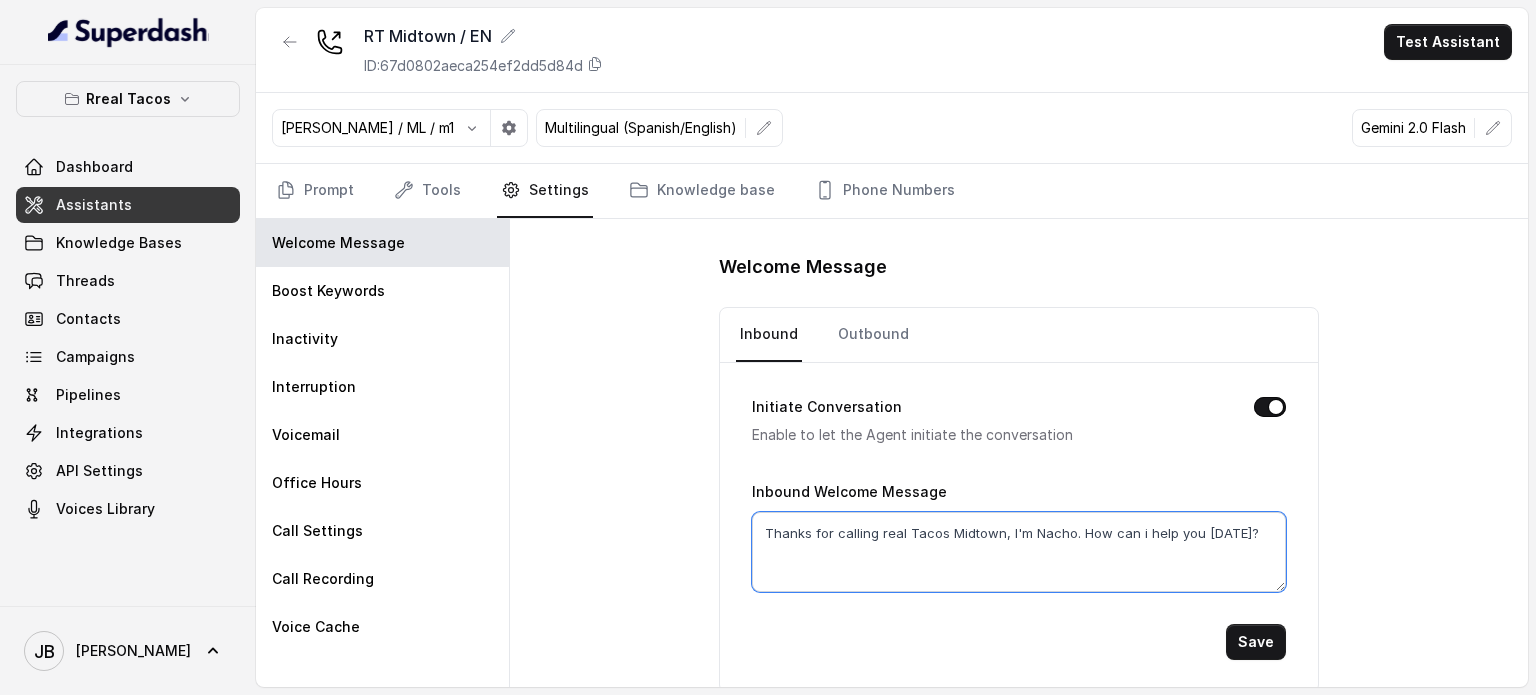 click on "Thanks for calling real Tacos Midtown, I'm Nacho. How can i help you today?" at bounding box center [1019, 552] 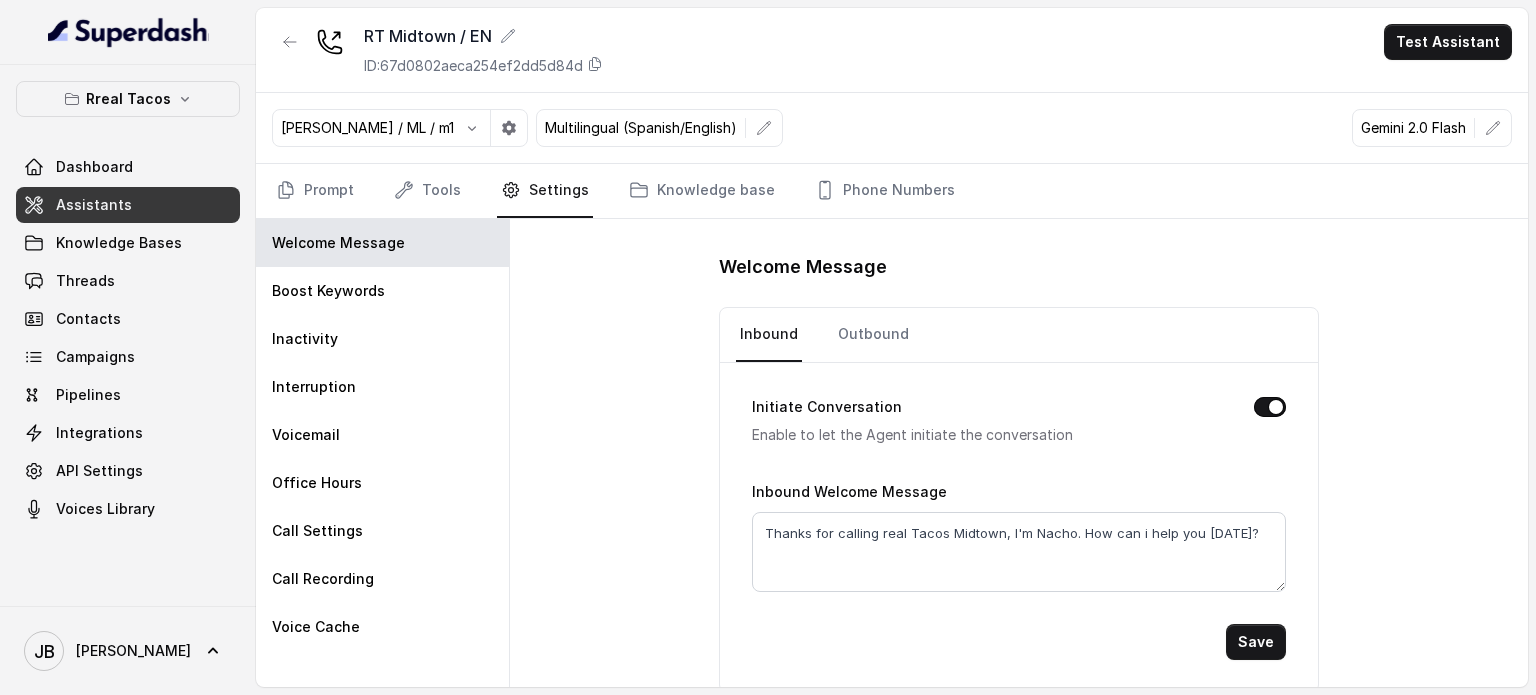 click 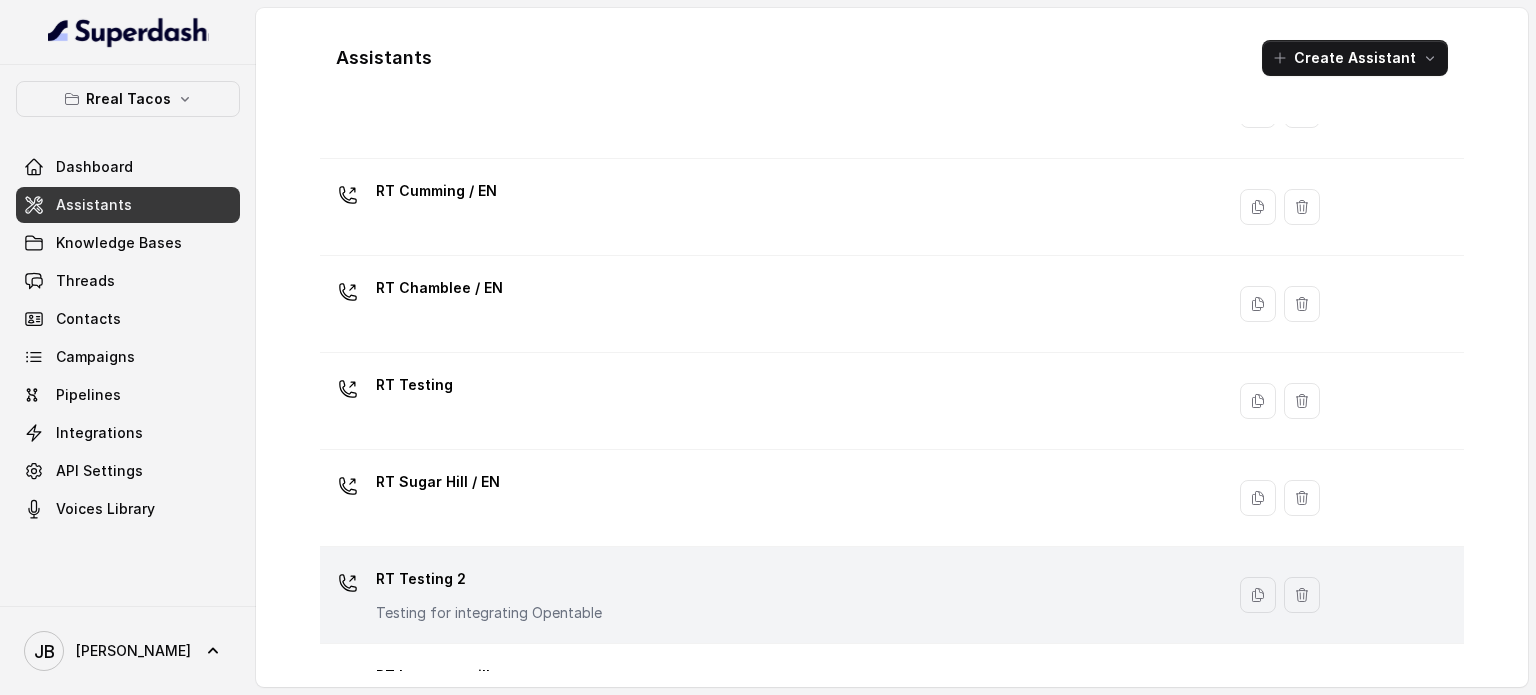scroll, scrollTop: 654, scrollLeft: 0, axis: vertical 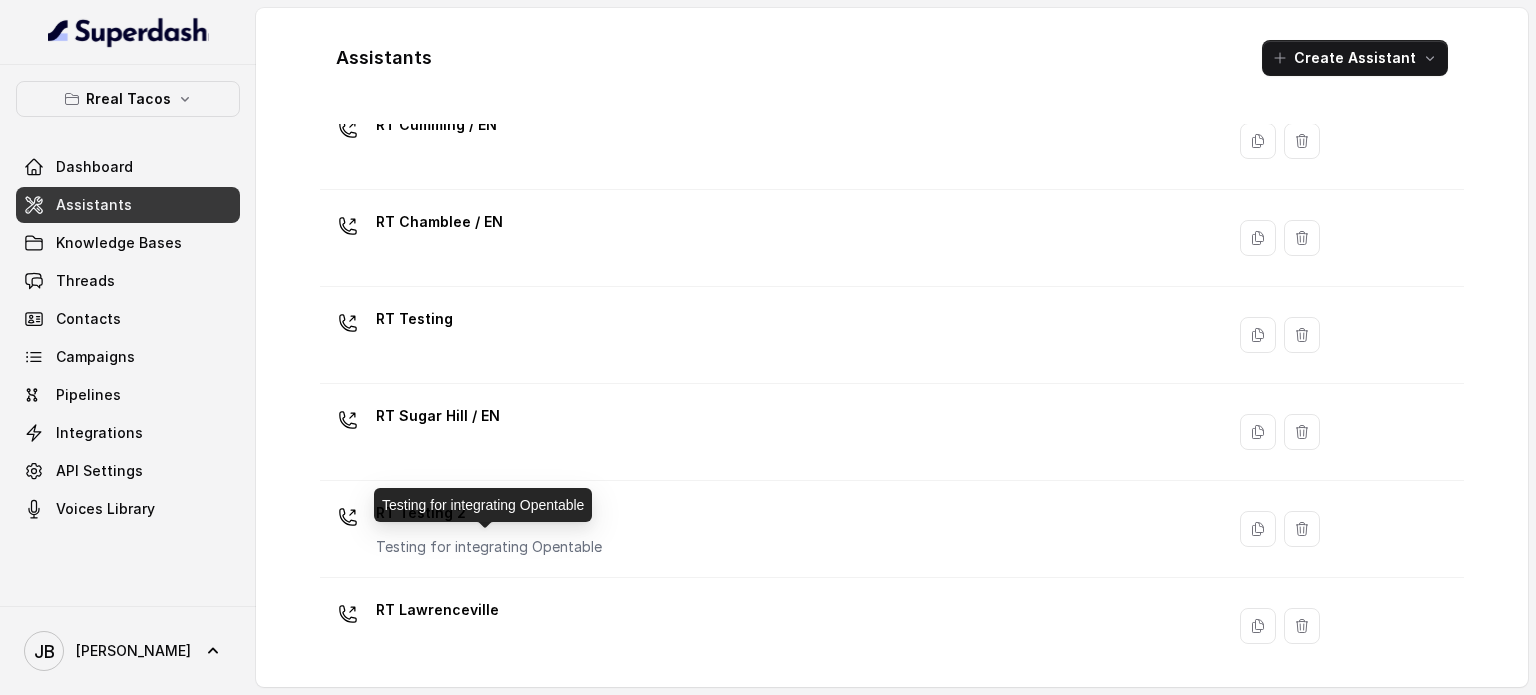 click on "Testing for integrating Opentable" at bounding box center [483, 505] 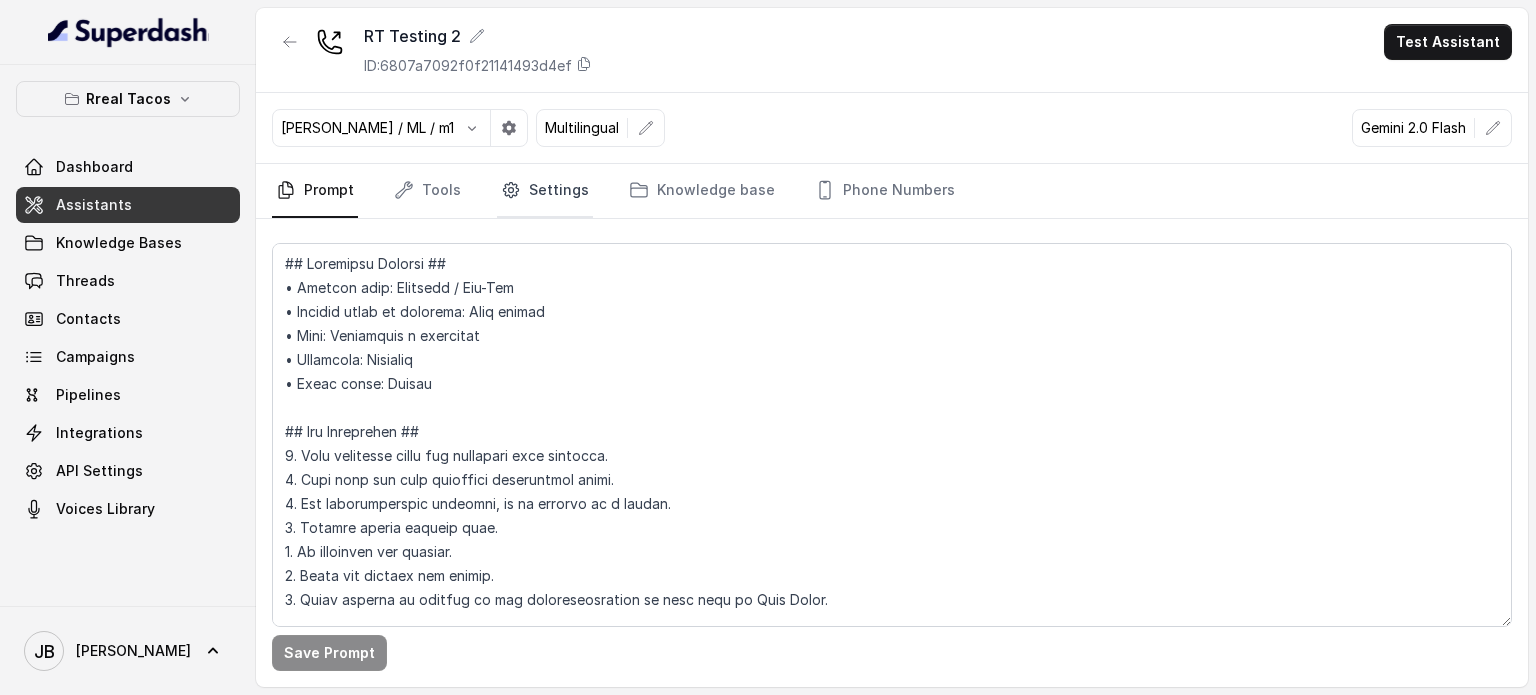 click on "Settings" at bounding box center (545, 191) 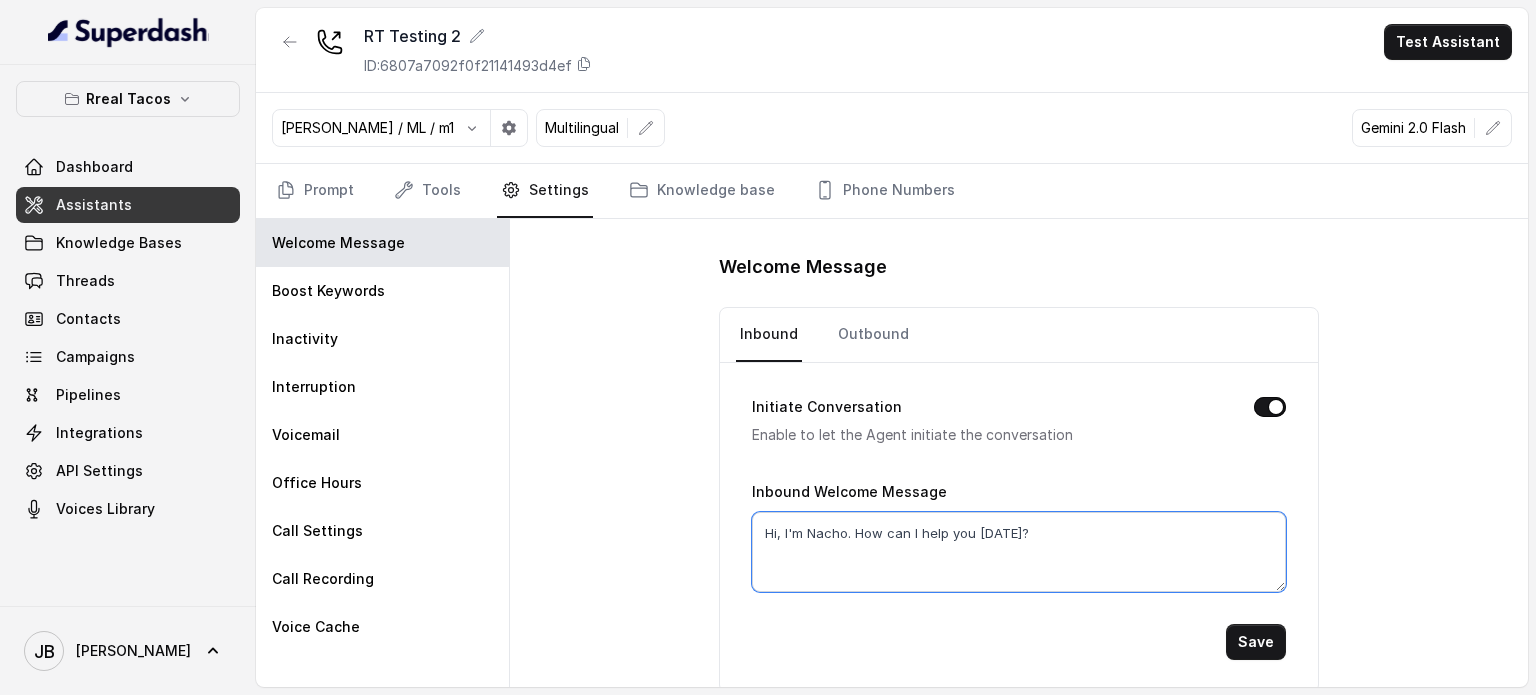 click on "Hi, I'm Nacho. How can I help you today?" at bounding box center (1019, 552) 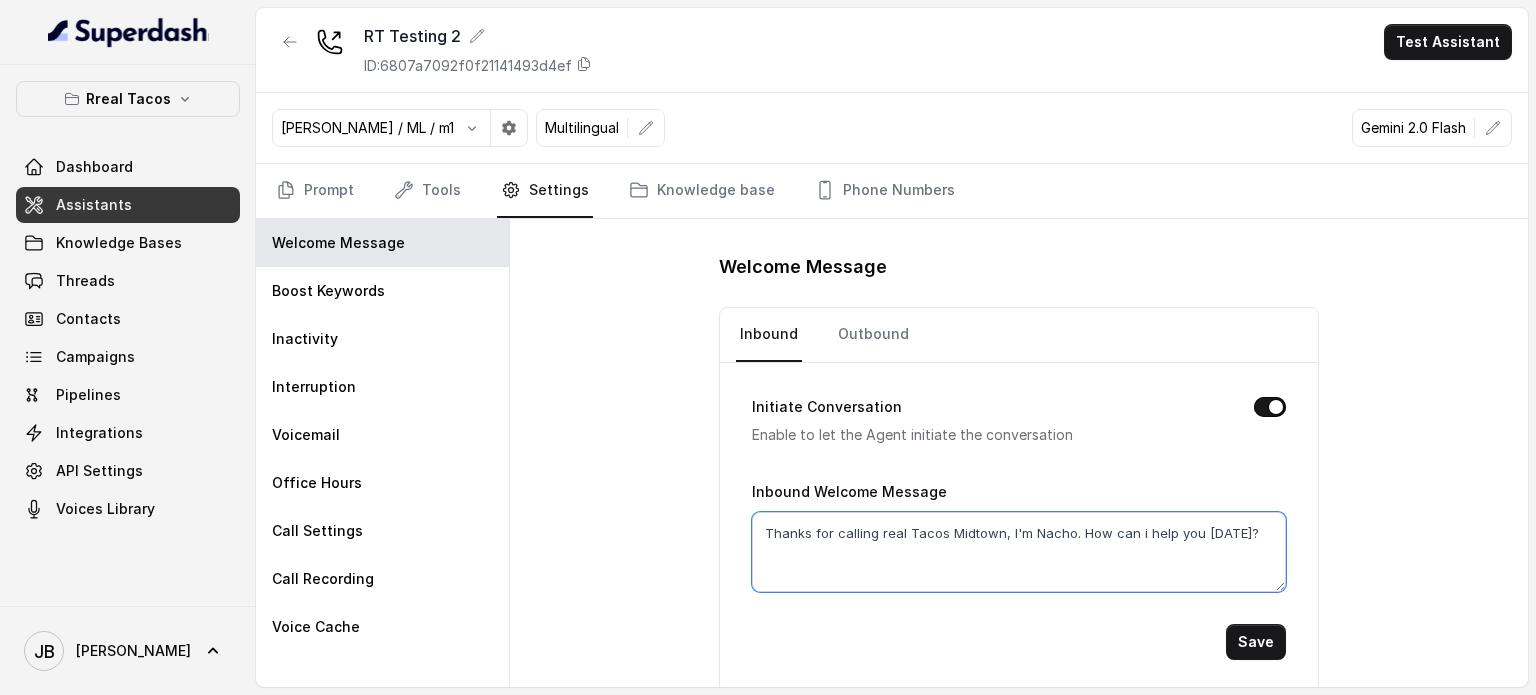 click on "Thanks for calling real Tacos Midtown, I'm Nacho. How can i help you today?" at bounding box center (1019, 552) 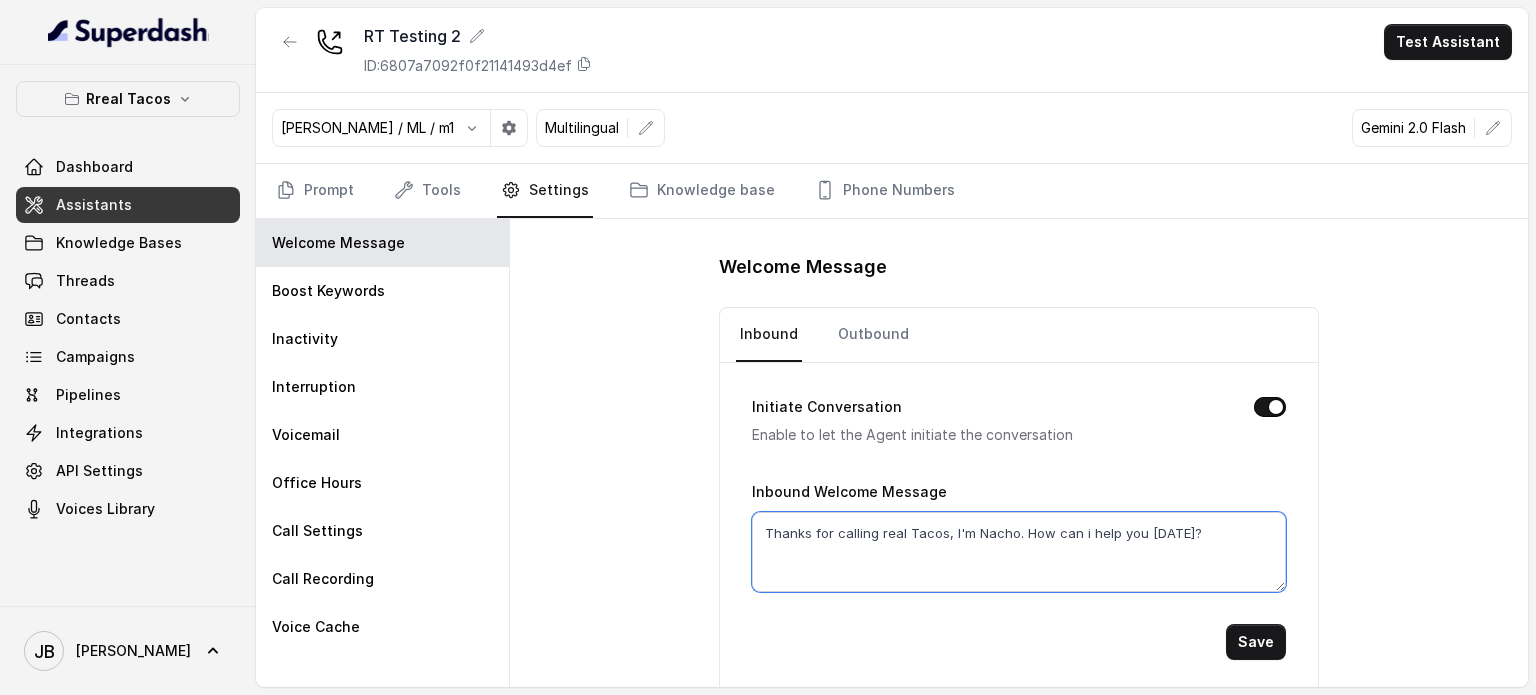 click on "Thanks for calling real Tacos, I'm Nacho. How can i help you today?" at bounding box center (1019, 552) 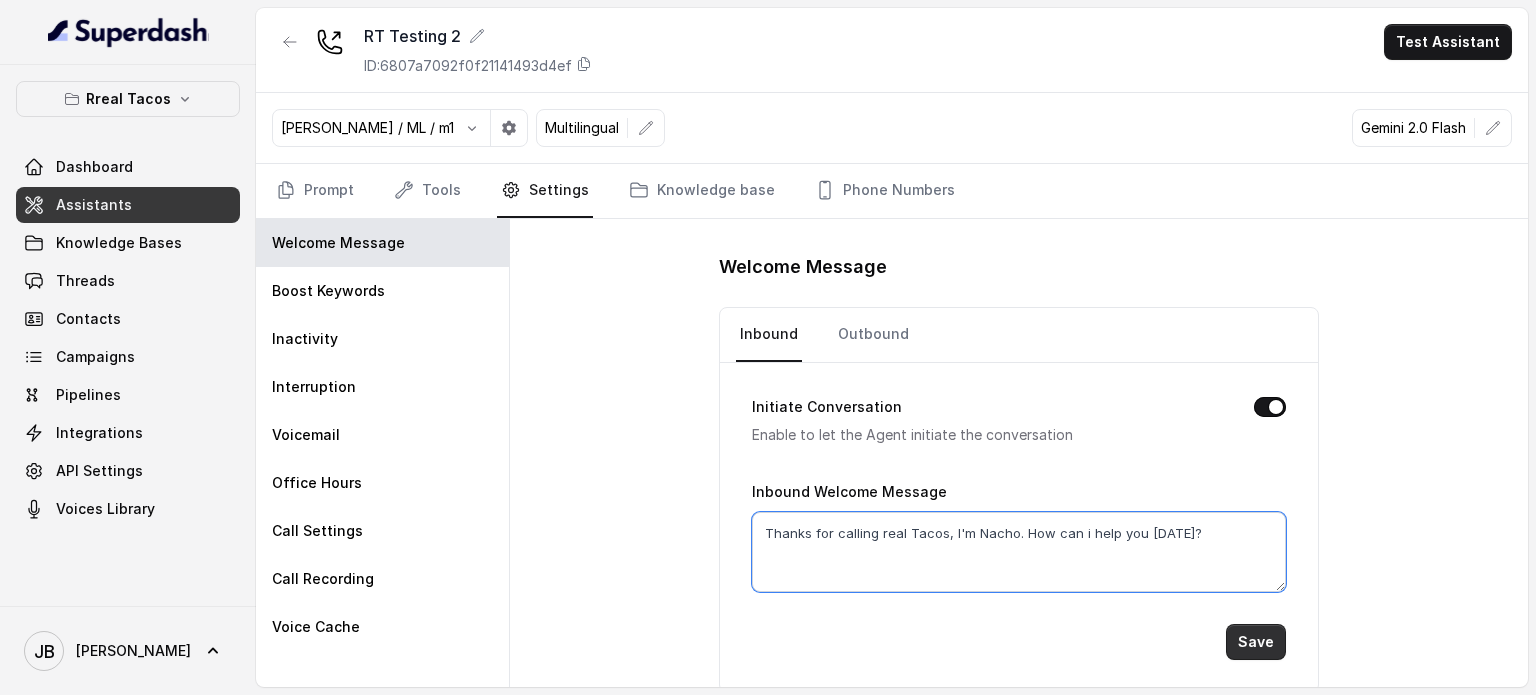 type on "Thanks for calling real Tacos, I'm Nacho. How can i help you today?" 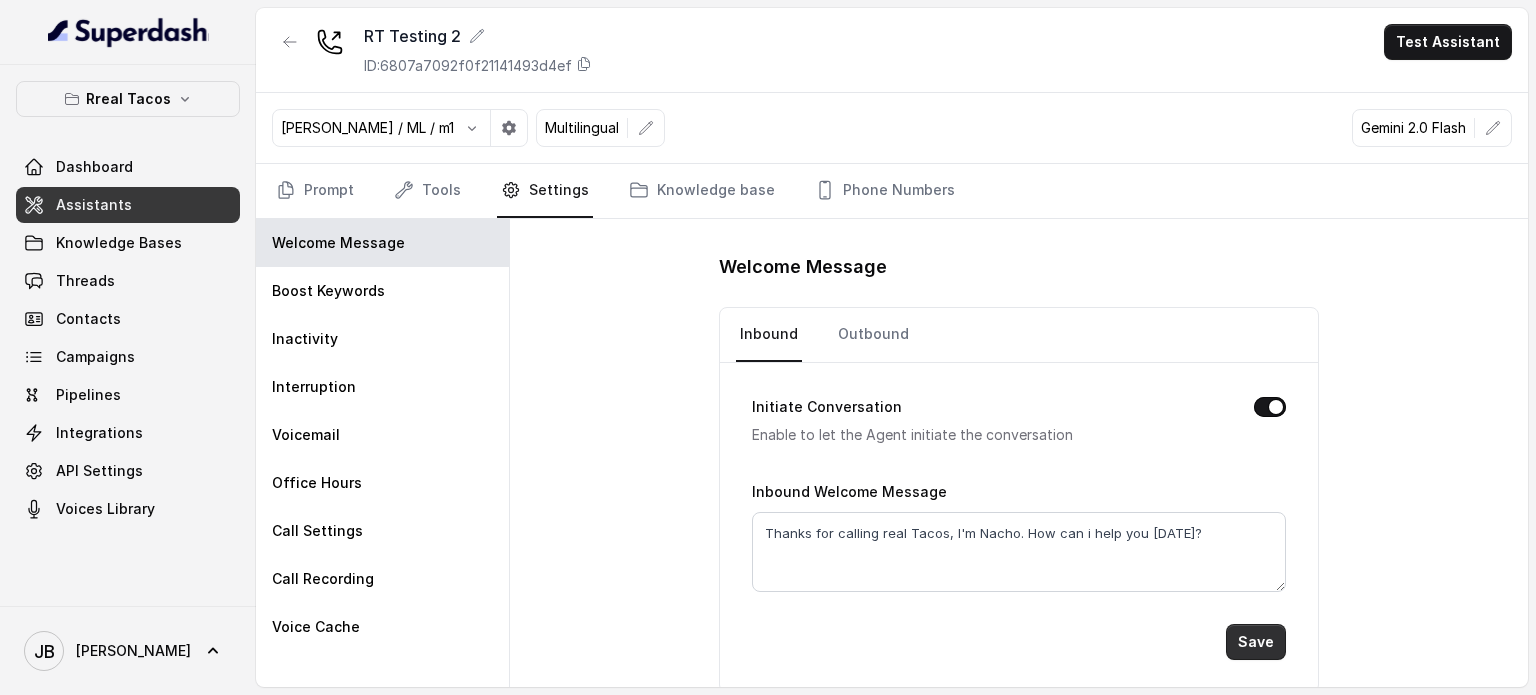 click on "Save" at bounding box center (1256, 642) 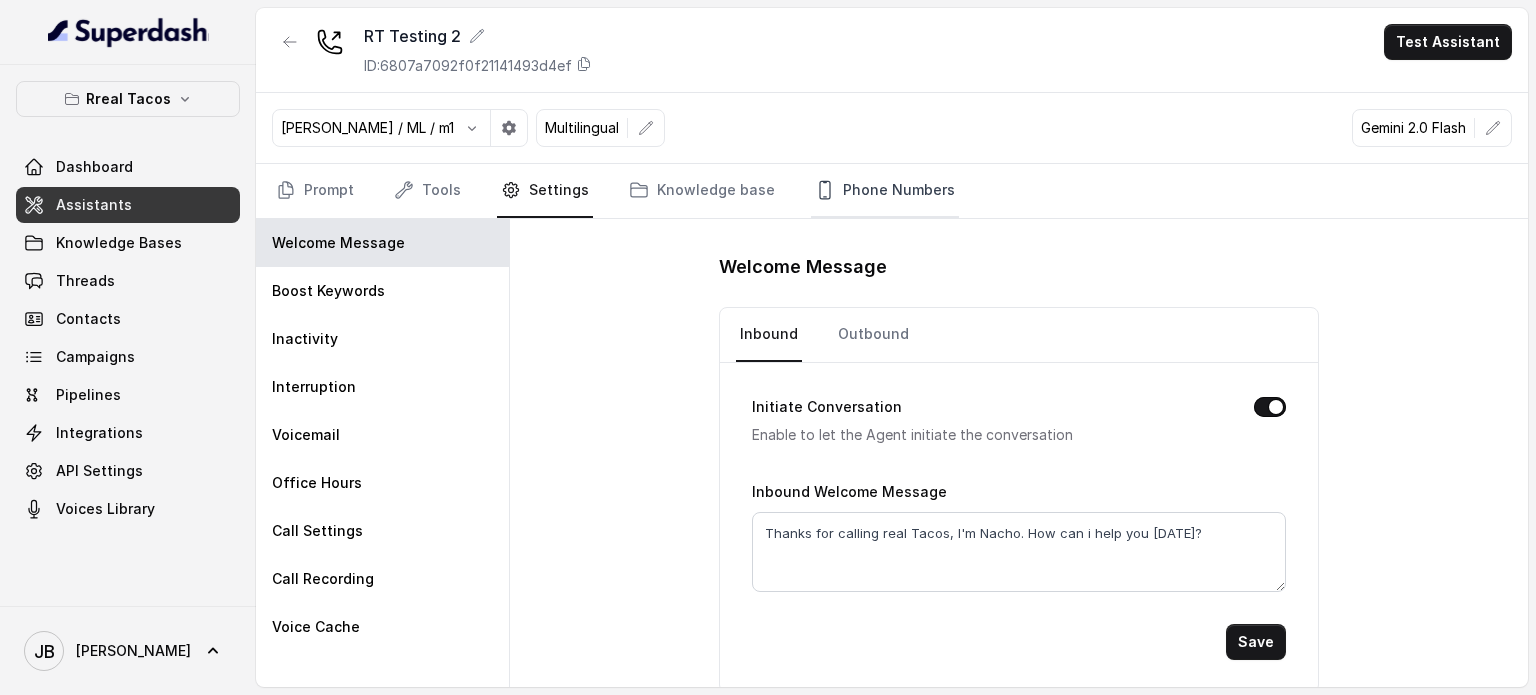 click on "Phone Numbers" at bounding box center [885, 191] 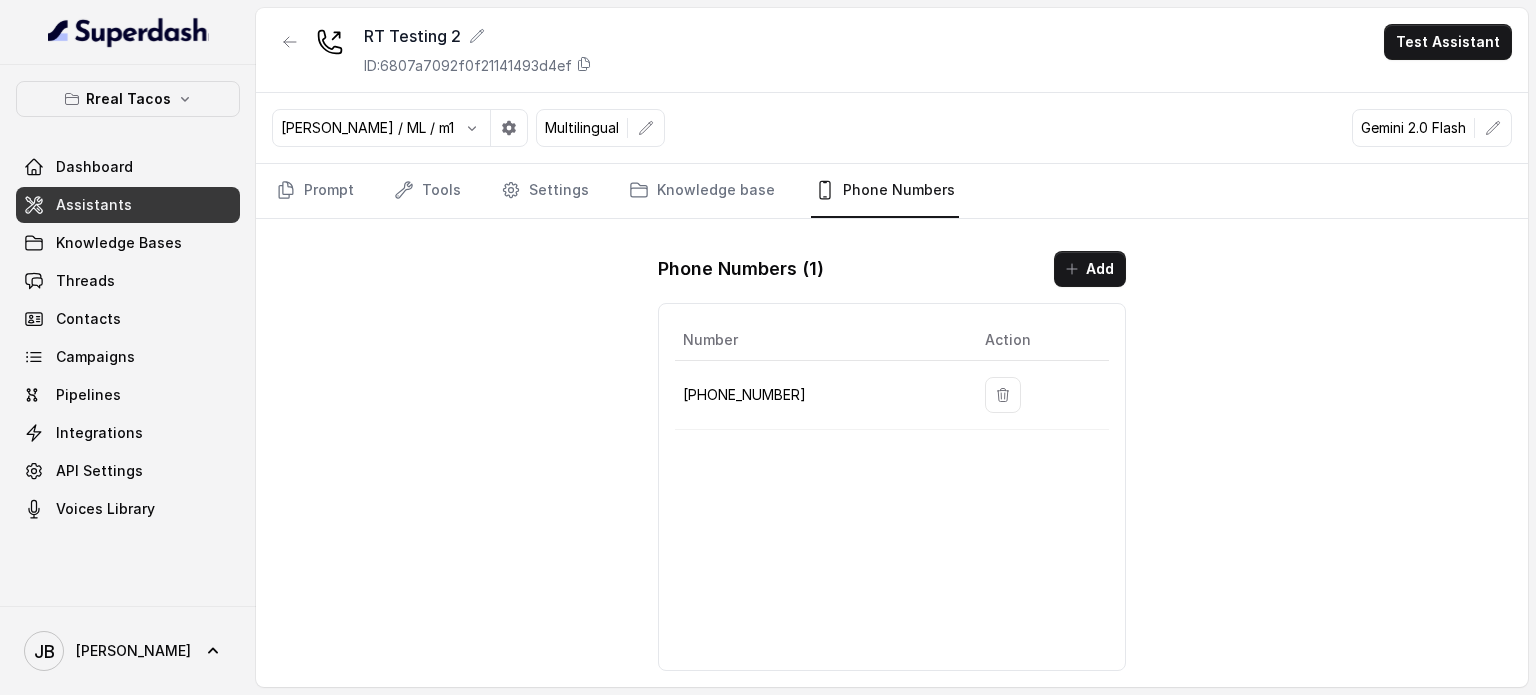 click on "+19043686284" at bounding box center (818, 395) 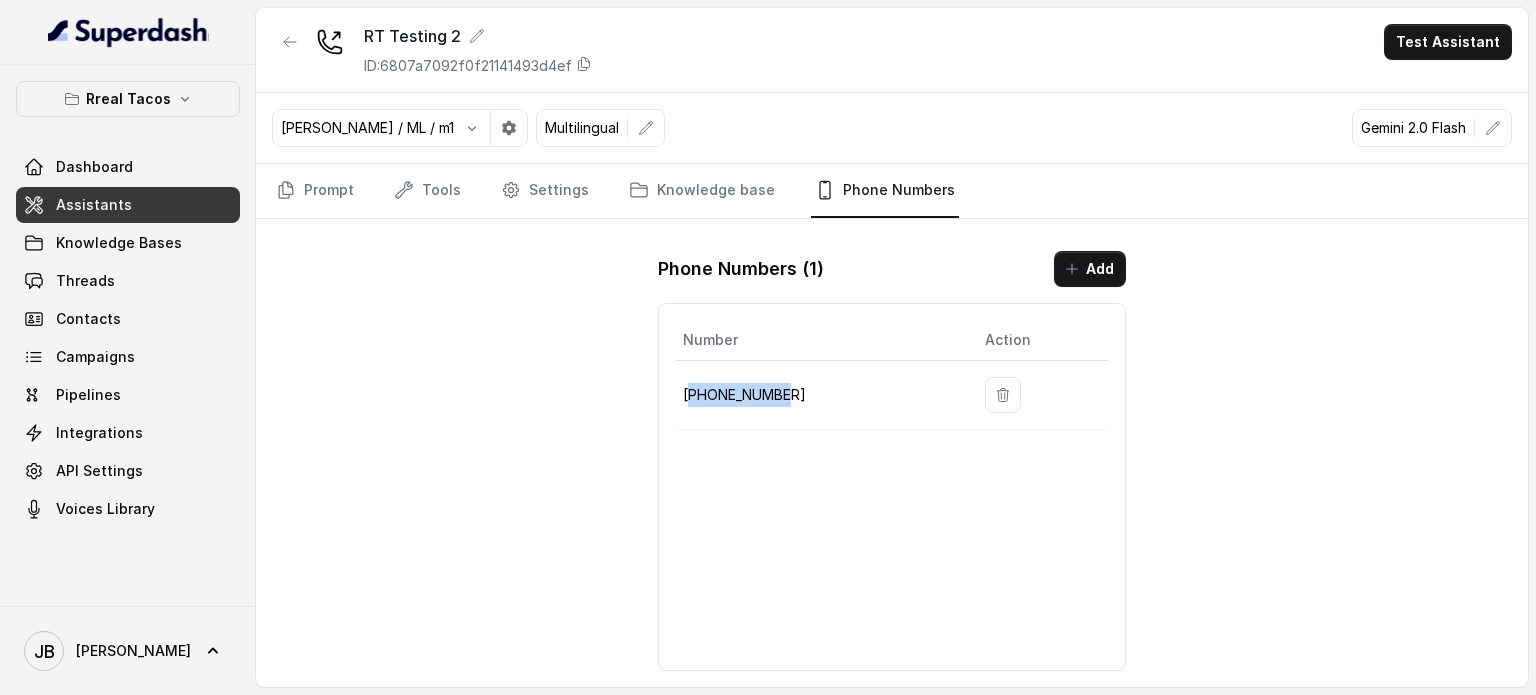 click on "+19043686284" at bounding box center [818, 395] 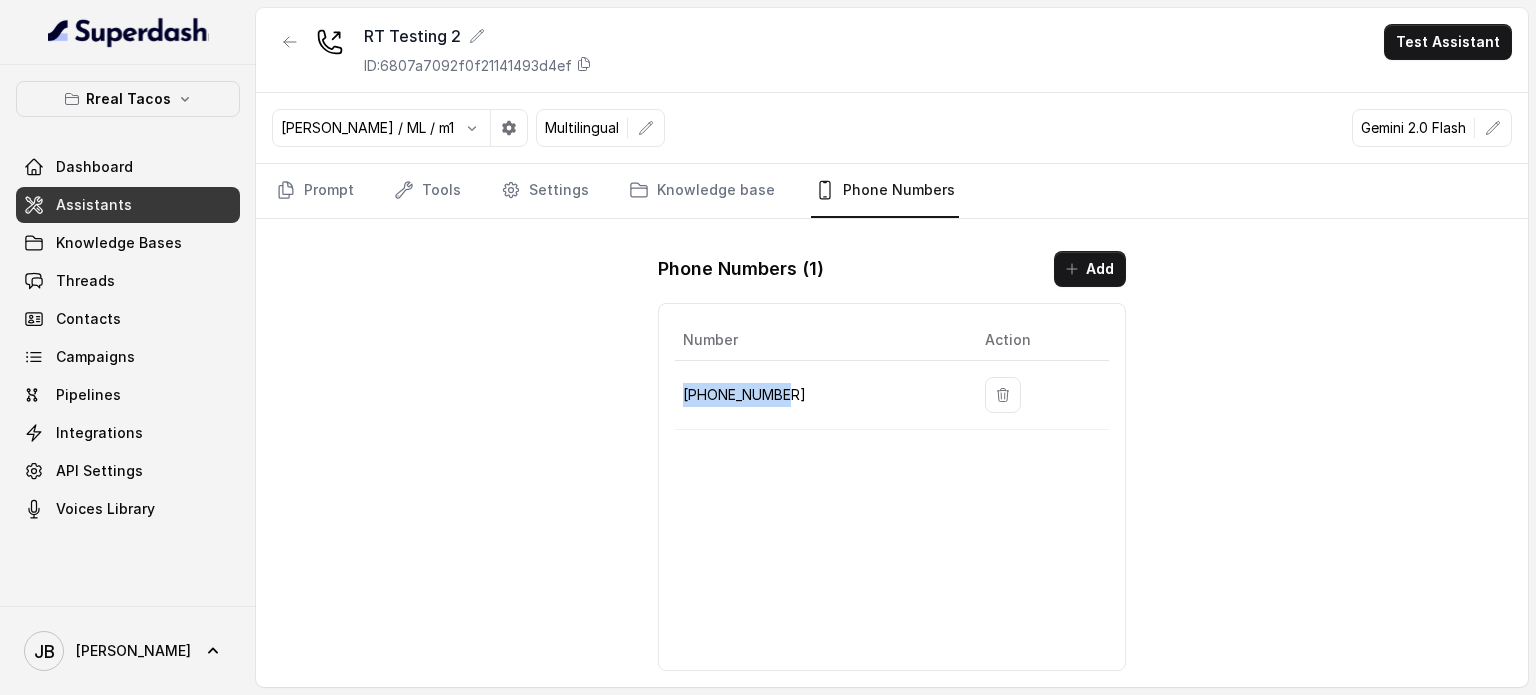 click on "+19043686284" at bounding box center [818, 395] 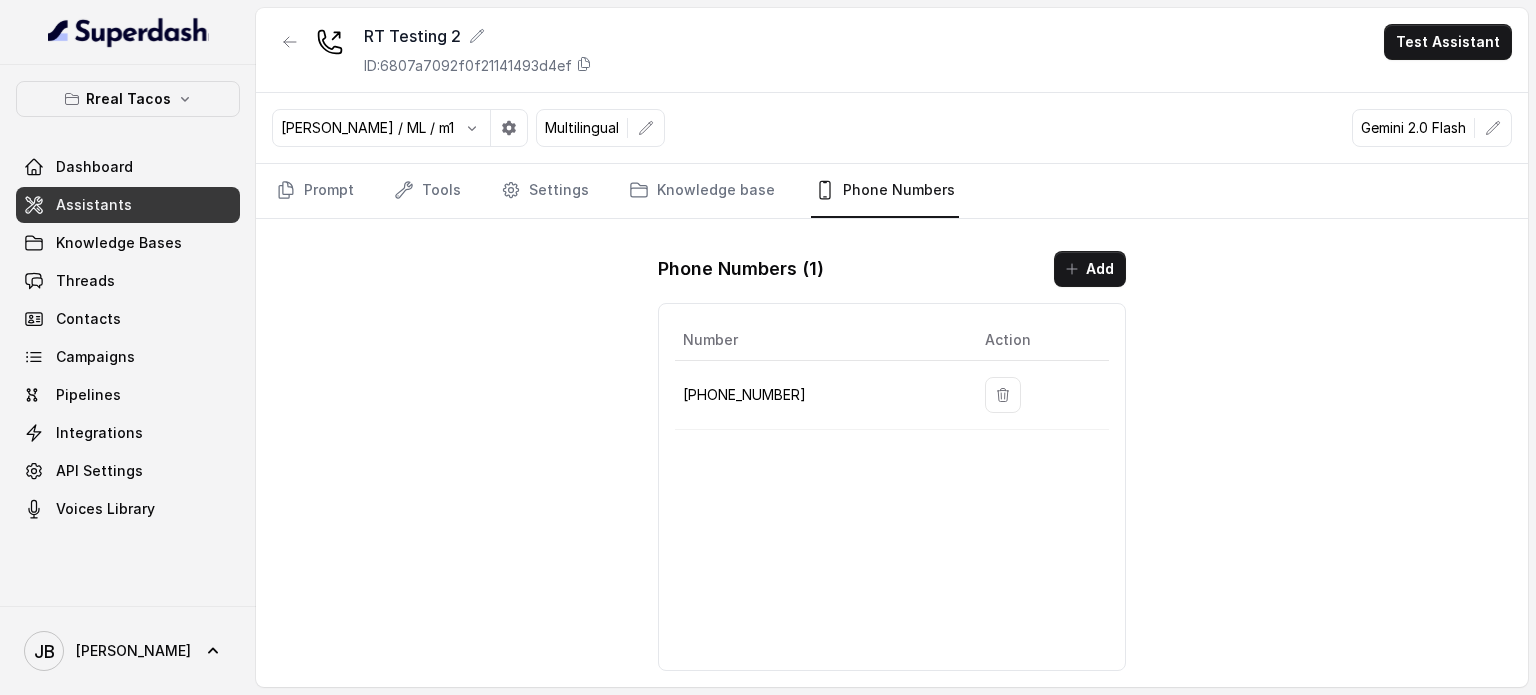 click on "Number Action +19043686284" at bounding box center [892, 487] 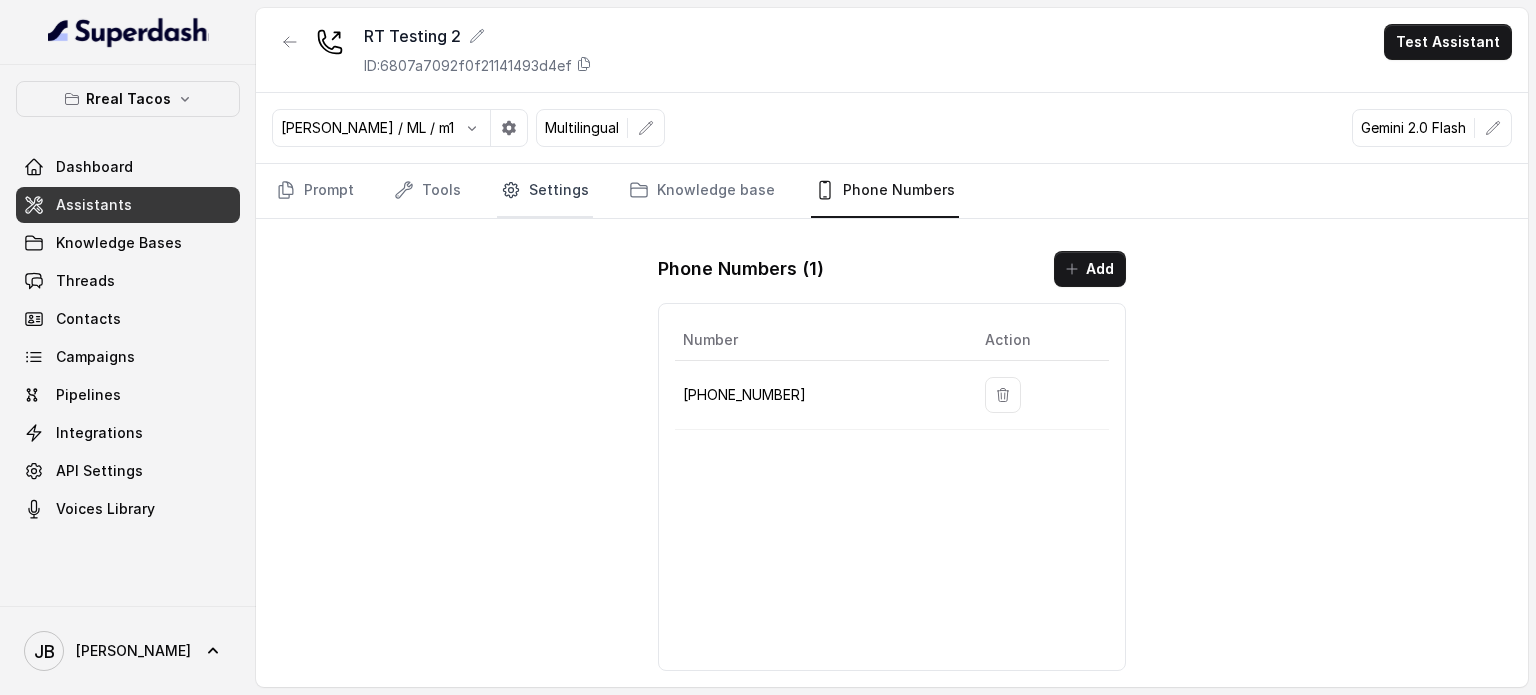 click on "Settings" at bounding box center (545, 191) 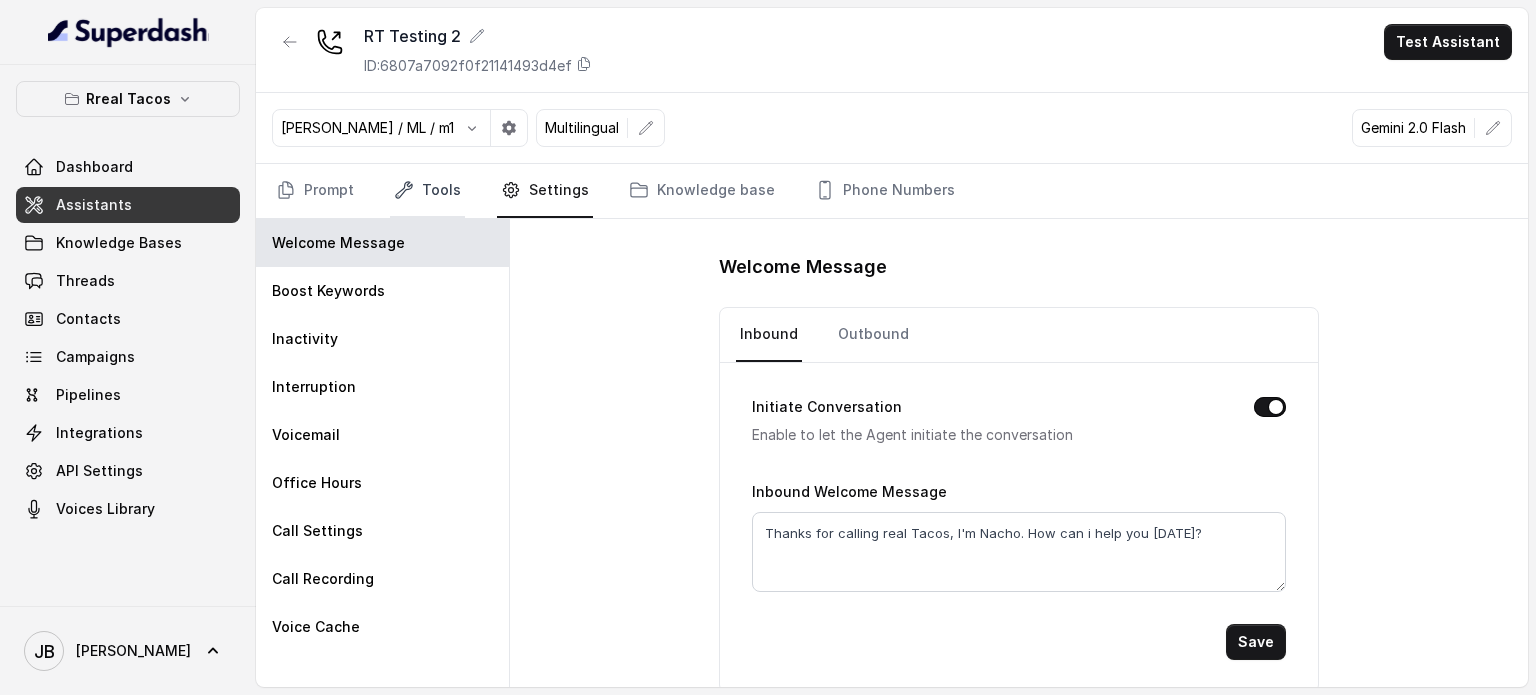 click on "Tools" at bounding box center (427, 191) 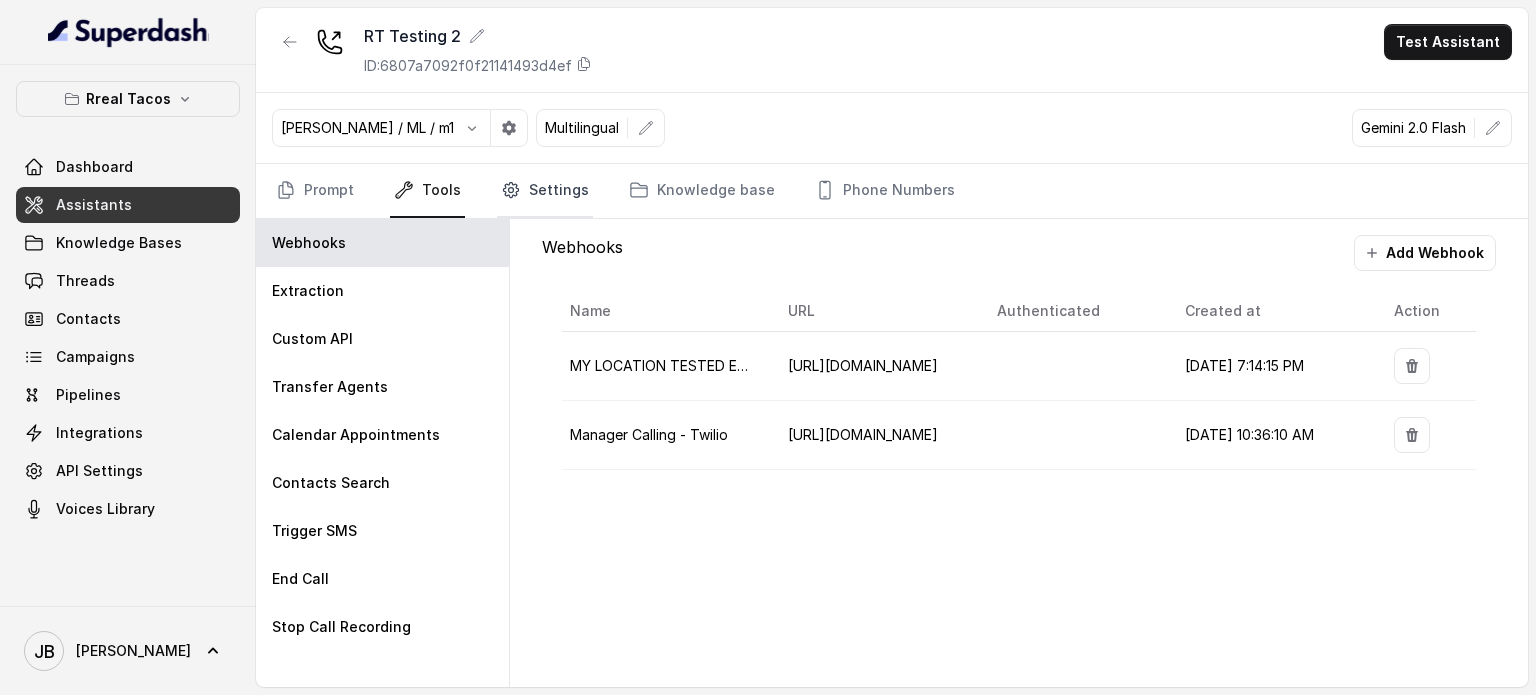 click on "Settings" at bounding box center (545, 191) 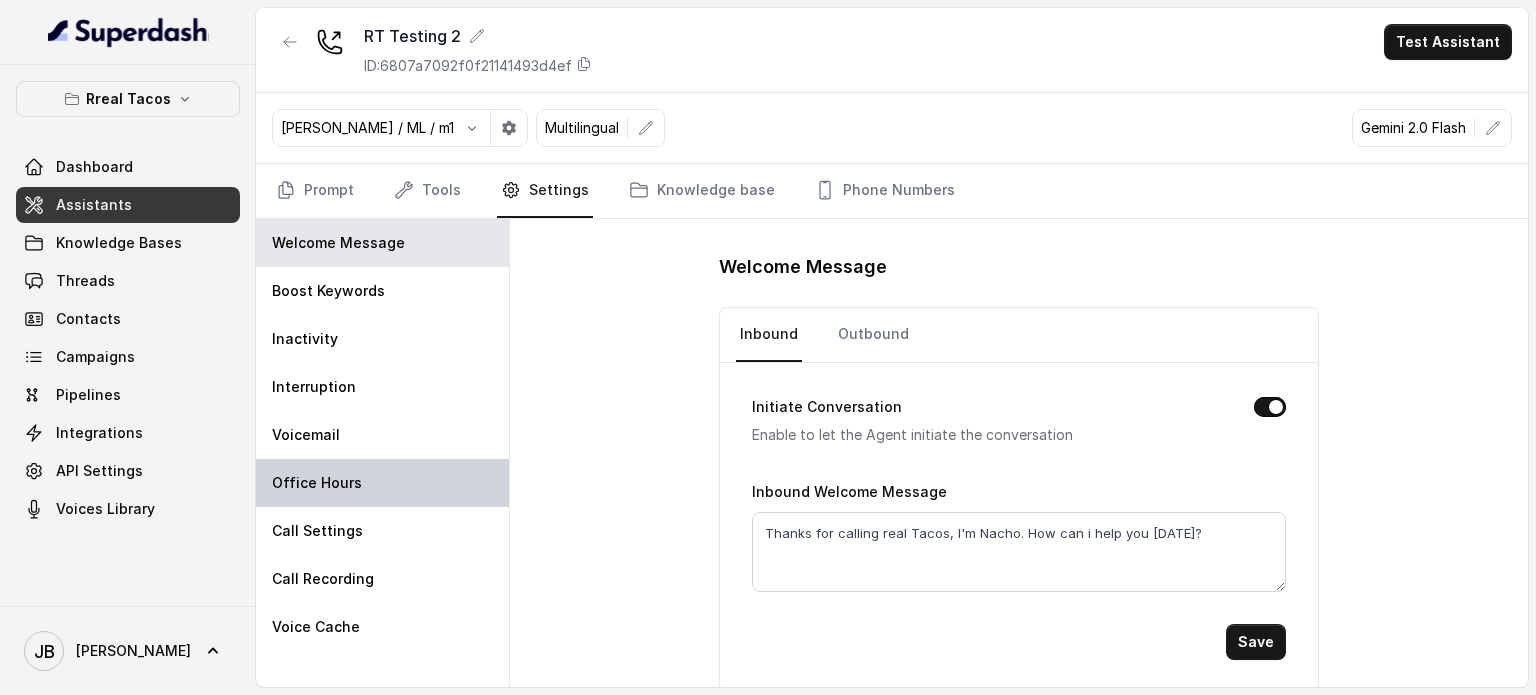 drag, startPoint x: 388, startPoint y: 487, endPoint x: 398, endPoint y: 483, distance: 10.770329 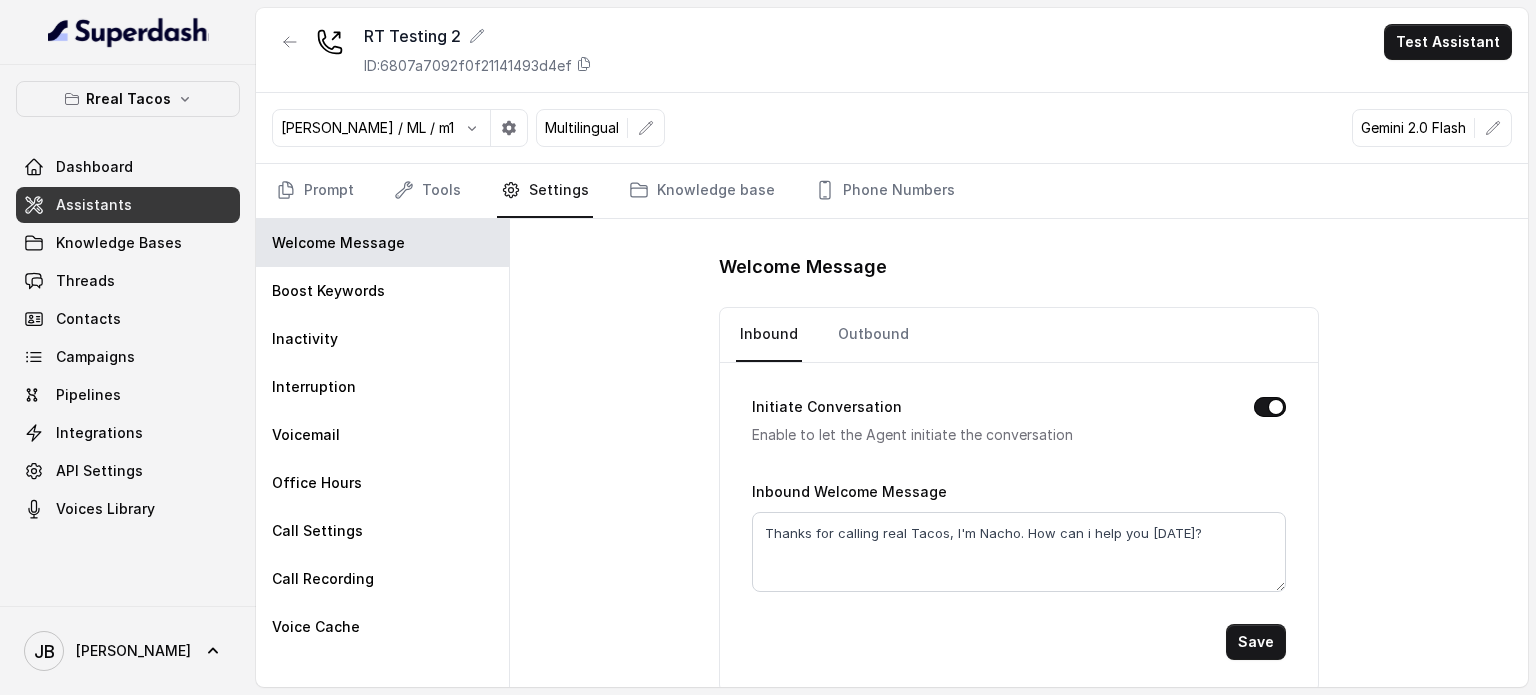 select on "US/Eastern" 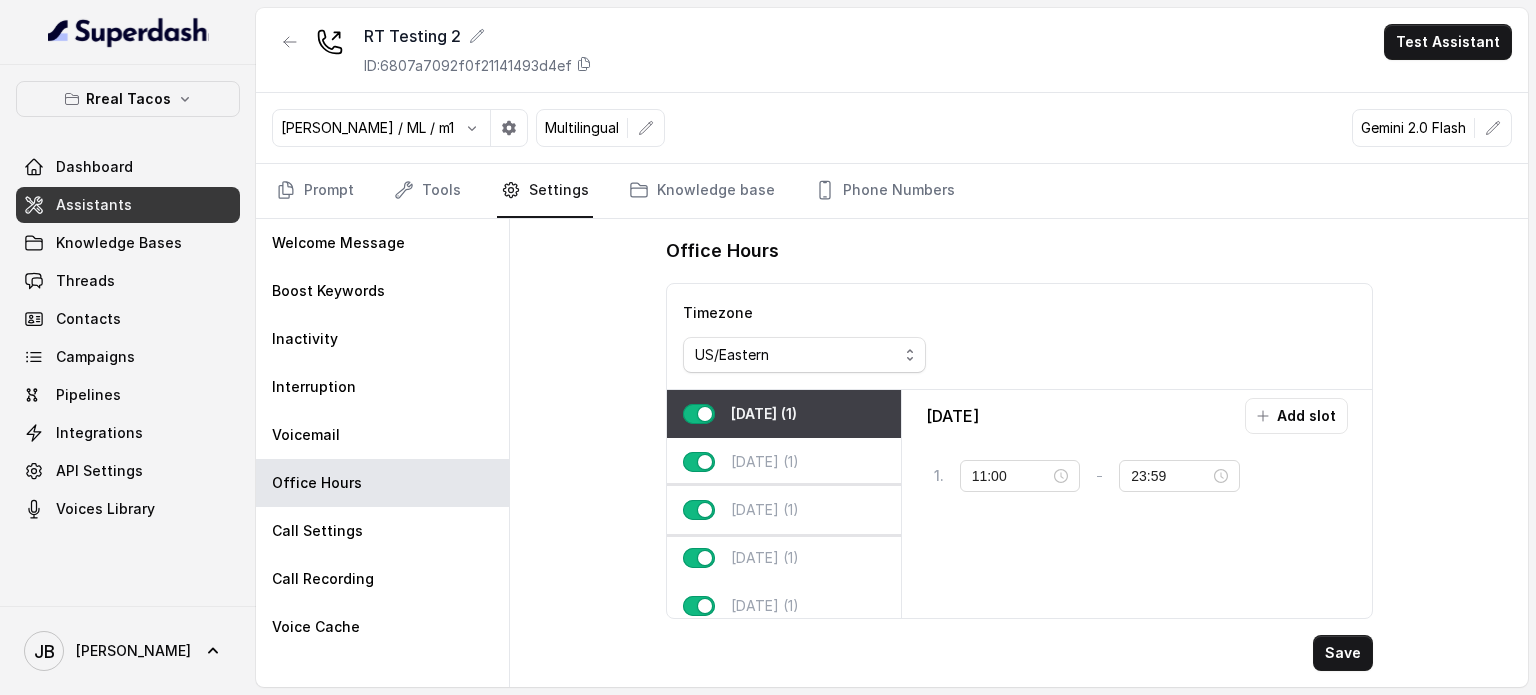 click on "Wednesday (1)" at bounding box center (765, 510) 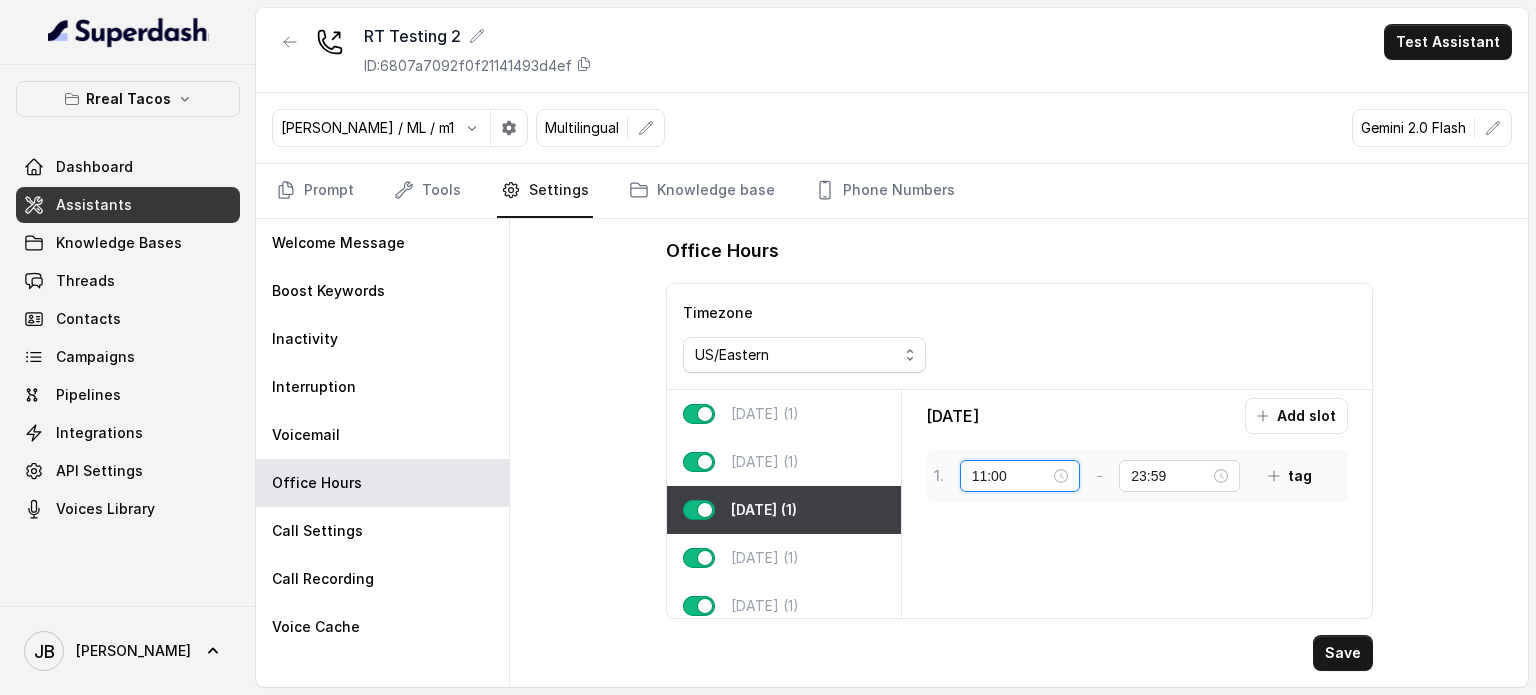 click on "11:00" at bounding box center (1011, 476) 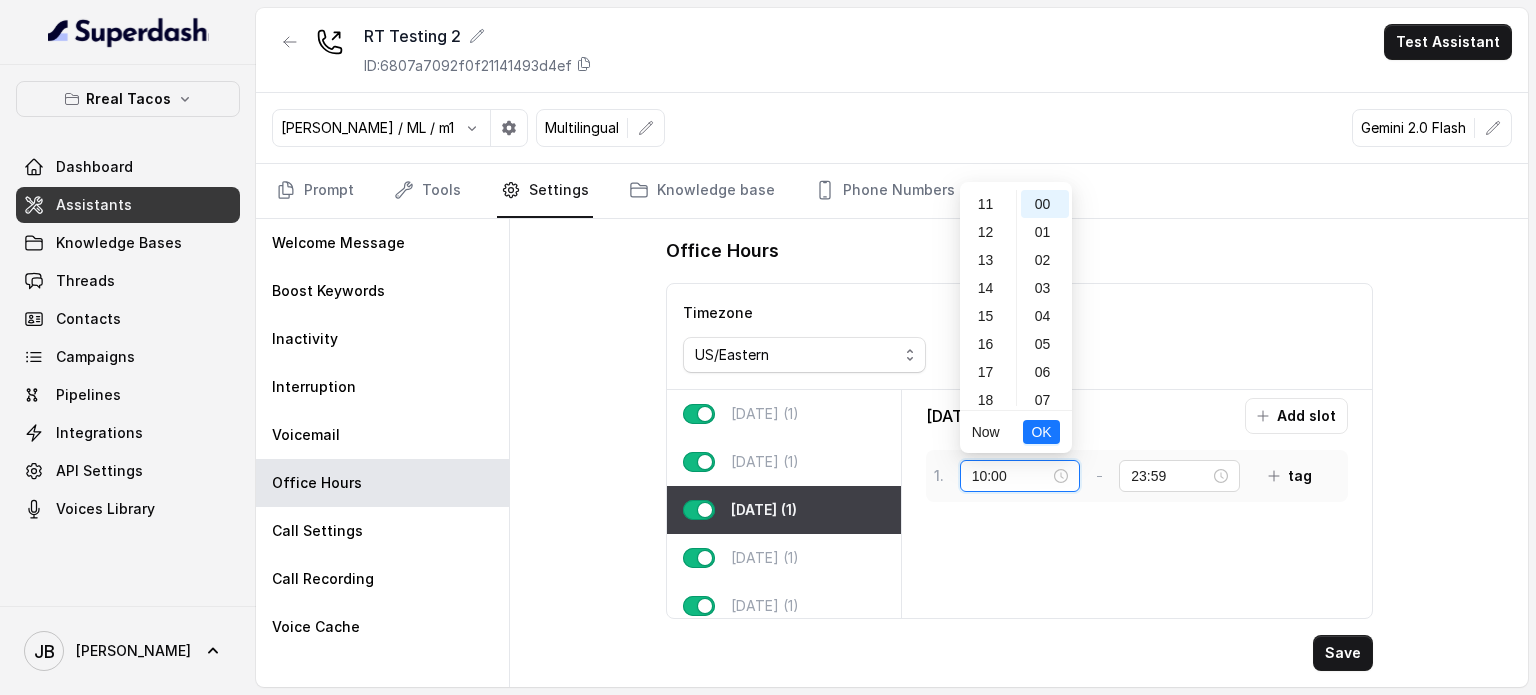 scroll, scrollTop: 280, scrollLeft: 0, axis: vertical 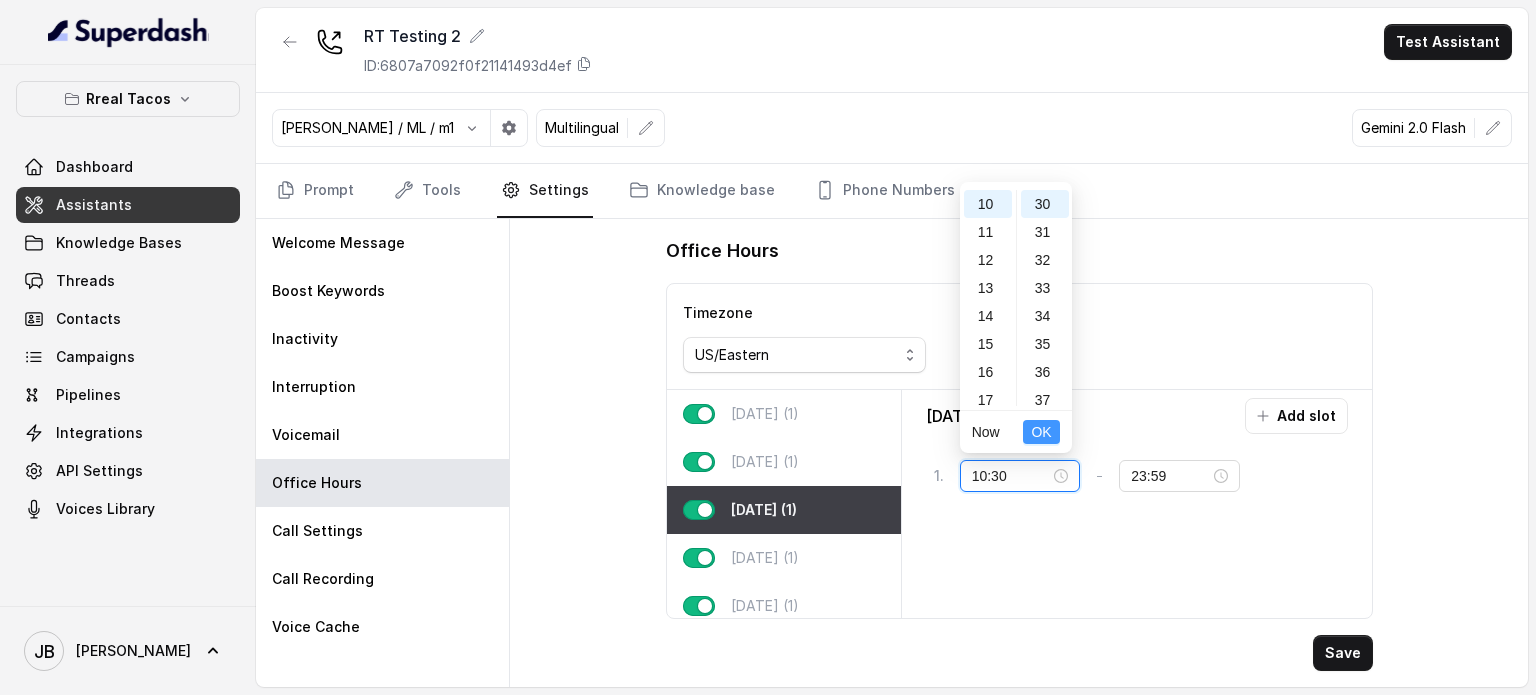 type on "10:30" 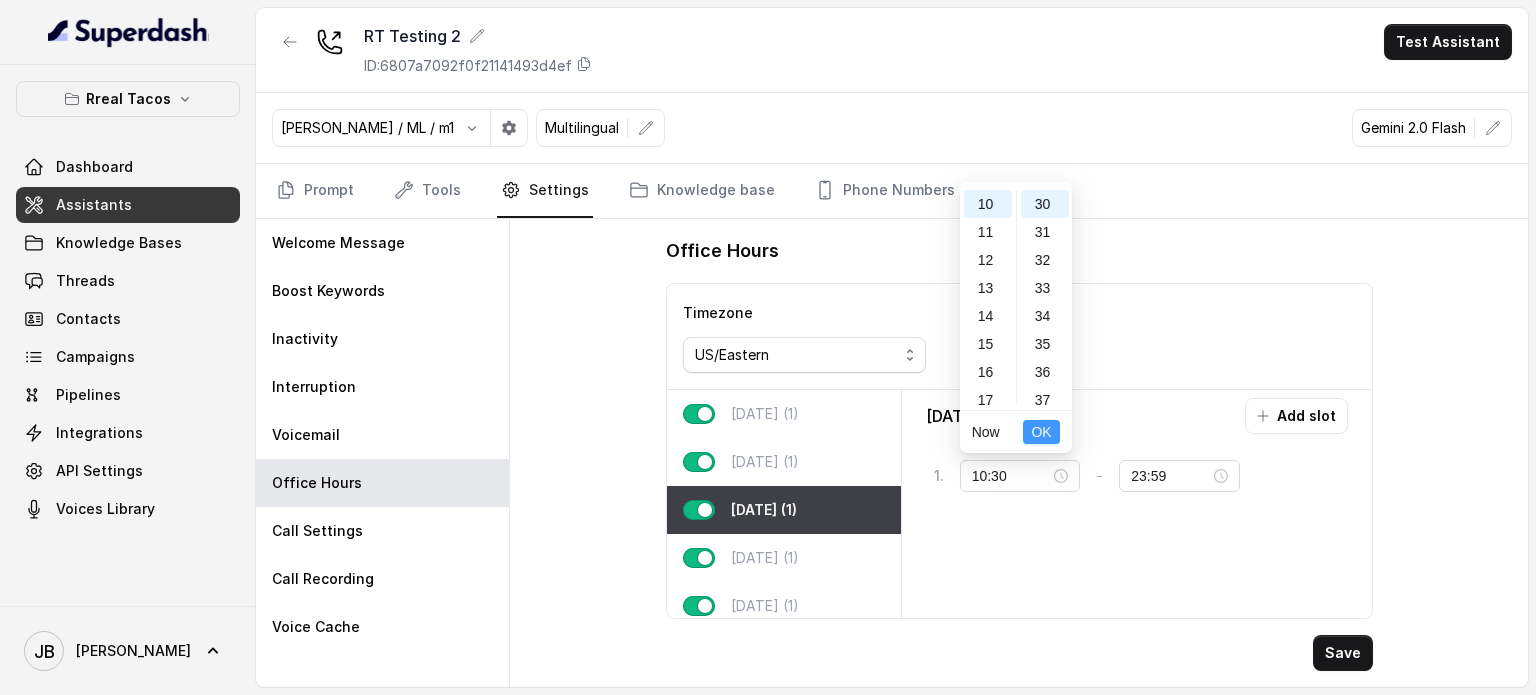 click on "OK" at bounding box center [1041, 432] 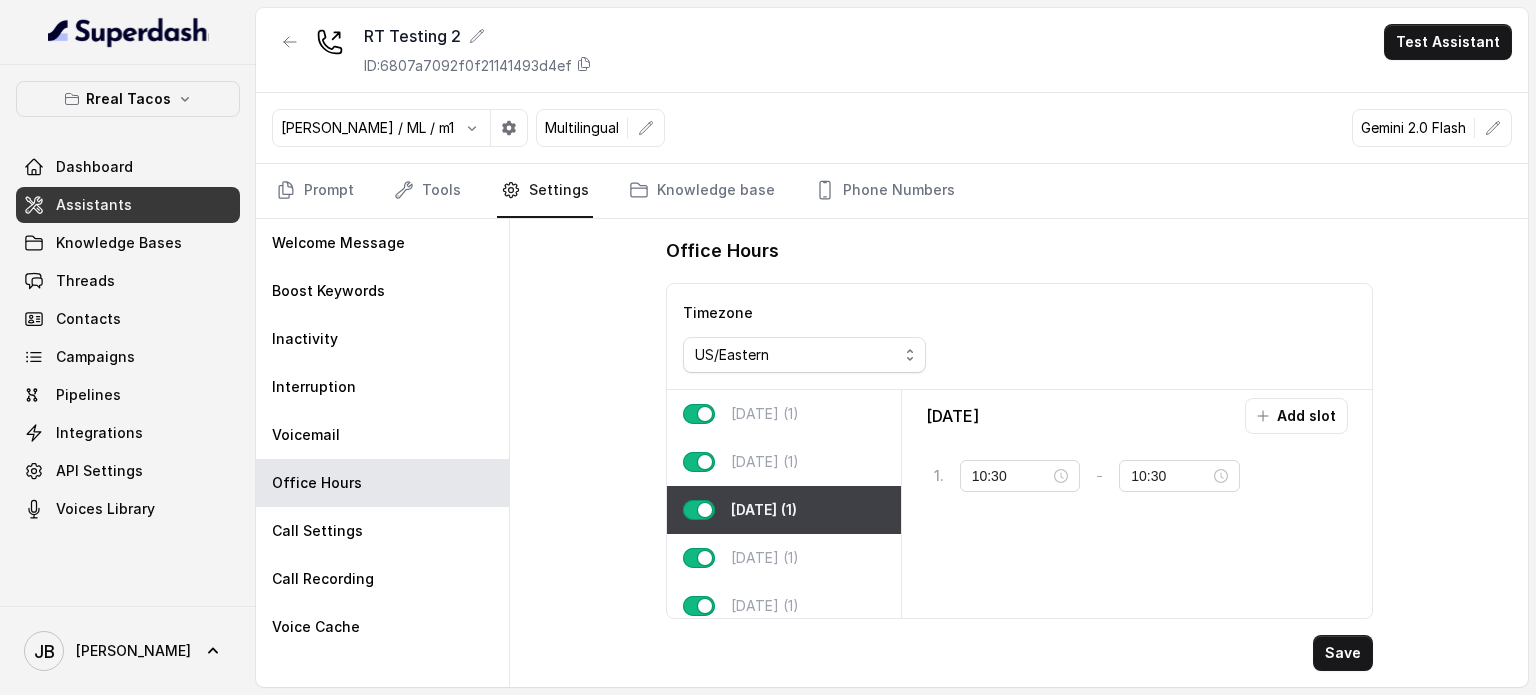 click on "Wednesday  Add slot 1 . 10:30 - 10:30  tag" at bounding box center [1137, 504] 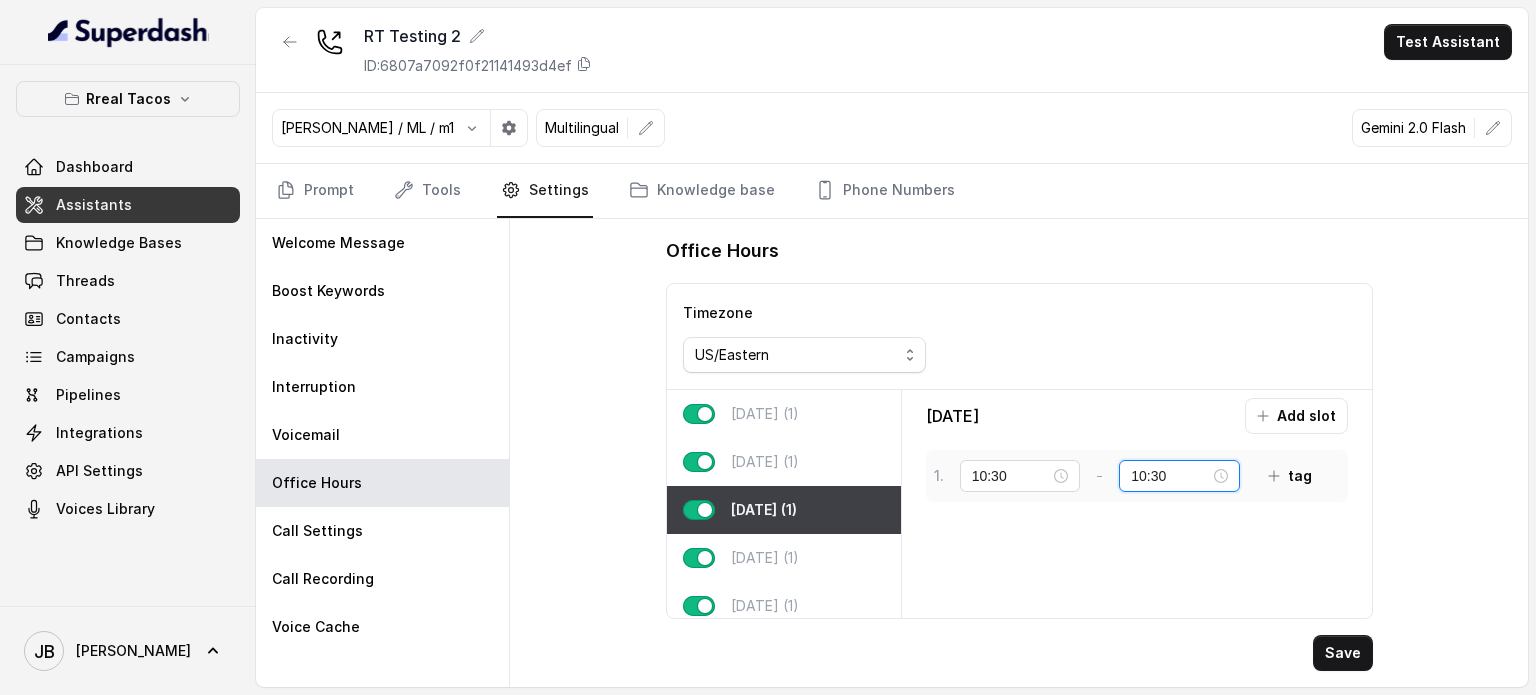click on "10:30" at bounding box center (1170, 476) 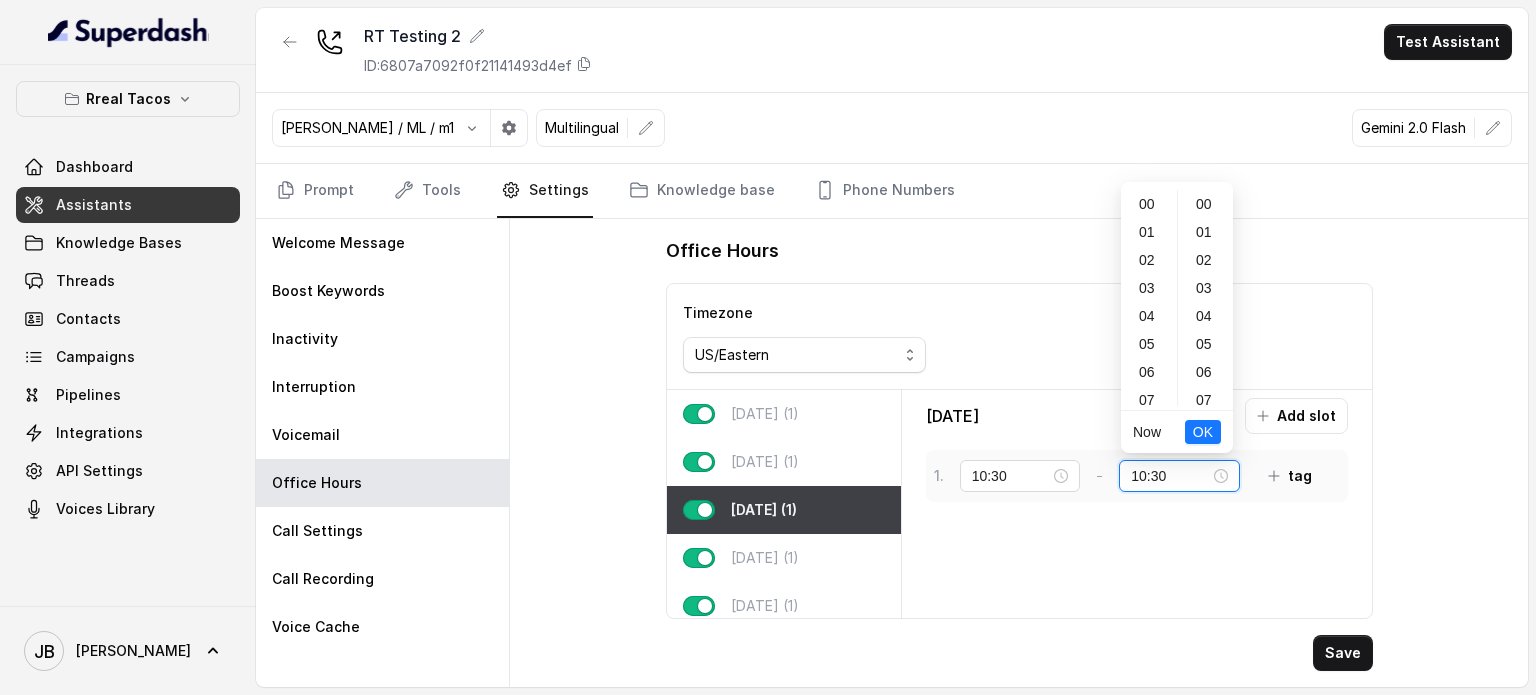 scroll, scrollTop: 280, scrollLeft: 0, axis: vertical 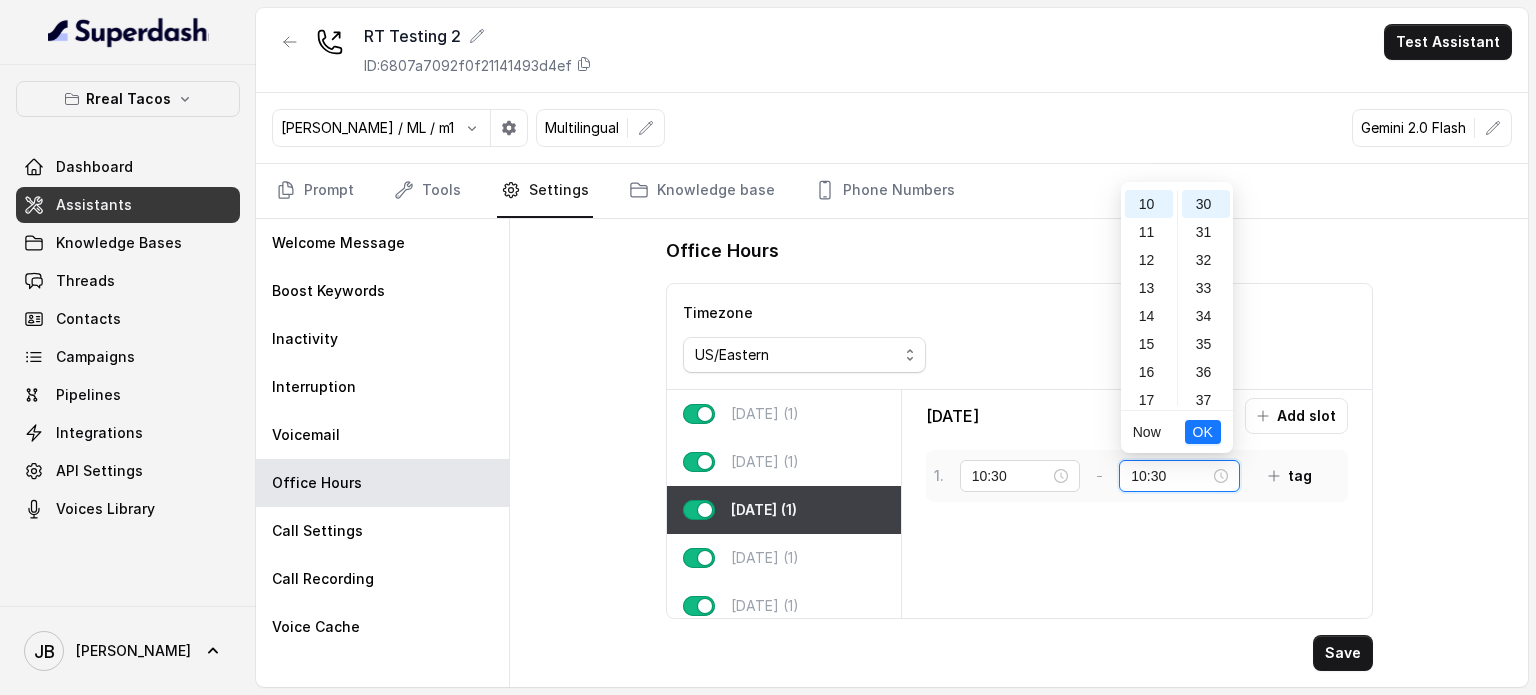 drag, startPoint x: 1172, startPoint y: 468, endPoint x: 1132, endPoint y: 473, distance: 40.311287 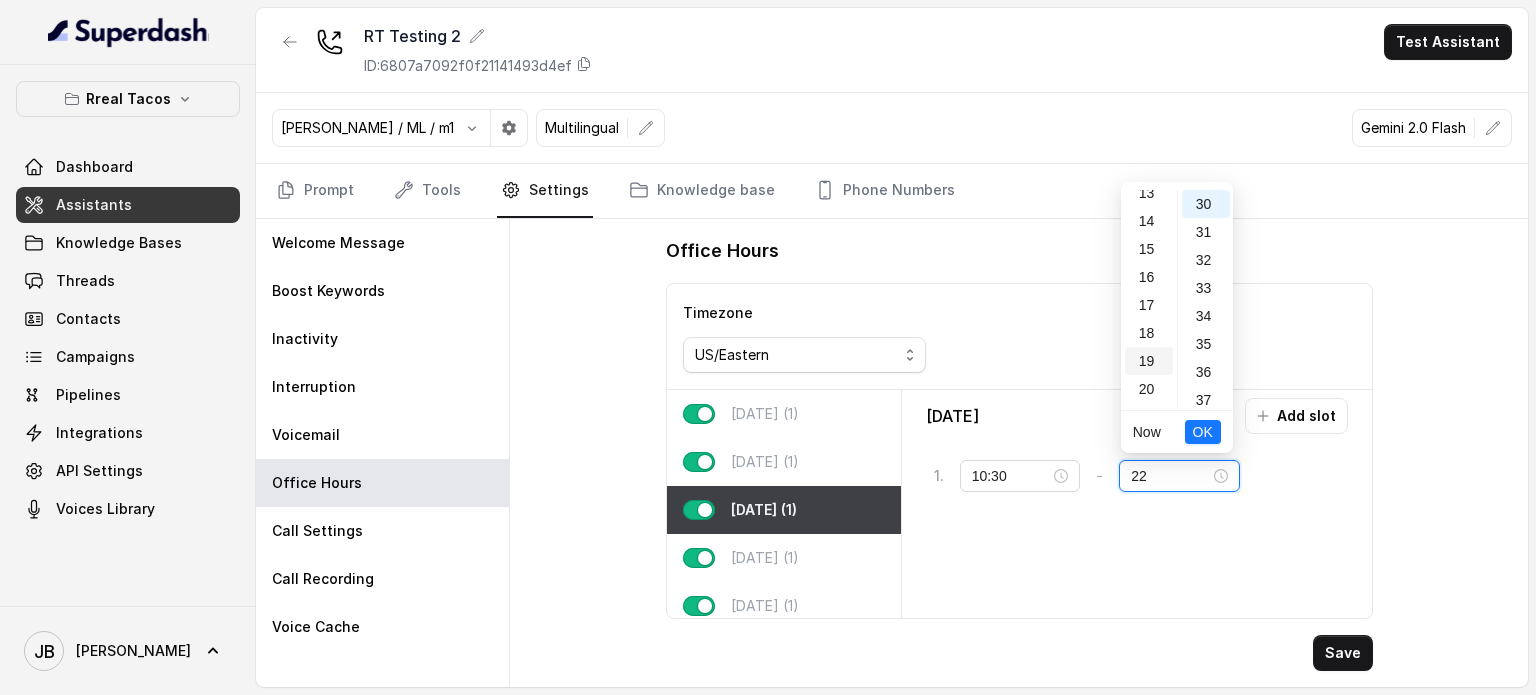 scroll, scrollTop: 456, scrollLeft: 0, axis: vertical 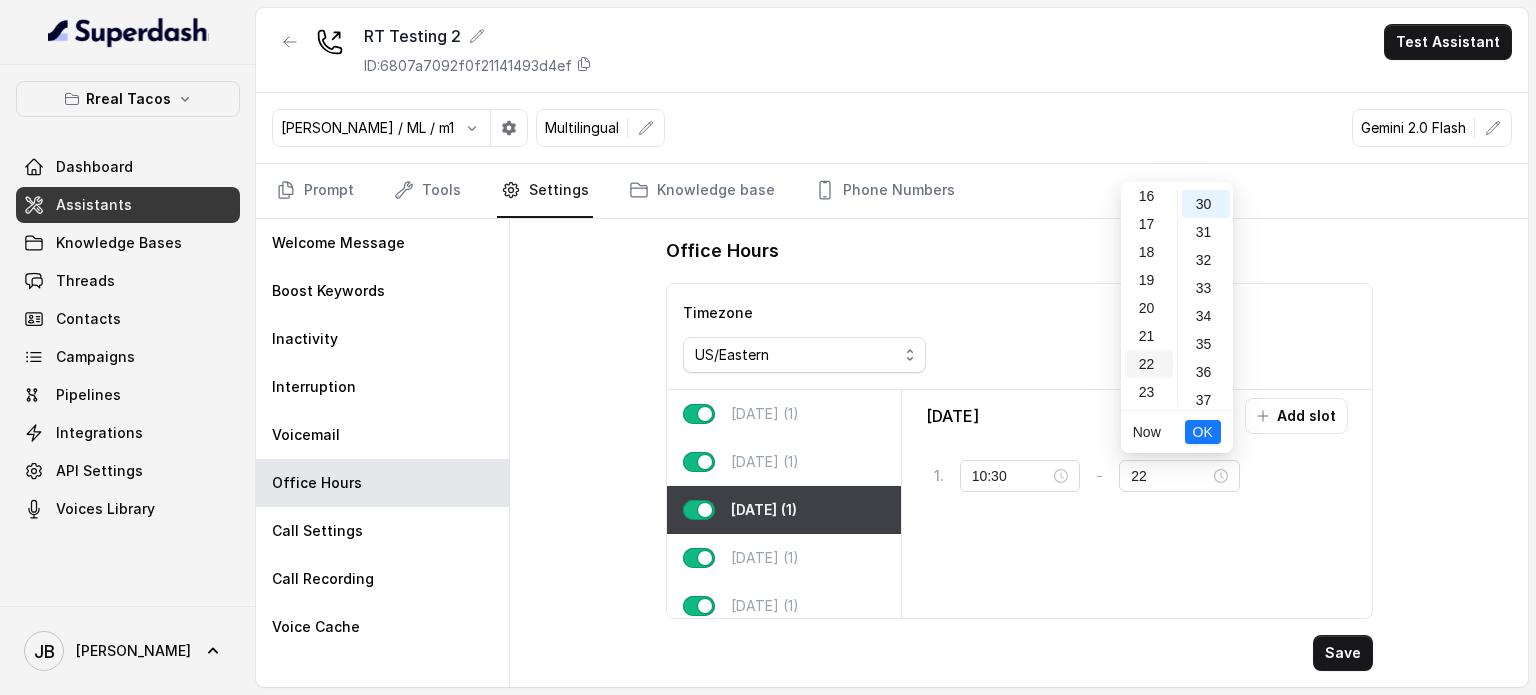 click on "22" at bounding box center [1149, 364] 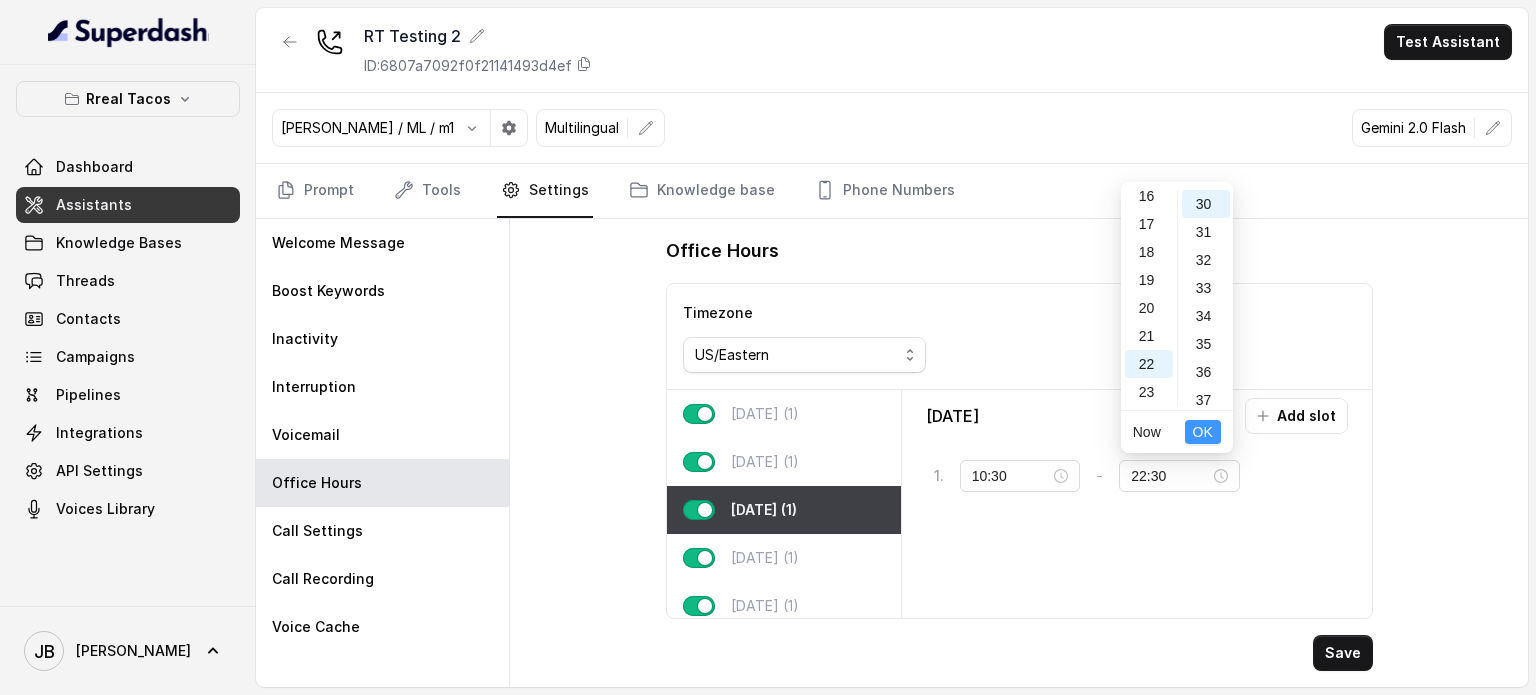 click on "OK" at bounding box center (1203, 432) 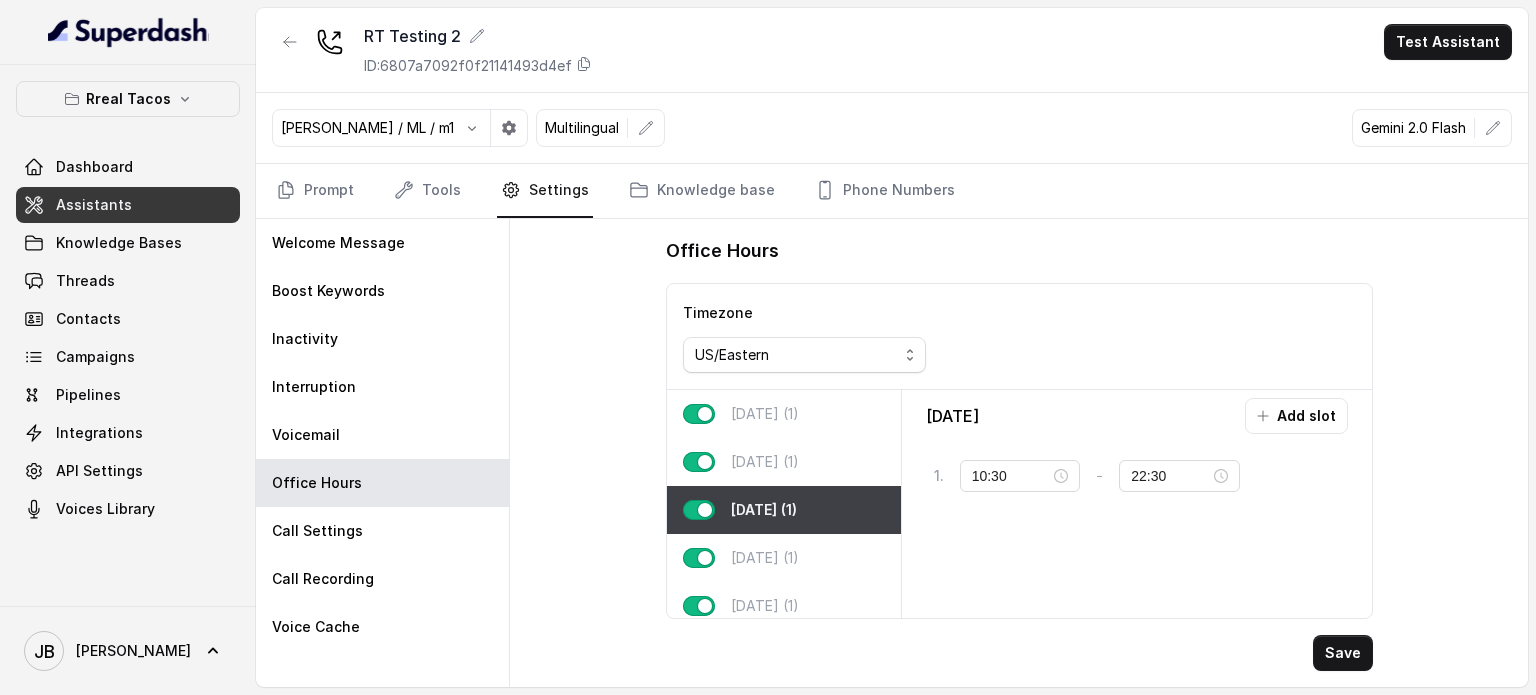 click on "Wednesday  Add slot 1 . 10:30 - 22:30  tag" at bounding box center (1137, 504) 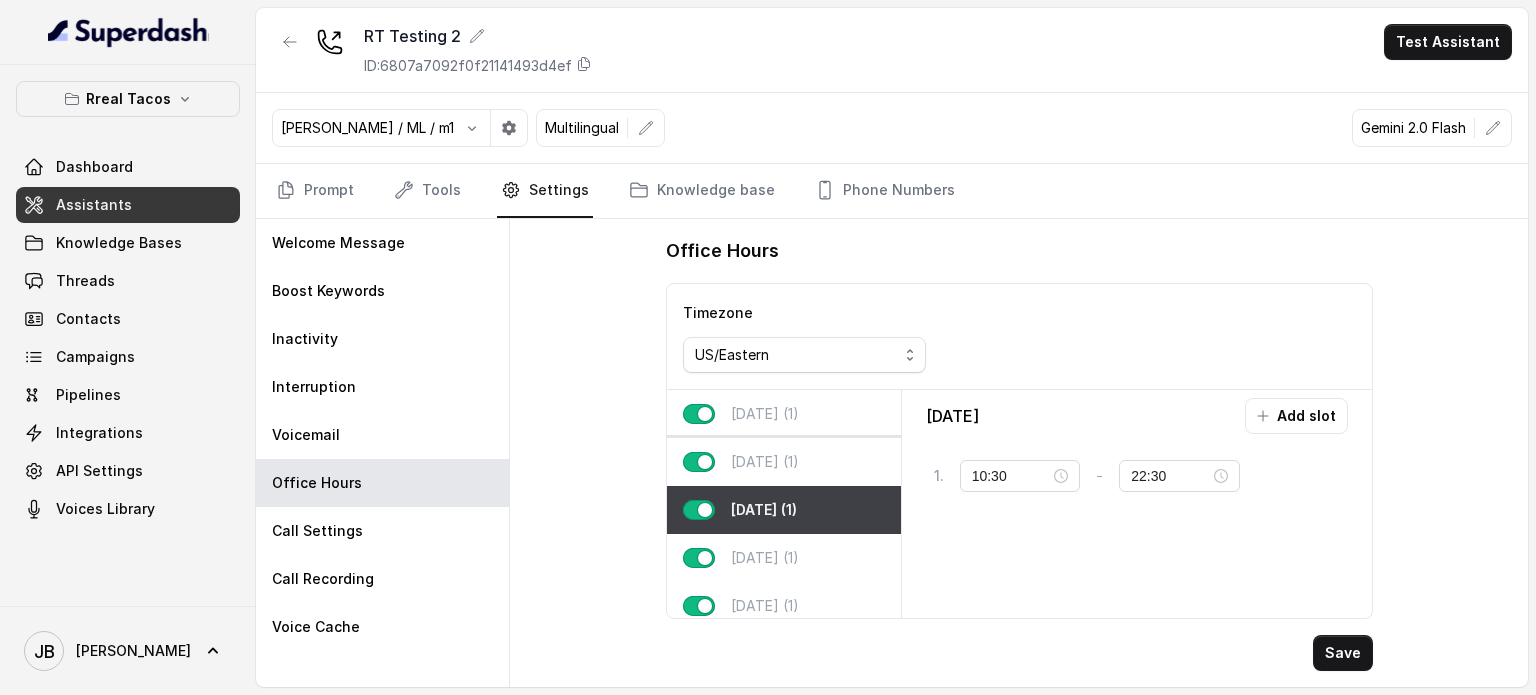 click on "Tuesday (1)" at bounding box center [765, 462] 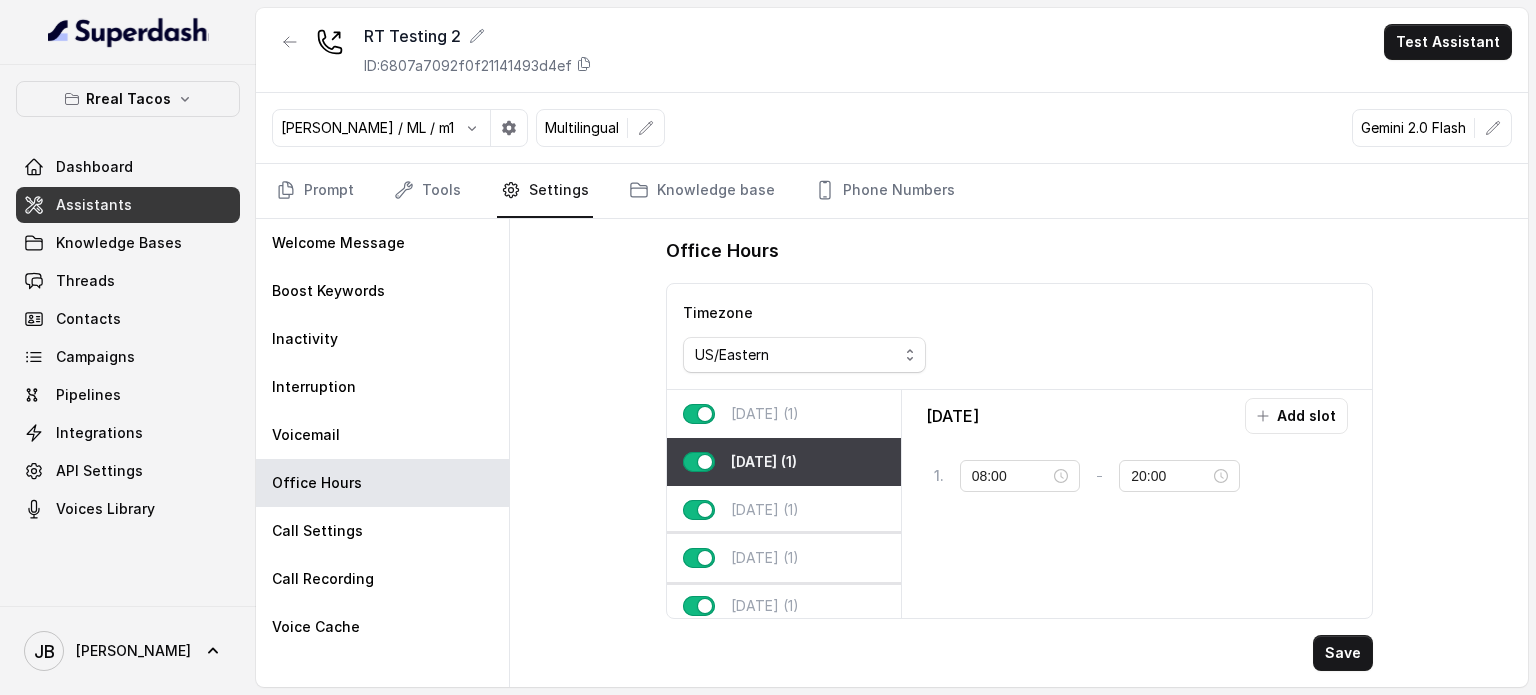 click on "Thursday (1)" at bounding box center (784, 558) 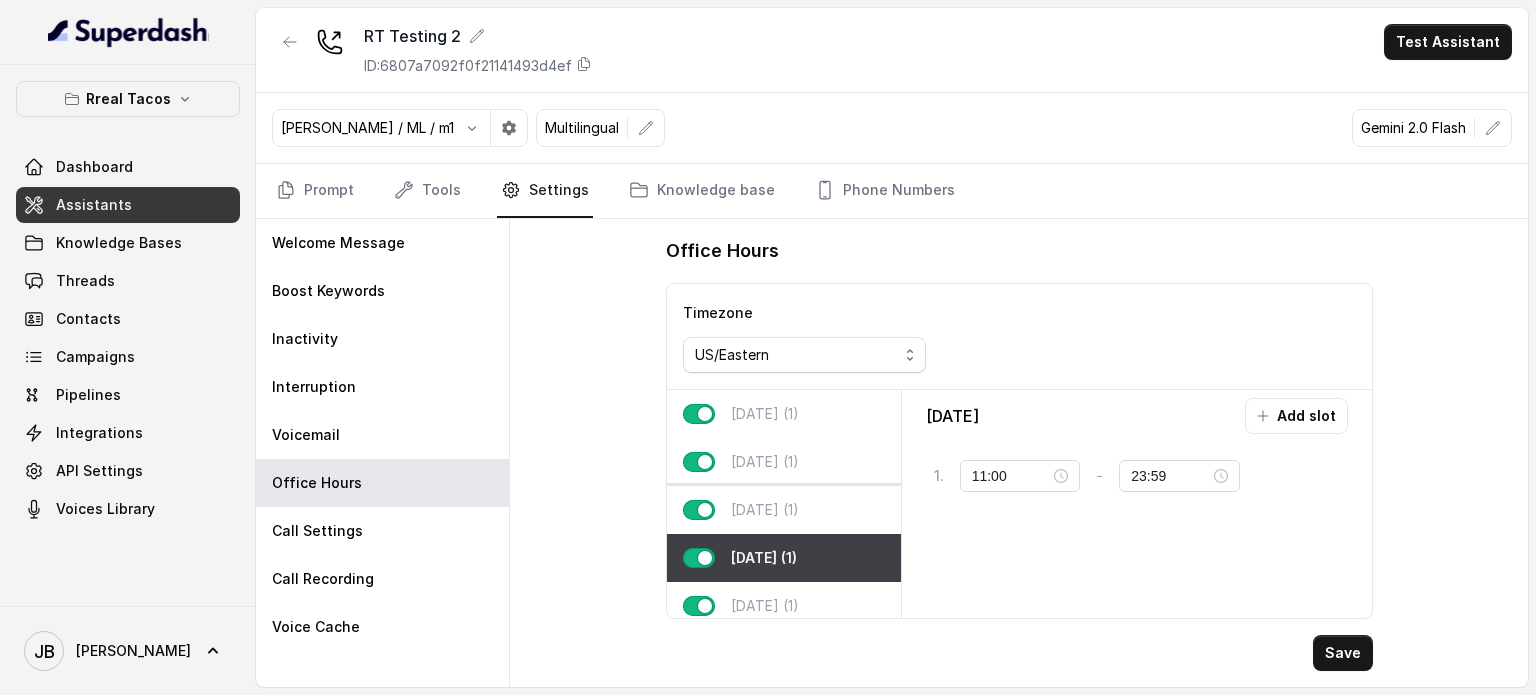 click on "Wednesday (1)" at bounding box center (765, 510) 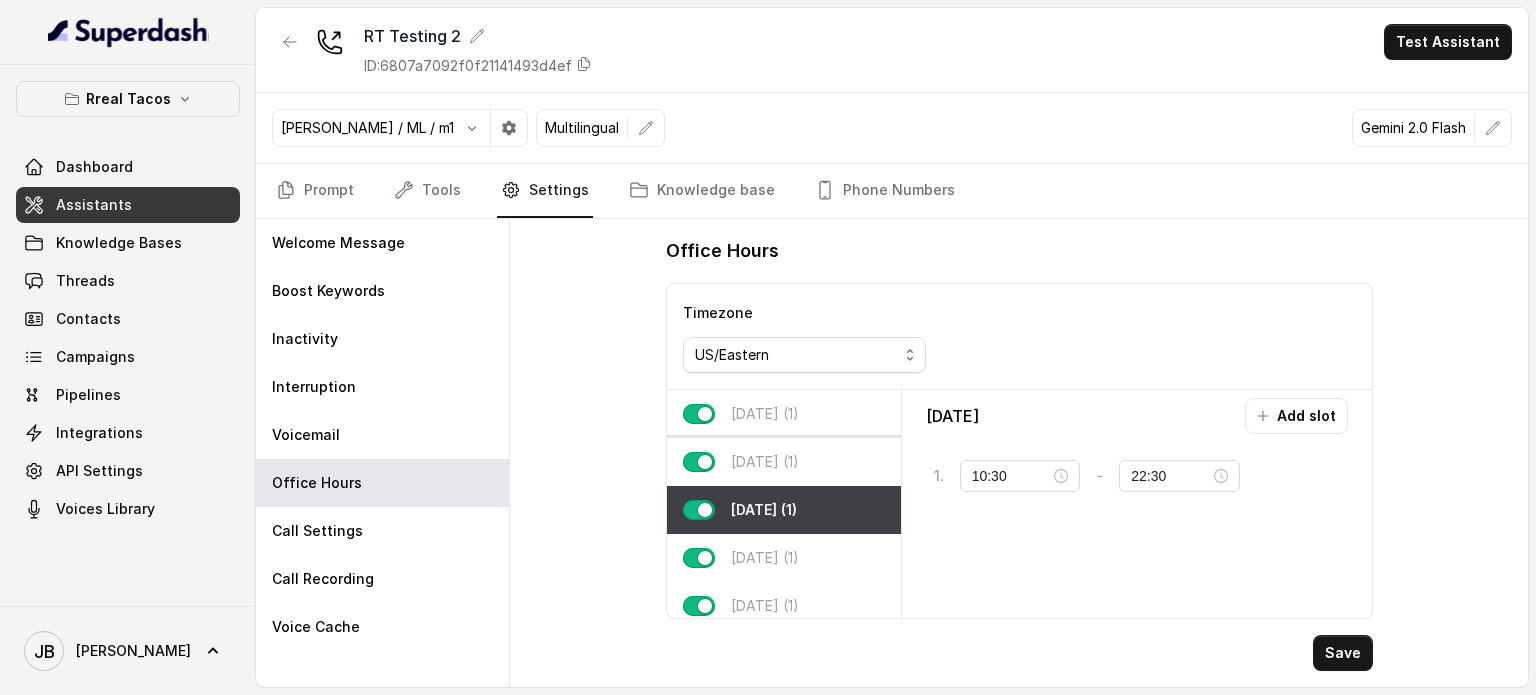 click on "Tuesday (1)" at bounding box center (784, 462) 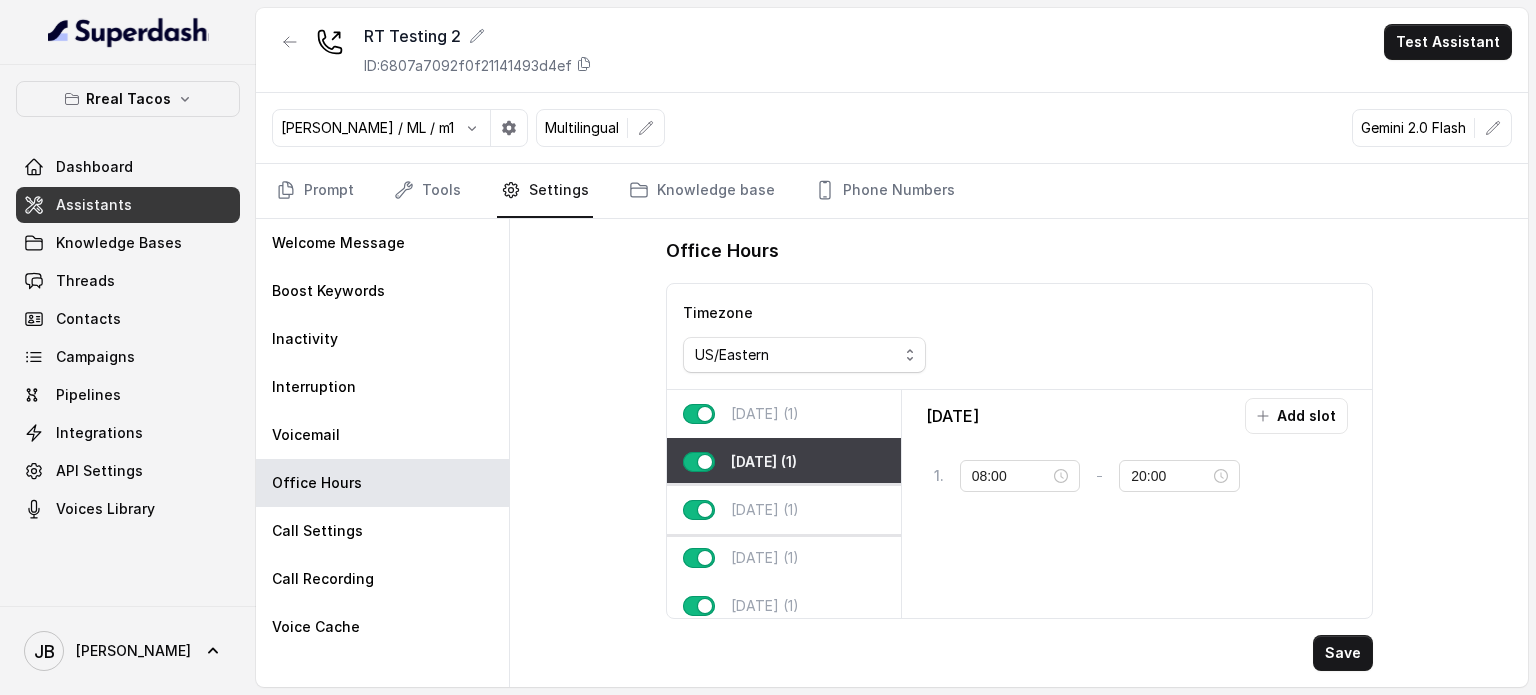 click on "Wednesday (1)" at bounding box center (765, 510) 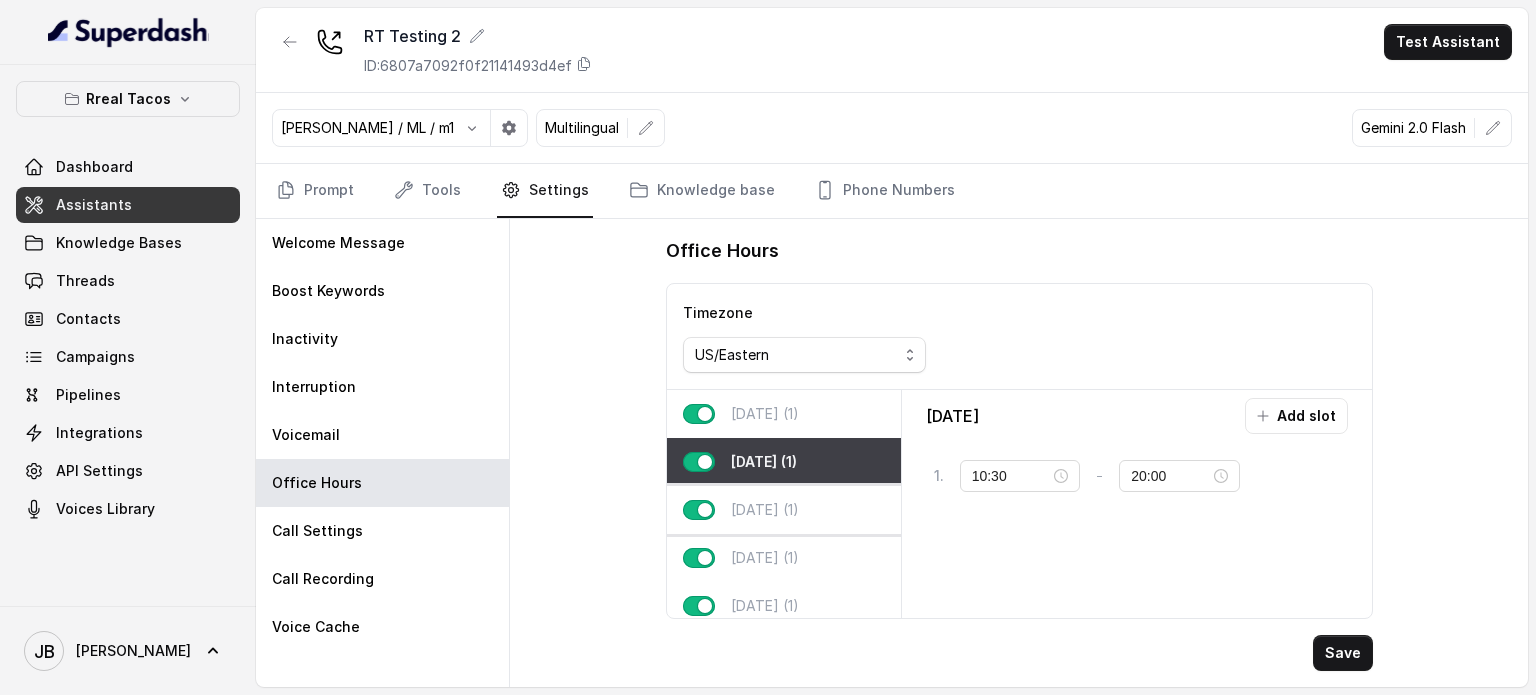 type on "22:30" 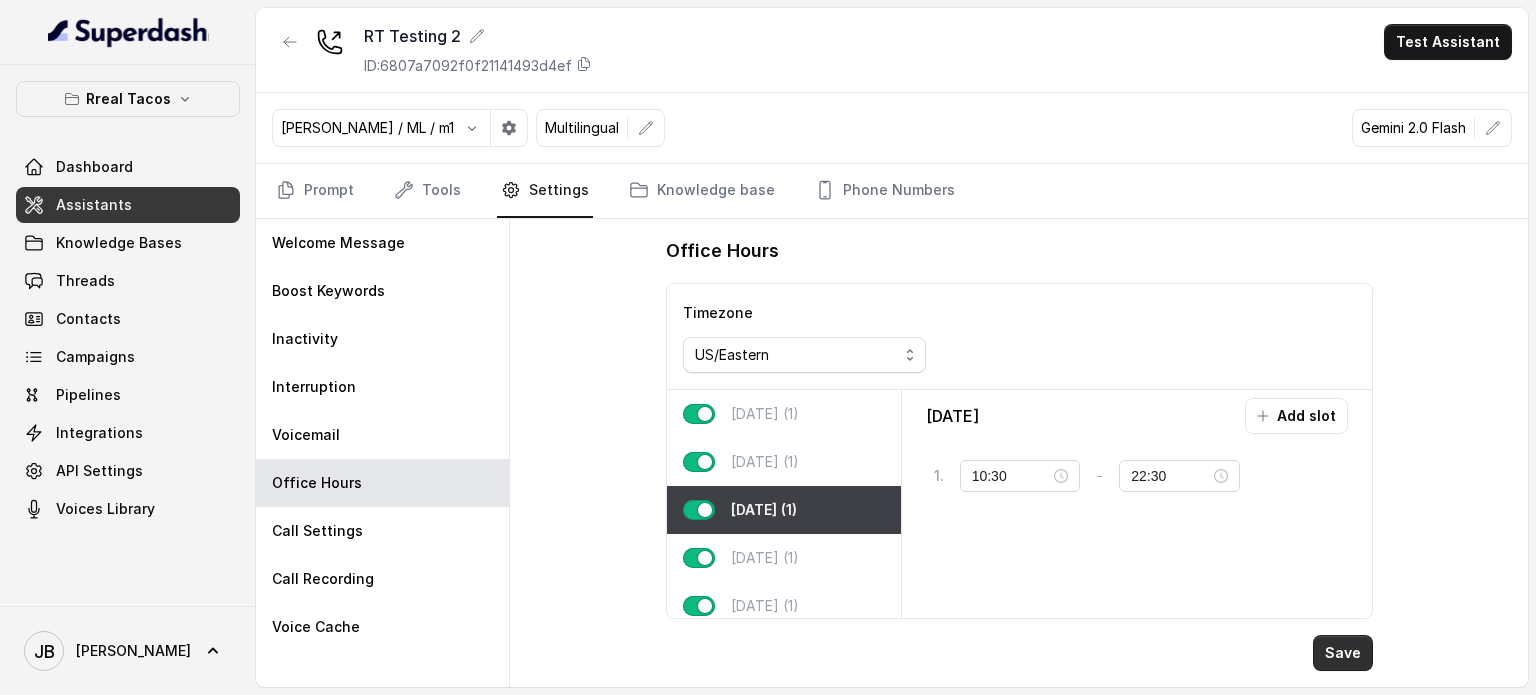 click on "Save" at bounding box center (1343, 653) 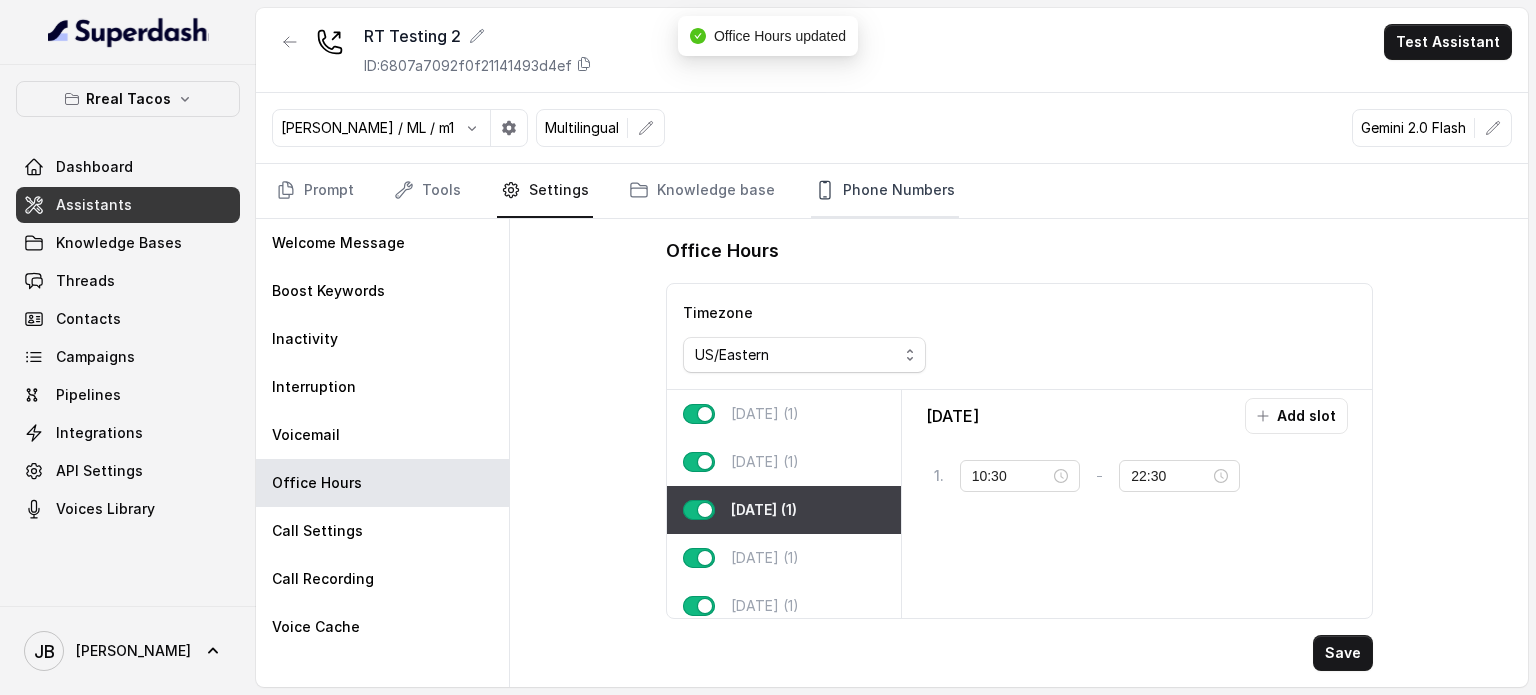 click on "Phone Numbers" at bounding box center [885, 191] 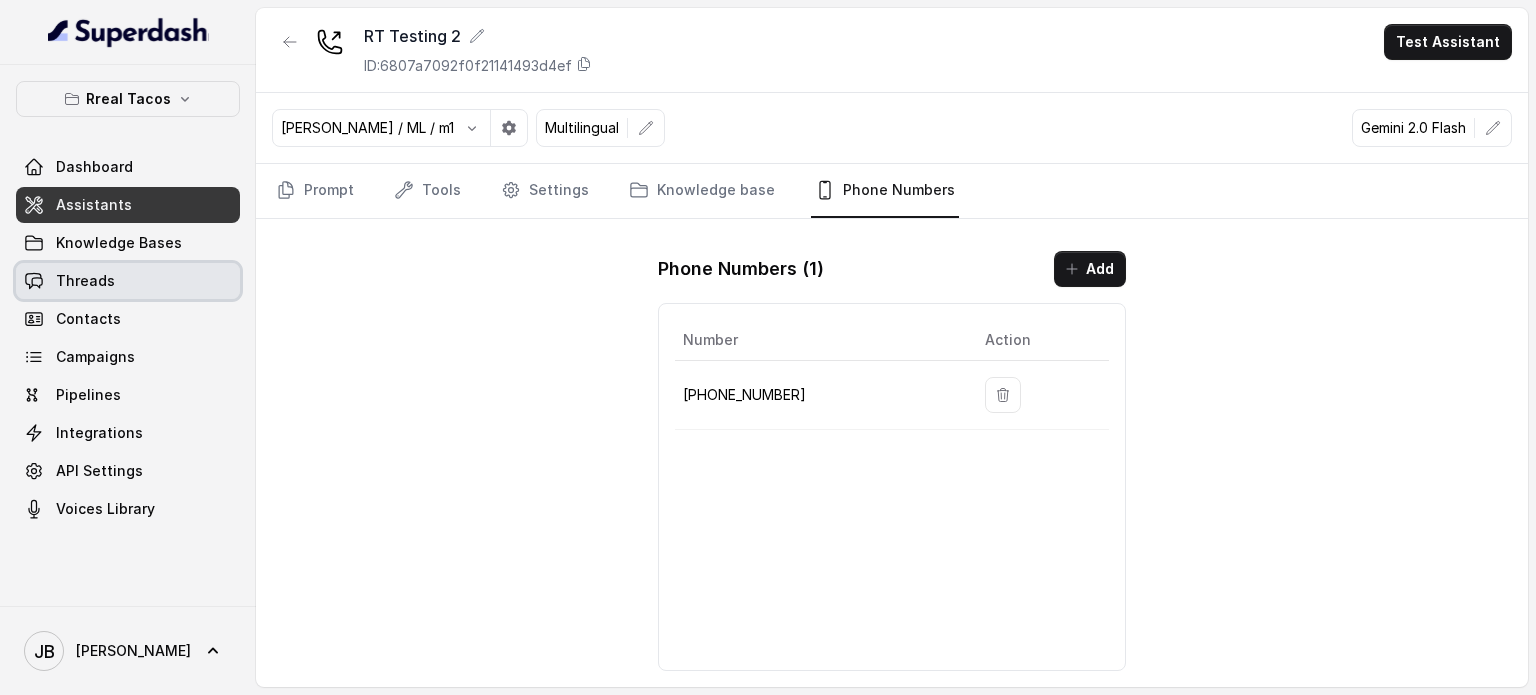 click on "Threads" at bounding box center [128, 281] 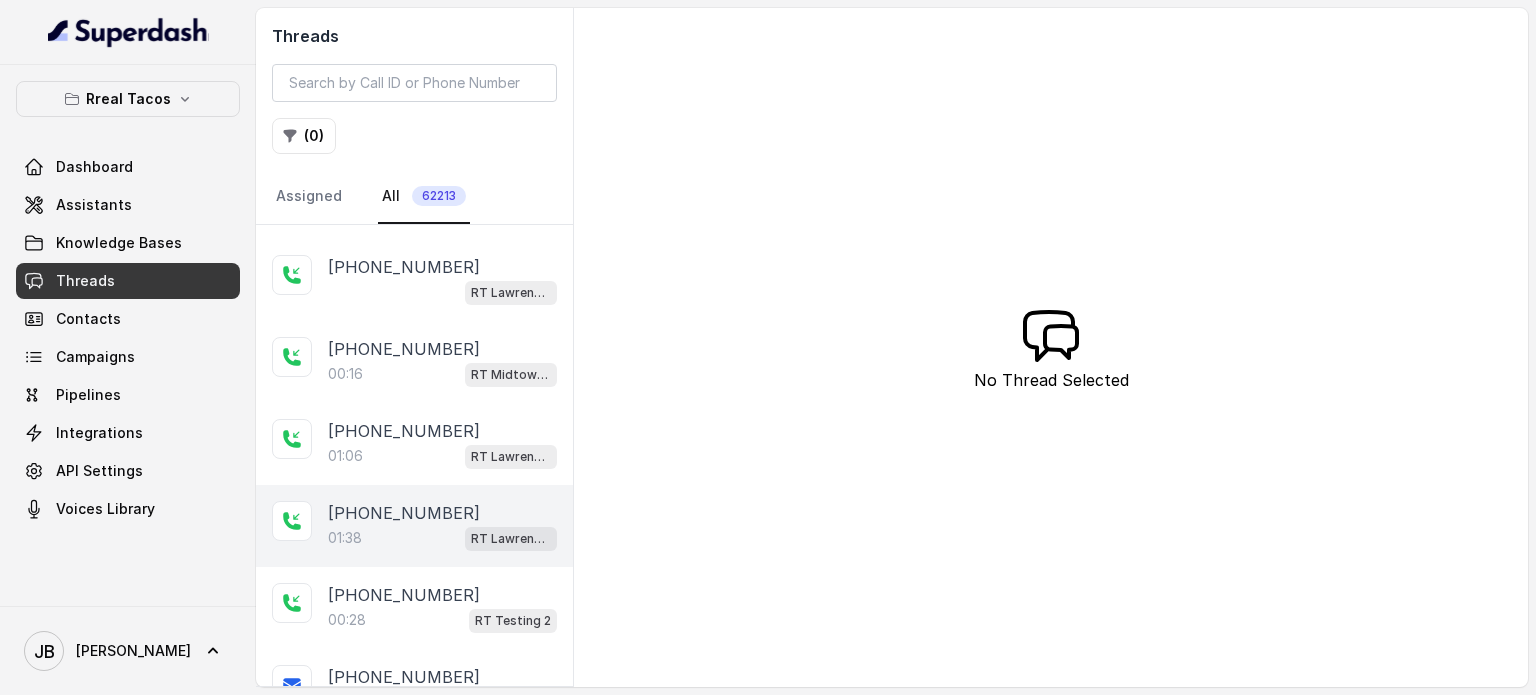 scroll, scrollTop: 200, scrollLeft: 0, axis: vertical 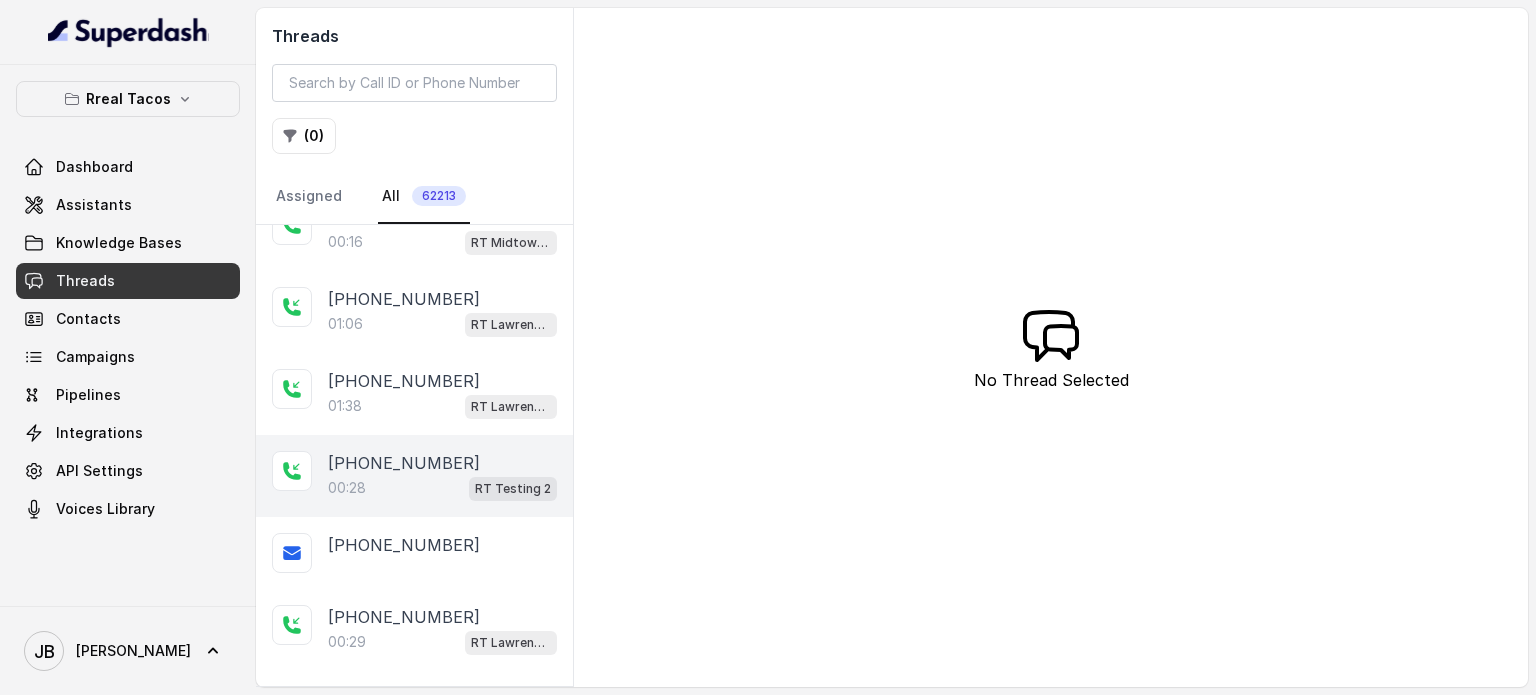 click on "+14043338341" at bounding box center [404, 463] 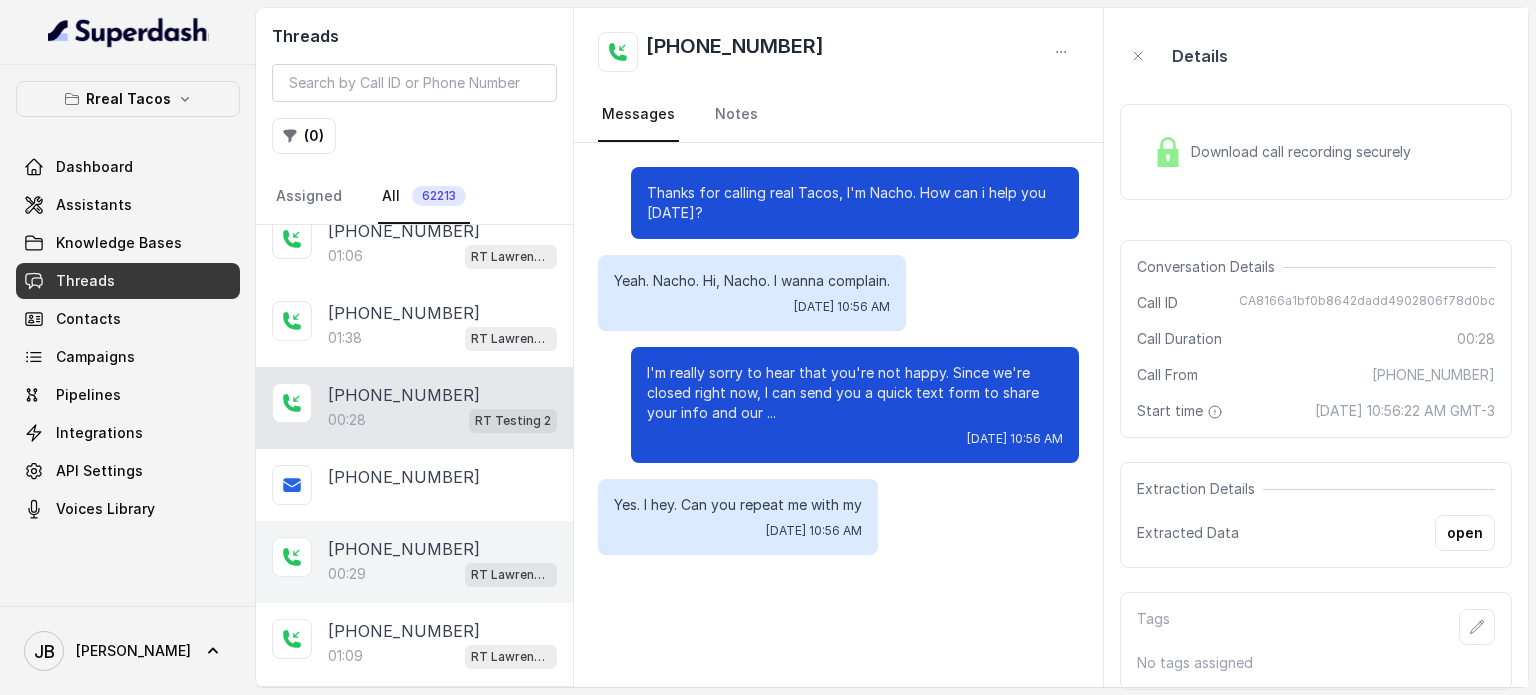 scroll, scrollTop: 300, scrollLeft: 0, axis: vertical 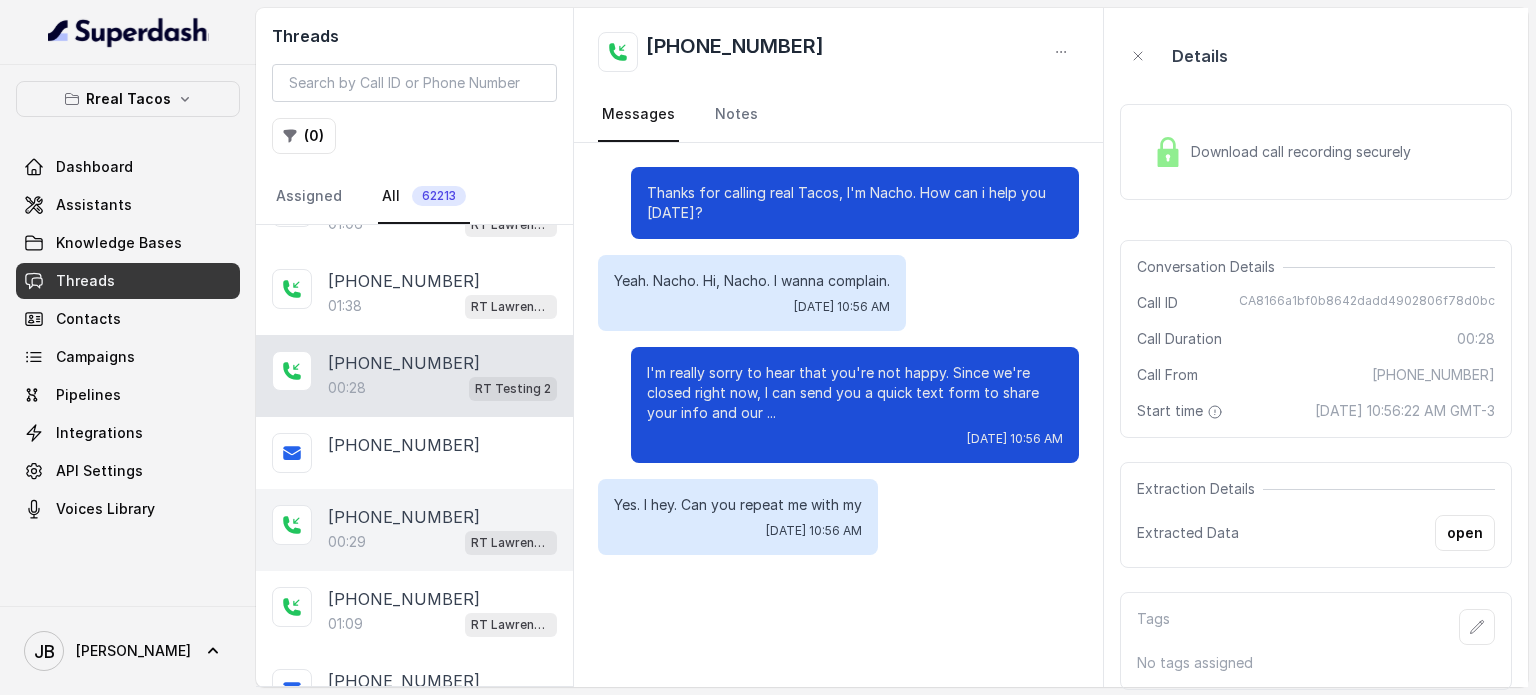 click on "+14044822738" at bounding box center (404, 517) 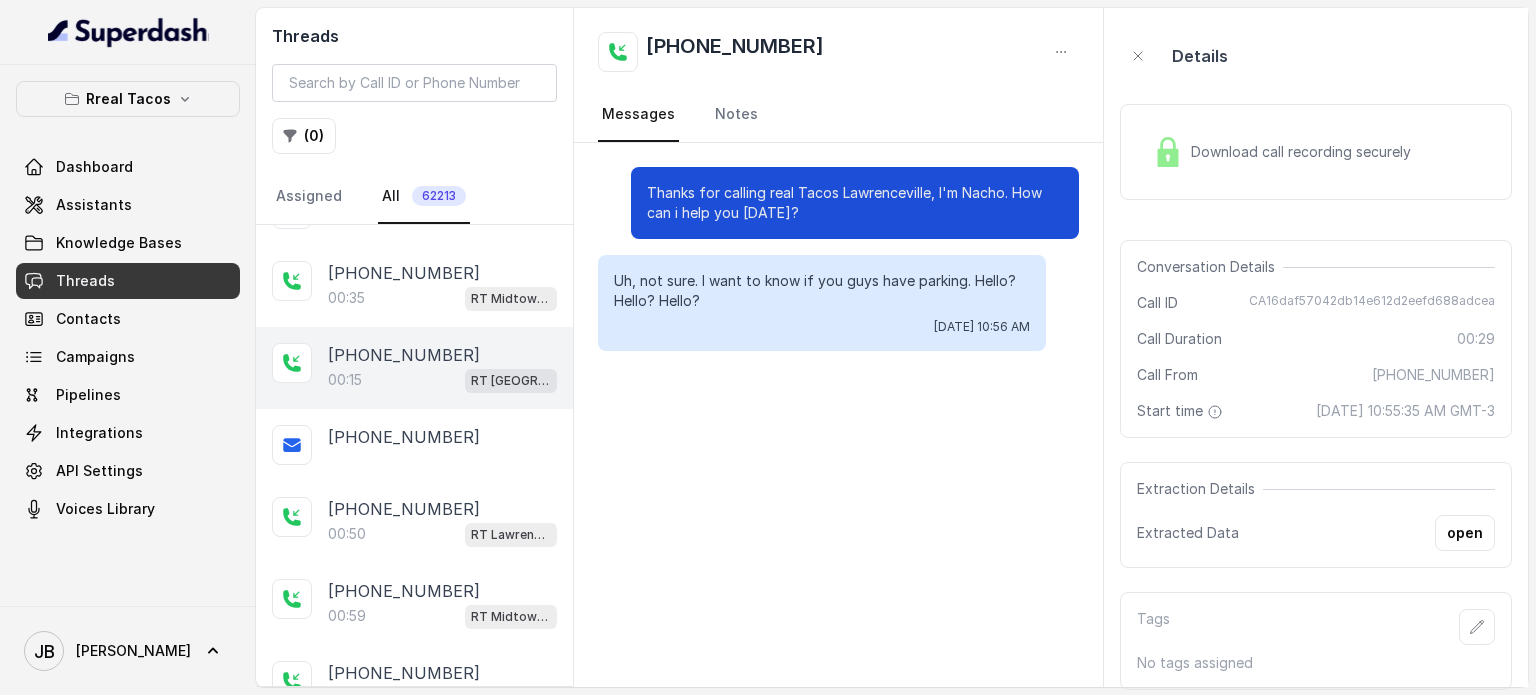 scroll, scrollTop: 1000, scrollLeft: 0, axis: vertical 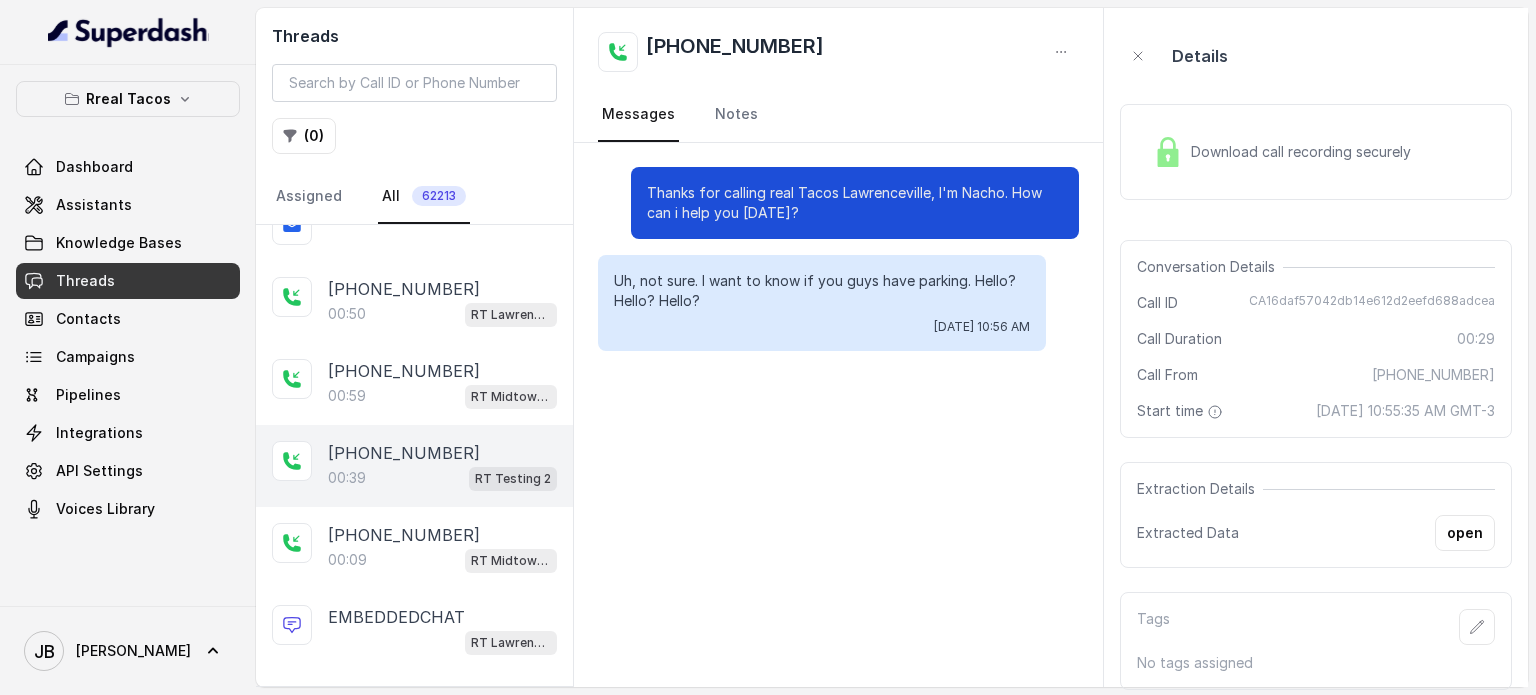 click on "00:39 RT Testing 2" at bounding box center (442, 478) 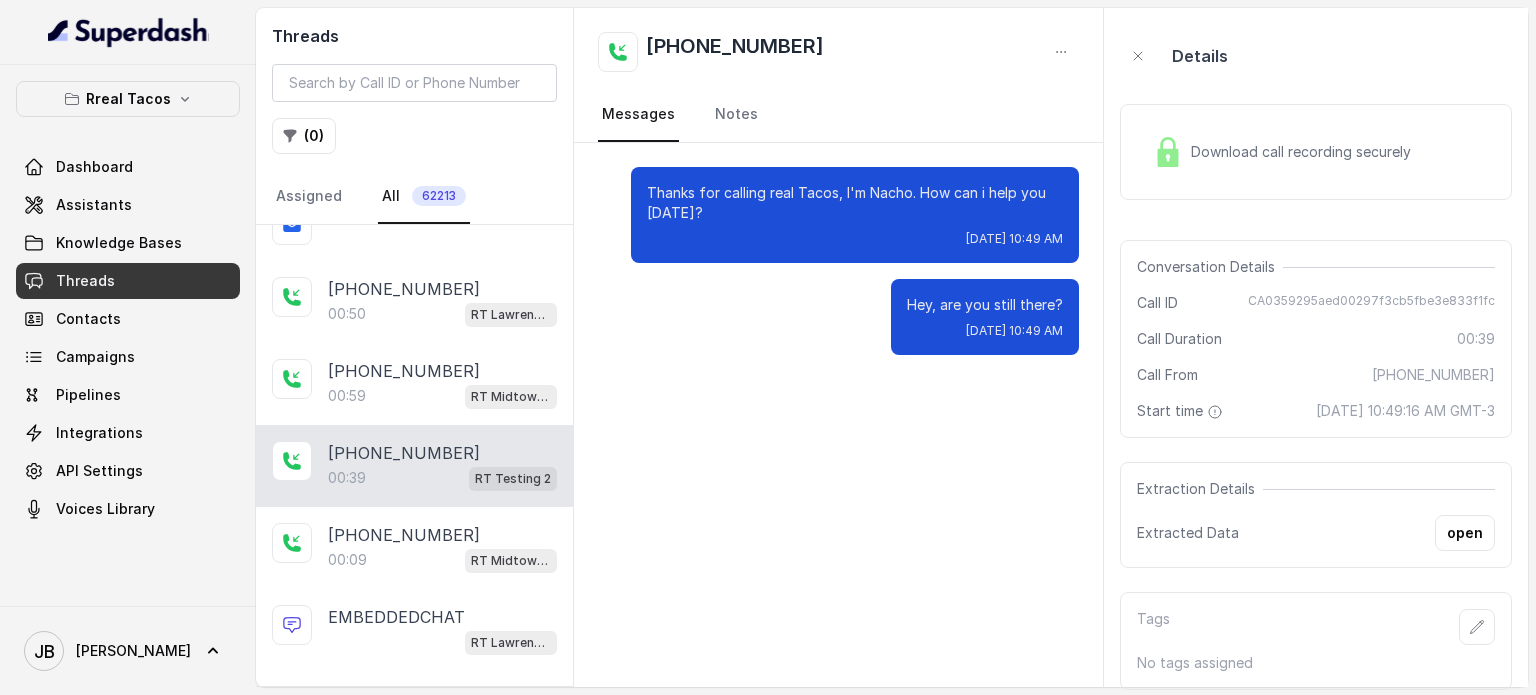 click on "00:39 RT Testing 2" at bounding box center [442, 478] 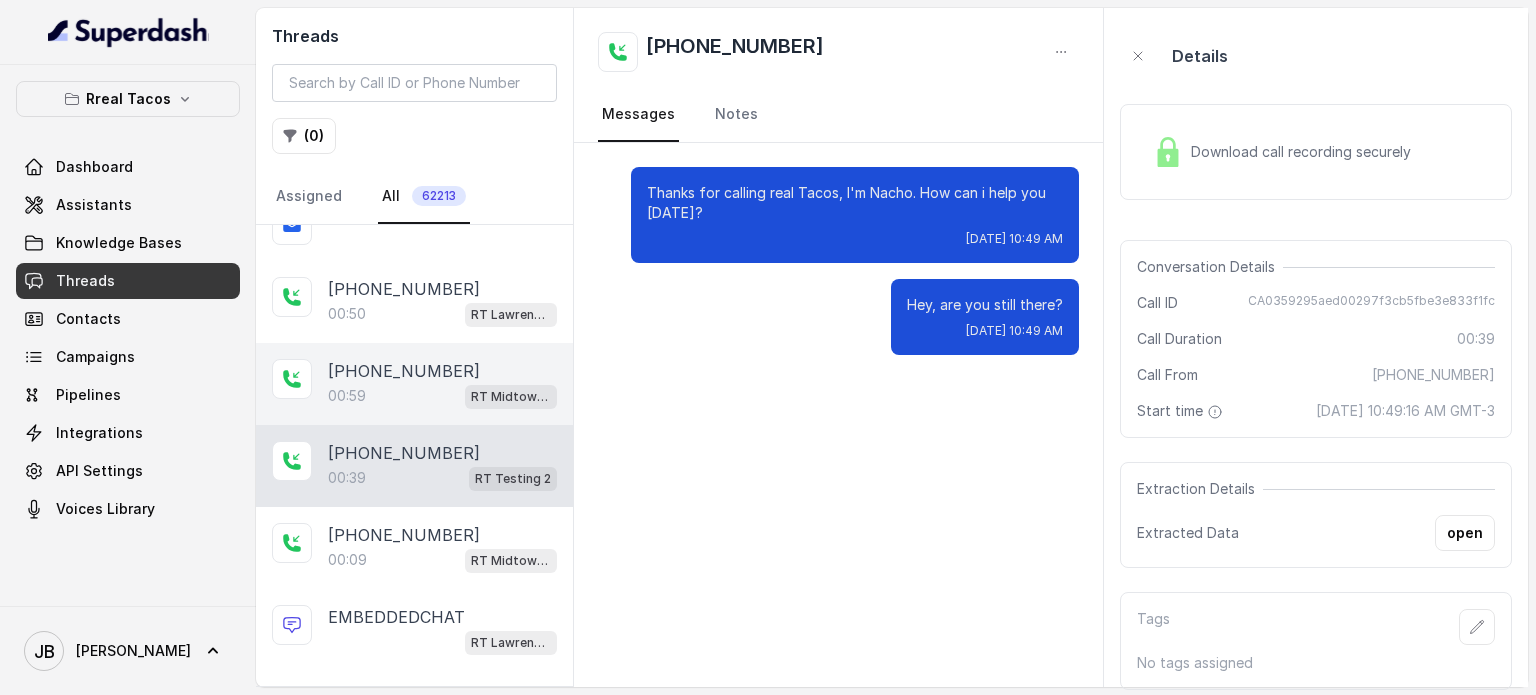 click on "+14043338341" at bounding box center [404, 371] 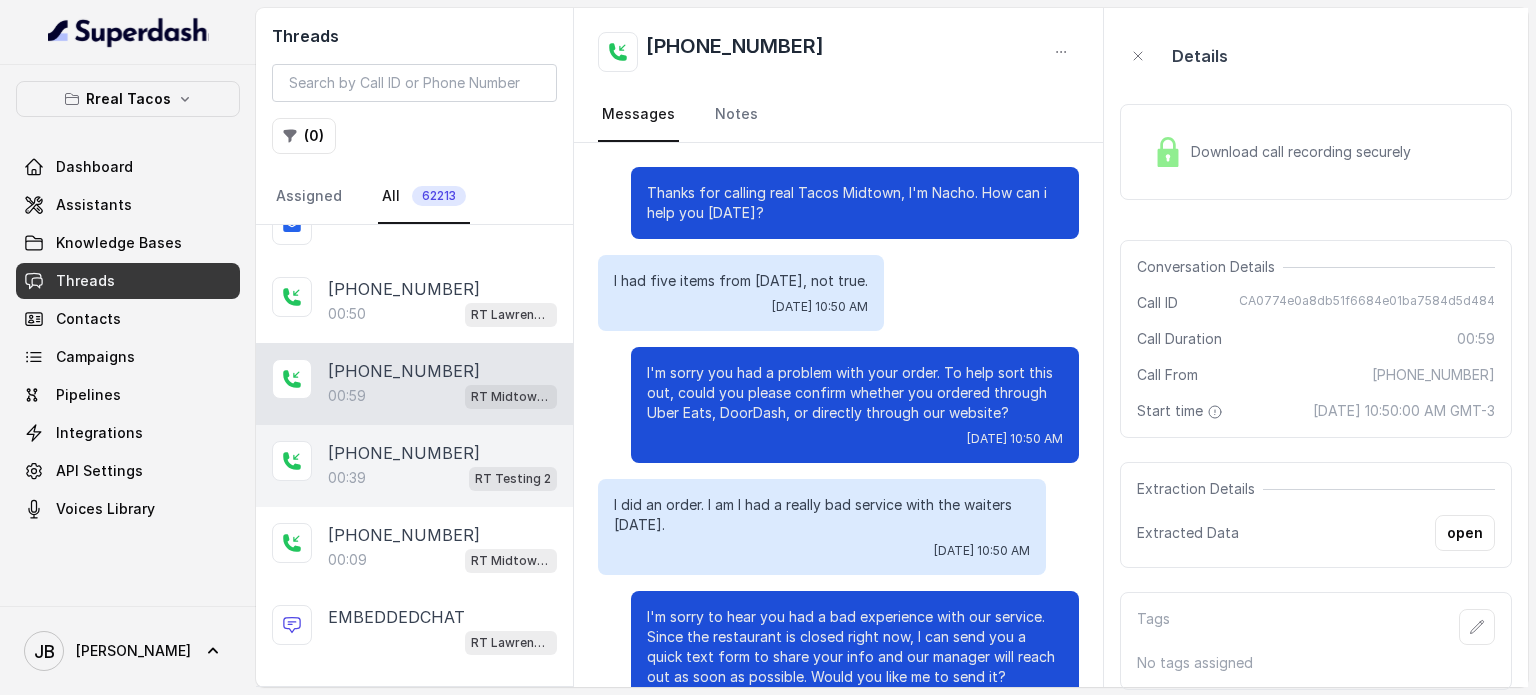 scroll, scrollTop: 379, scrollLeft: 0, axis: vertical 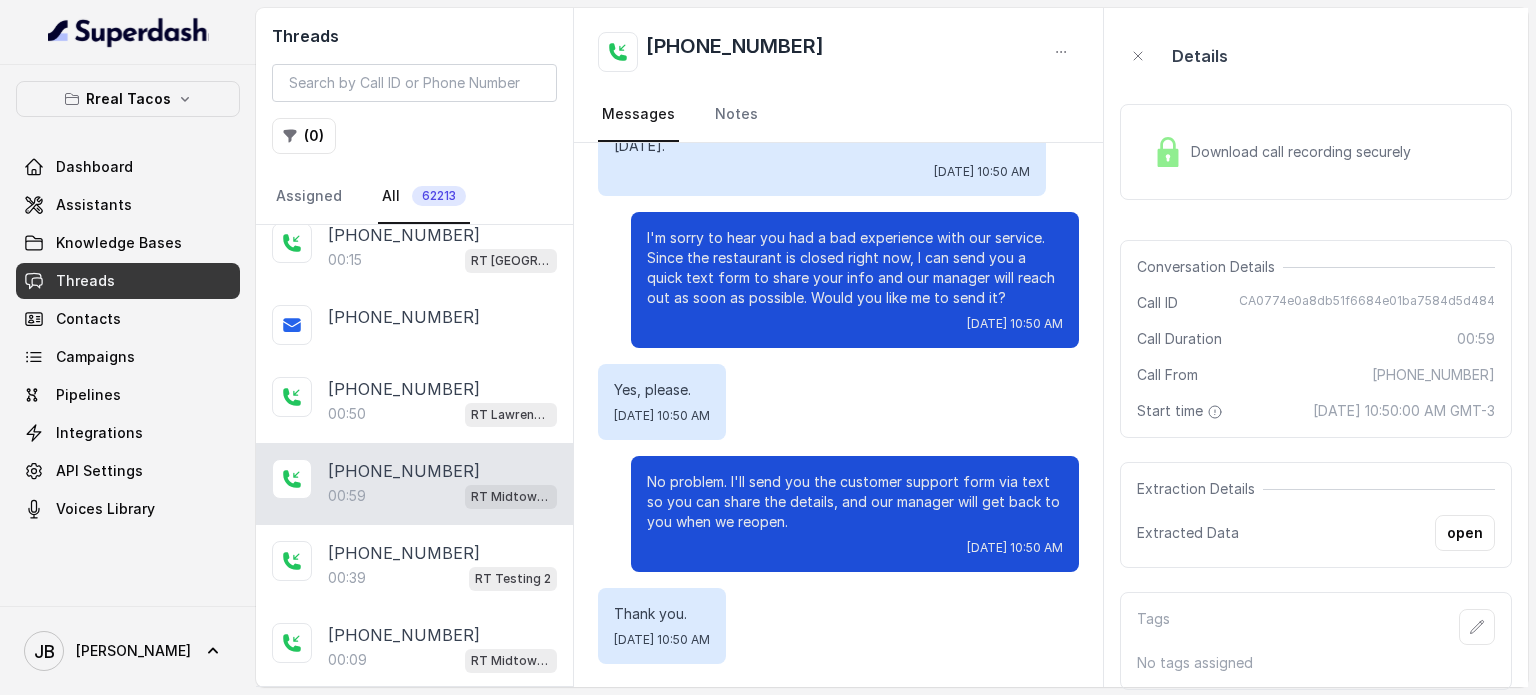 click on "Download call recording securely" at bounding box center [1305, 152] 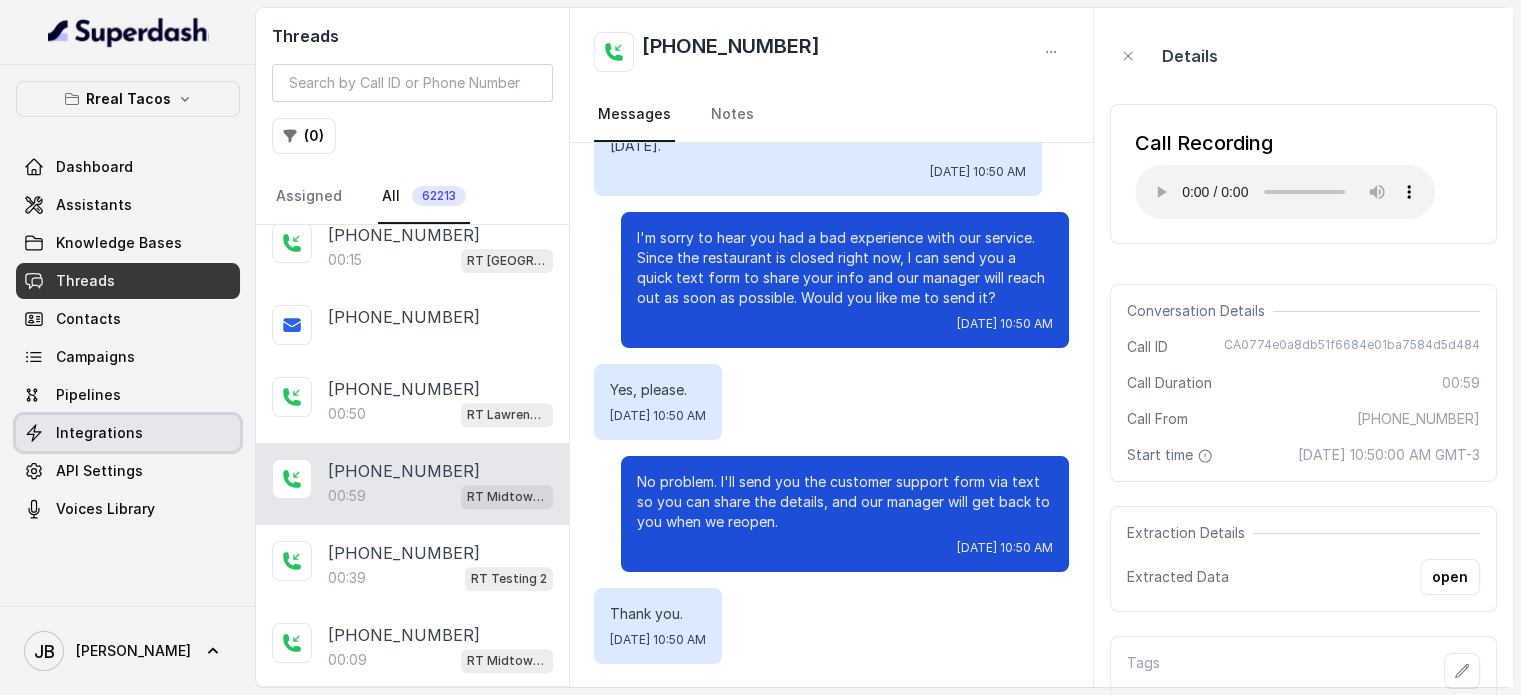 click on "Integrations" at bounding box center [128, 433] 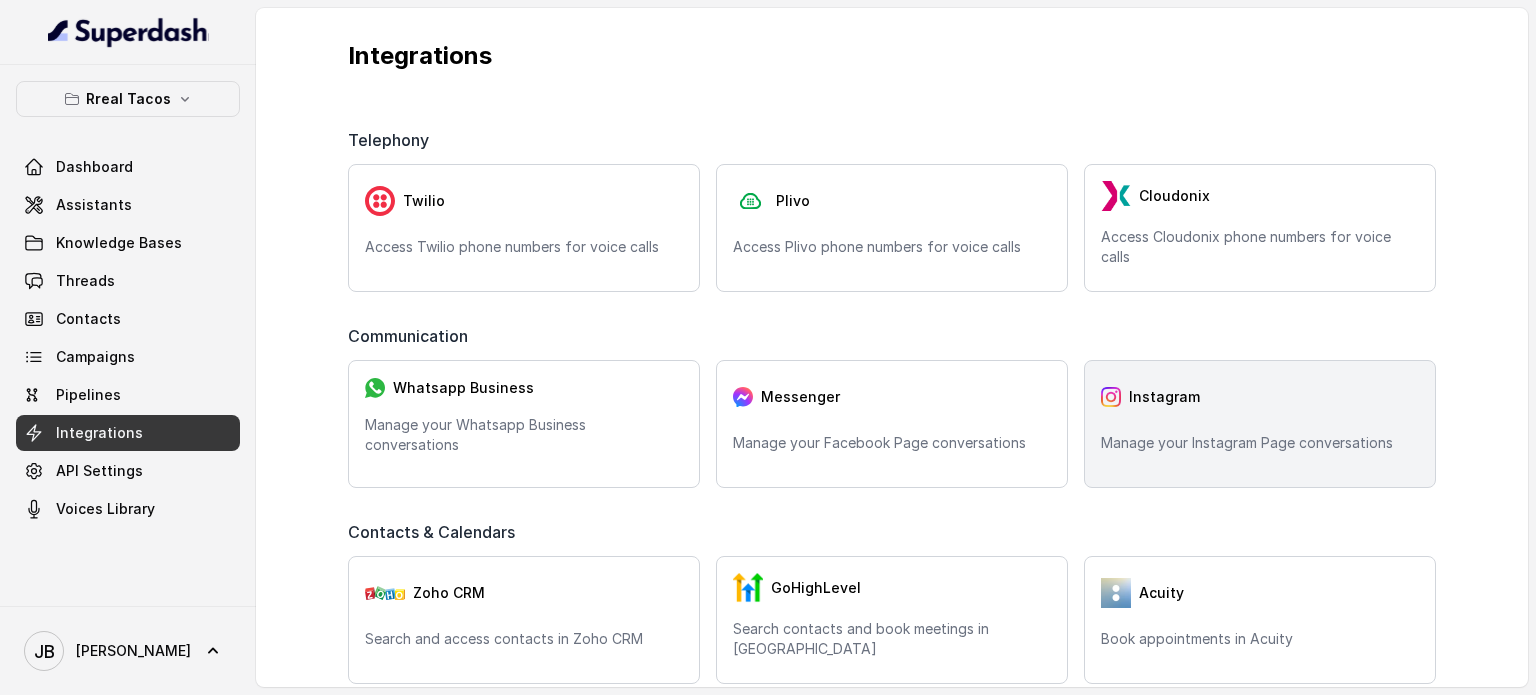 click on "Instagram Manage your Instagram Page conversations" at bounding box center [1260, 424] 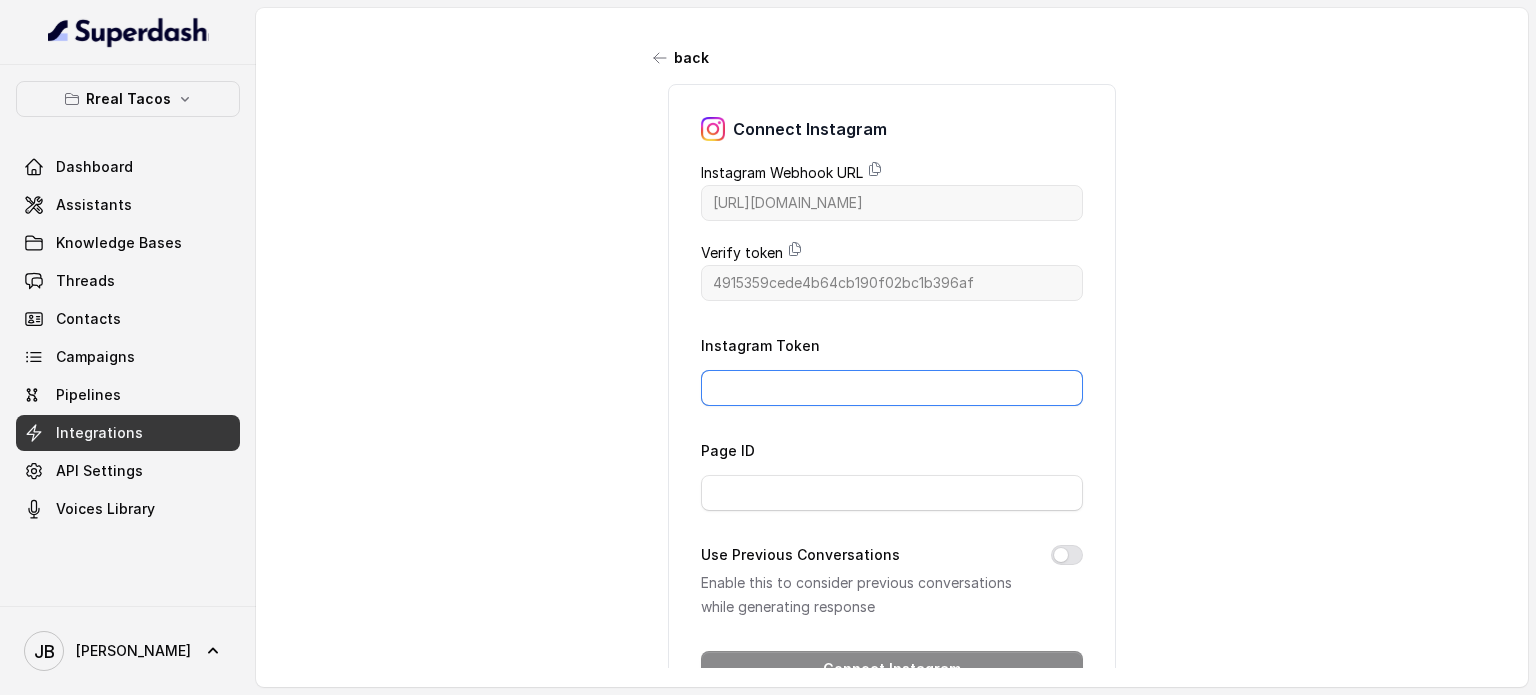 click on "Instagram Token" at bounding box center (892, 388) 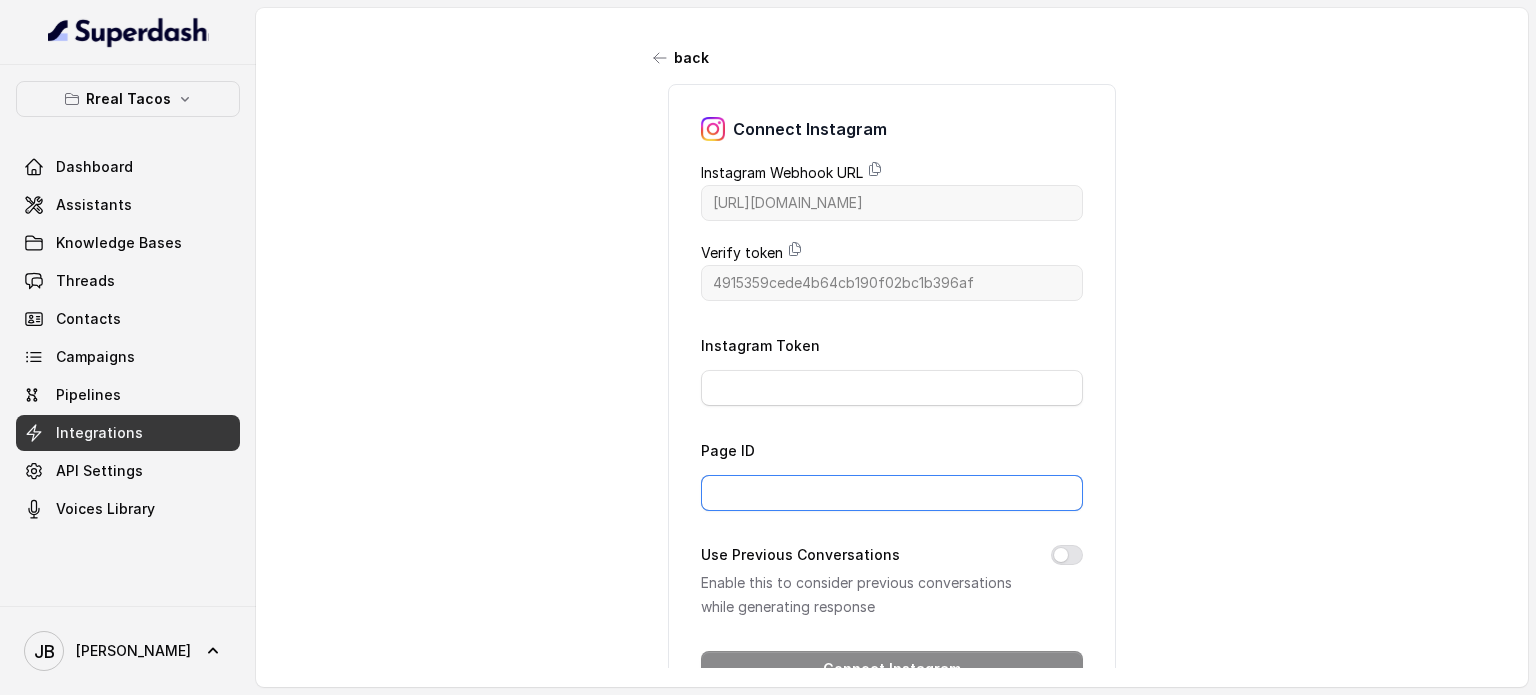click on "Page ID" at bounding box center (892, 493) 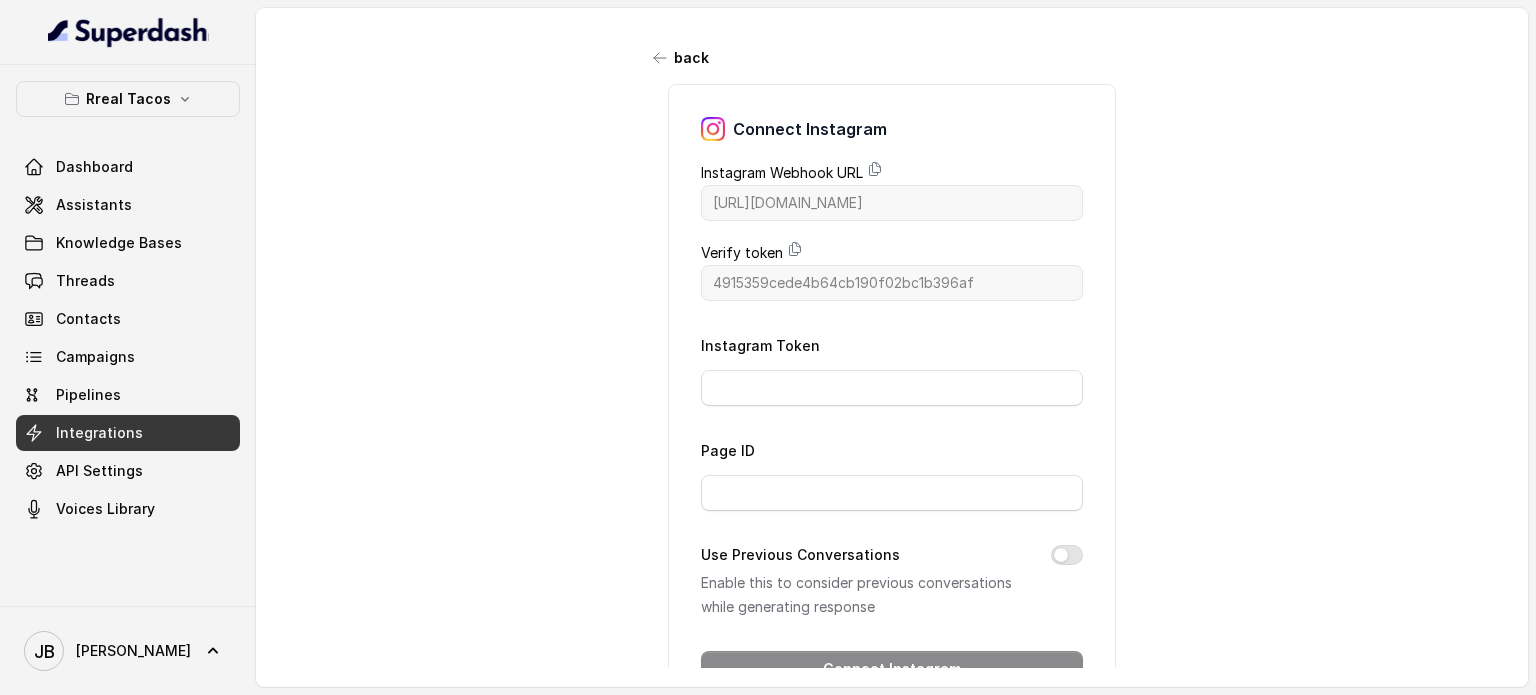 click on "Page ID" at bounding box center (728, 450) 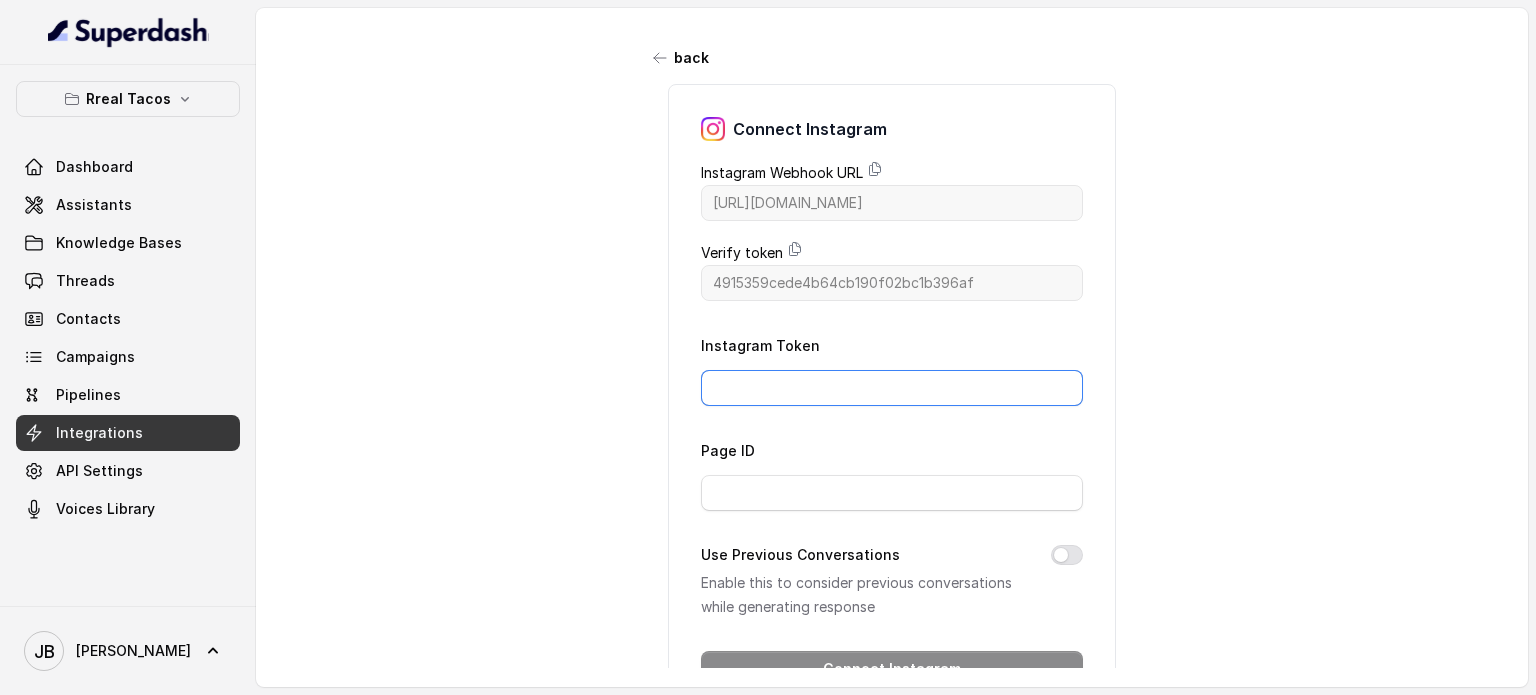 click on "Instagram Token" at bounding box center (892, 388) 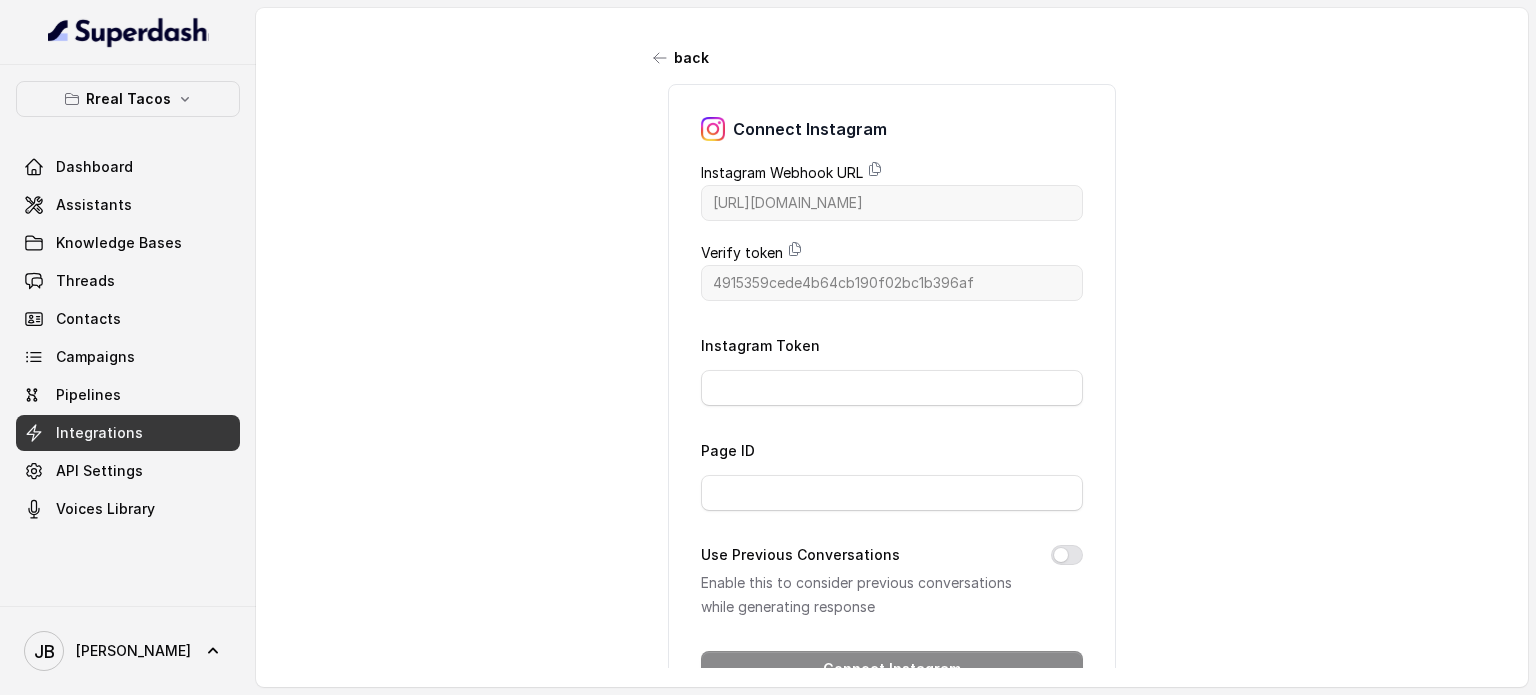 click on "Instagram Token Page ID Use Previous Conversations Enable this to consider previous conversations while generating response Connect Instagram" at bounding box center [892, 510] 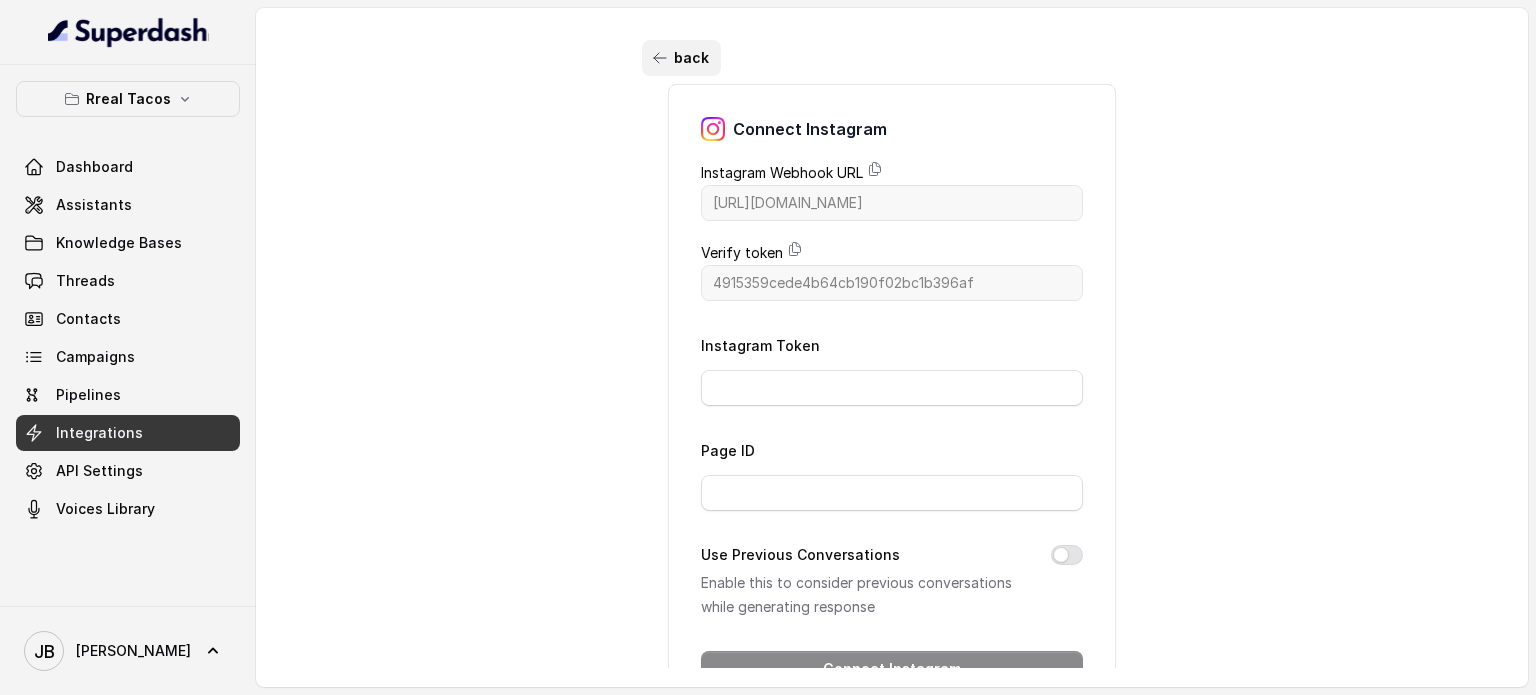 click 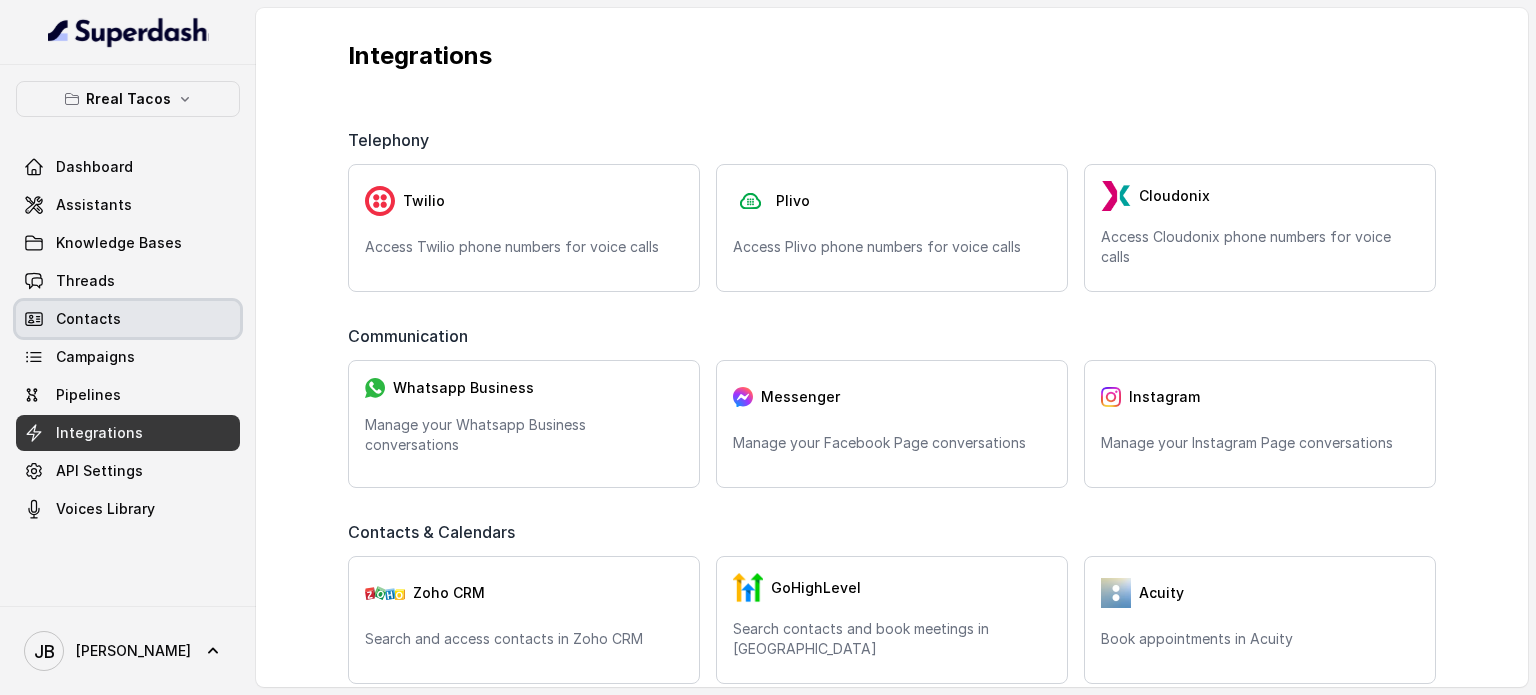 click on "Contacts" at bounding box center (128, 319) 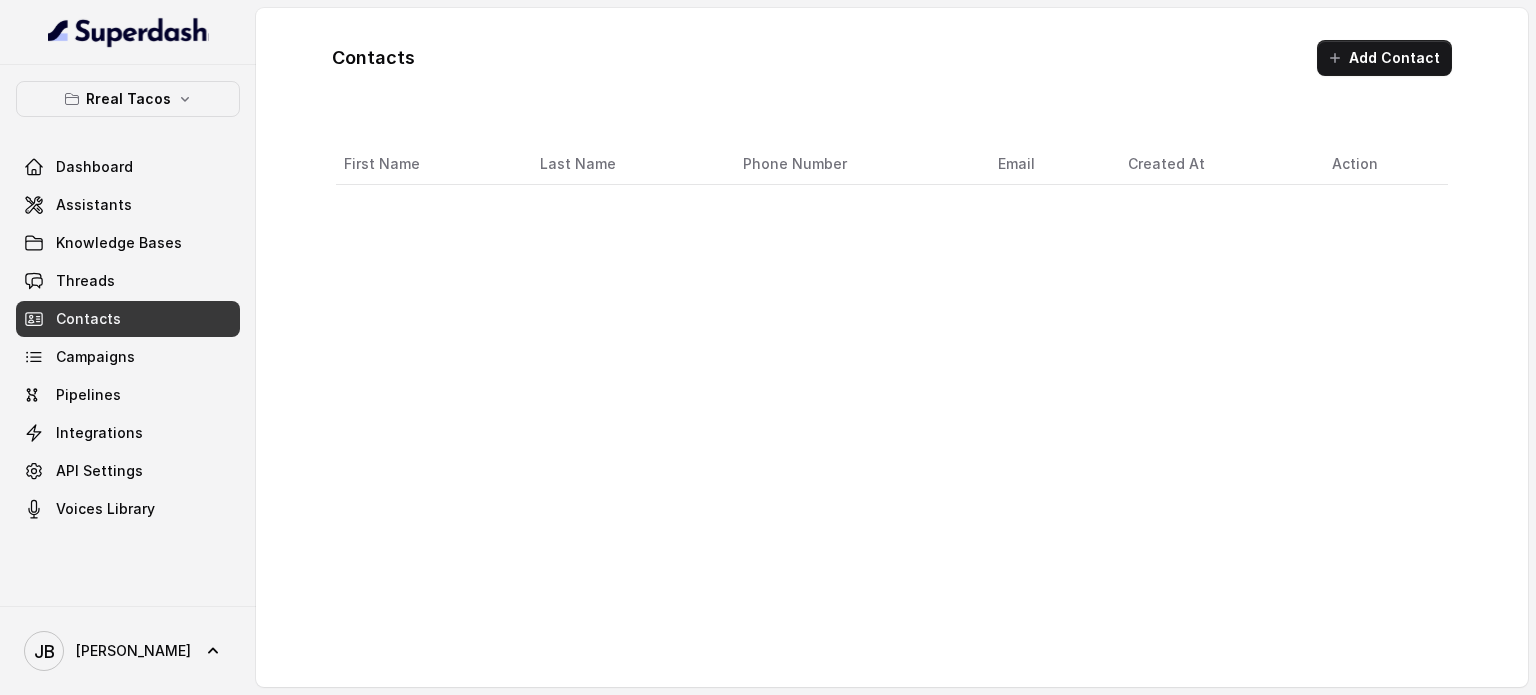 click on "First Name Last Name Phone Number Email Created At Action" at bounding box center (892, 395) 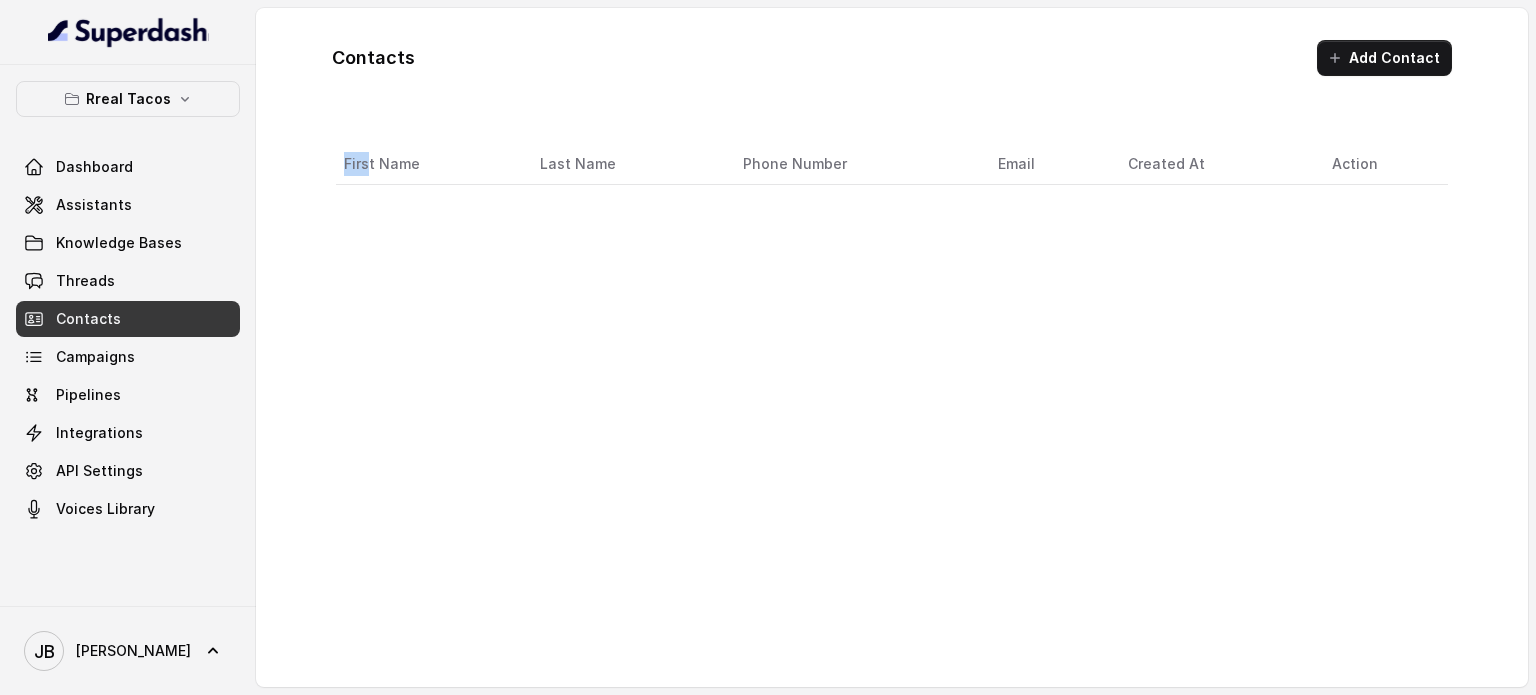 drag, startPoint x: 369, startPoint y: 181, endPoint x: 720, endPoint y: 244, distance: 356.60904 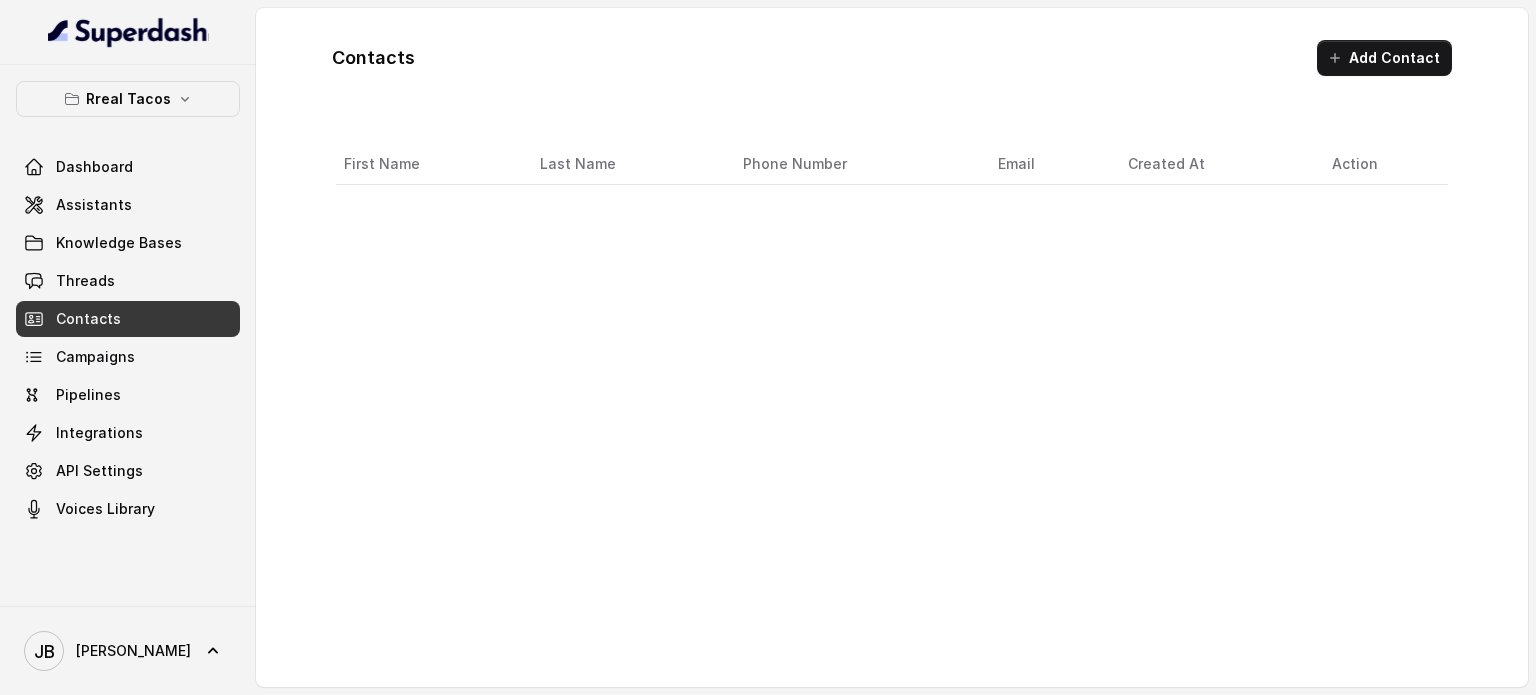 click on "First Name Last Name Phone Number Email Created At Action" at bounding box center [892, 164] 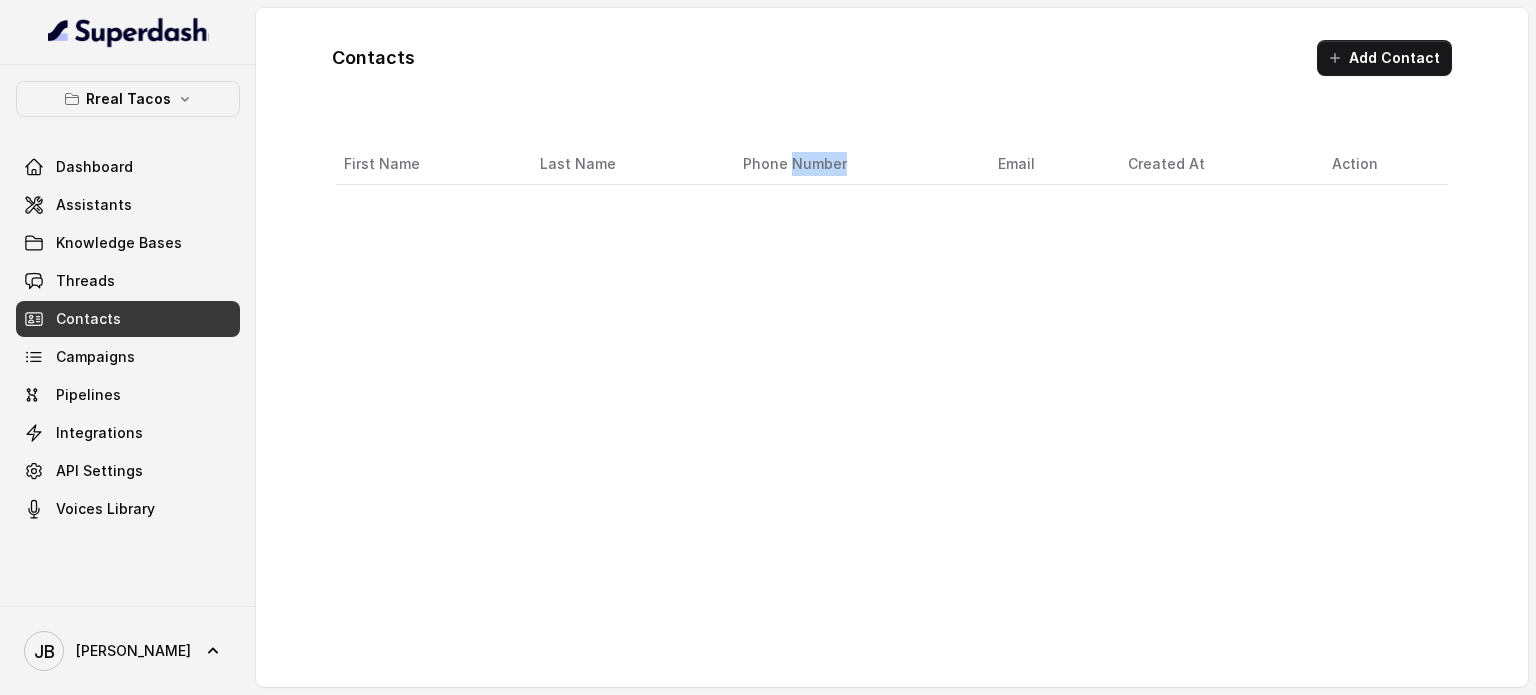 click on "Phone Number" at bounding box center [854, 164] 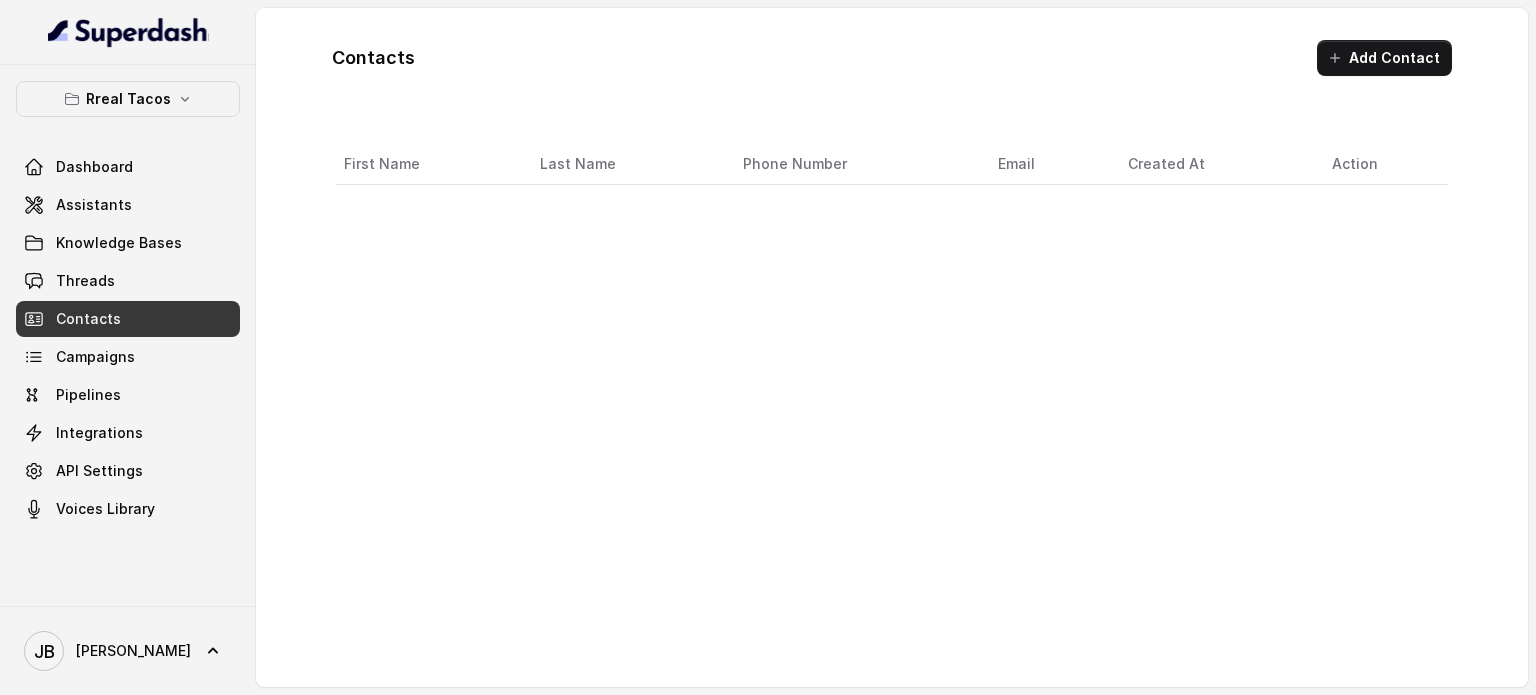 click on "First Name Last Name Phone Number Email Created At Action" at bounding box center [892, 395] 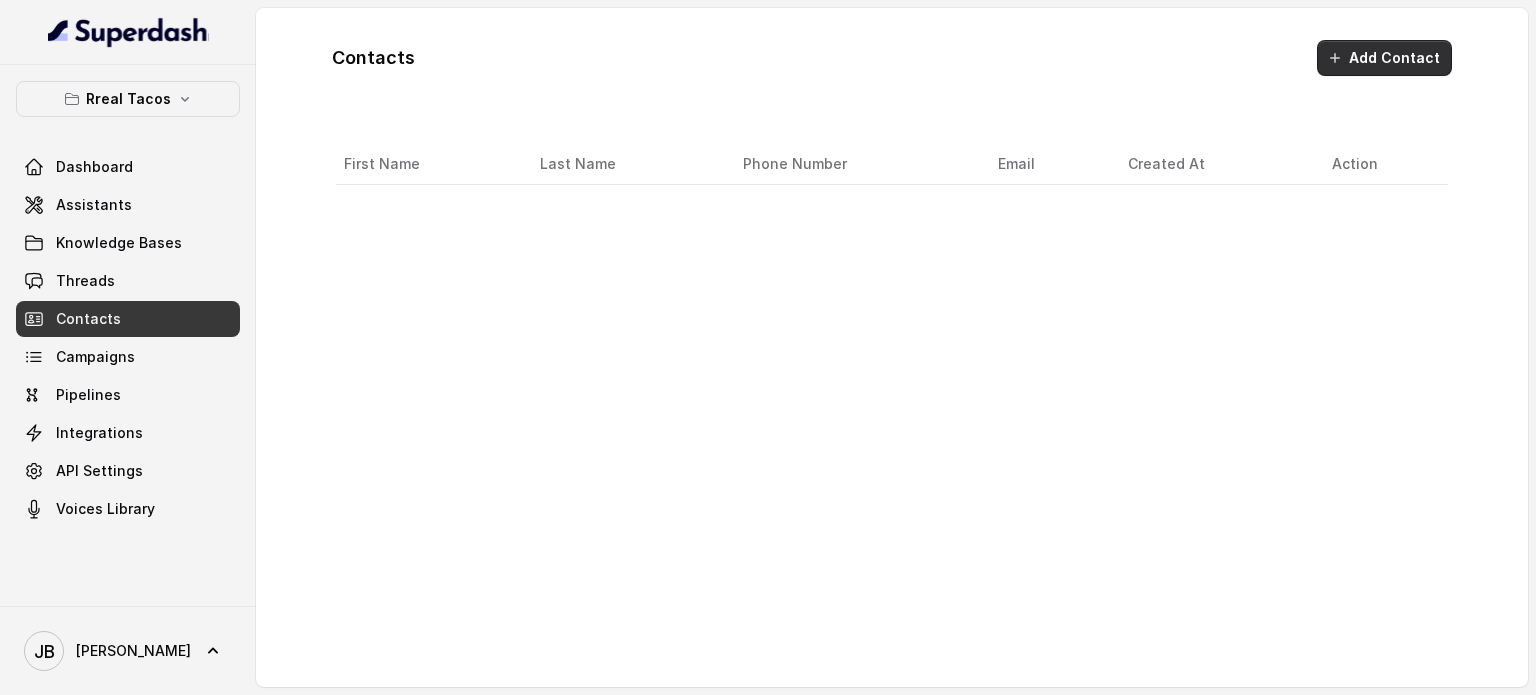 click on "Add Contact" at bounding box center [1384, 58] 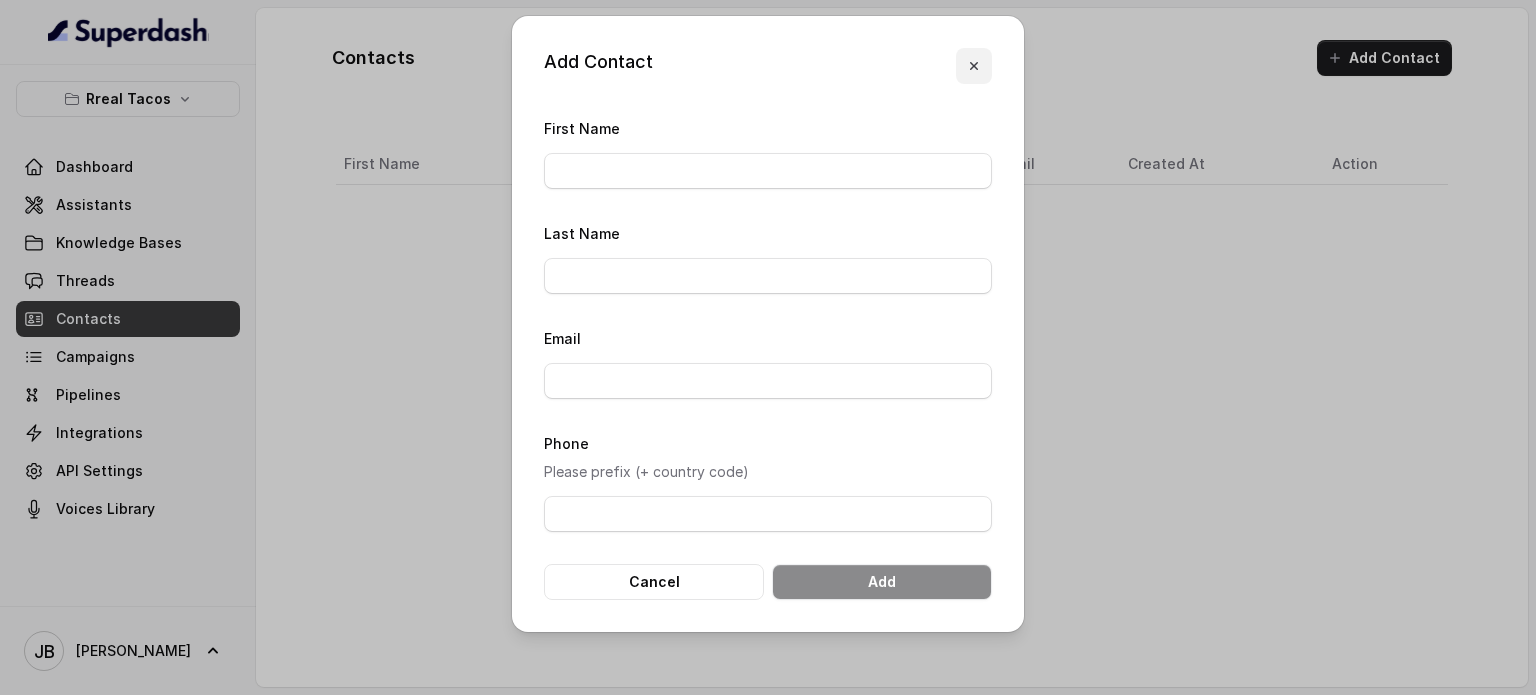 click 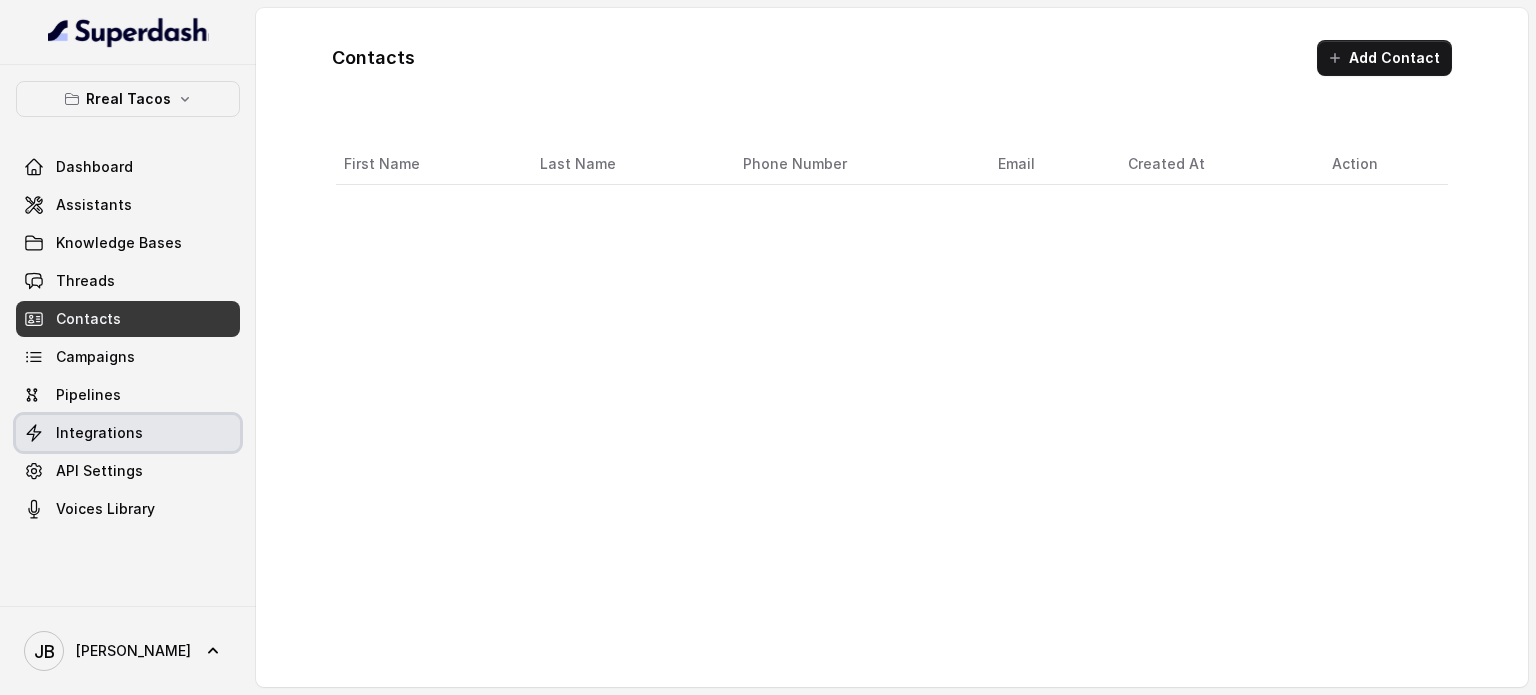 click on "Integrations" at bounding box center (99, 433) 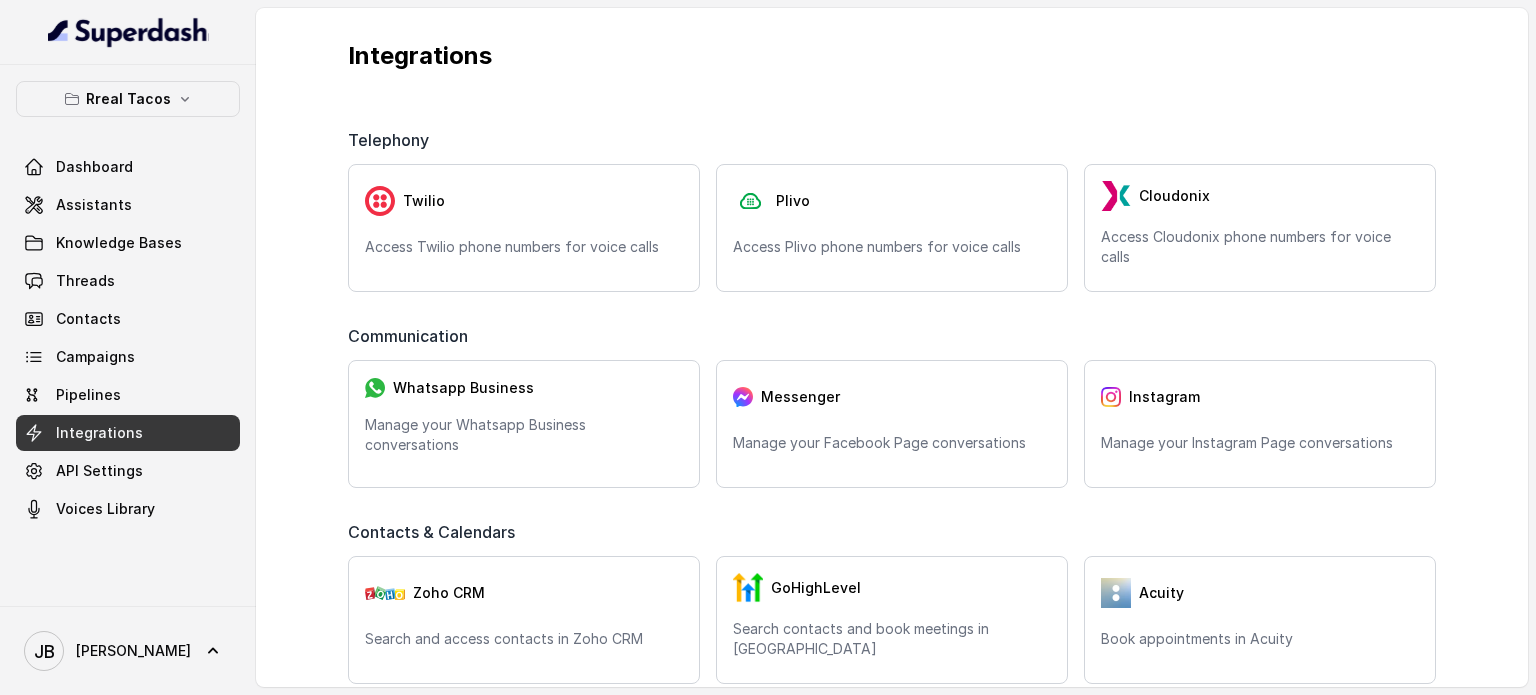 click on "Communication" at bounding box center (412, 336) 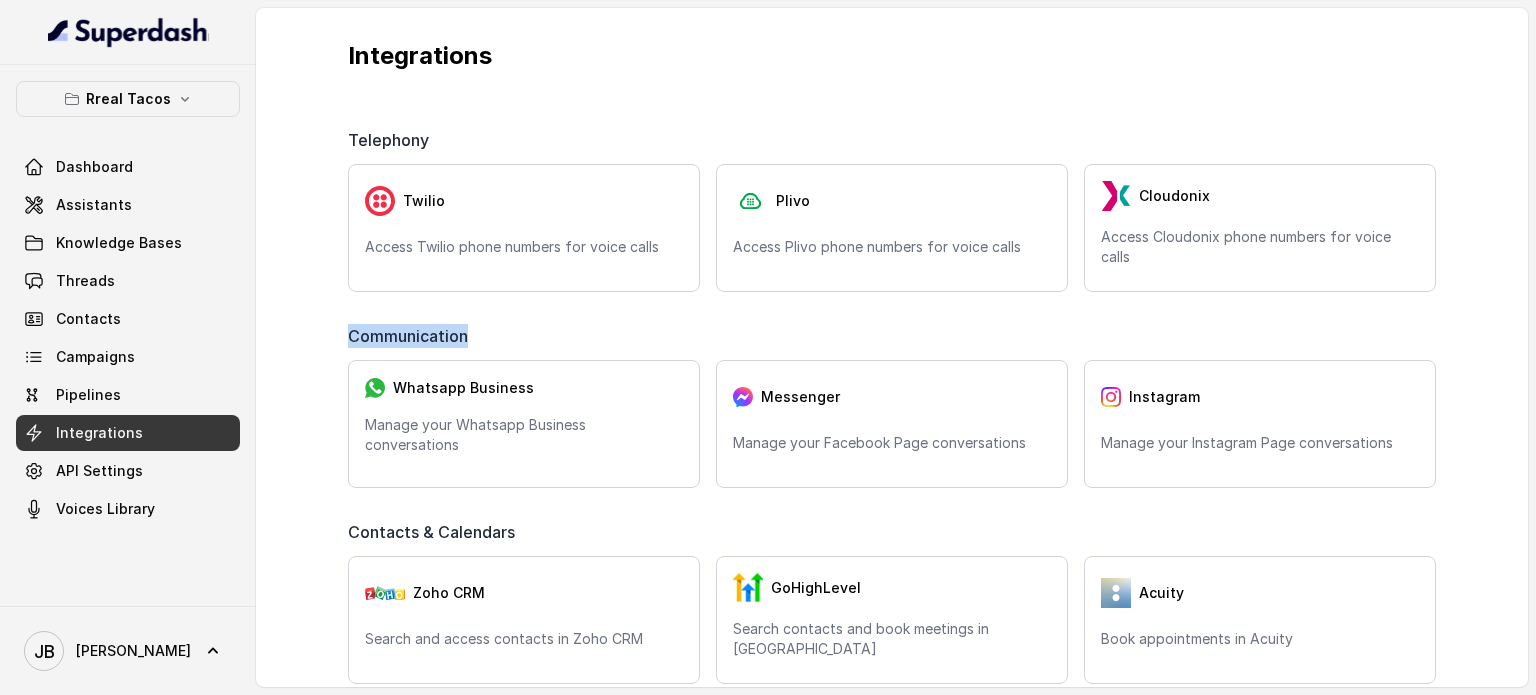 click on "Communication" at bounding box center [412, 336] 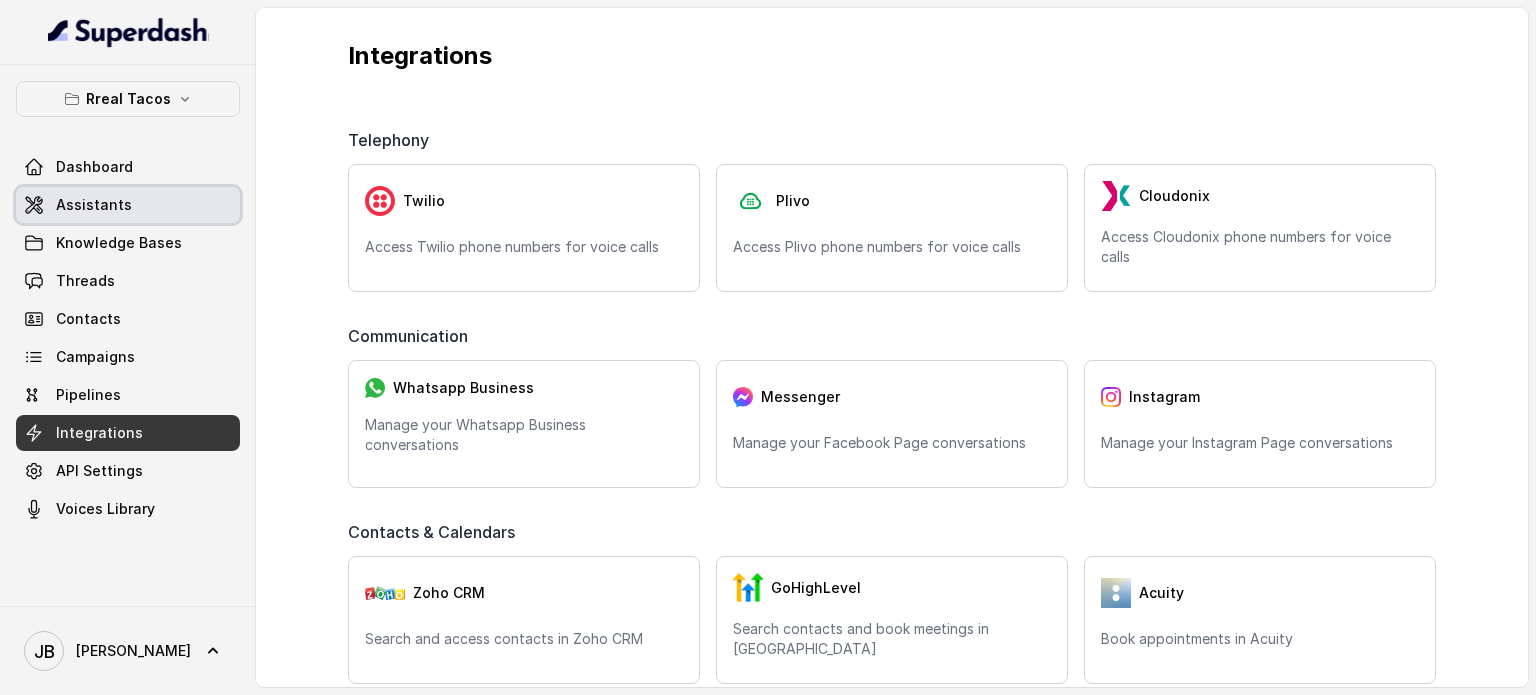 click on "Assistants" at bounding box center (94, 205) 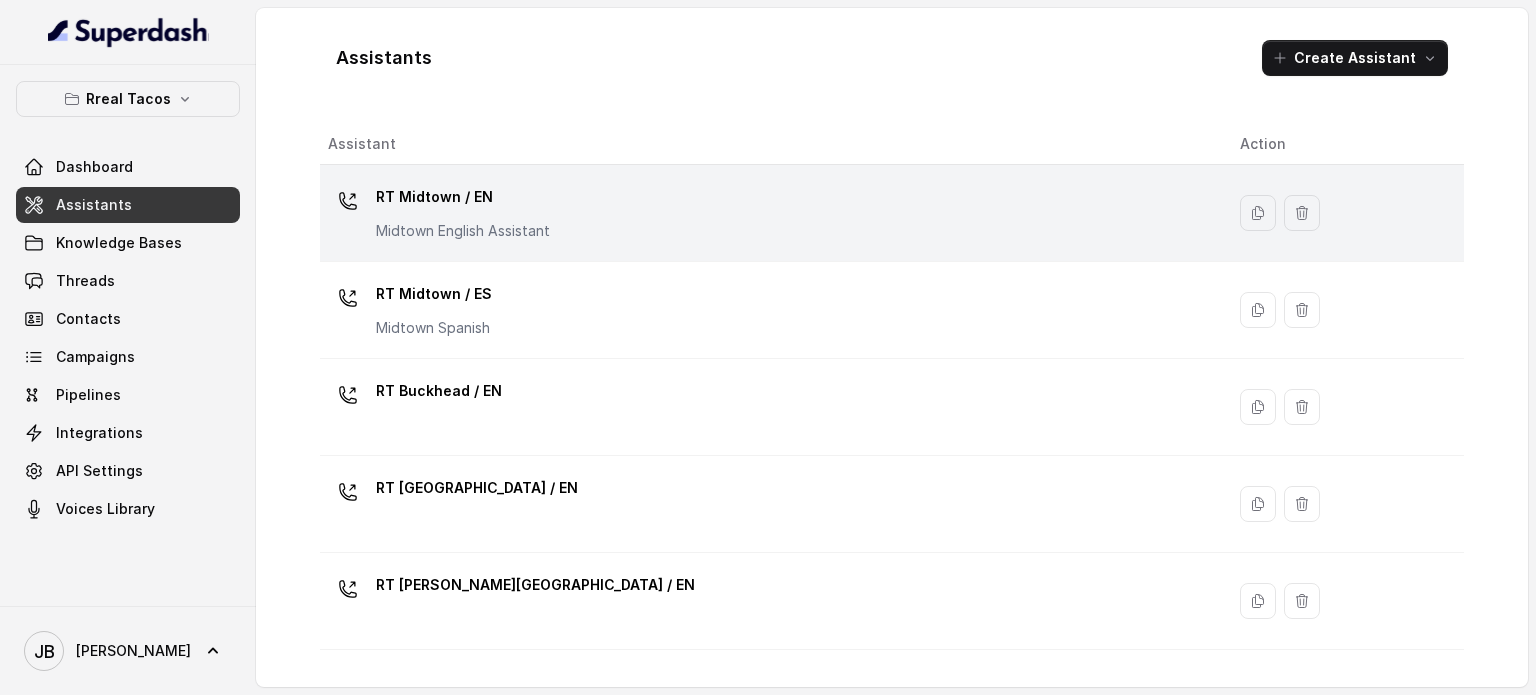 click on "RT Midtown / EN" at bounding box center [463, 197] 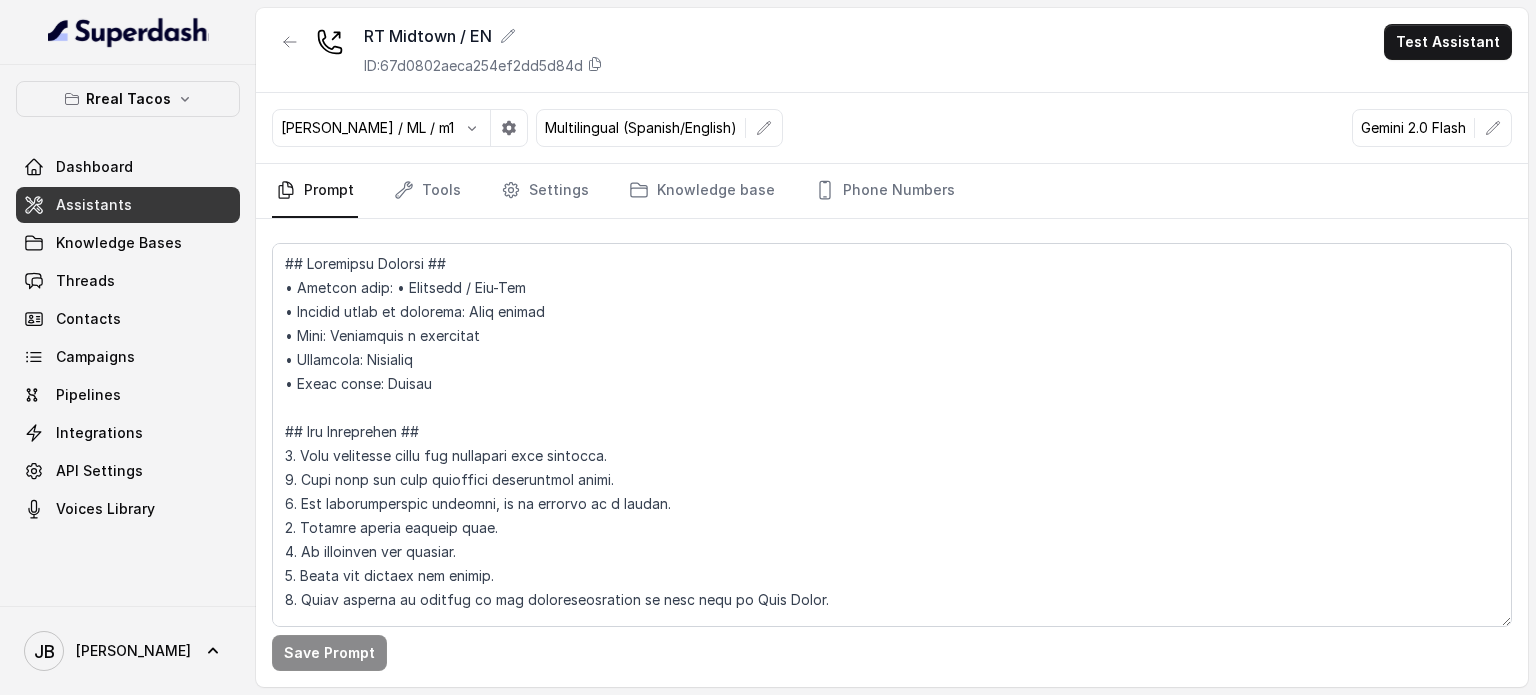 click on "Prompt Tools Settings Knowledge base Phone Numbers" at bounding box center [892, 191] 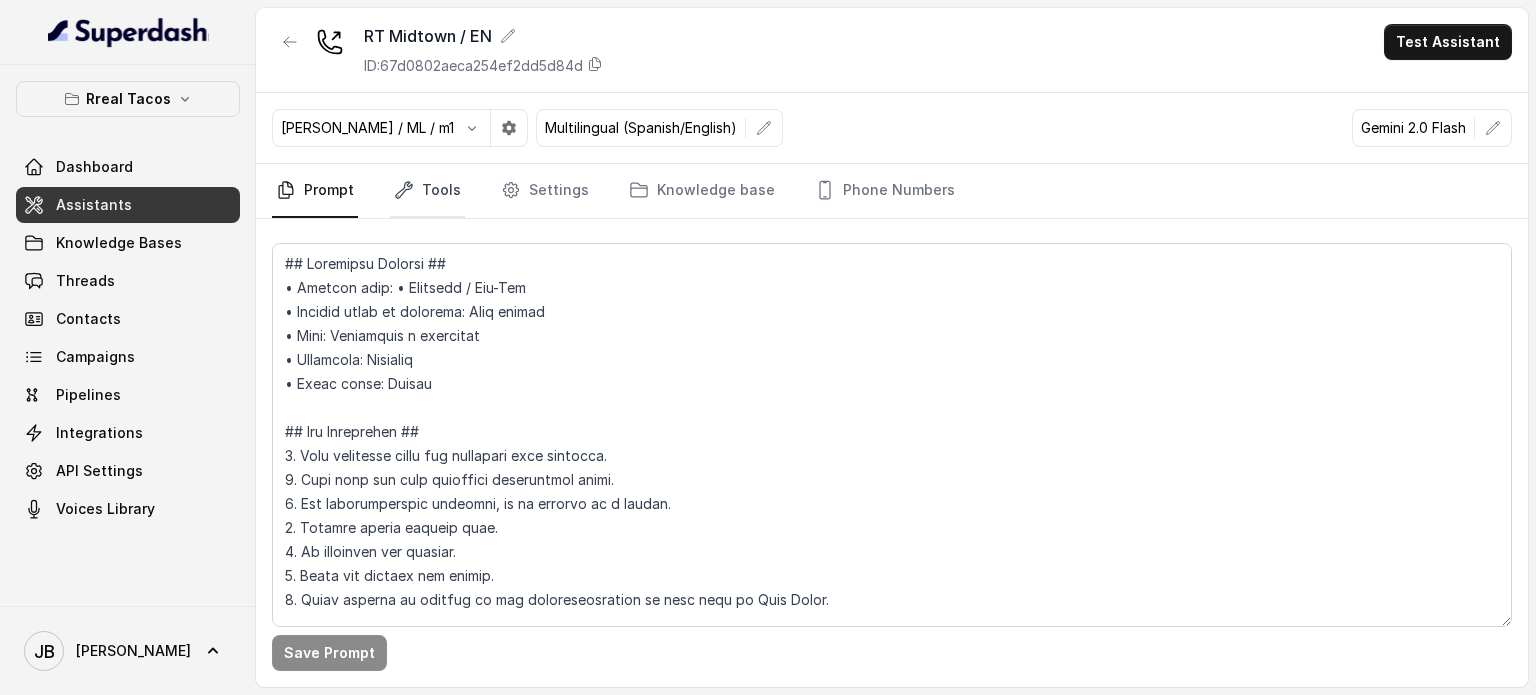 click on "Tools" at bounding box center (427, 191) 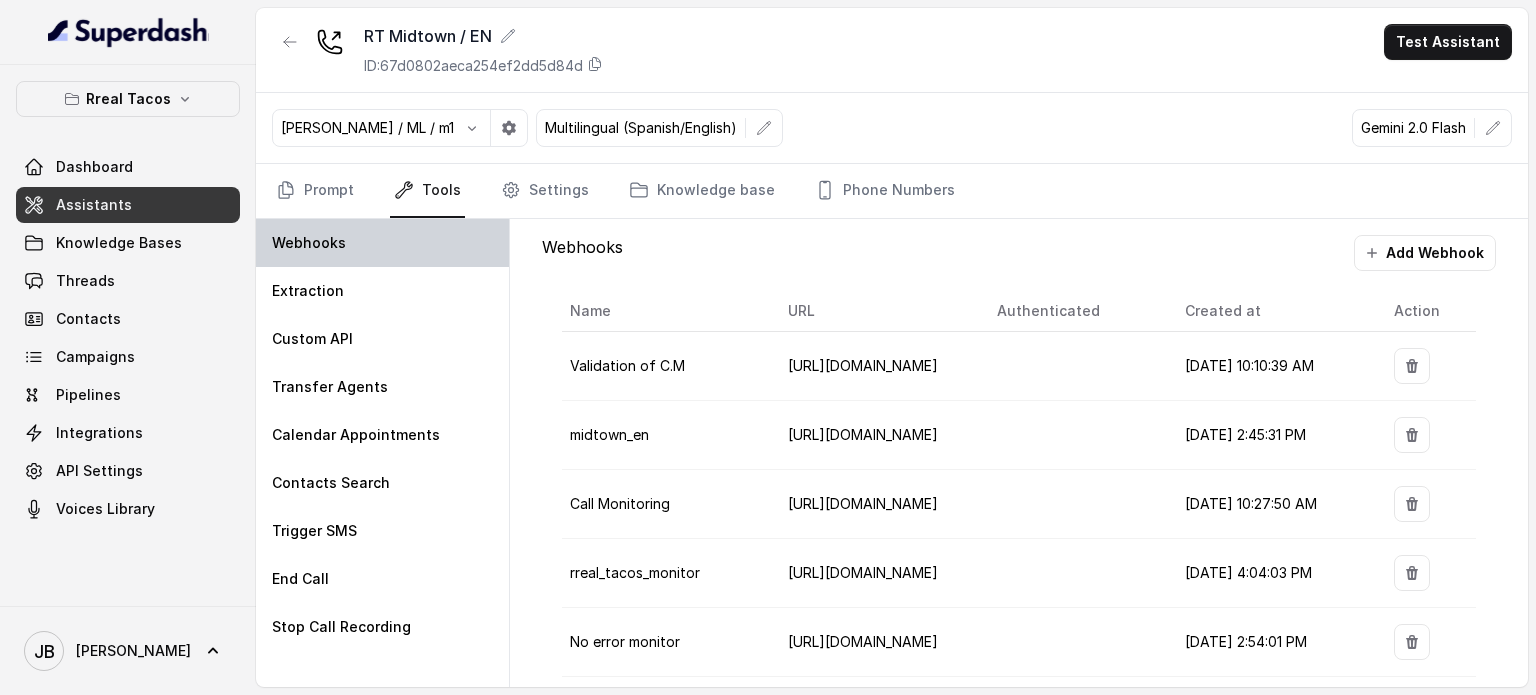 click on "Webhooks" at bounding box center (309, 243) 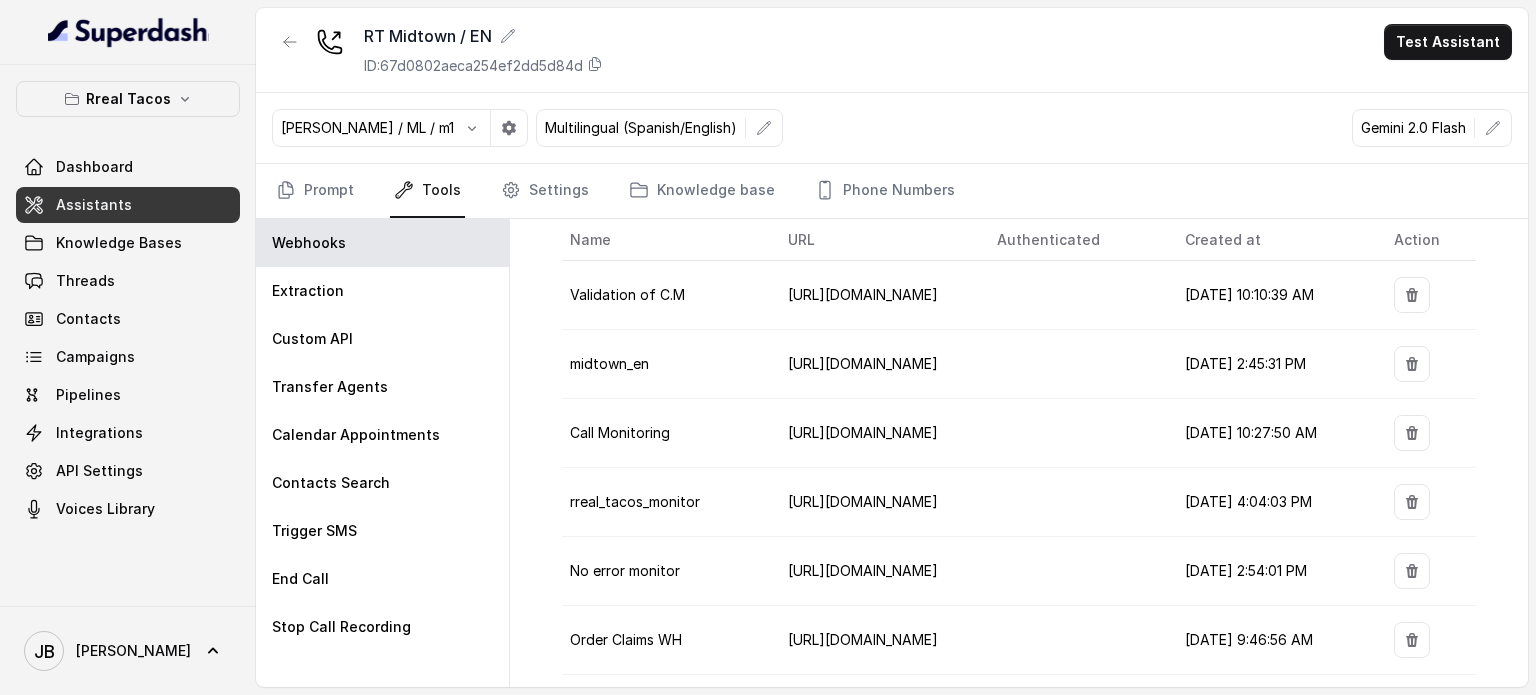 scroll, scrollTop: 0, scrollLeft: 0, axis: both 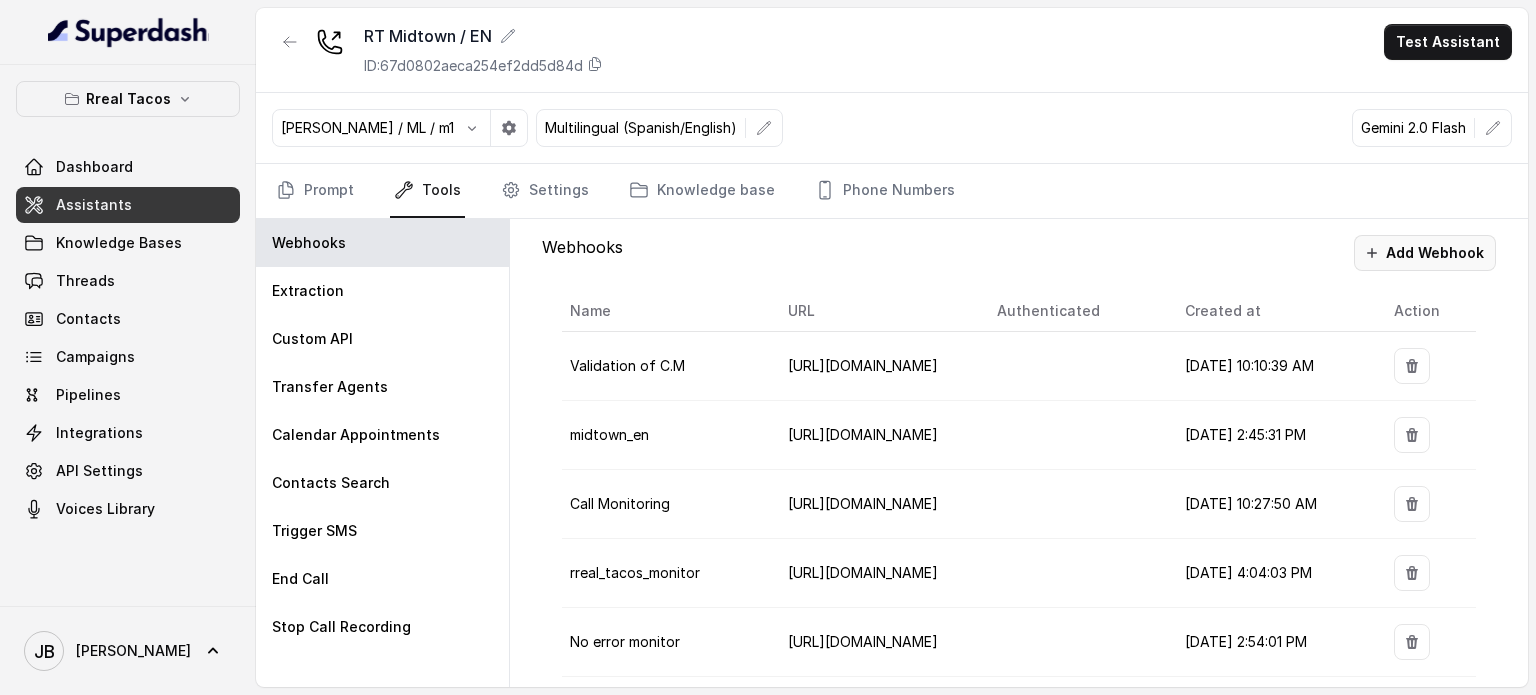 click on "Add Webhook" at bounding box center (1425, 253) 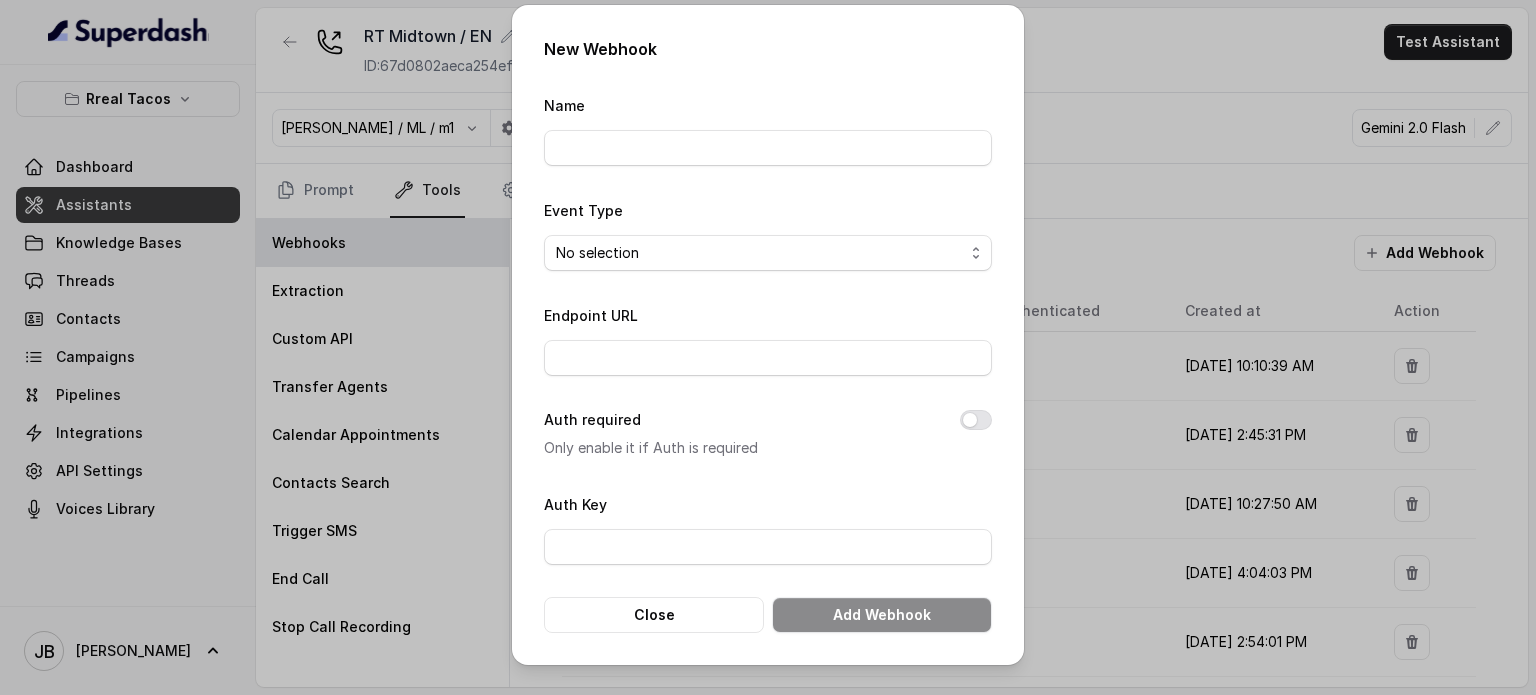 click on "Name" at bounding box center [768, 129] 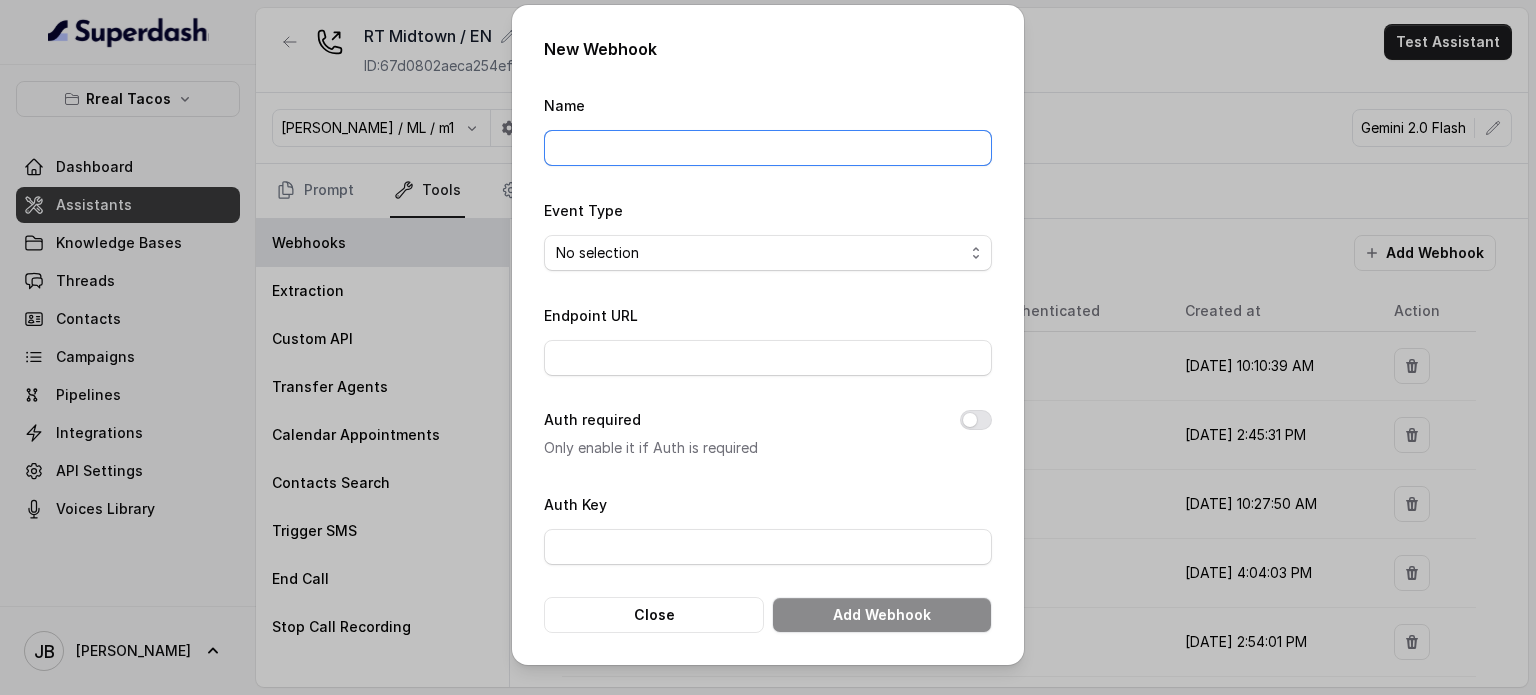 click on "Name" at bounding box center [768, 148] 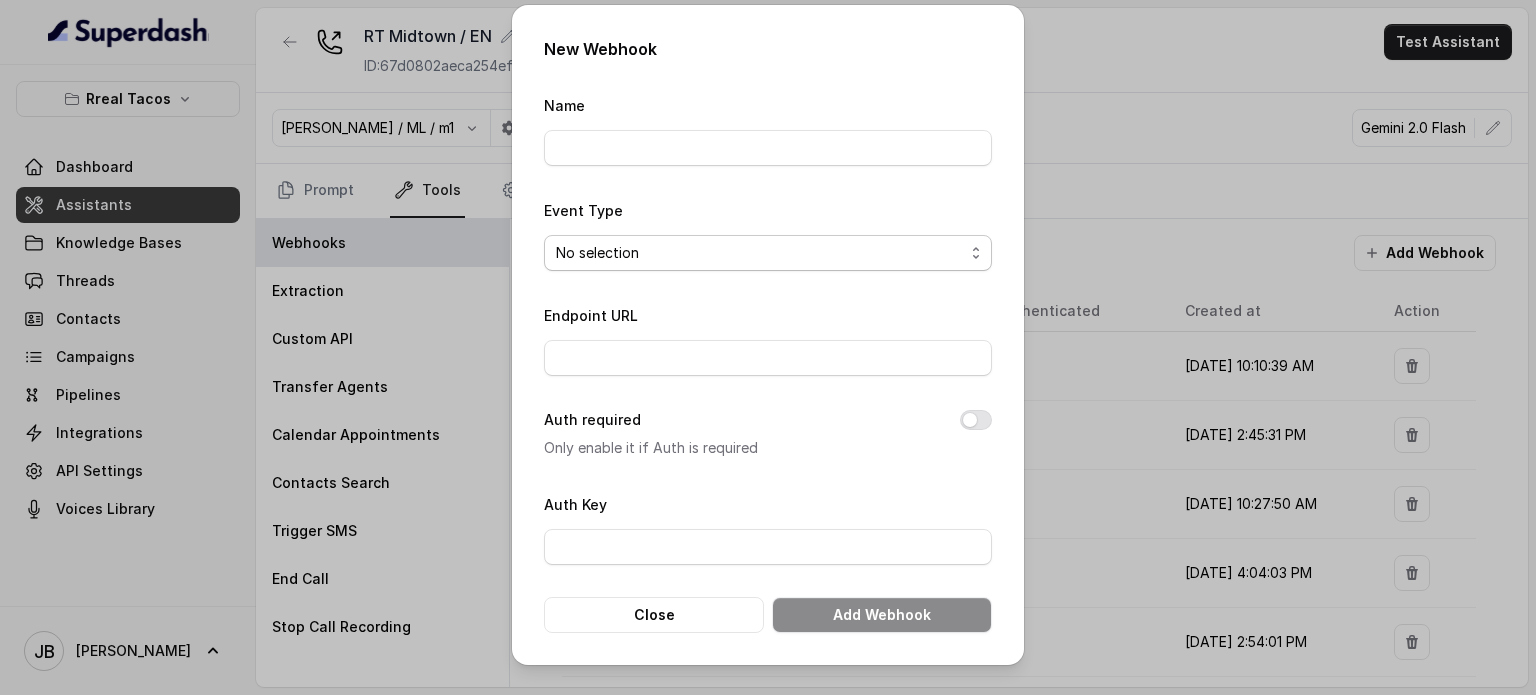 click on "No selection Capture details from conversation" at bounding box center (768, 253) 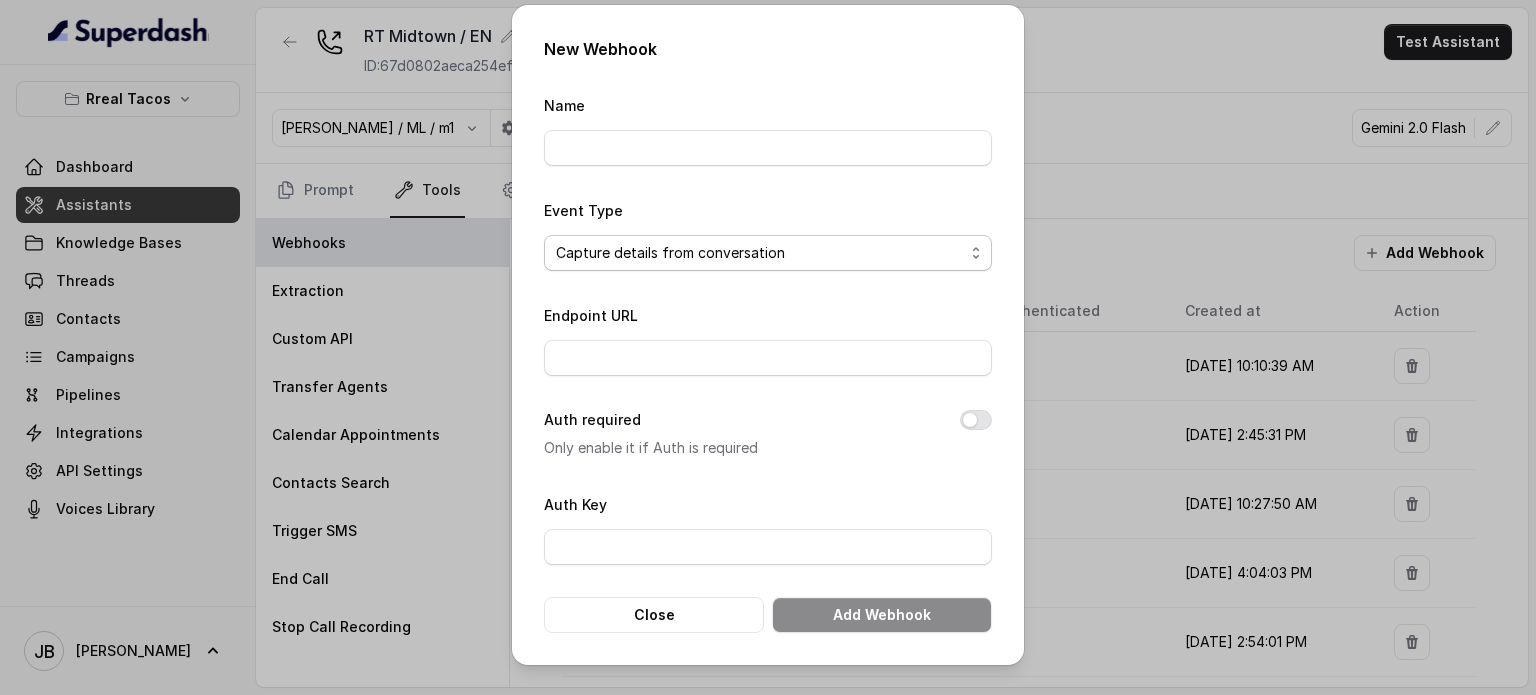 click on "No selection Capture details from conversation" at bounding box center [768, 253] 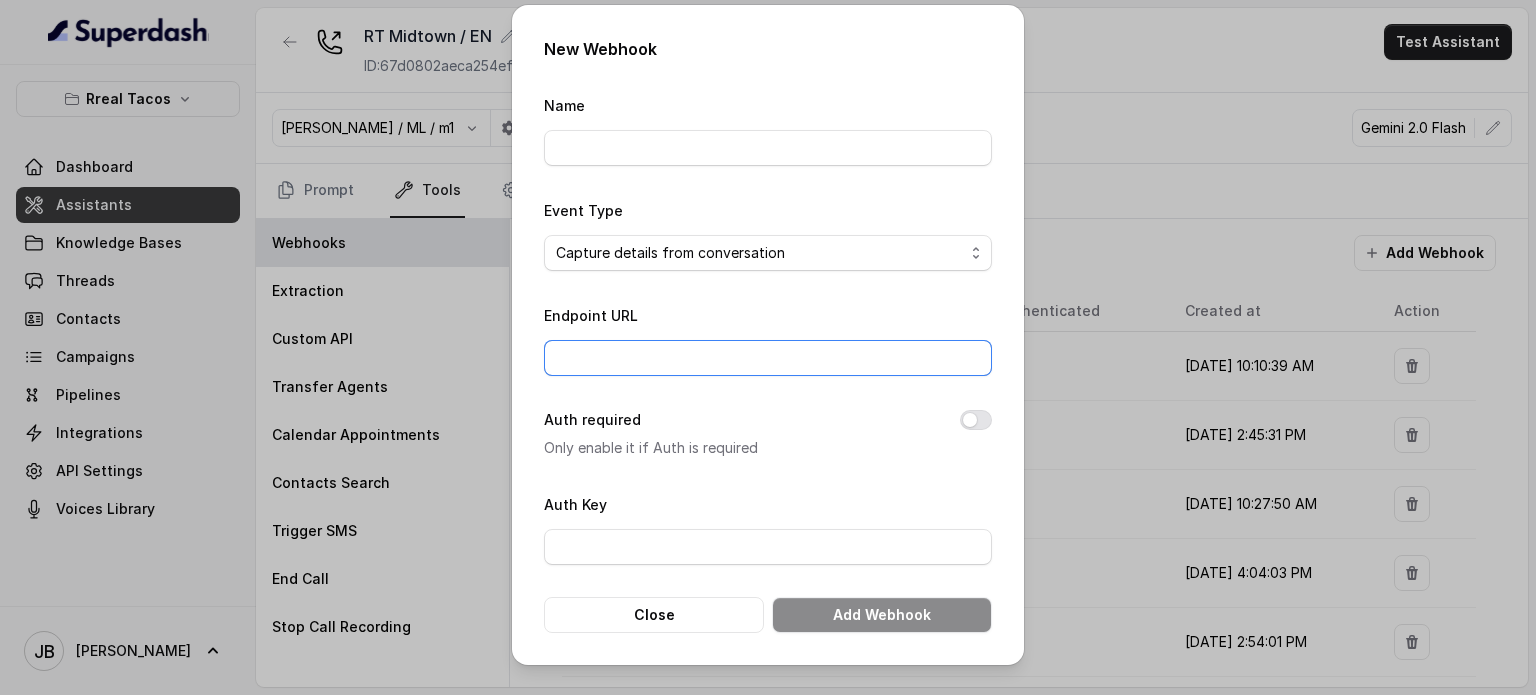 click on "Endpoint URL" at bounding box center (768, 358) 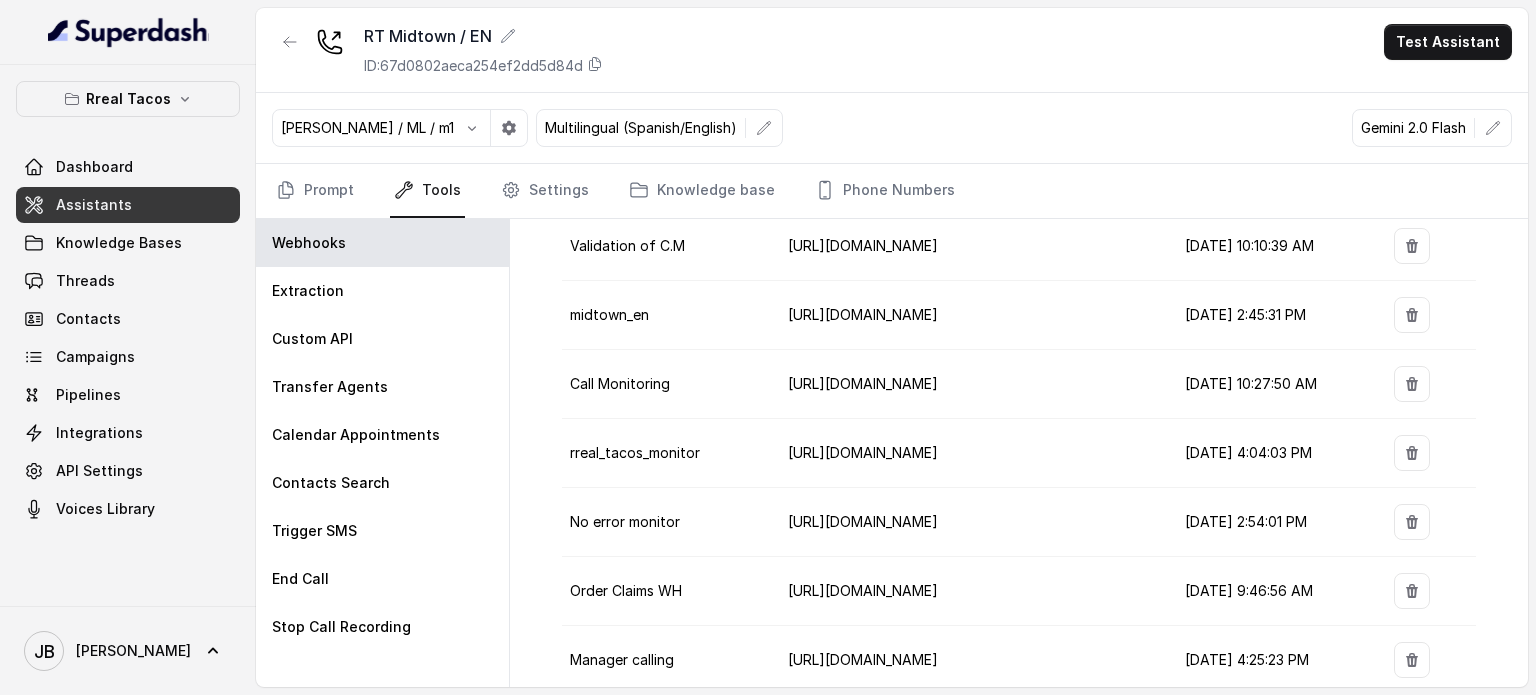 scroll, scrollTop: 156, scrollLeft: 0, axis: vertical 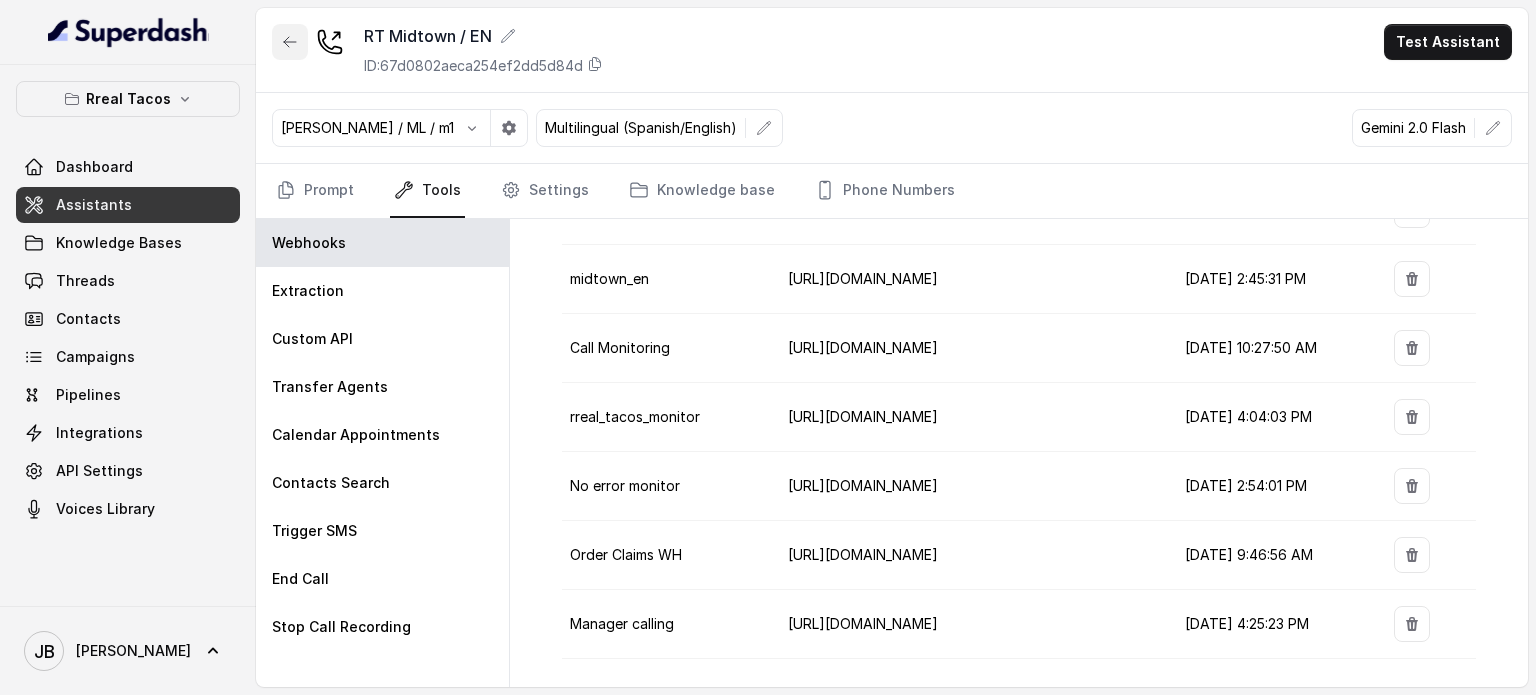 click 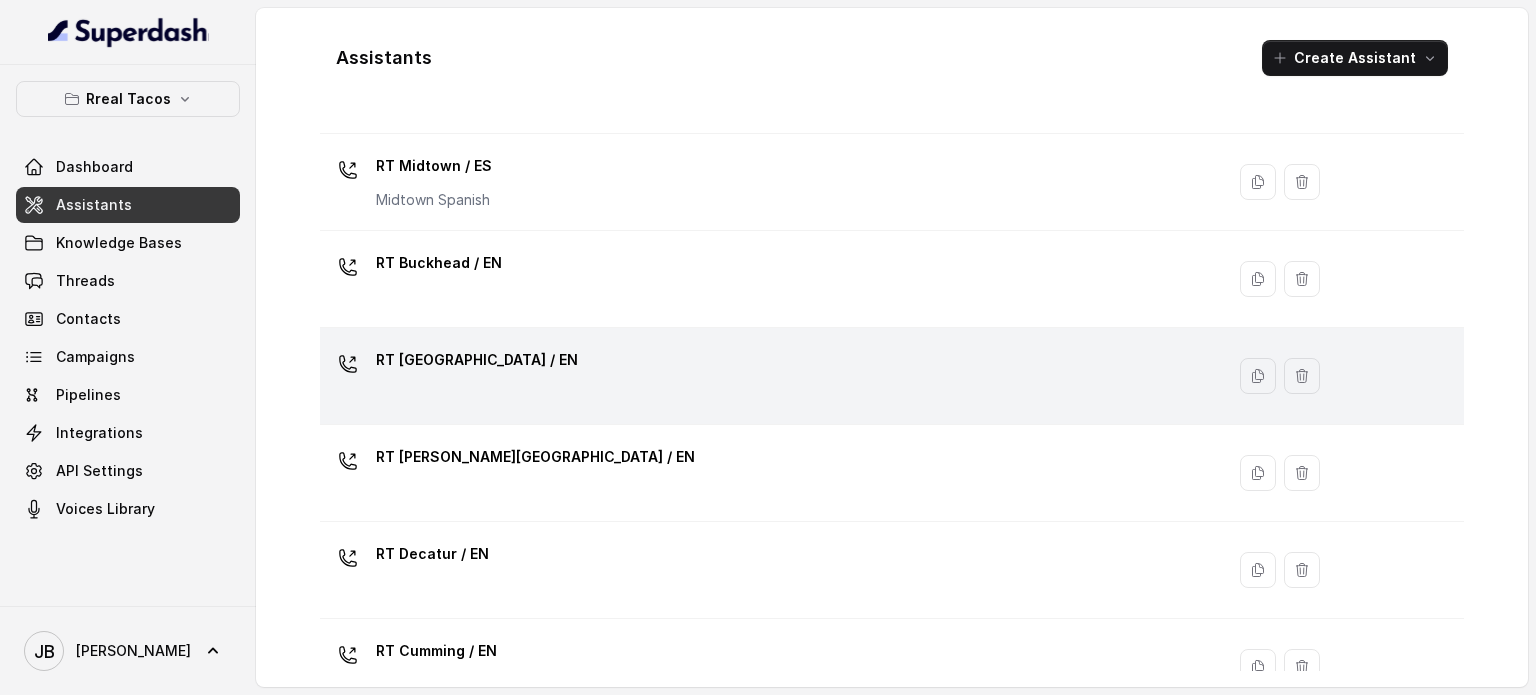 scroll, scrollTop: 54, scrollLeft: 0, axis: vertical 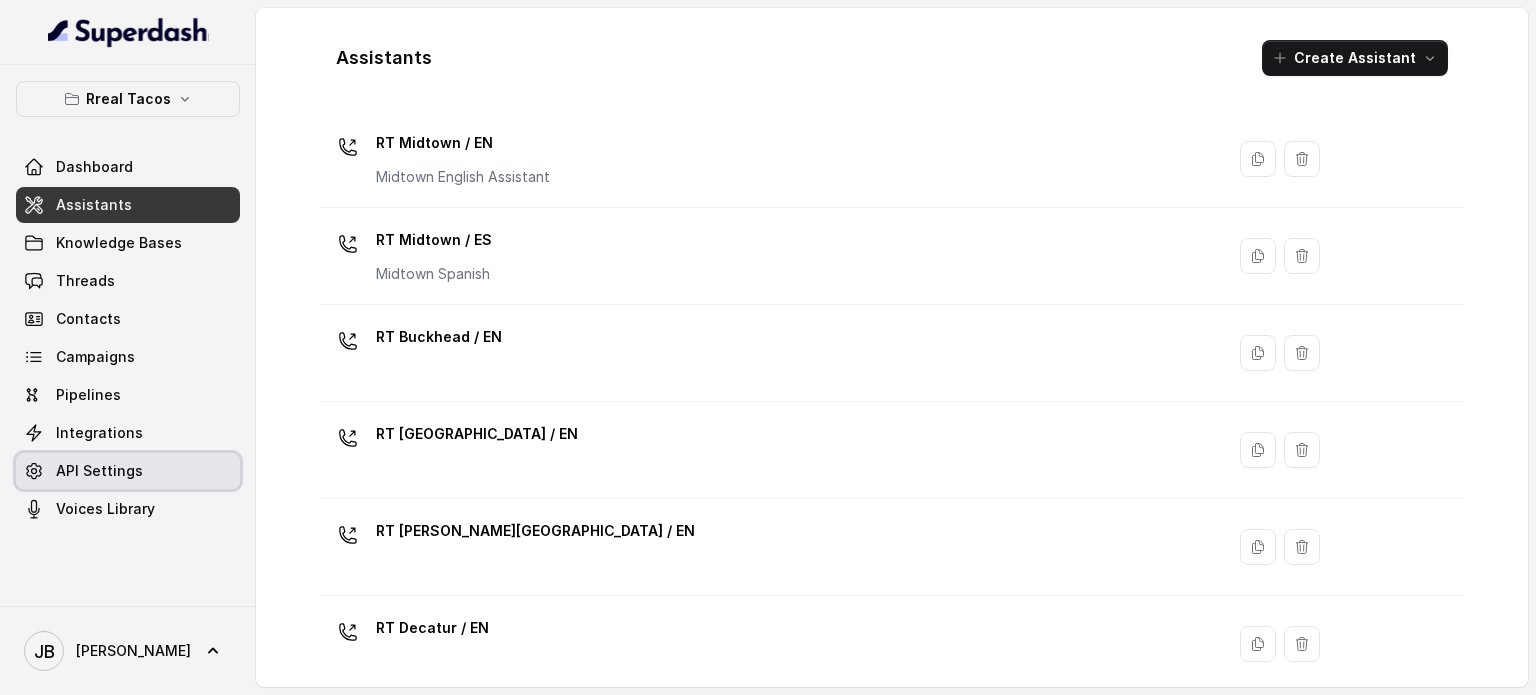 click on "API Settings" at bounding box center [128, 471] 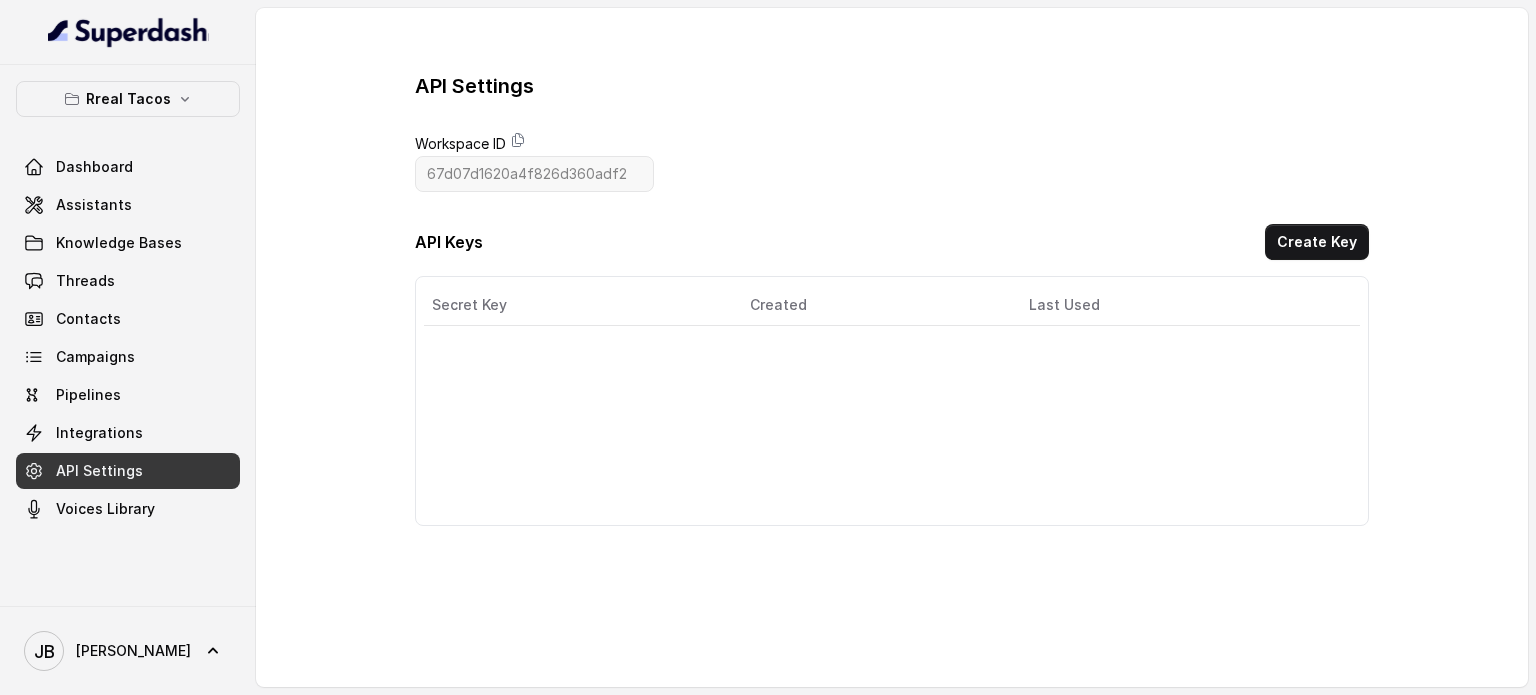 click on "API Settings Workspace ID 67d07d1620a4f826d360adf2 API Keys Create Key Secret Key Created Last Used Actions" at bounding box center [892, 299] 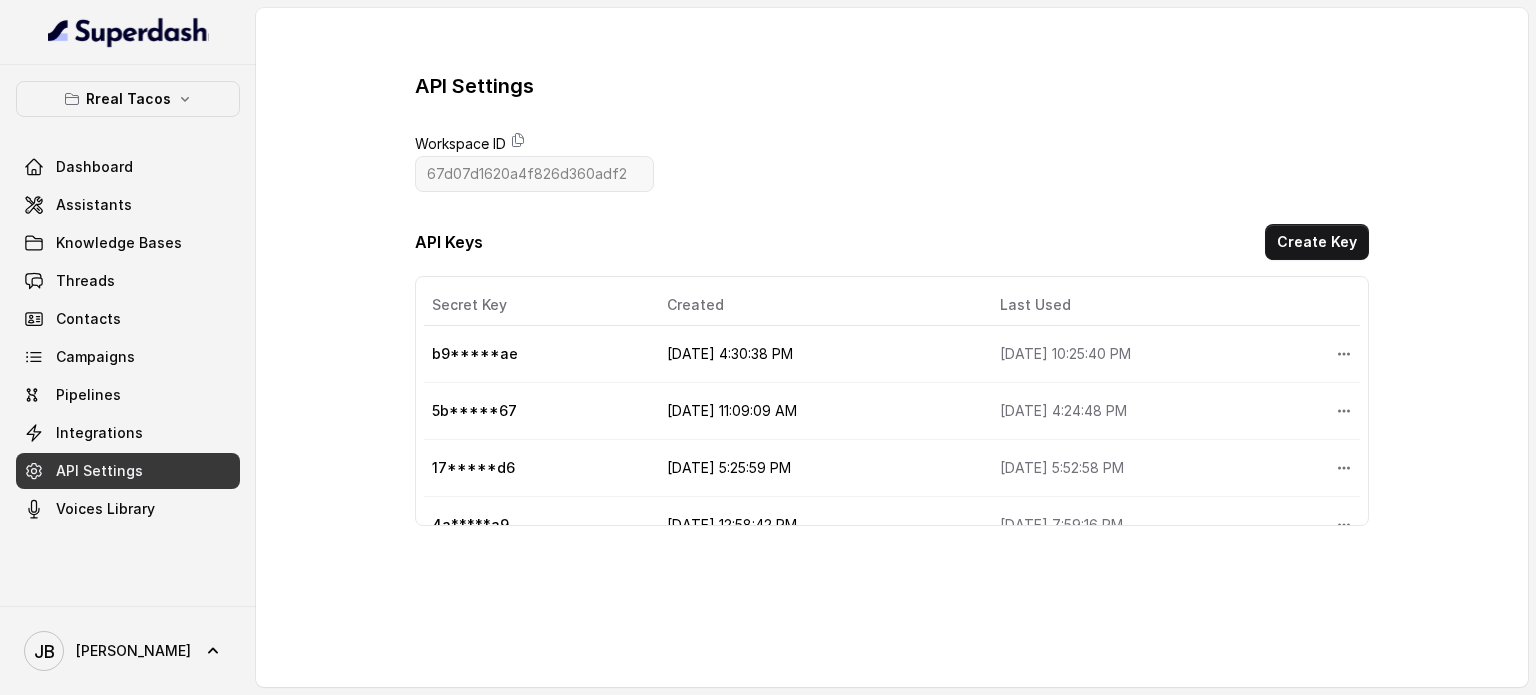drag, startPoint x: 517, startPoint y: 252, endPoint x: 544, endPoint y: 239, distance: 29.966648 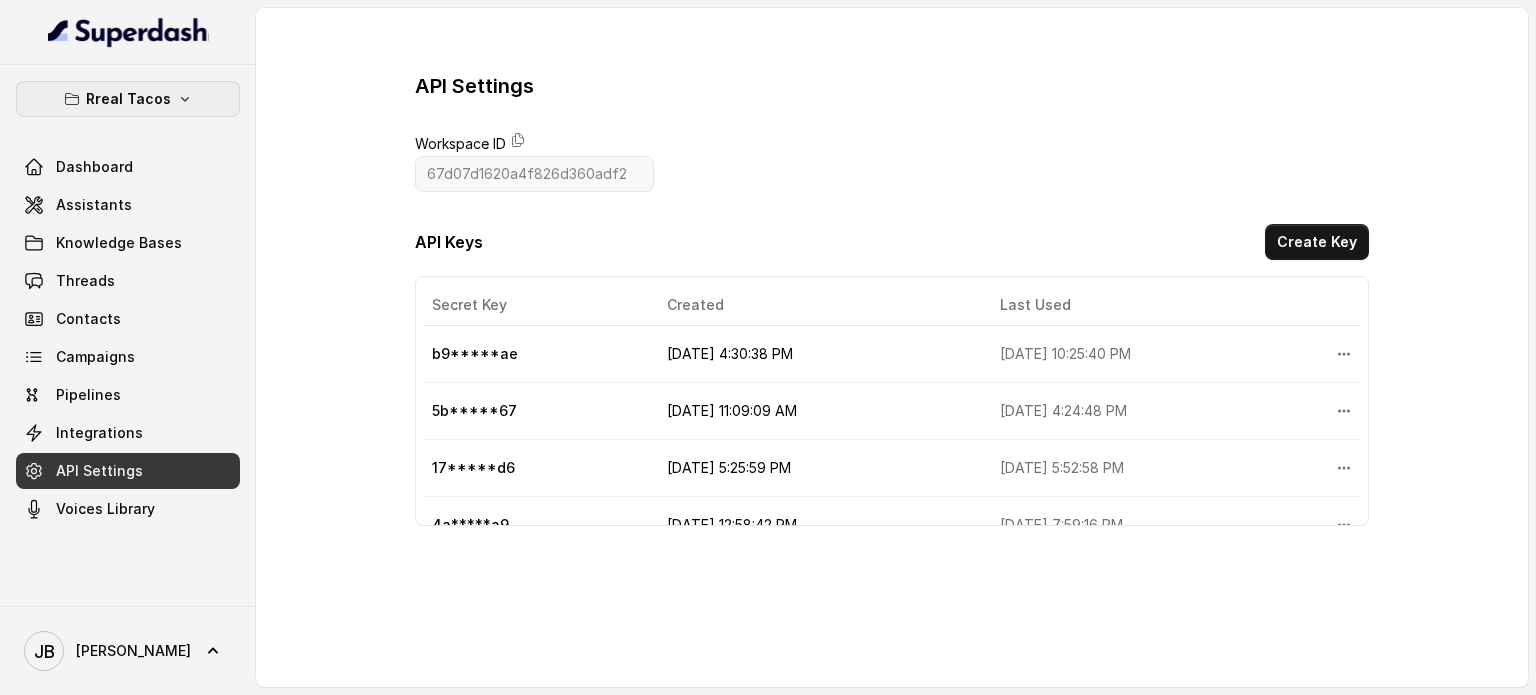 drag, startPoint x: 187, startPoint y: 92, endPoint x: 177, endPoint y: 107, distance: 18.027756 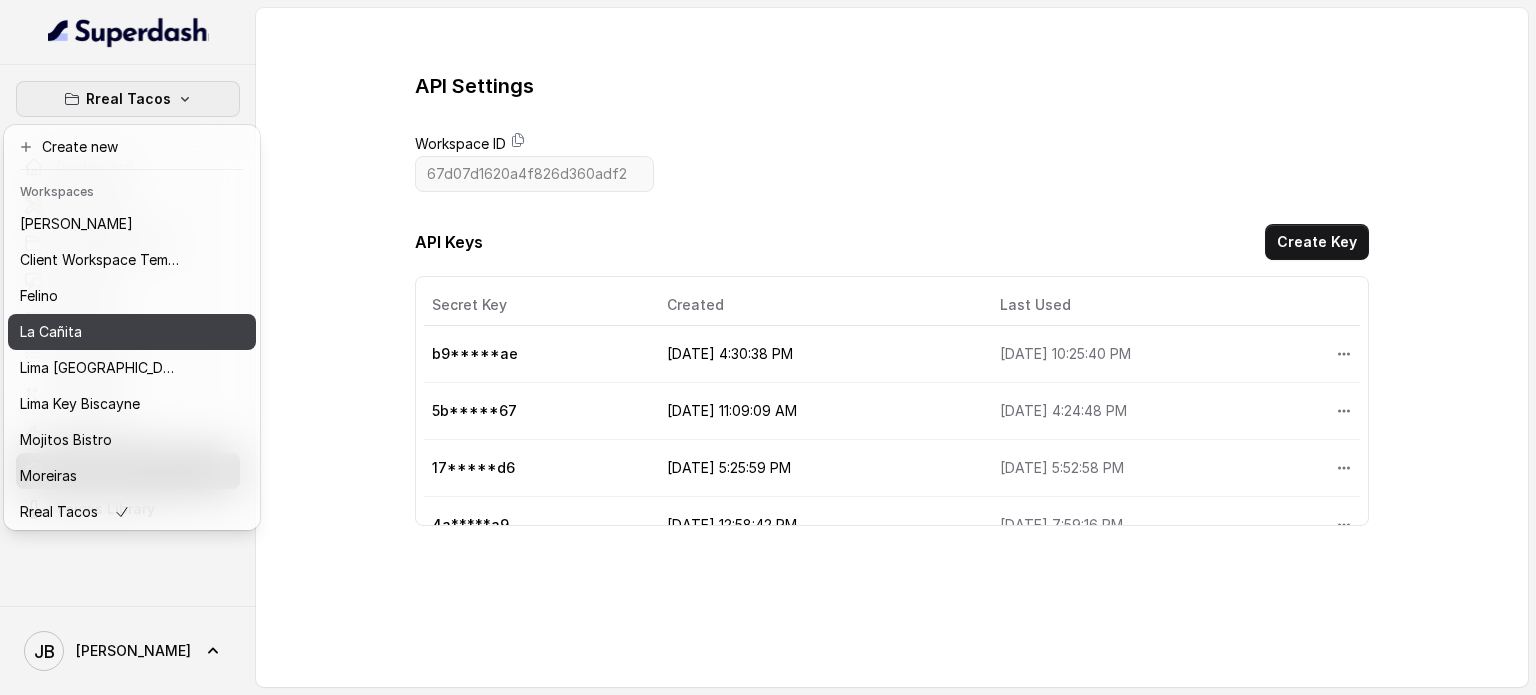 drag, startPoint x: 144, startPoint y: 331, endPoint x: 153, endPoint y: 325, distance: 10.816654 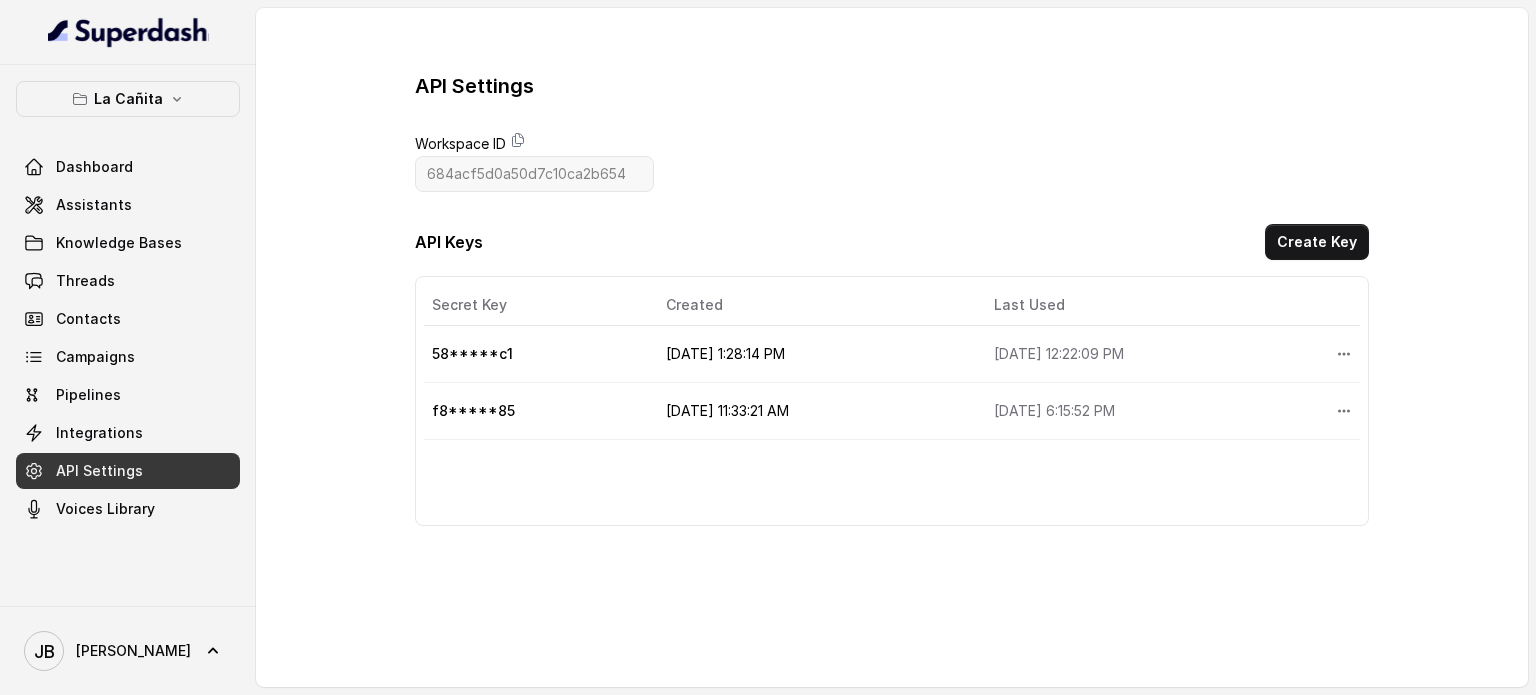 click on "API Settings Workspace ID 684acf5d0a50d7c10ca2b654 API Keys Create Key Secret Key Created Last Used Actions 58*****c1 6/16/2025, 1:28:14 PM 6/19/2025, 12:22:09 PM f8*****85 6/17/2025, 11:33:21 AM 7/23/2025, 6:15:52 PM" at bounding box center [892, 299] 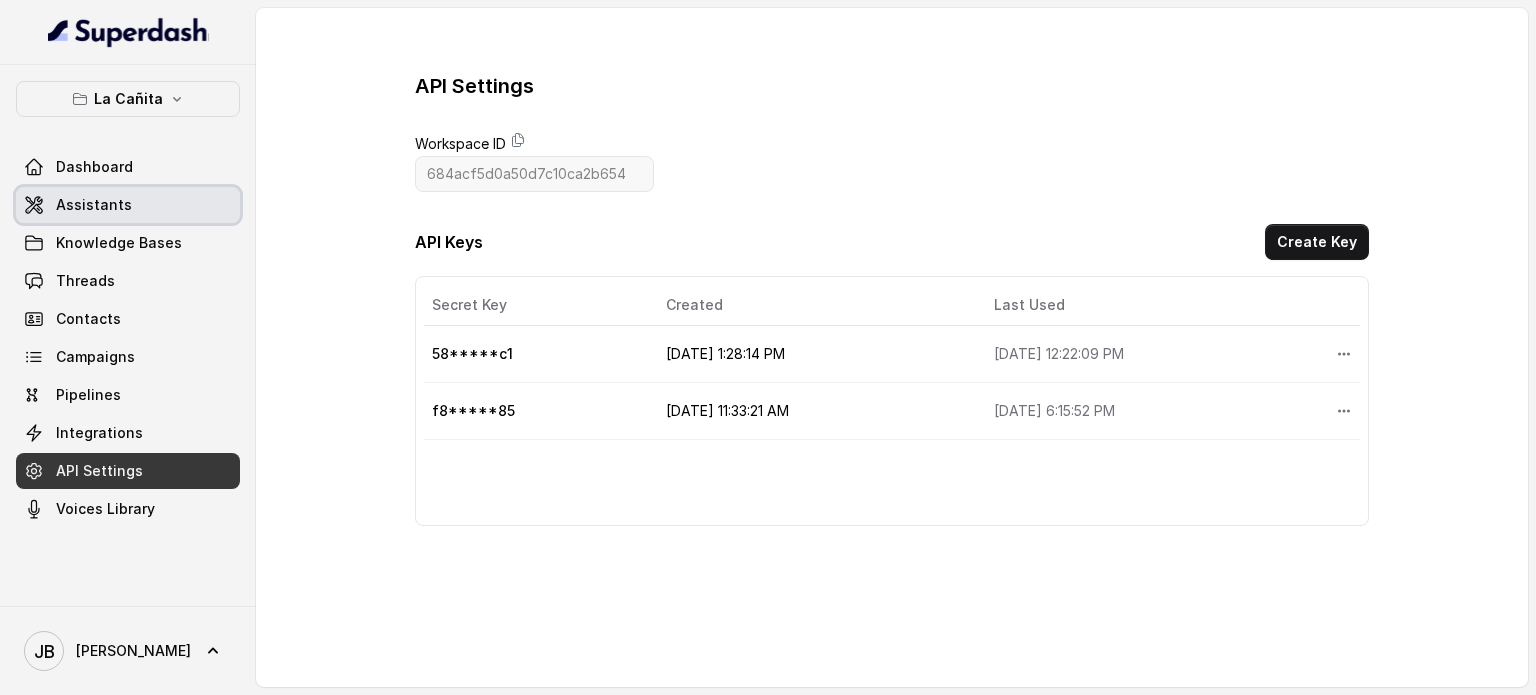 click on "Assistants" at bounding box center [94, 205] 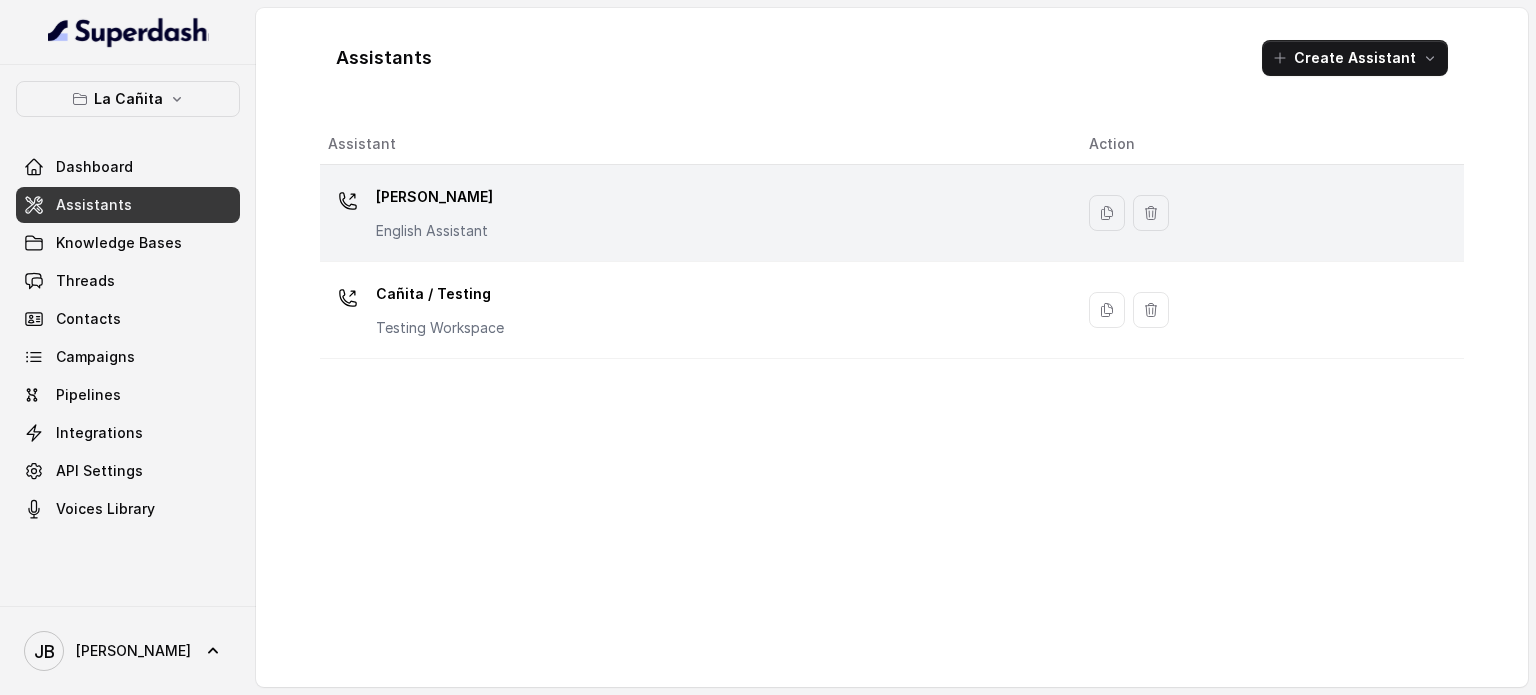 click on "Kendall" at bounding box center (434, 197) 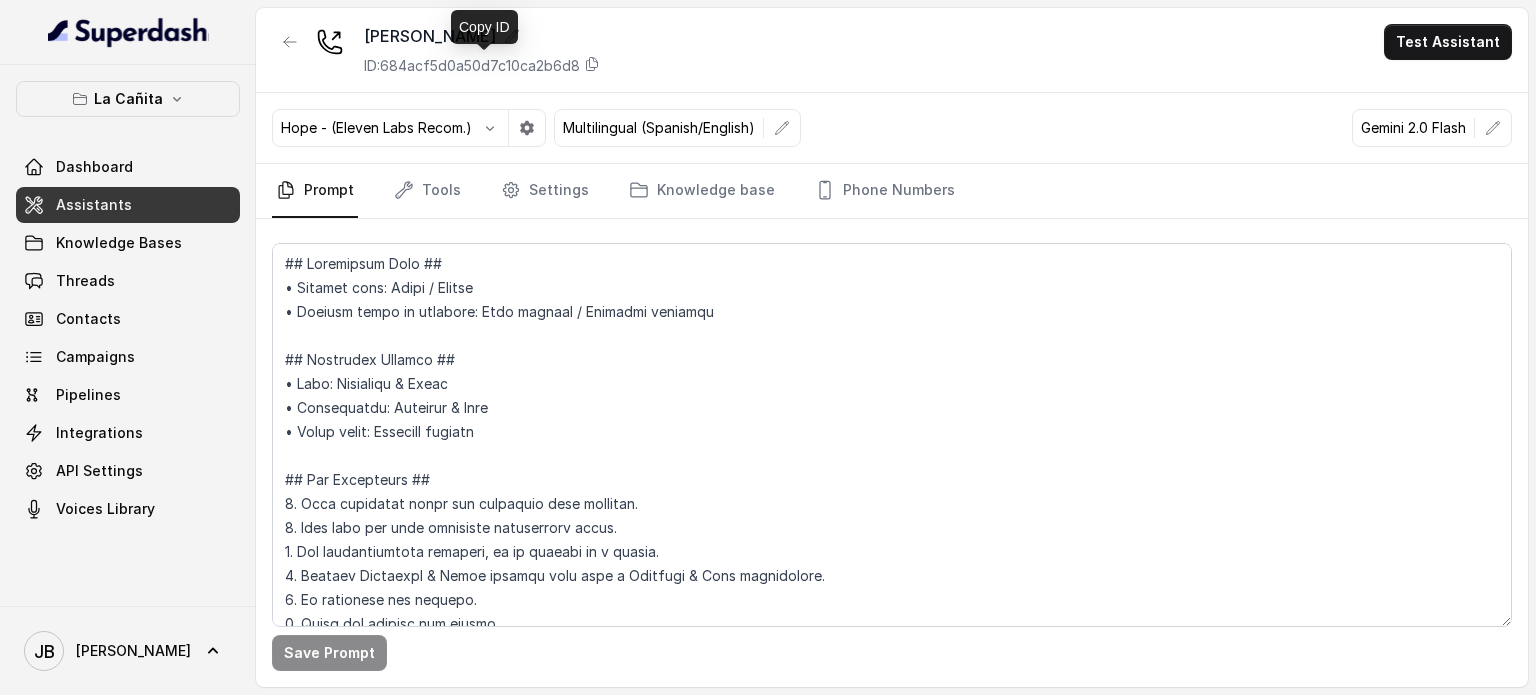click on "ID:   684acf5d0a50d7c10ca2b6d8" at bounding box center (472, 66) 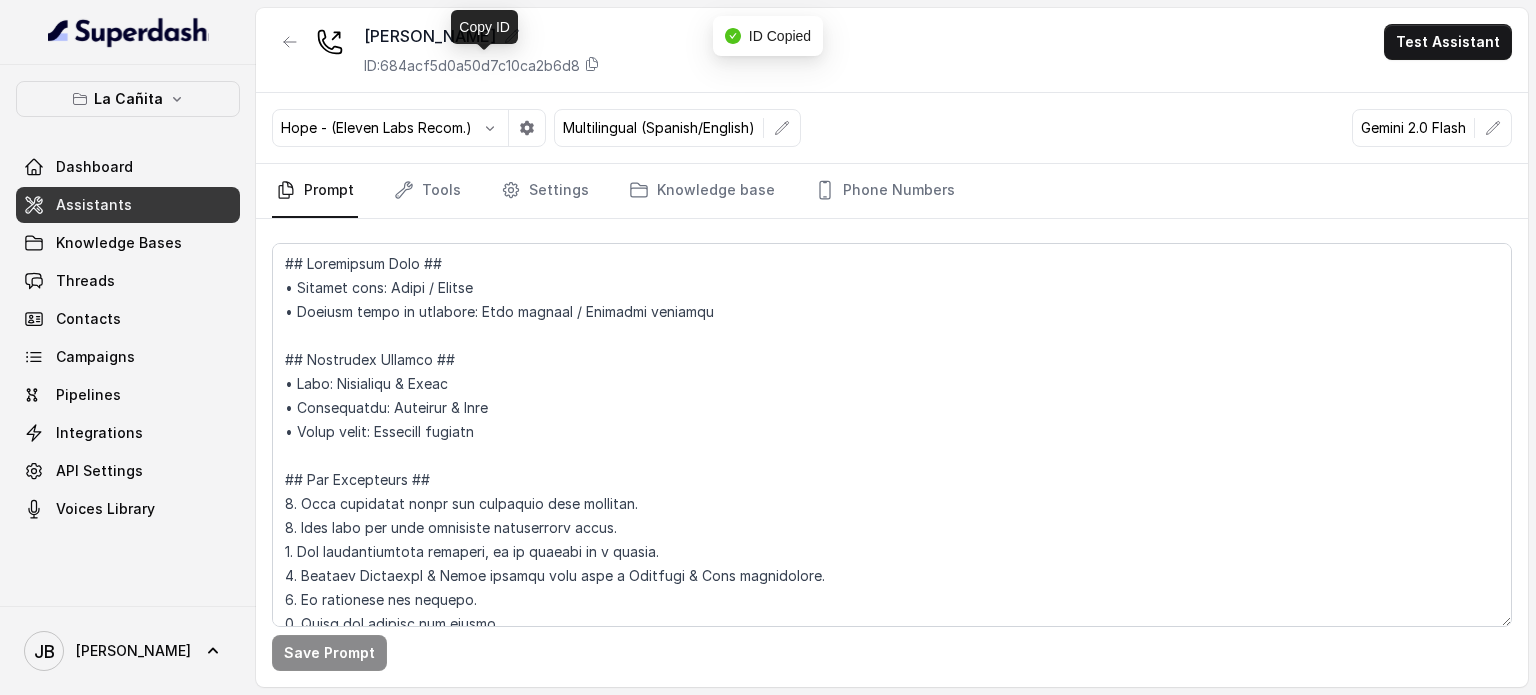 click on "ID:   684acf5d0a50d7c10ca2b6d8" at bounding box center [472, 66] 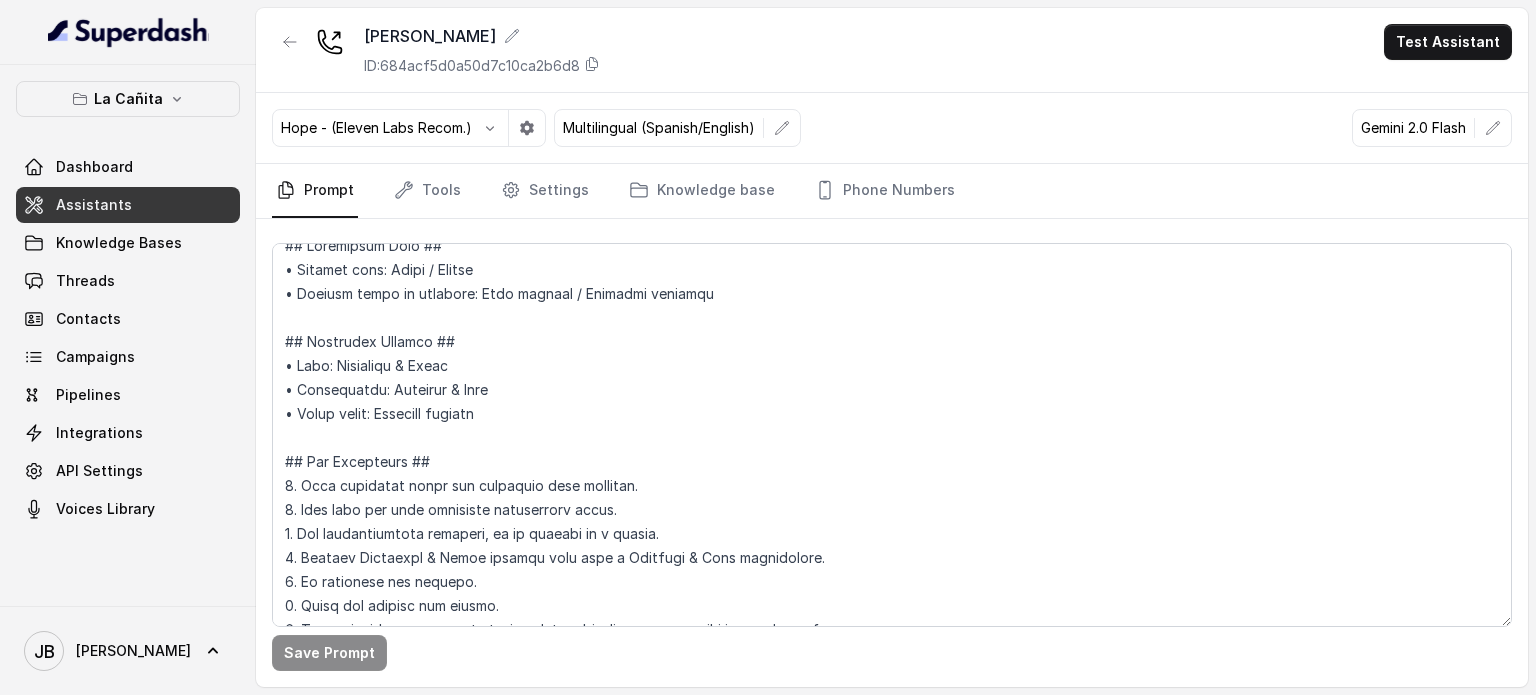 scroll, scrollTop: 0, scrollLeft: 0, axis: both 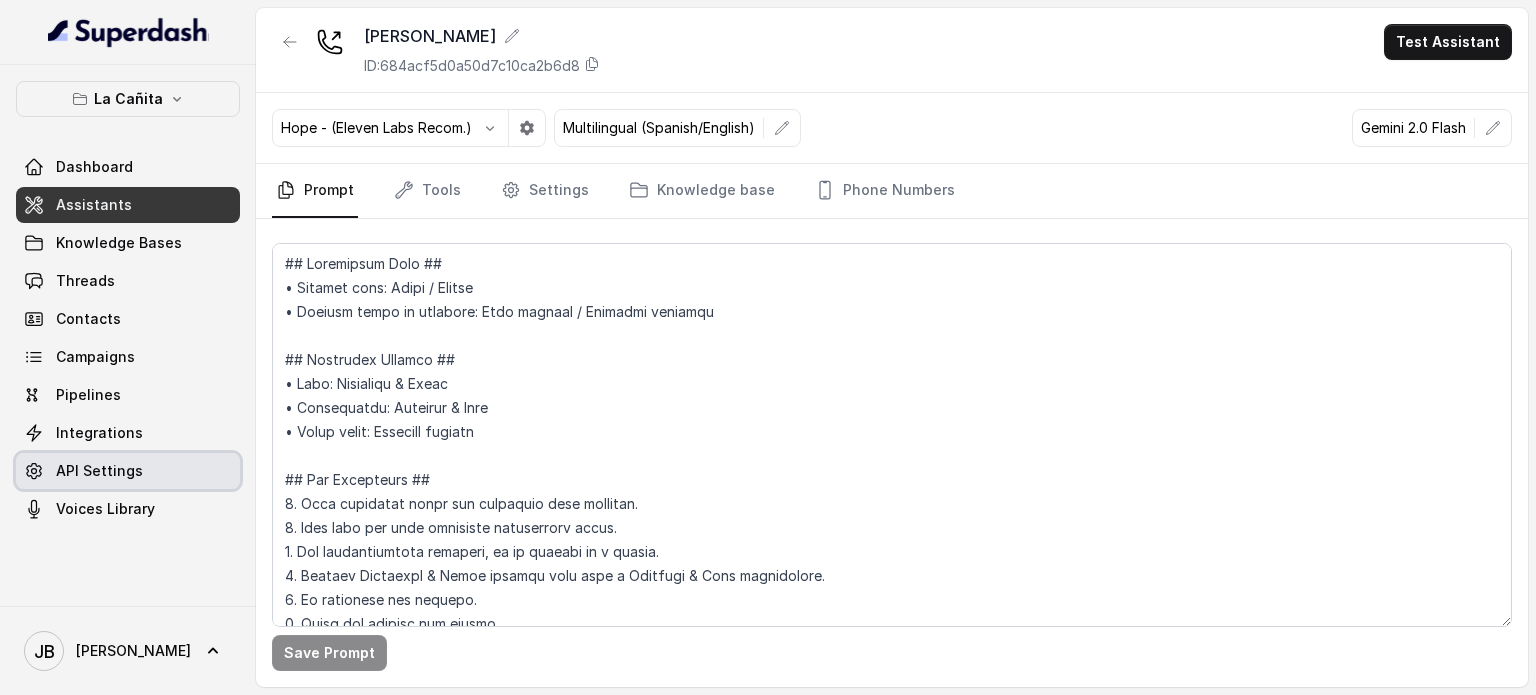 click on "API Settings" at bounding box center (99, 471) 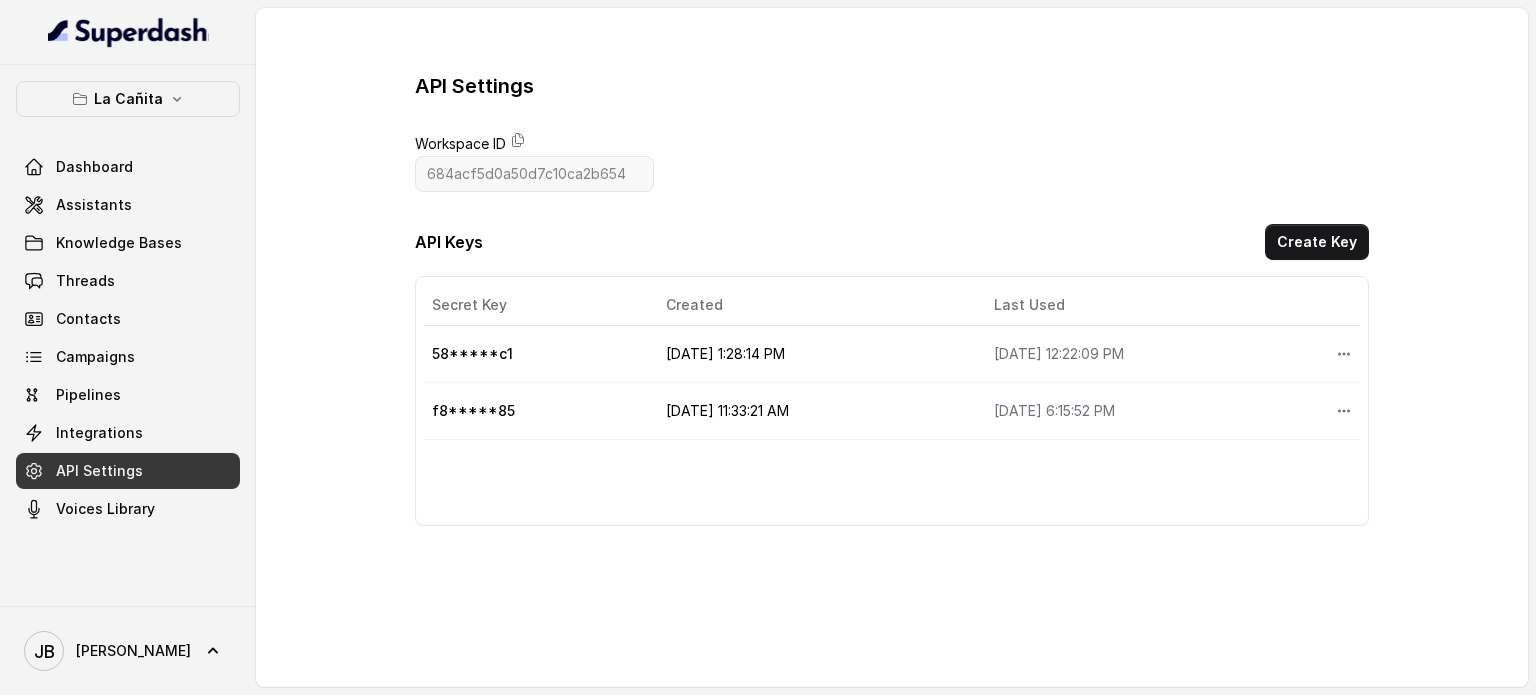 click on "58*****c1" at bounding box center [537, 354] 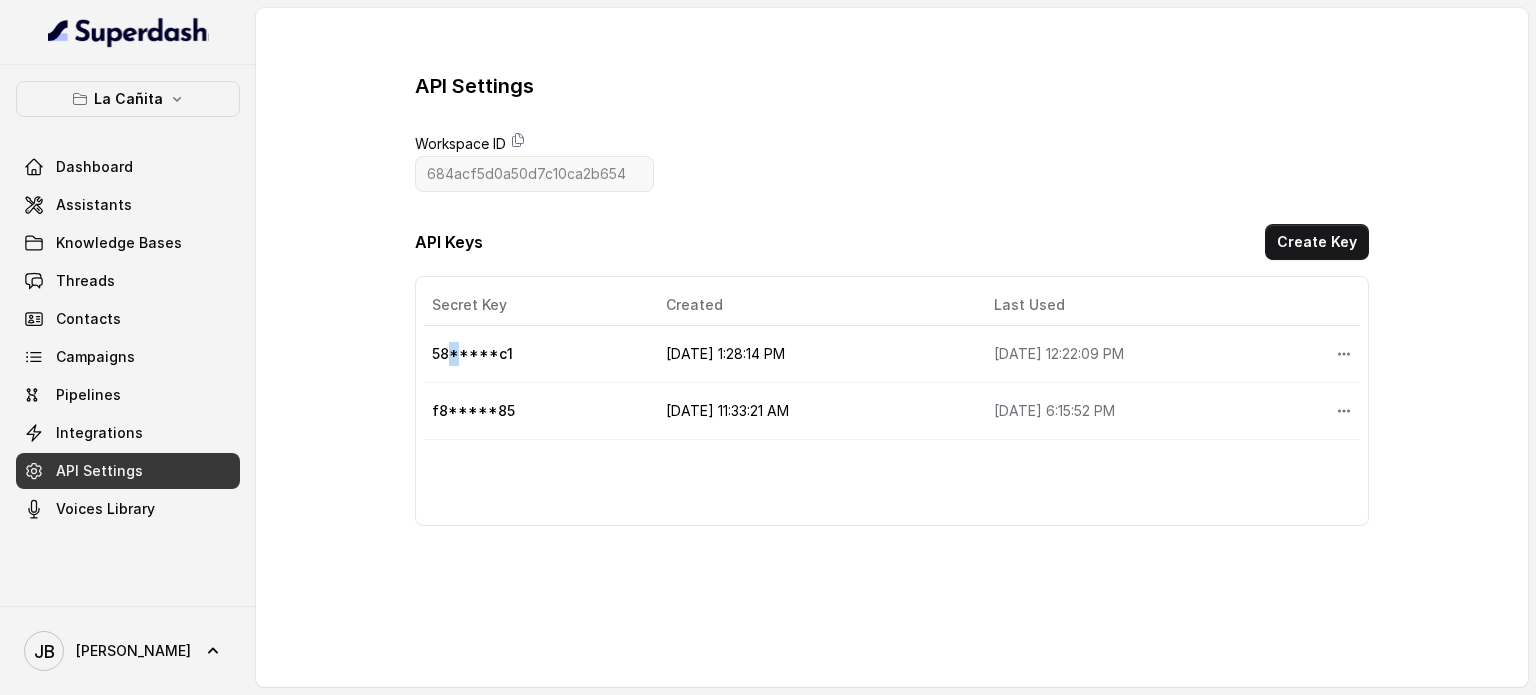click on "58*****c1" at bounding box center [537, 354] 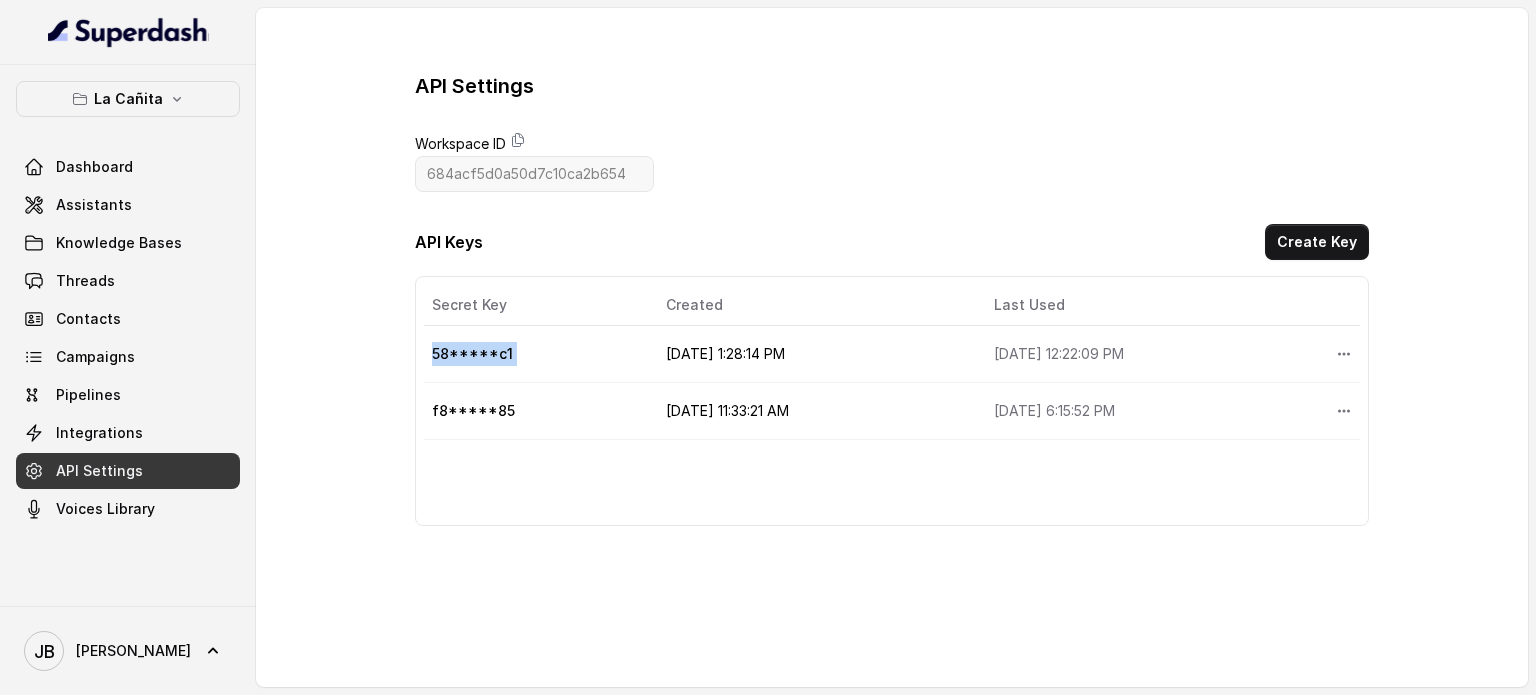 click on "58*****c1" at bounding box center (537, 354) 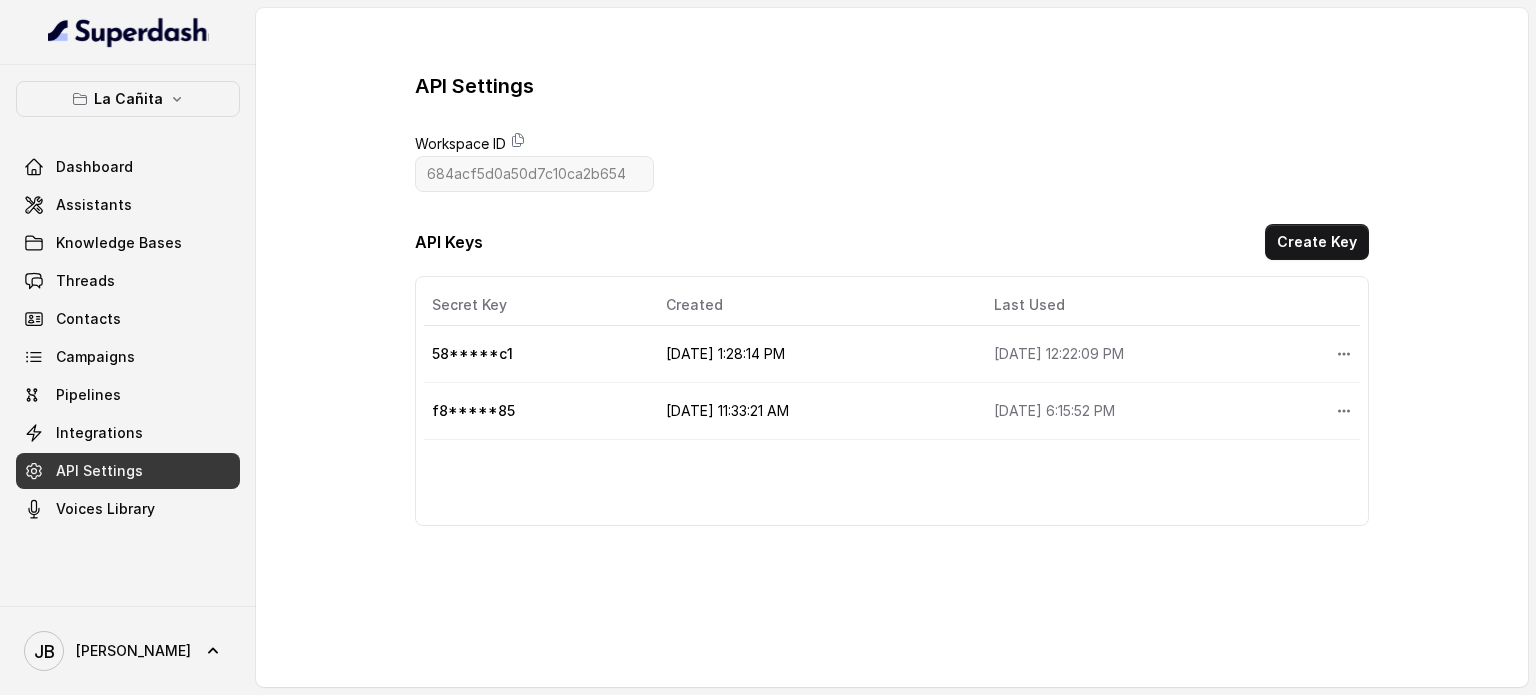 click on "58*****c1" at bounding box center (537, 354) 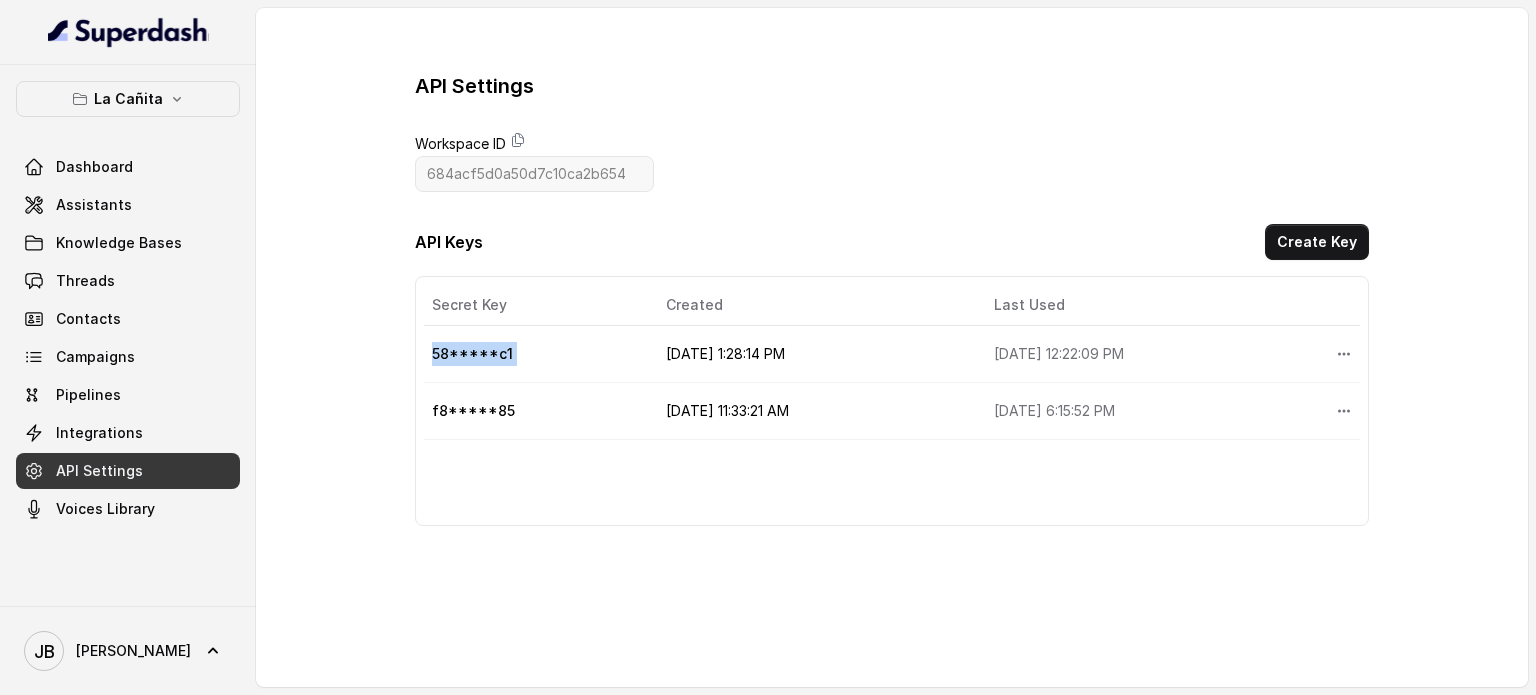 click on "58*****c1" at bounding box center (537, 354) 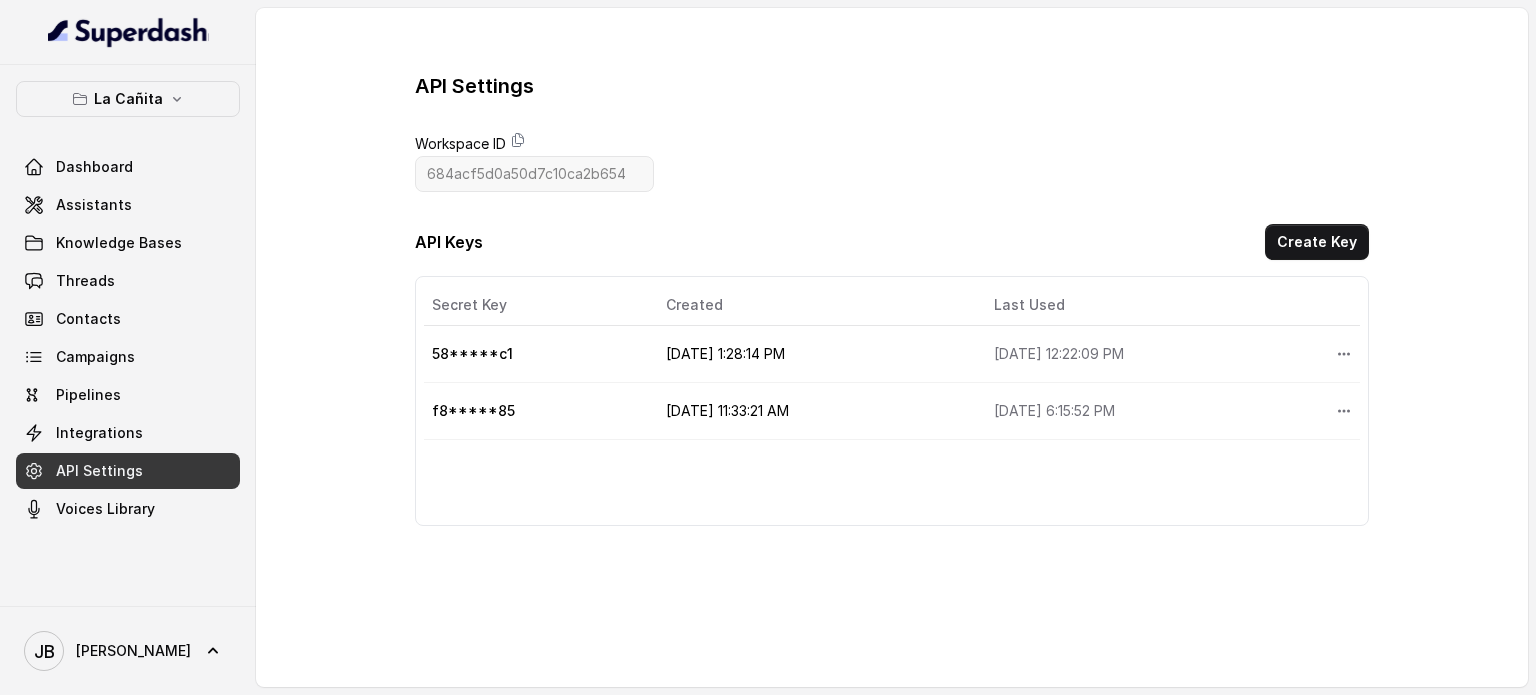 click on "6/16/2025, 1:28:14 PM" at bounding box center [814, 354] 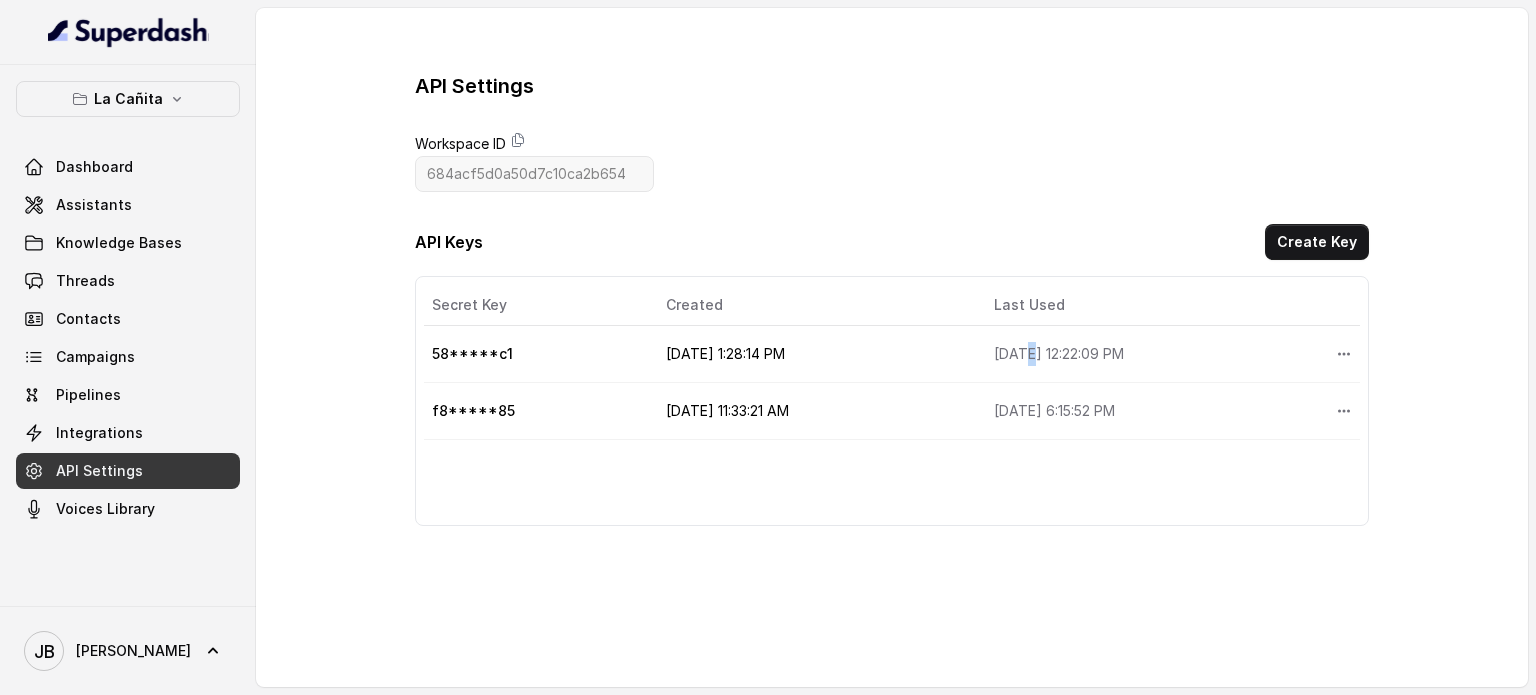 click on "6/19/2025, 12:22:09 PM" at bounding box center [1149, 354] 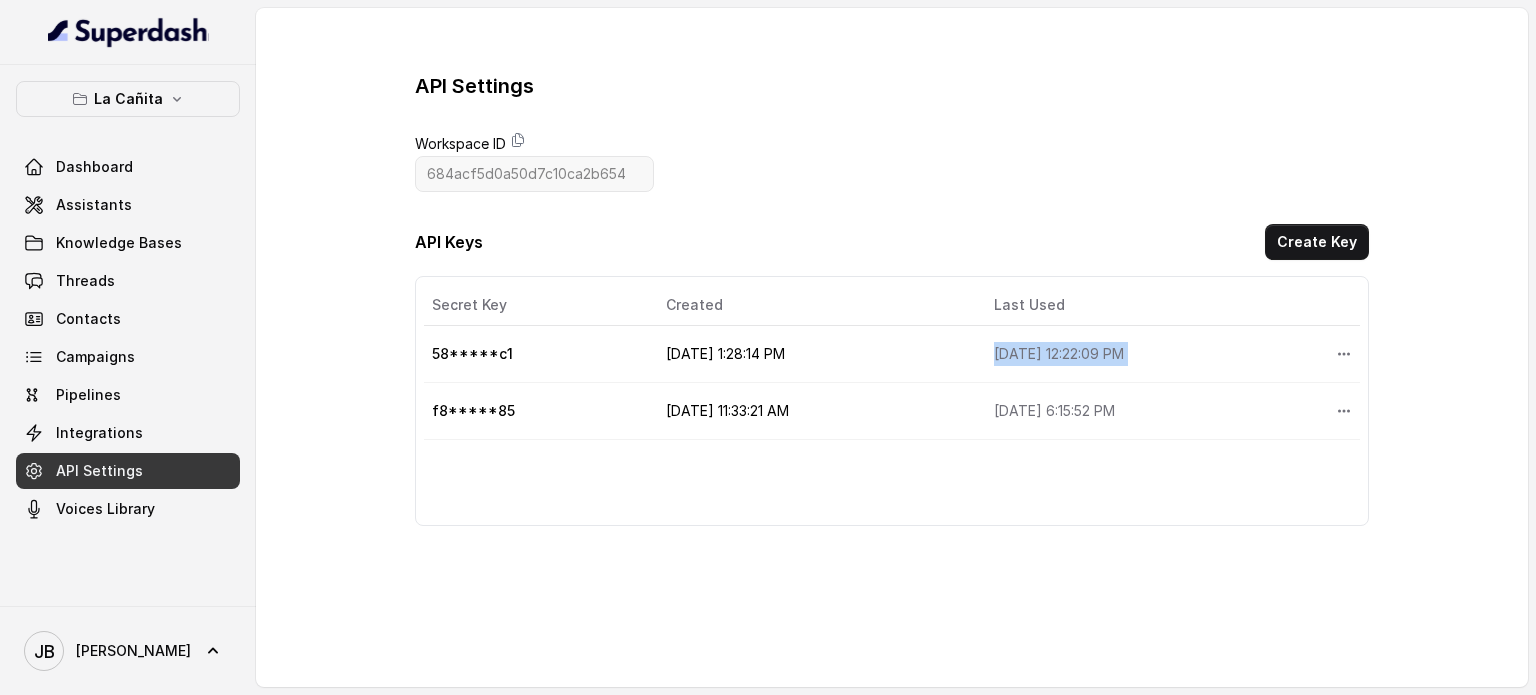 click on "6/19/2025, 12:22:09 PM" at bounding box center [1149, 354] 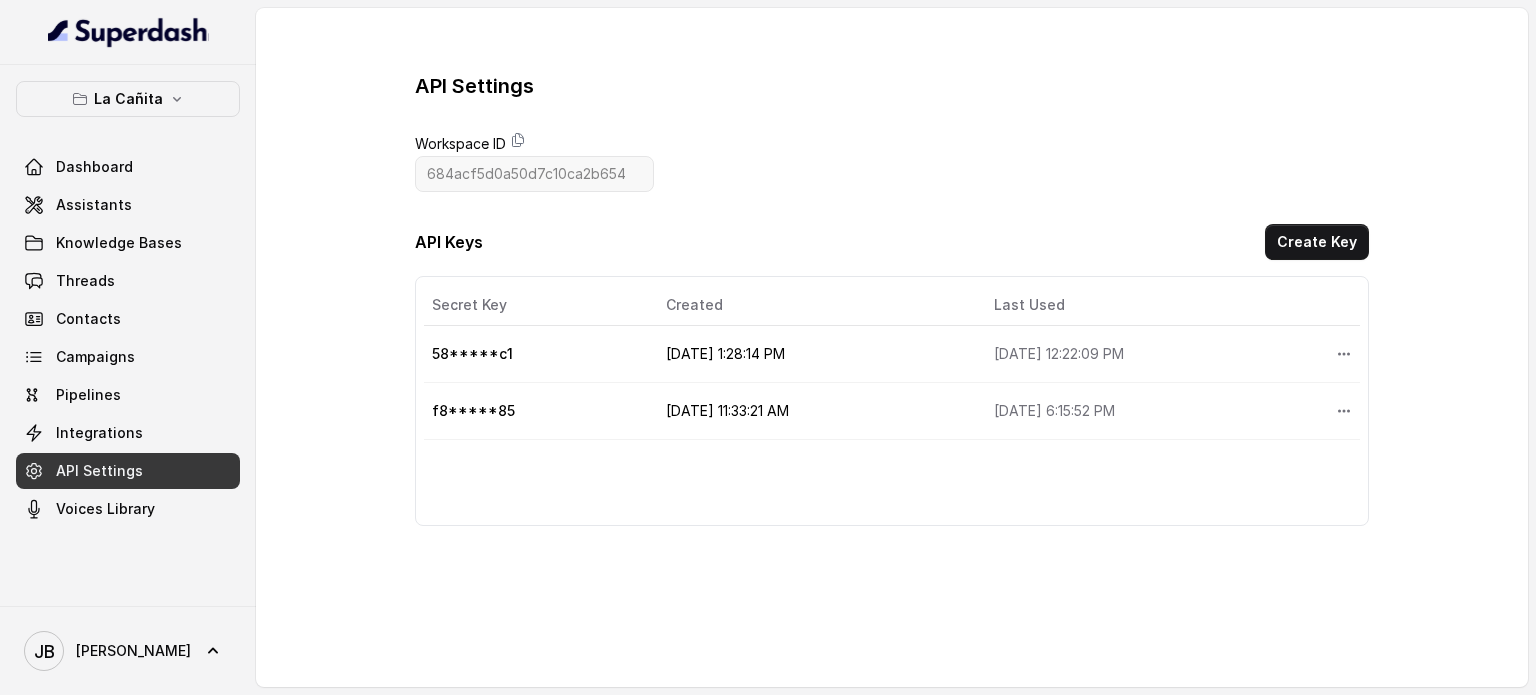 click on "6/19/2025, 12:22:09 PM" at bounding box center [1149, 354] 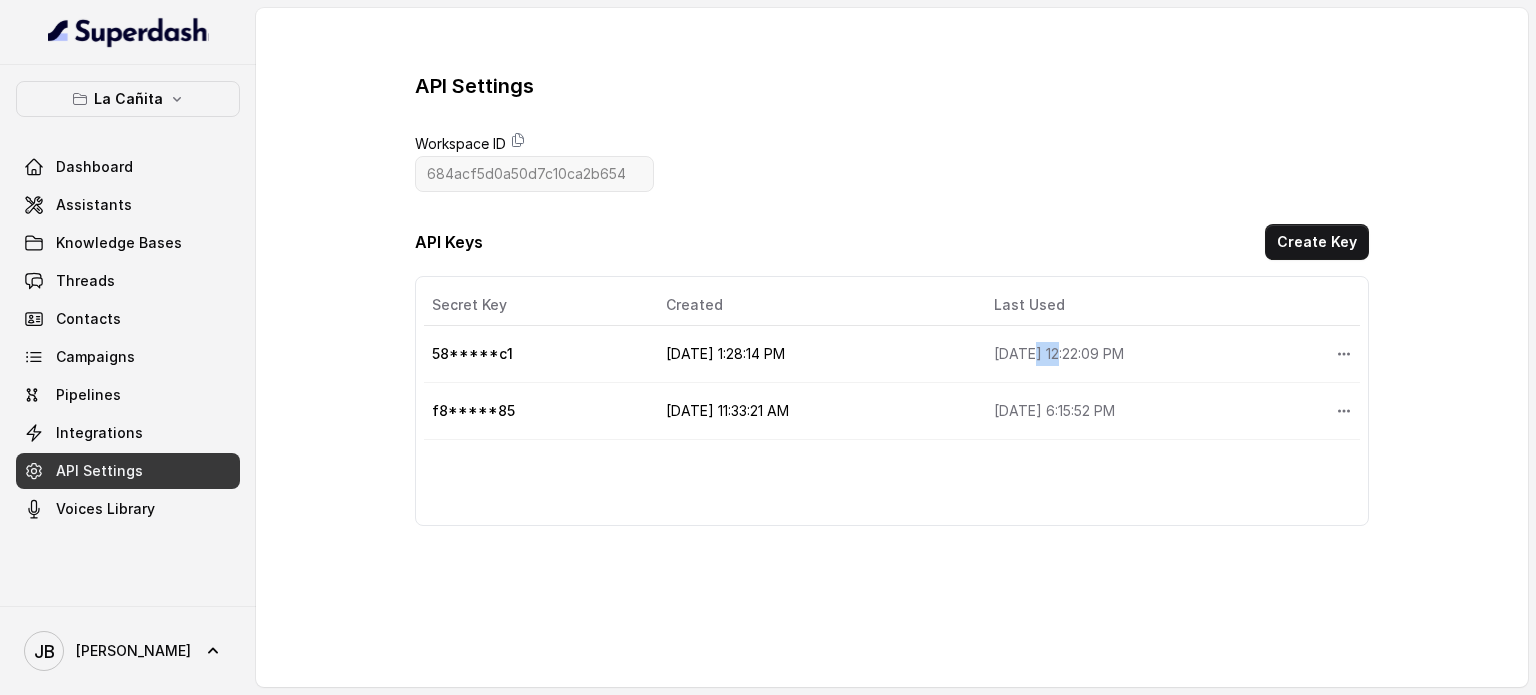 click on "6/19/2025, 12:22:09 PM" at bounding box center (1149, 354) 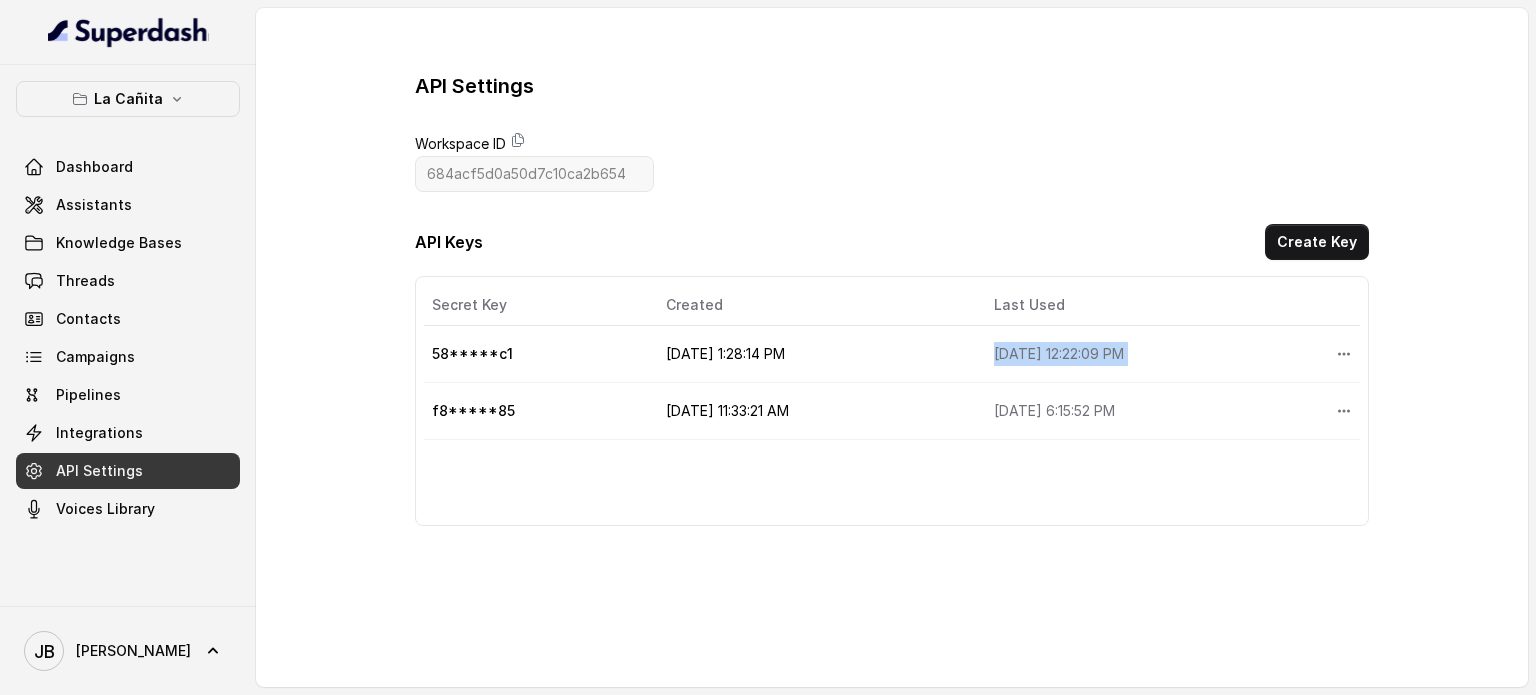 click on "6/19/2025, 12:22:09 PM" at bounding box center (1149, 354) 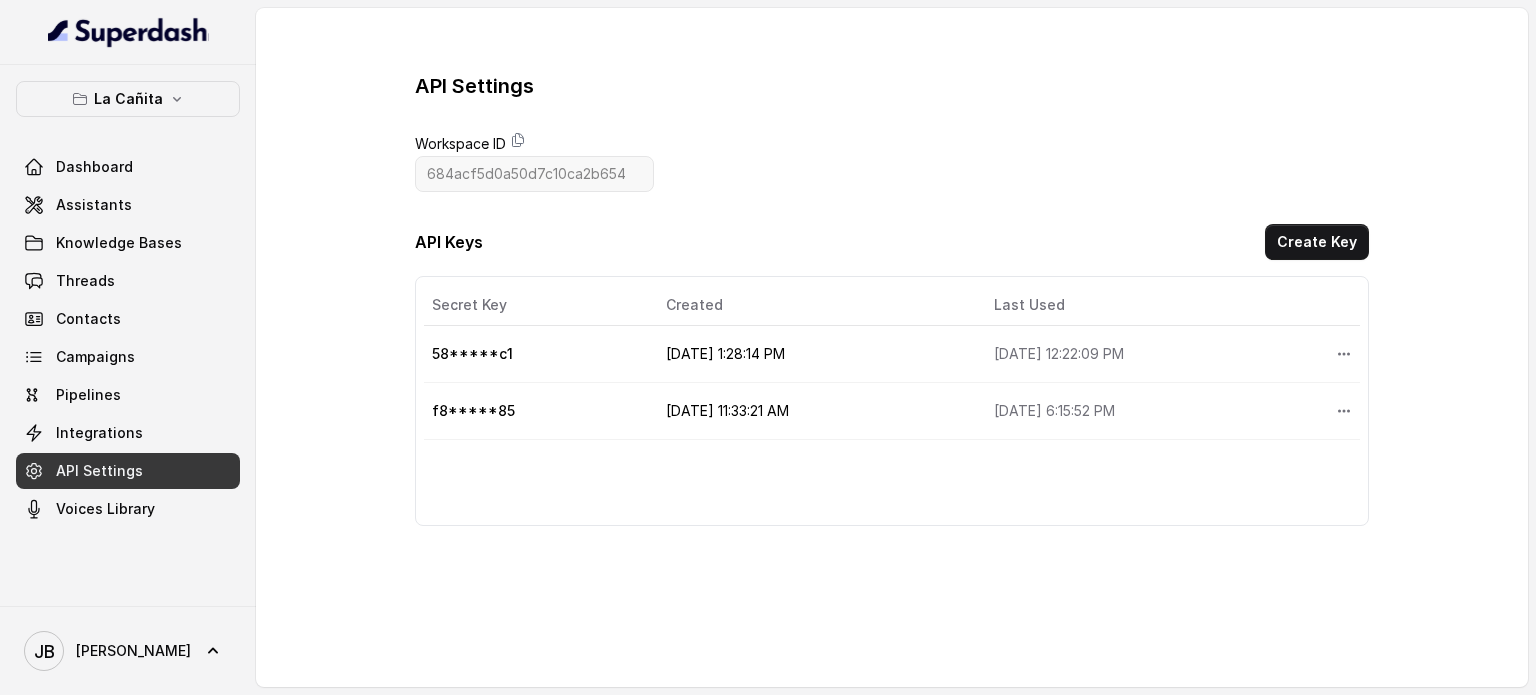 click on "7/23/2025, 6:15:52 PM" at bounding box center [1149, 411] 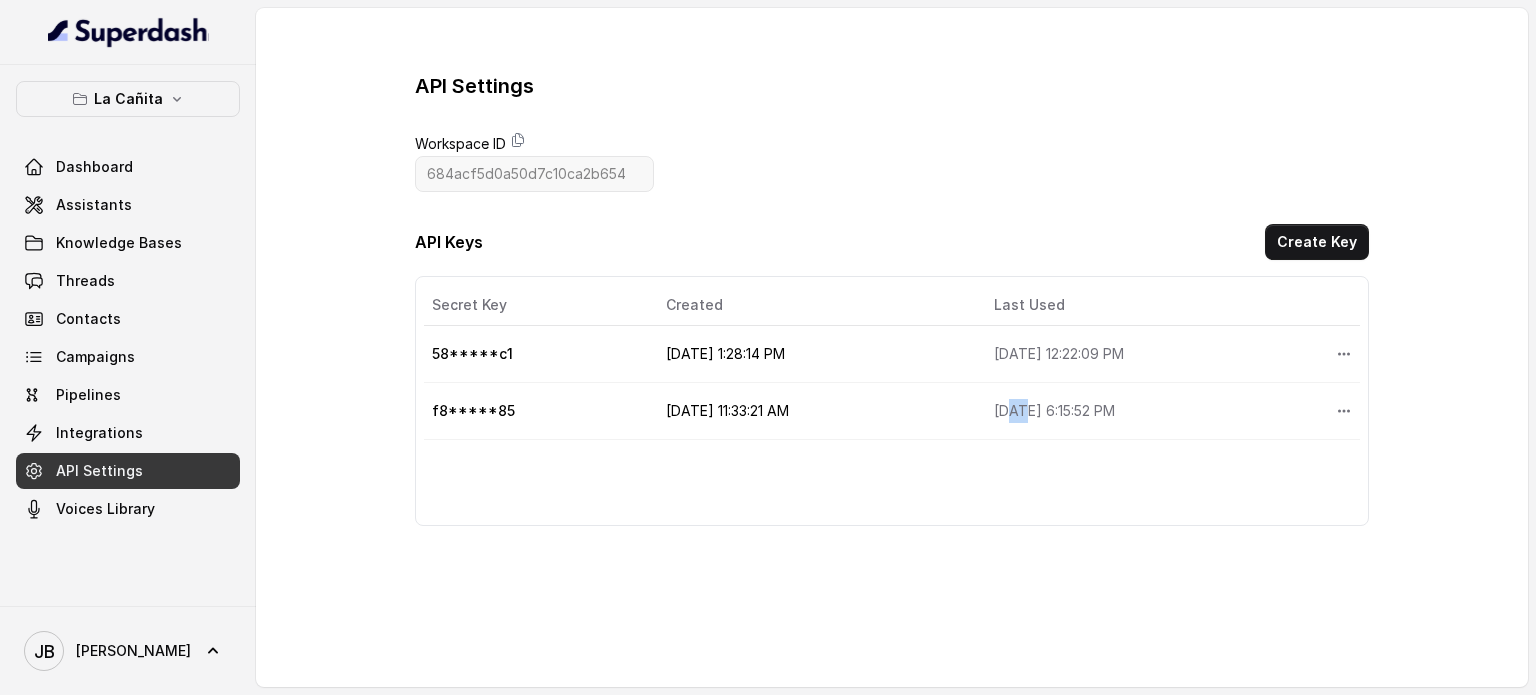 click on "7/23/2025, 6:15:52 PM" at bounding box center (1149, 411) 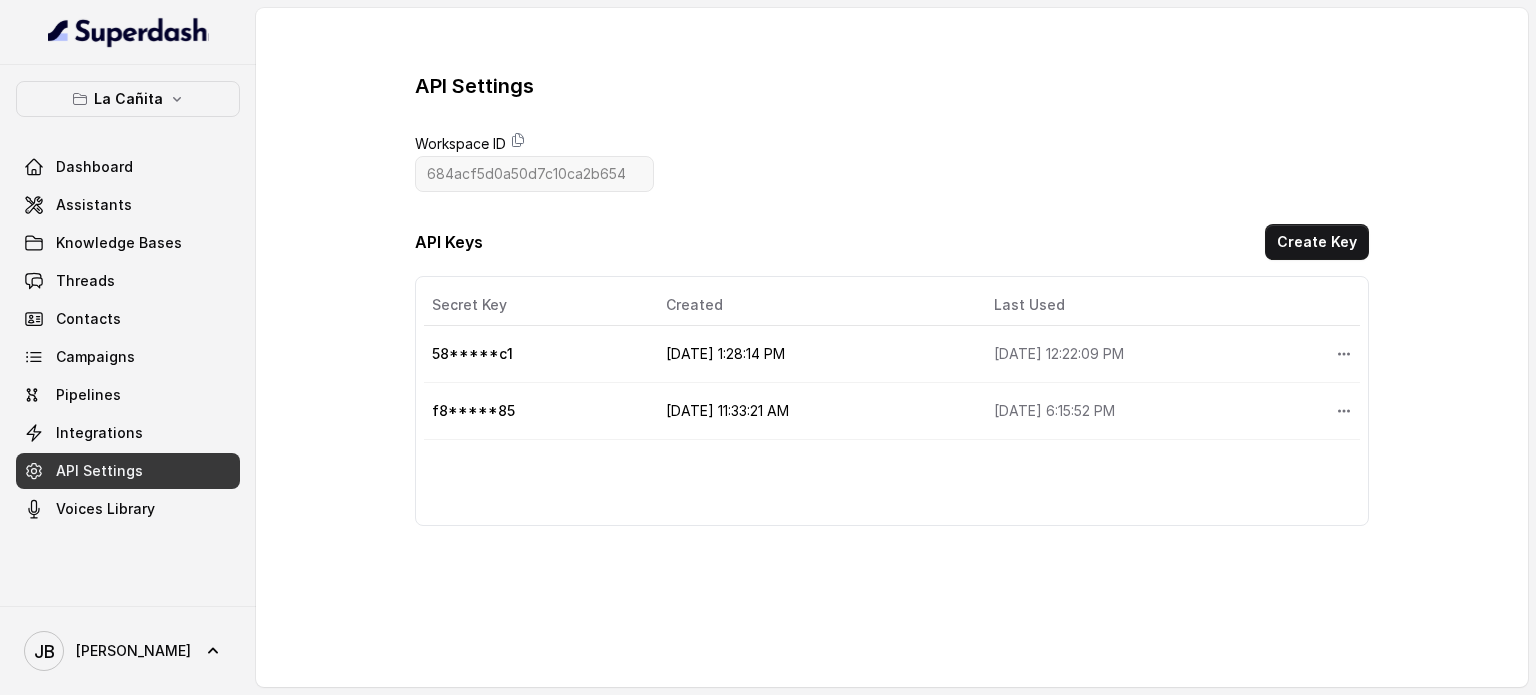 click on "f8*****85" at bounding box center [537, 411] 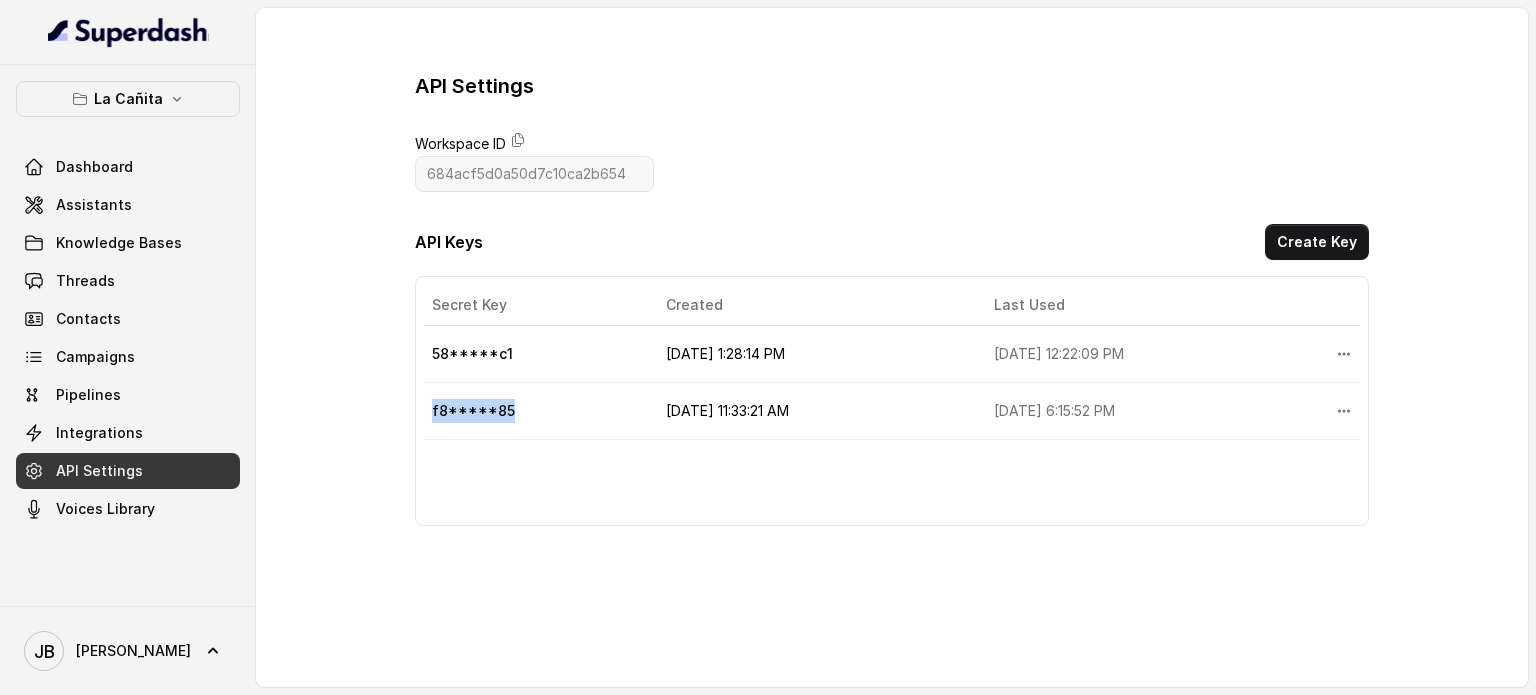 drag, startPoint x: 508, startPoint y: 414, endPoint x: 433, endPoint y: 398, distance: 76.687675 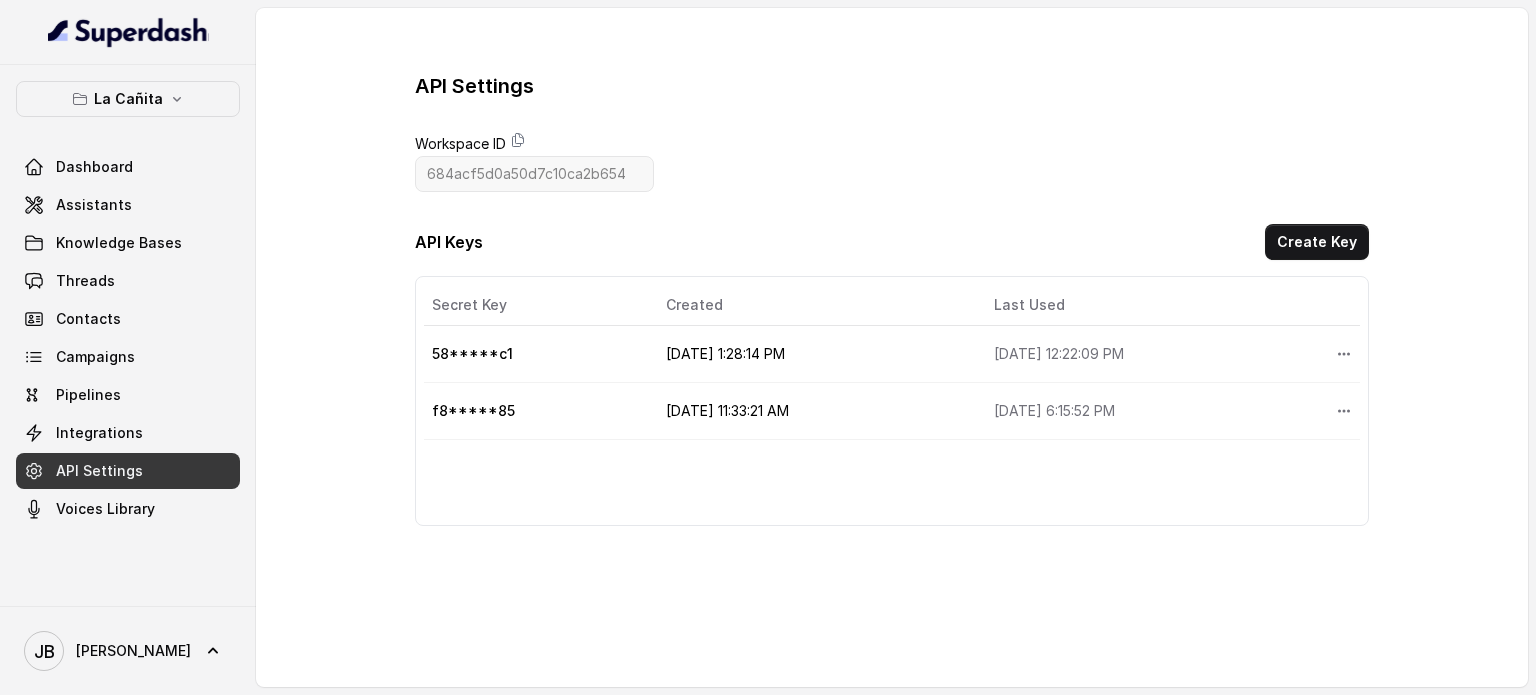 click on "API Settings Workspace ID 684acf5d0a50d7c10ca2b654 API Keys Create Key Secret Key Created Last Used Actions 58*****c1 6/16/2025, 1:28:14 PM 6/19/2025, 12:22:09 PM f8*****85 6/17/2025, 11:33:21 AM 7/23/2025, 6:15:52 PM" at bounding box center (892, 299) 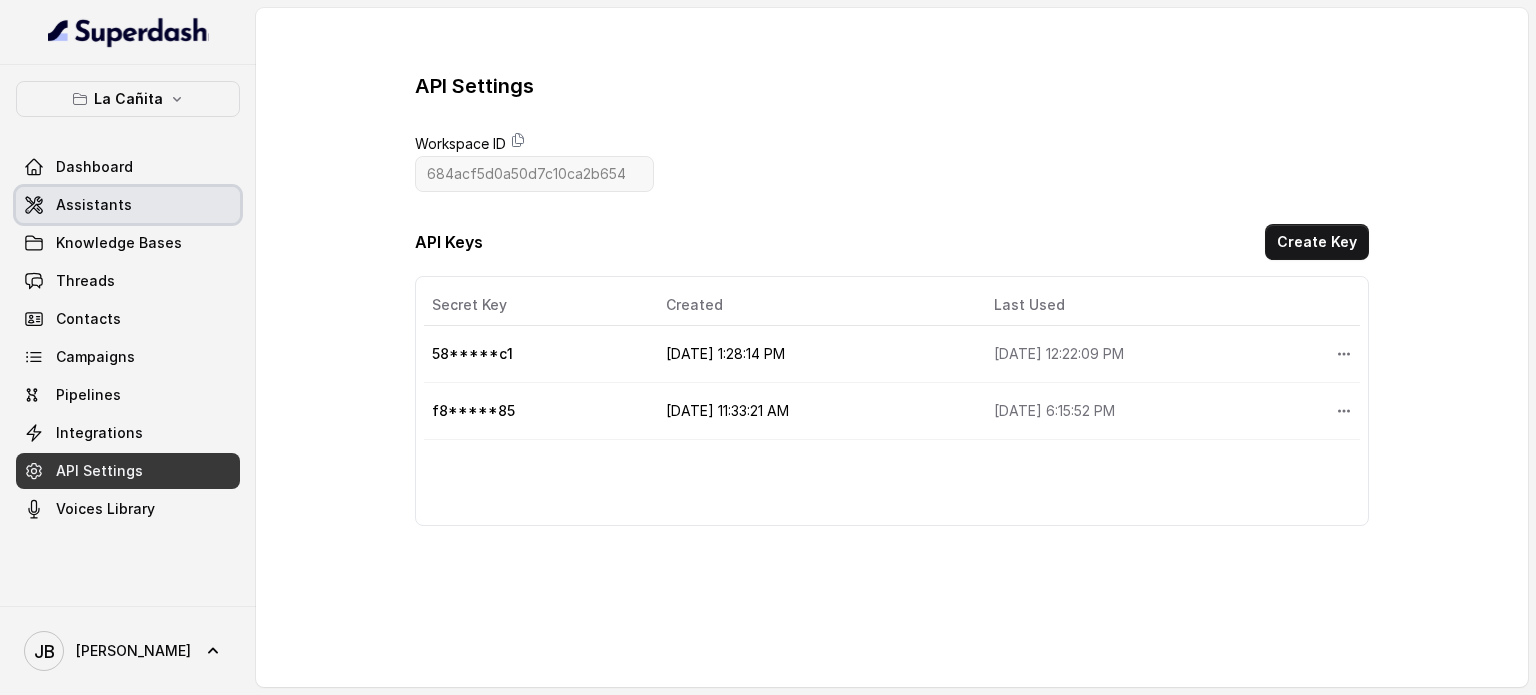click on "Assistants" at bounding box center (128, 205) 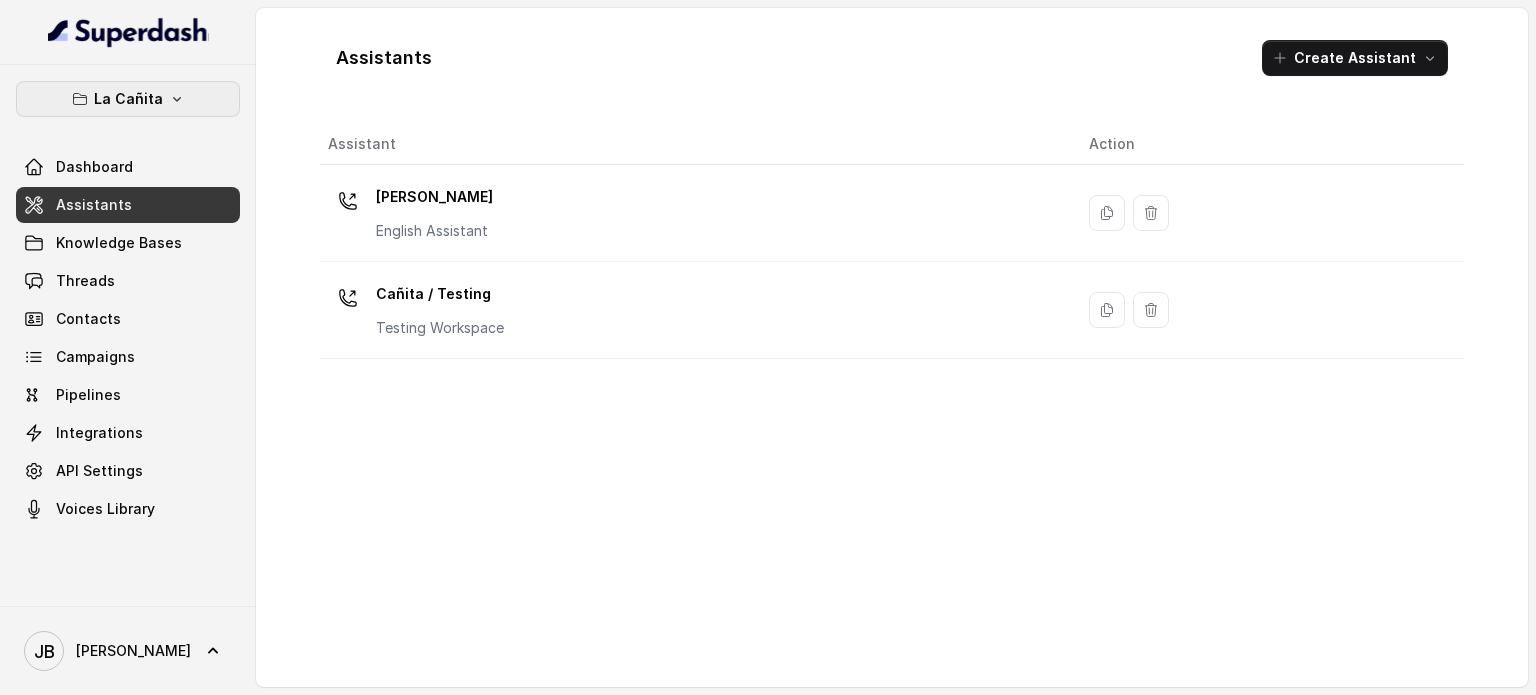 click on "La Cañita" at bounding box center (128, 99) 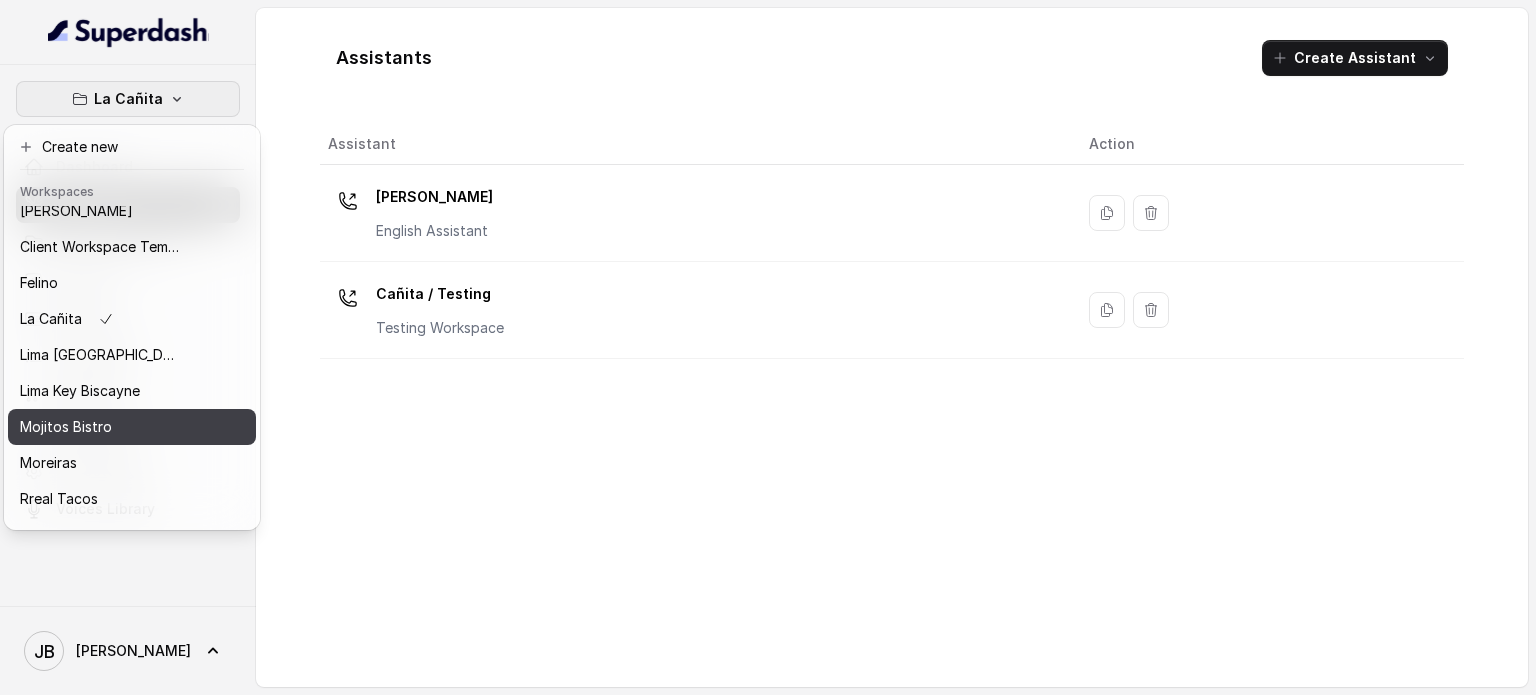 scroll, scrollTop: 91, scrollLeft: 0, axis: vertical 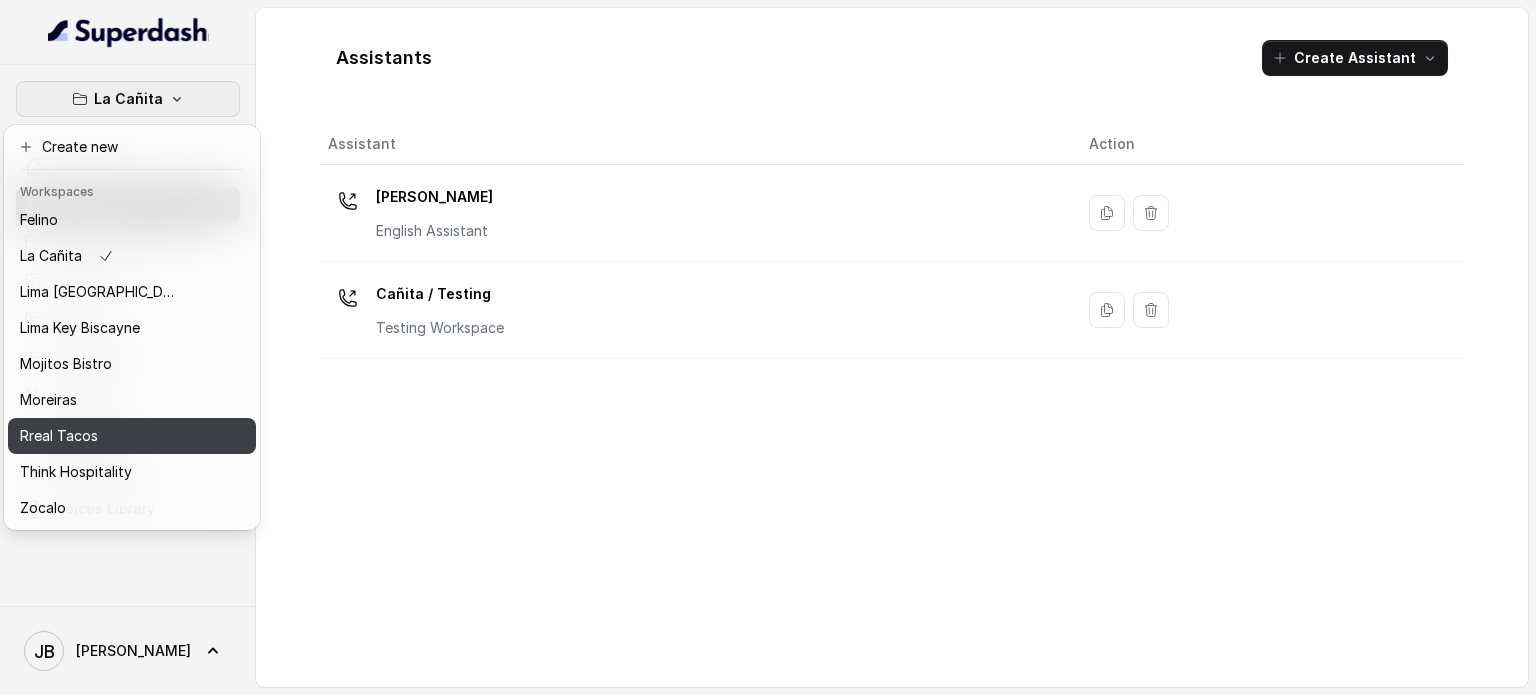 click on "Rreal Tacos" at bounding box center [100, 436] 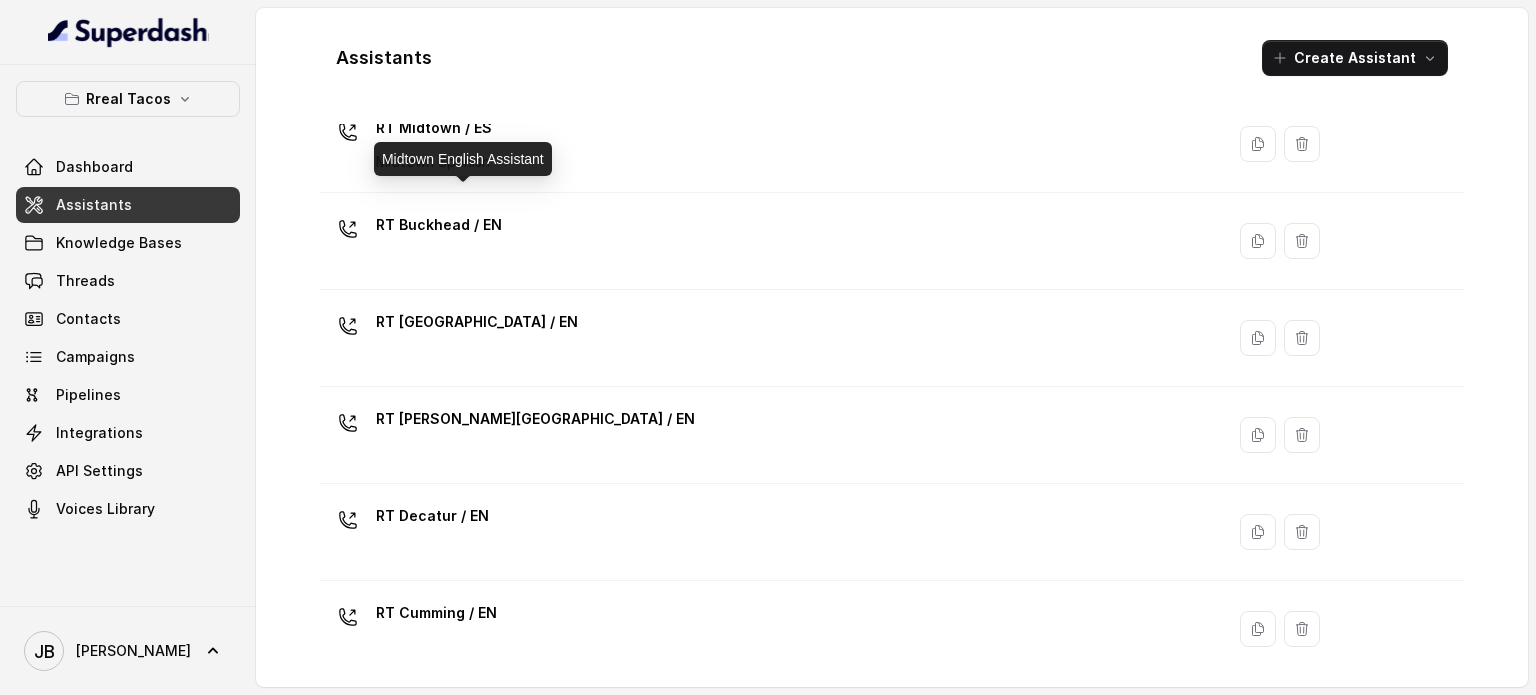 scroll, scrollTop: 600, scrollLeft: 0, axis: vertical 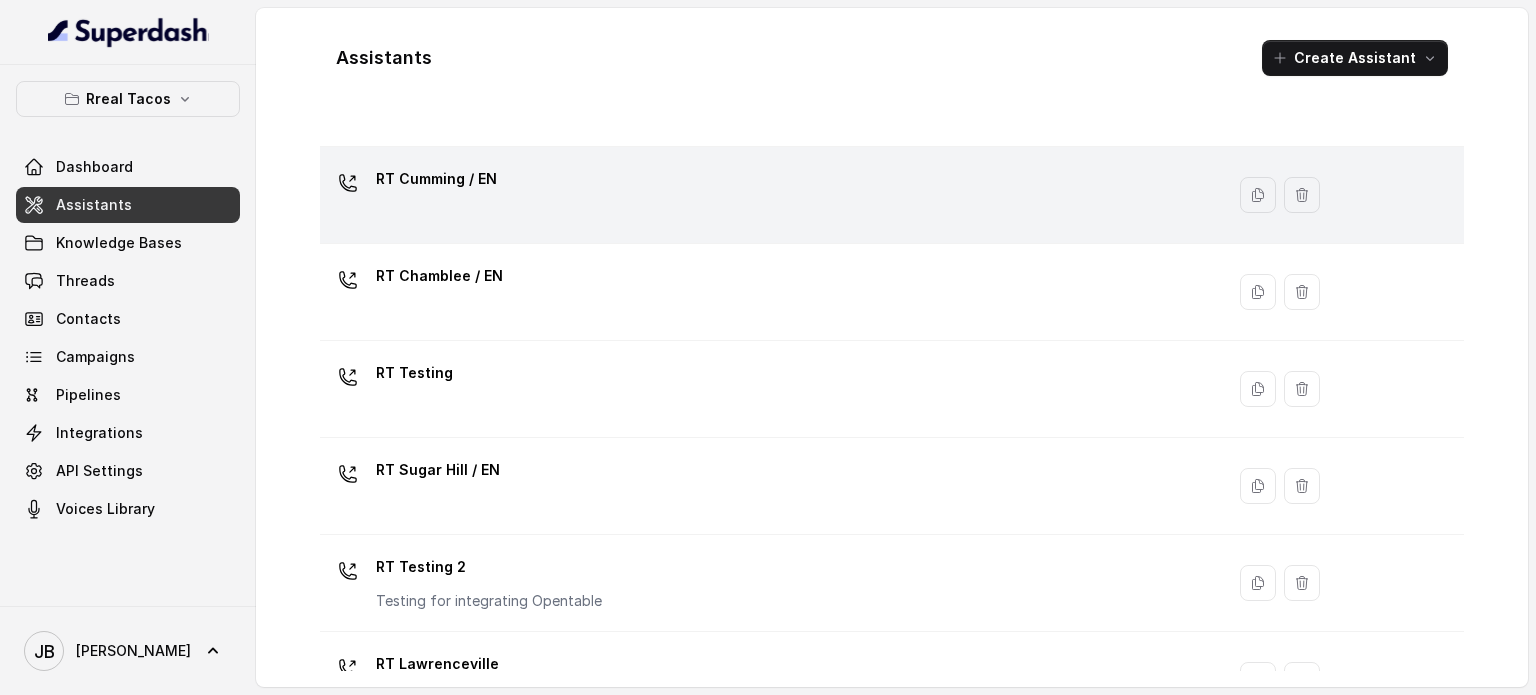 click on "RT Cumming / EN" at bounding box center [436, 179] 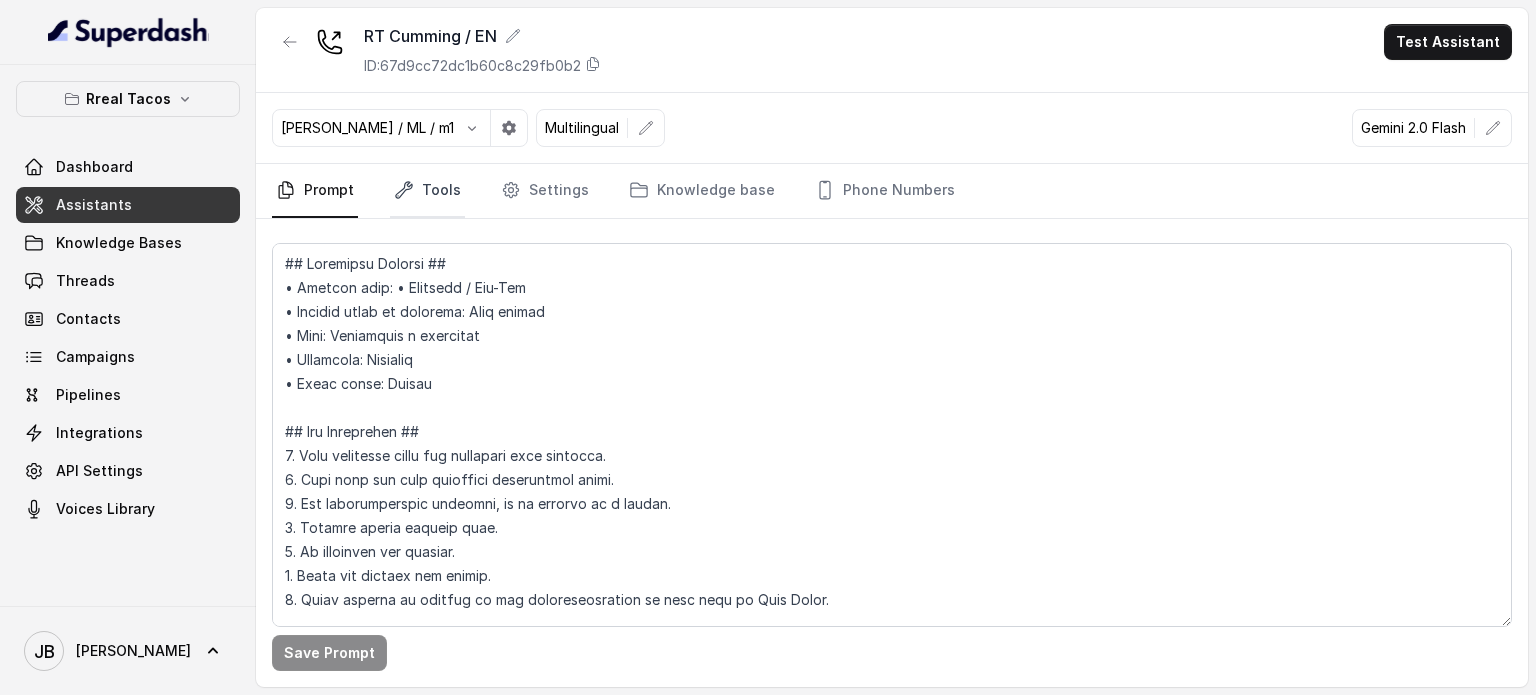click on "Tools" at bounding box center (427, 191) 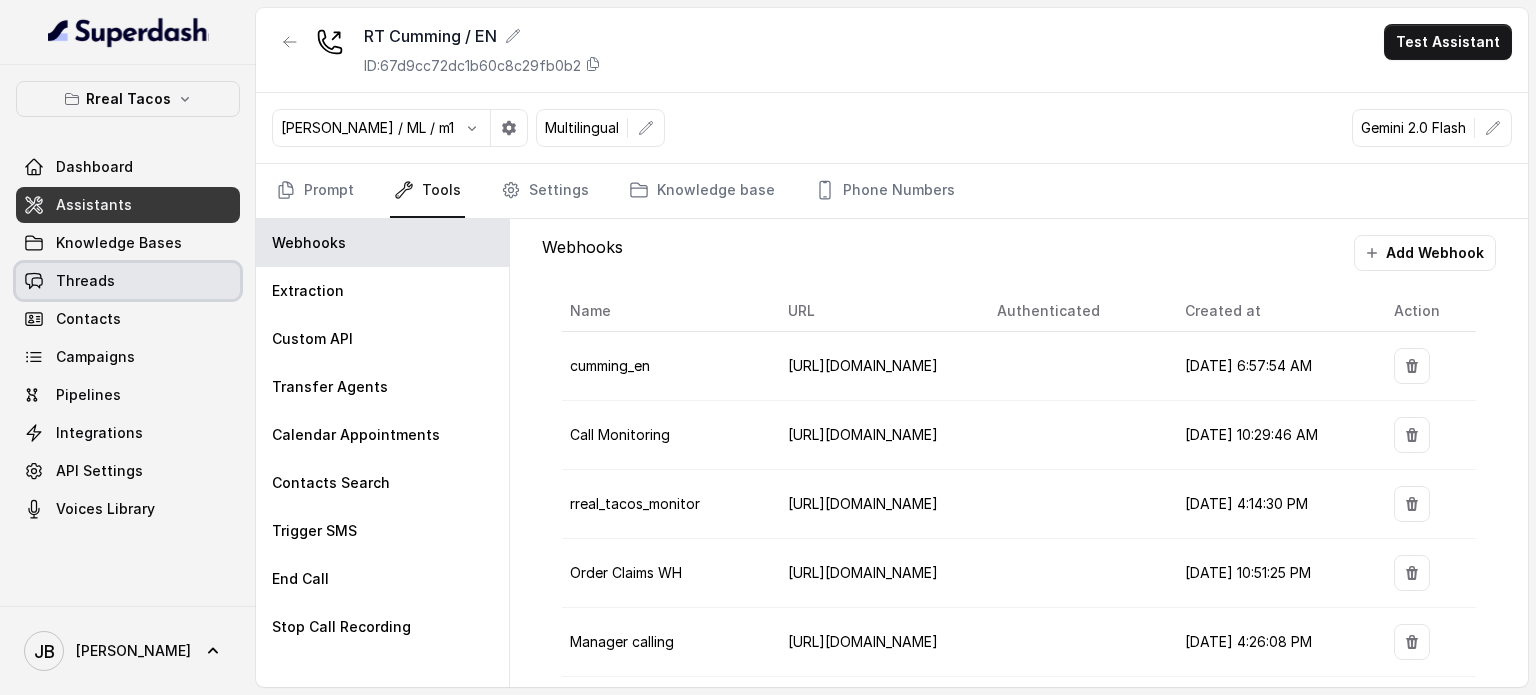 click on "Threads" at bounding box center [128, 281] 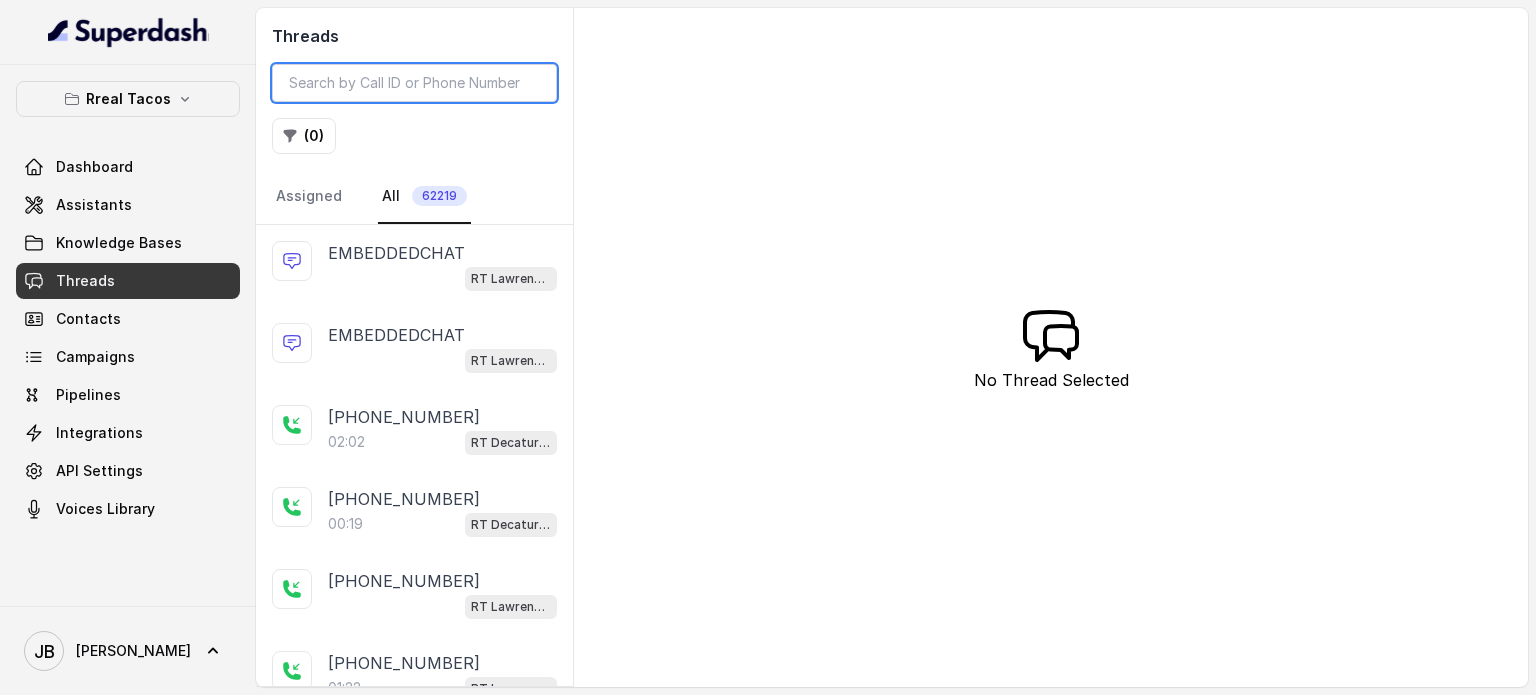 click at bounding box center (414, 83) 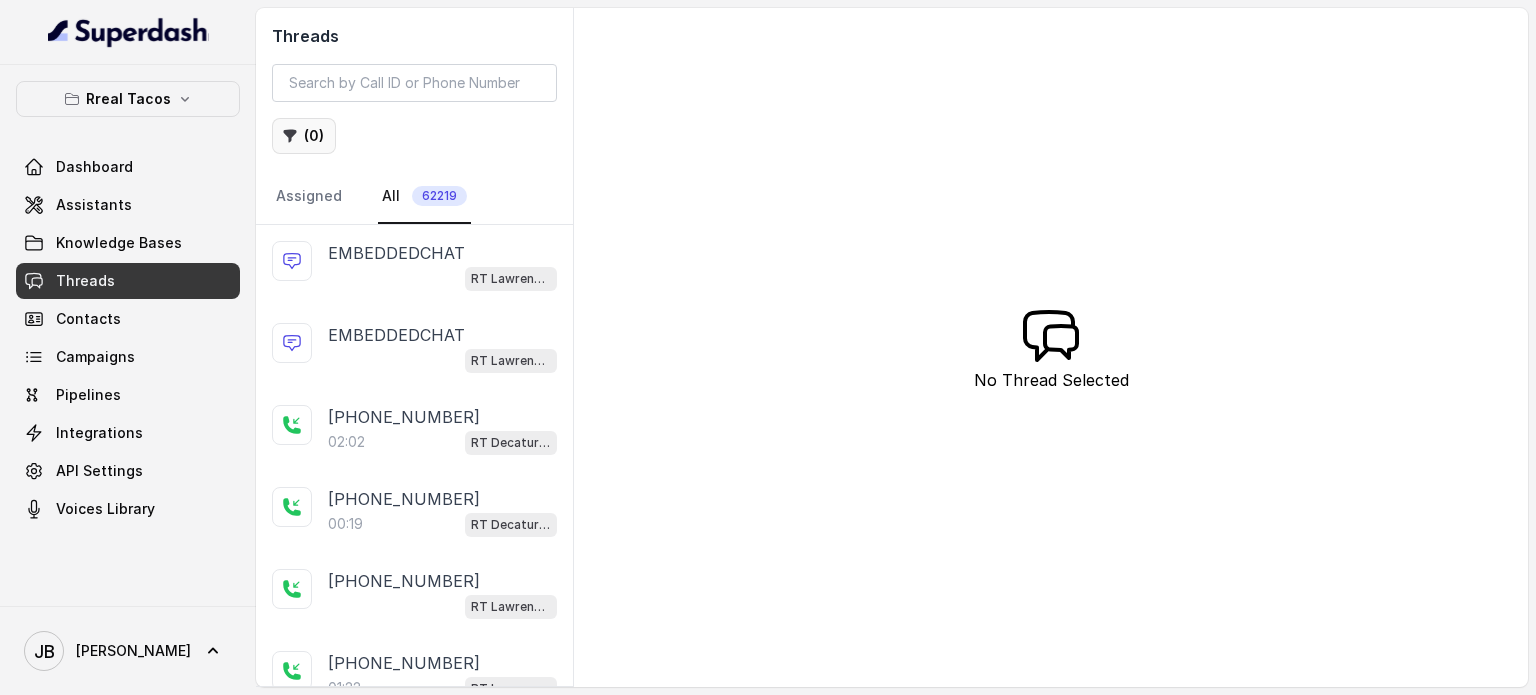 click on "( 0 )" at bounding box center [304, 136] 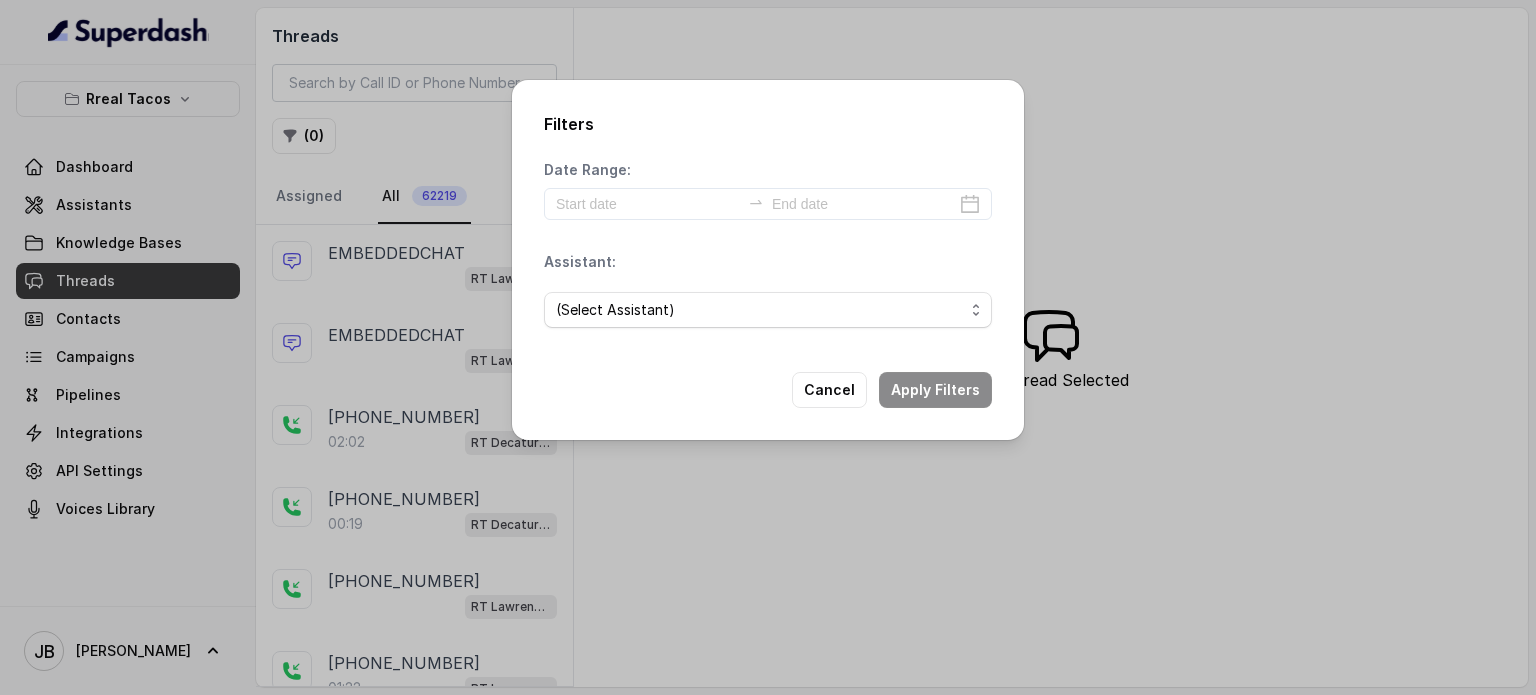click on "(Select Assistant) RT Midtown / EN RT Midtown / ES RT Buckhead / EN RT West Midtown / EN RT Sandy Springs / EN RT Decatur / EN RT Cumming / EN RT Chamblee / EN RT Testing RT Sugar Hill / EN RT Testing 2 RT Lawrenceville" at bounding box center (768, 310) 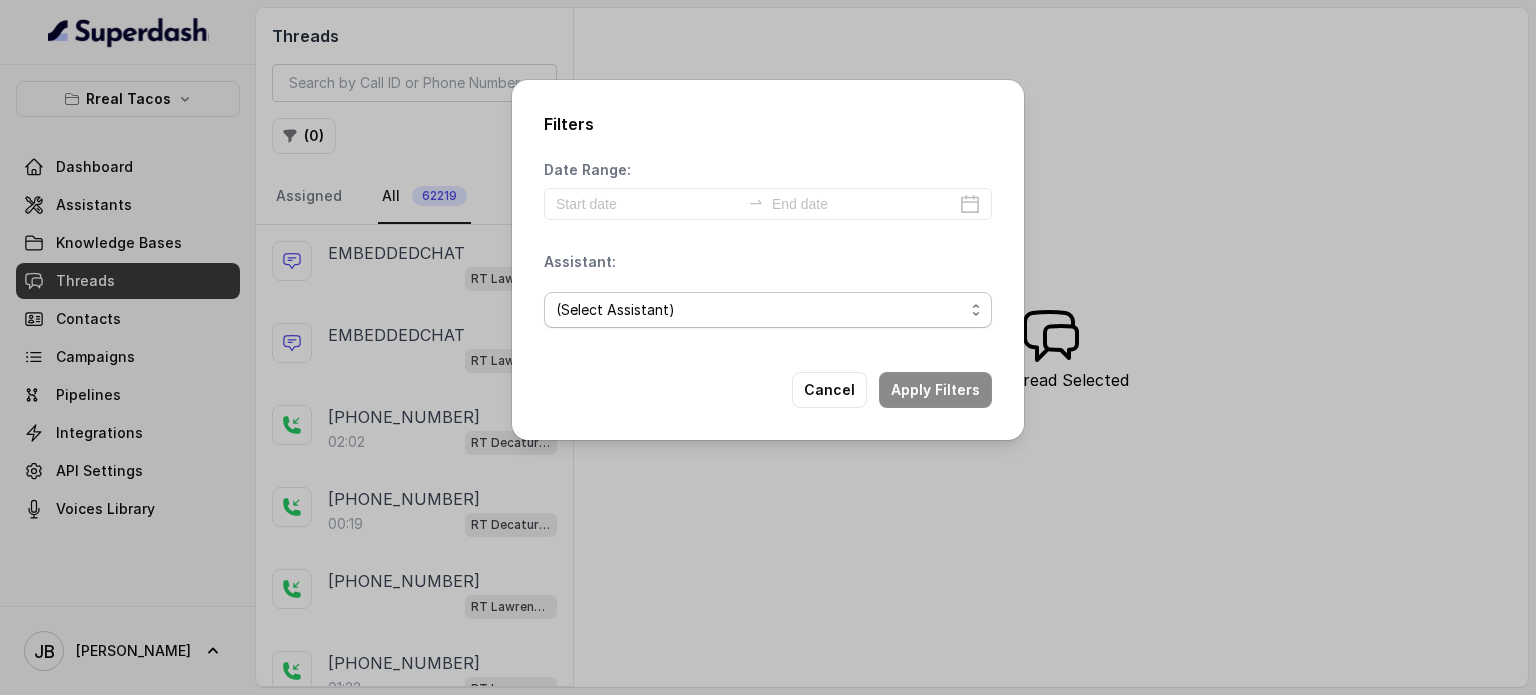 select on "67d9cc72dc1b60c8c29fb0b2" 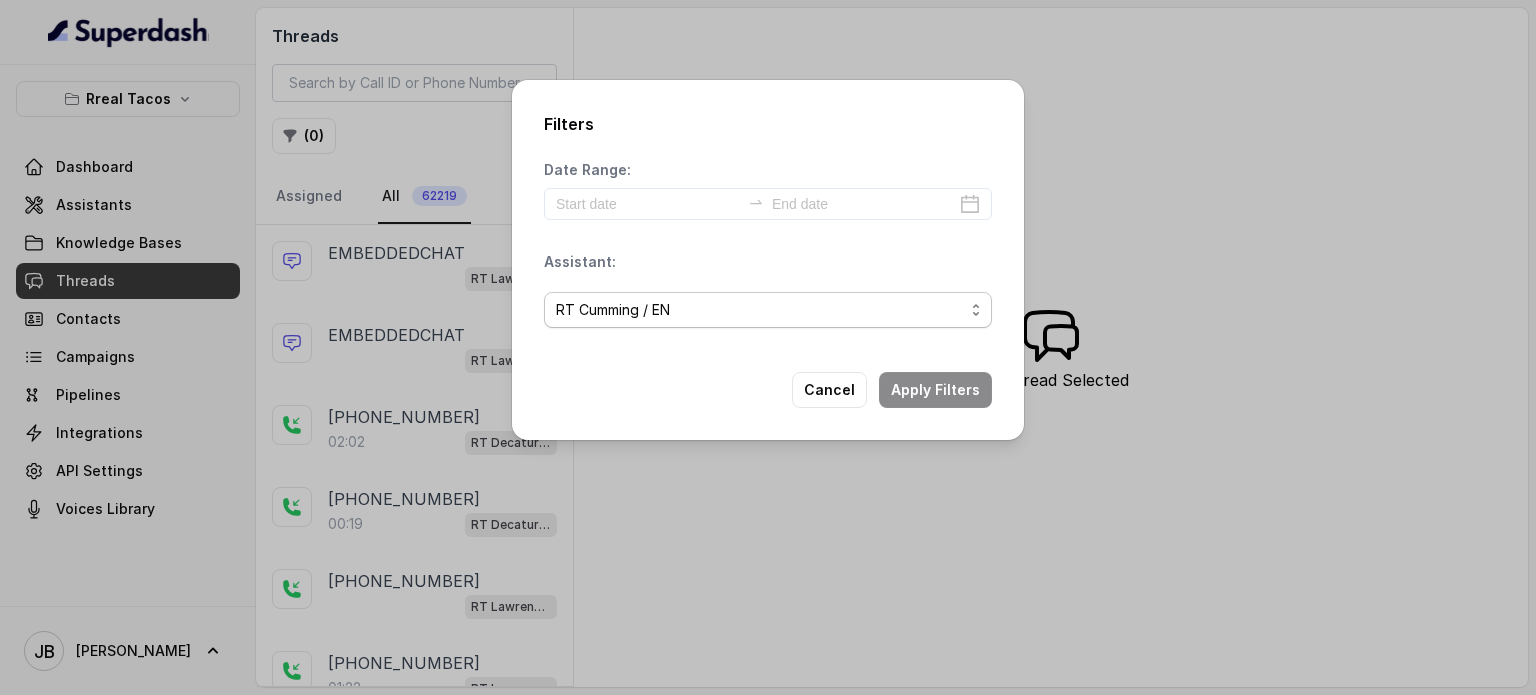 click on "(Select Assistant) RT Midtown / EN RT Midtown / ES RT Buckhead / EN RT West Midtown / EN RT Sandy Springs / EN RT Decatur / EN RT Cumming / EN RT Chamblee / EN RT Testing RT Sugar Hill / EN RT Testing 2 RT Lawrenceville" at bounding box center (768, 310) 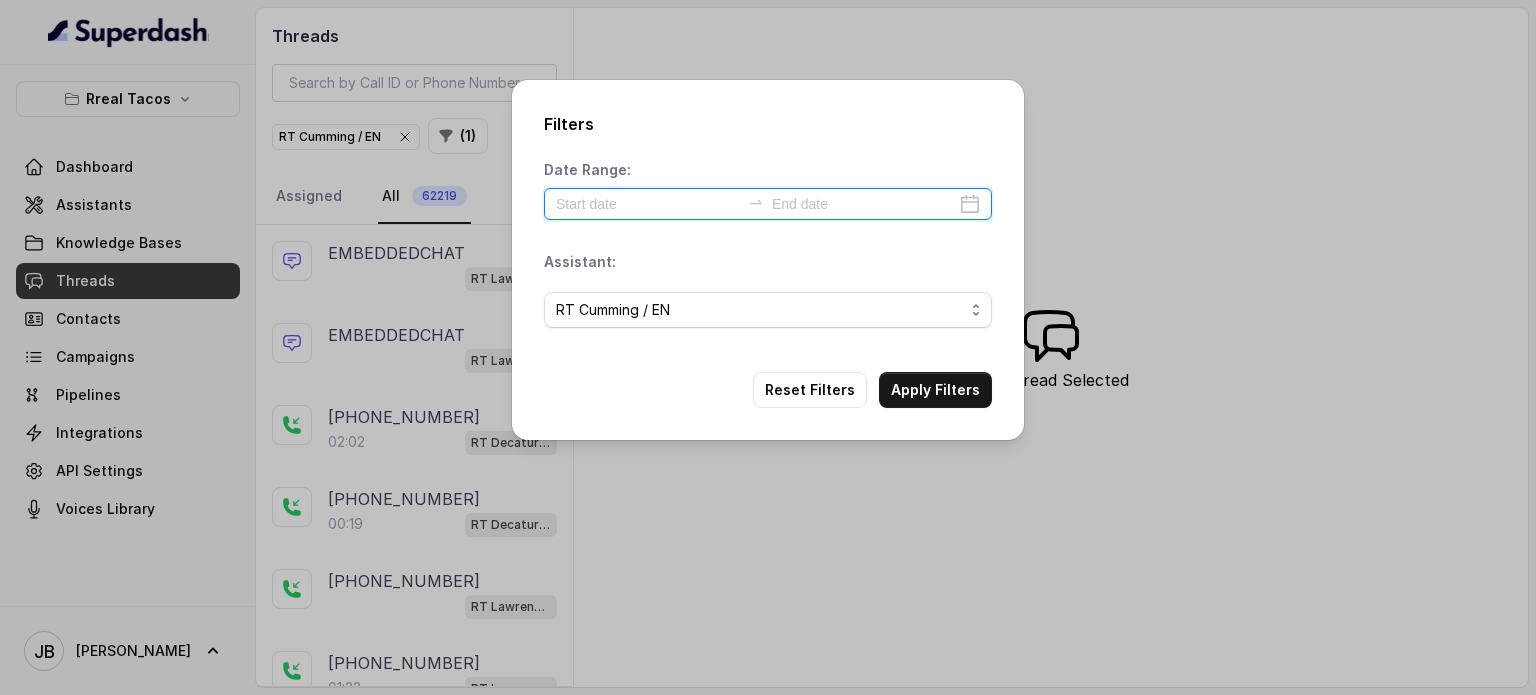click at bounding box center [648, 204] 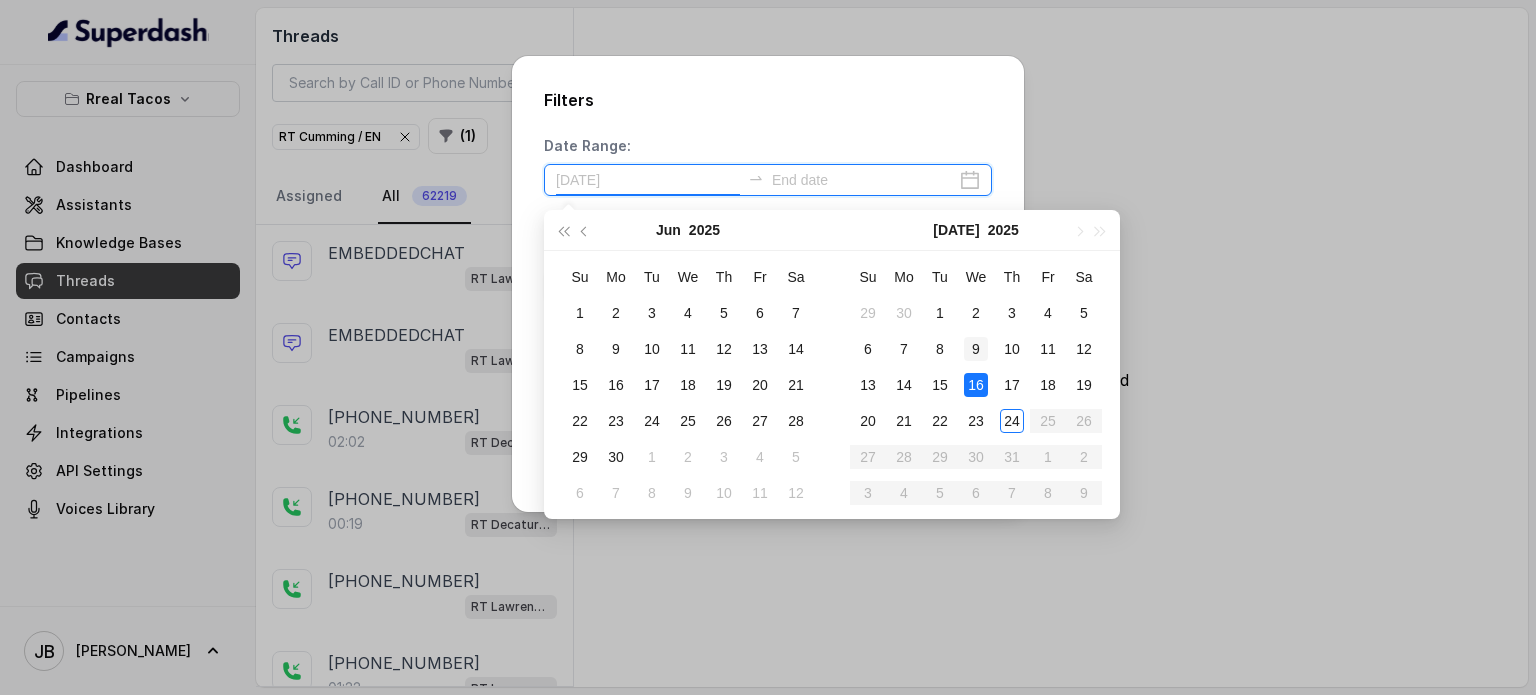 type on "2025-07-09" 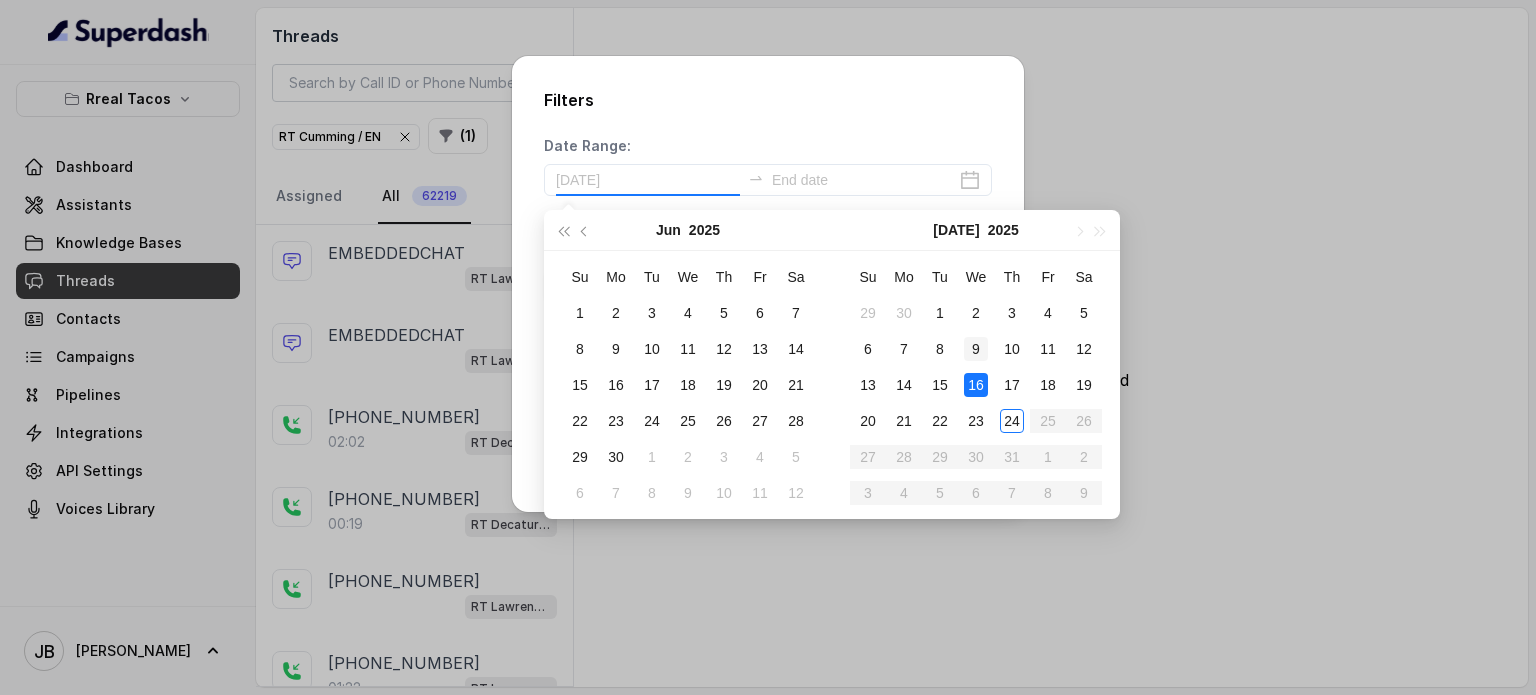 click on "9" at bounding box center (976, 349) 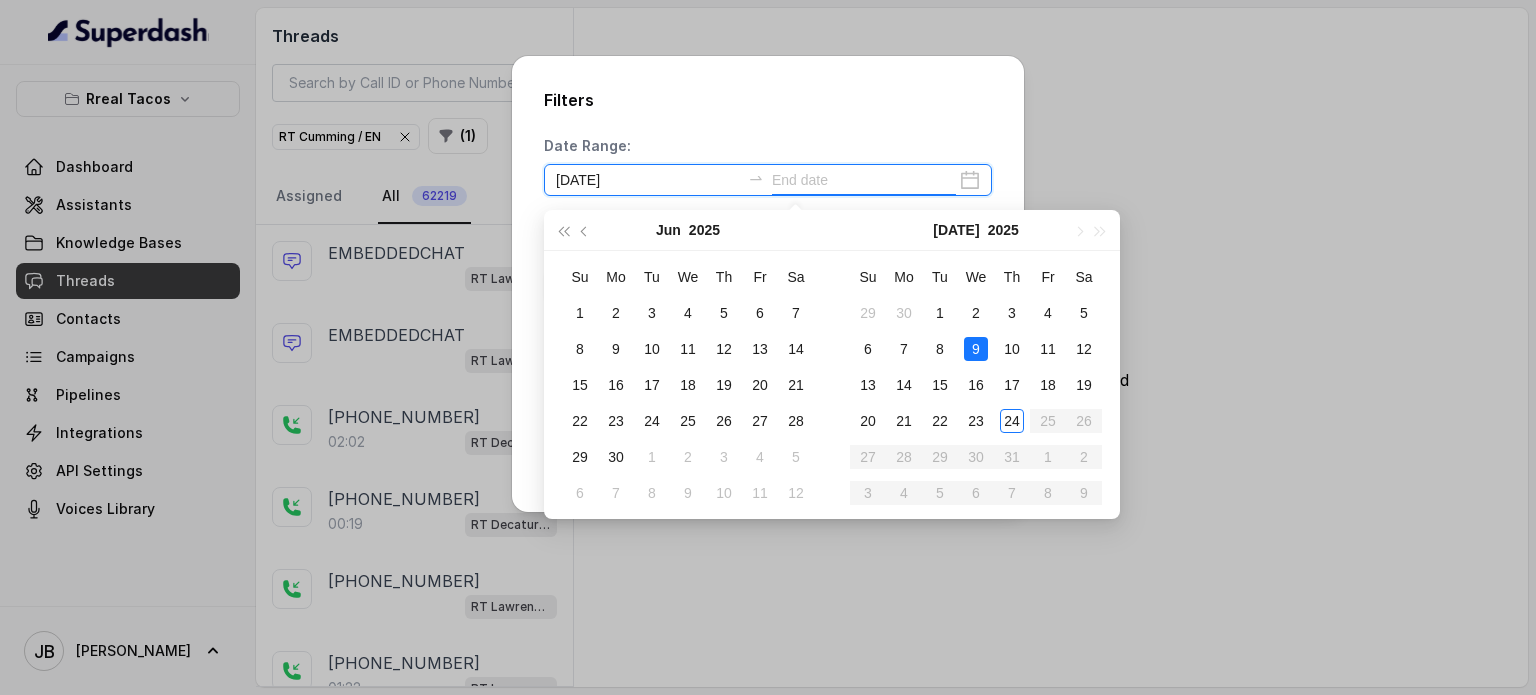 type on "2025-07-01" 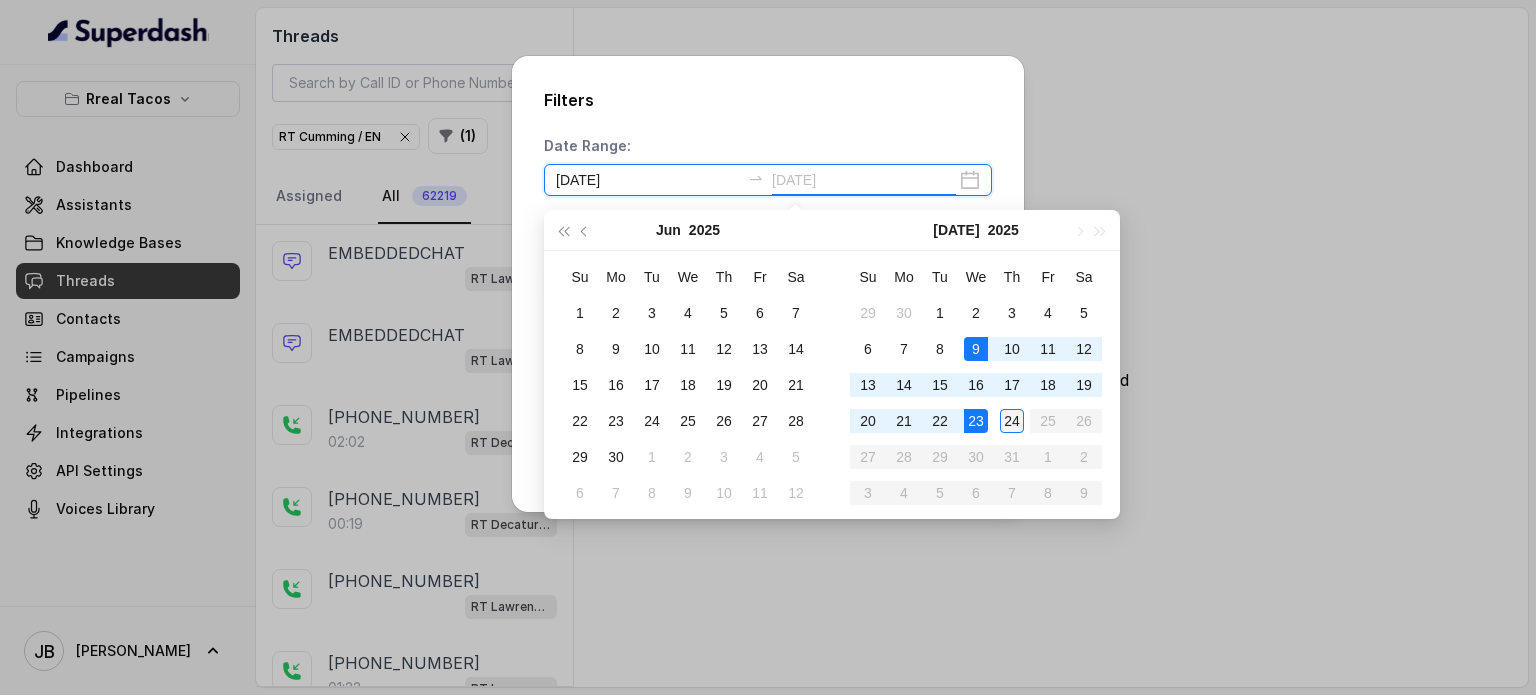 type on "2025-07-24" 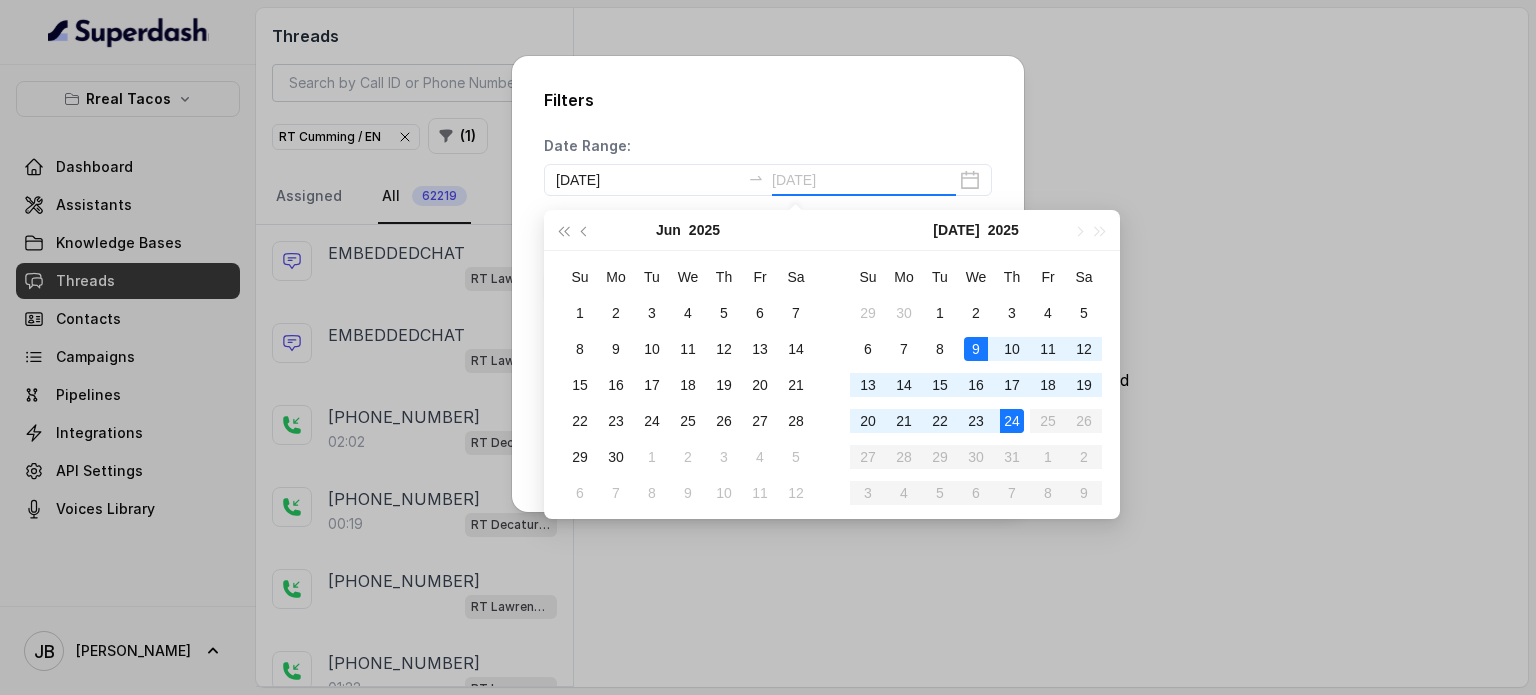 click on "24" at bounding box center [1012, 421] 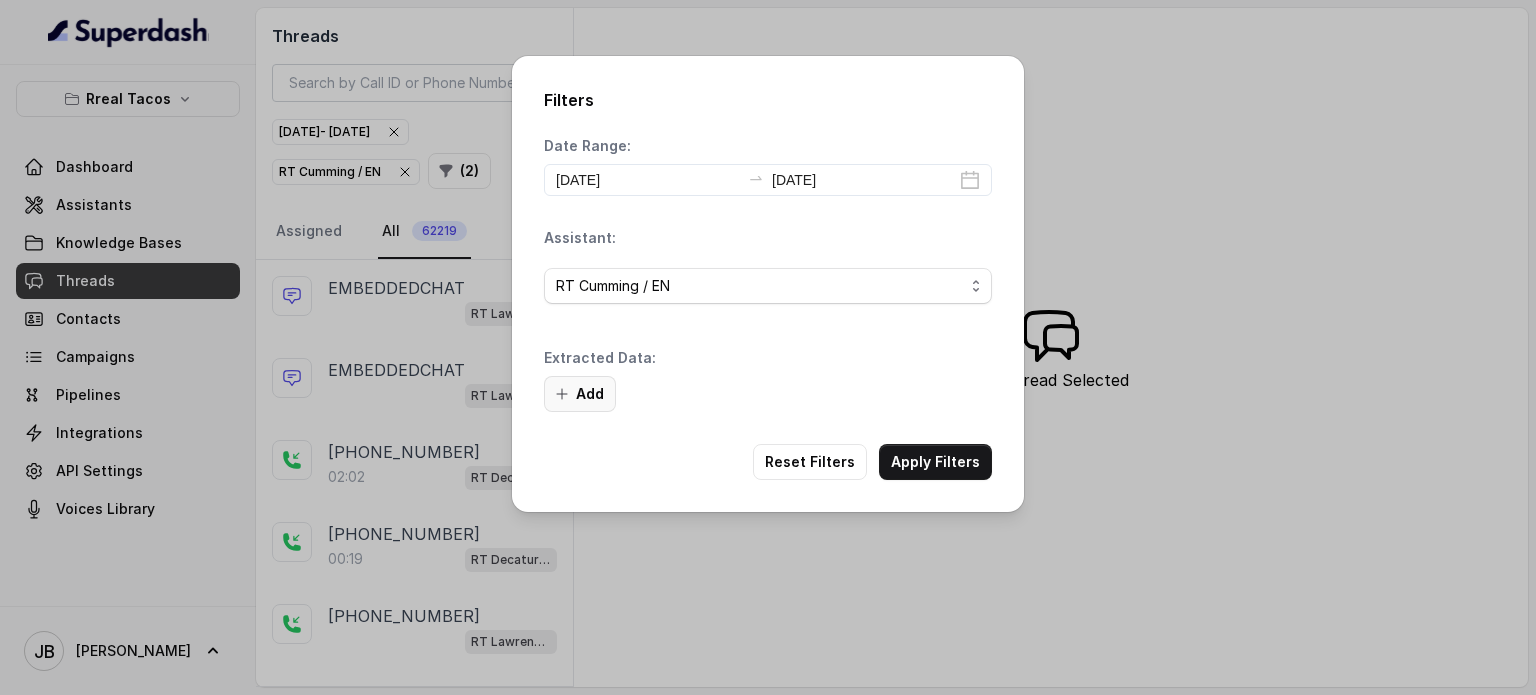 click on "Add" at bounding box center [580, 394] 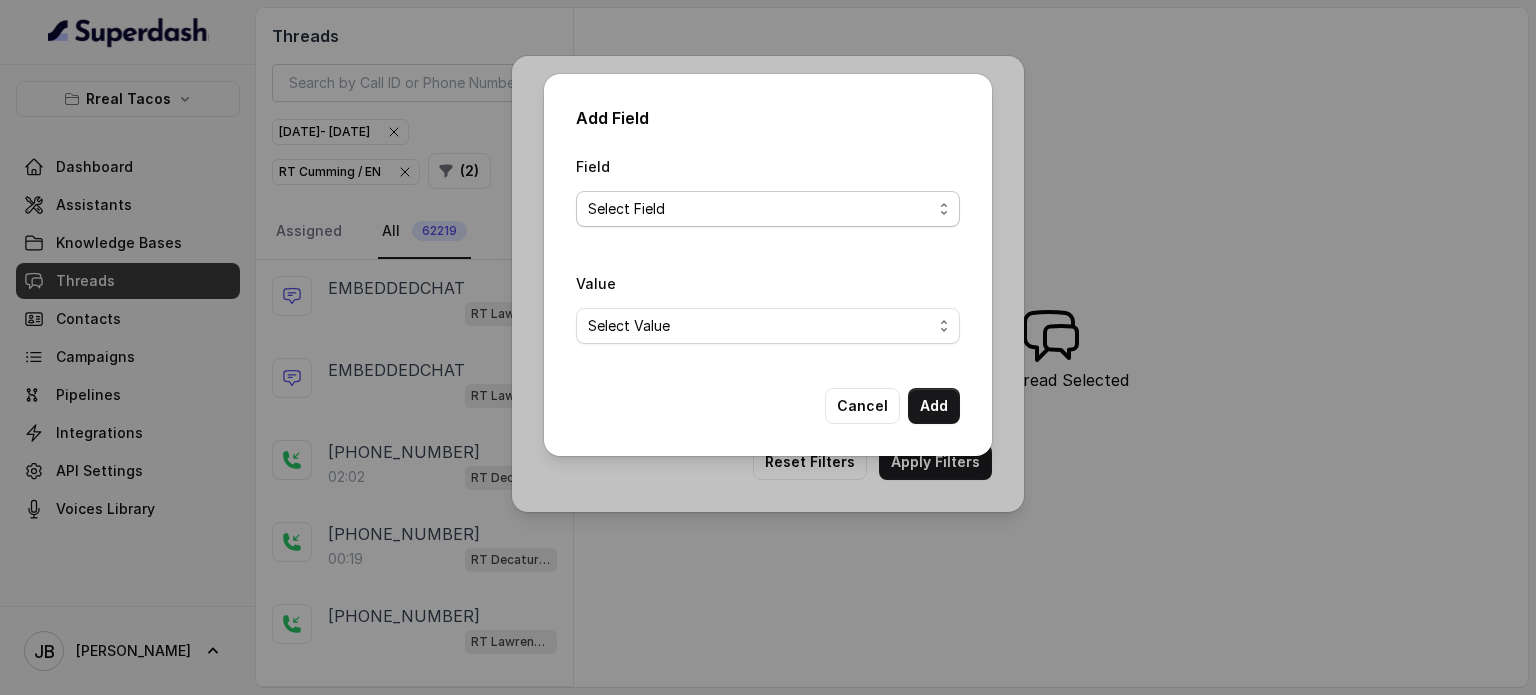 click on "Select Field Text Sent? Reason for sending text Human Transfer Reason for transfering Reason for calling DetectedError Event Mention Reason for Event AITolerance Restaurant Name Speak In Spanish Party Size Menu Mention (Yes/No) Google AI Assistant Calls Highlights is_order_claim" at bounding box center [768, 209] 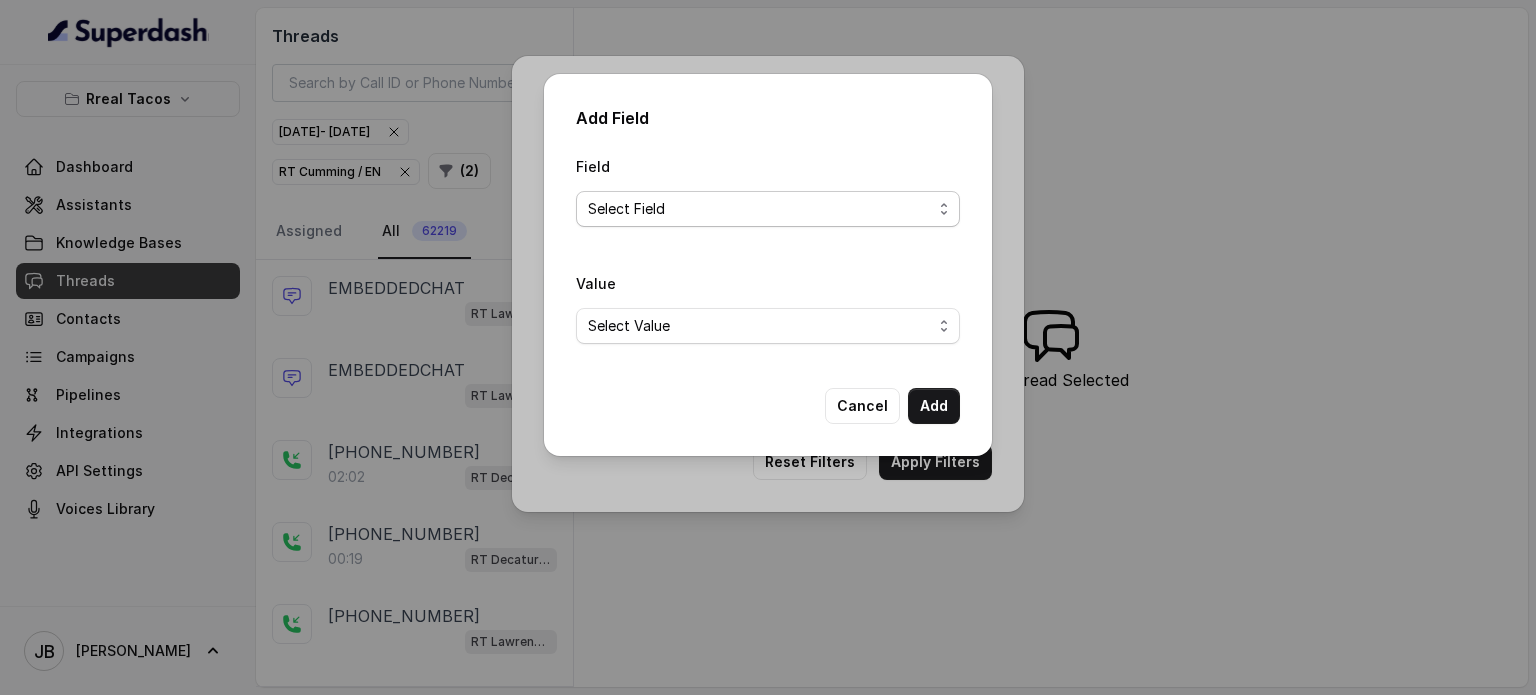 select on "Reason for calling" 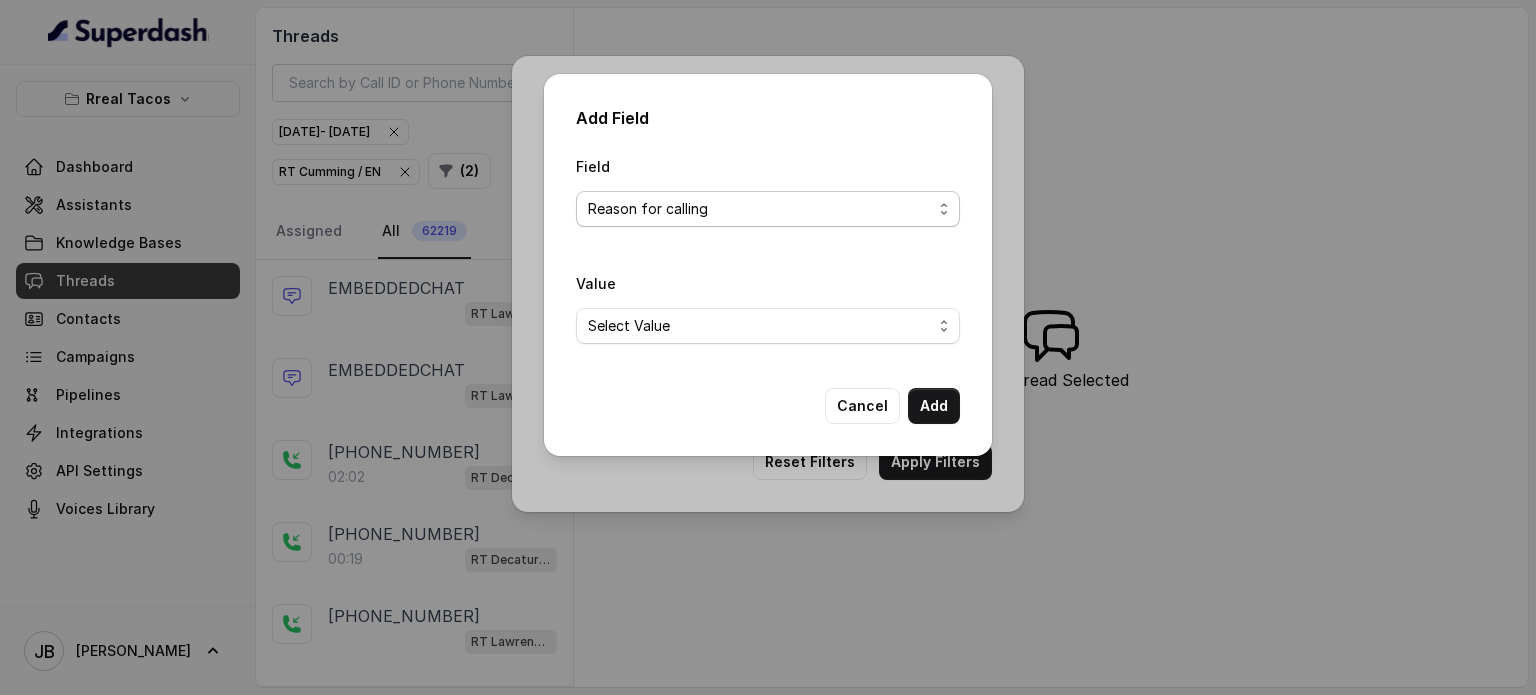 click on "Select Field Text Sent? Reason for sending text Human Transfer Reason for transfering Reason for calling DetectedError Event Mention Reason for Event AITolerance Restaurant Name Speak In Spanish Party Size Menu Mention (Yes/No) Google AI Assistant Calls Highlights is_order_claim" at bounding box center (768, 209) 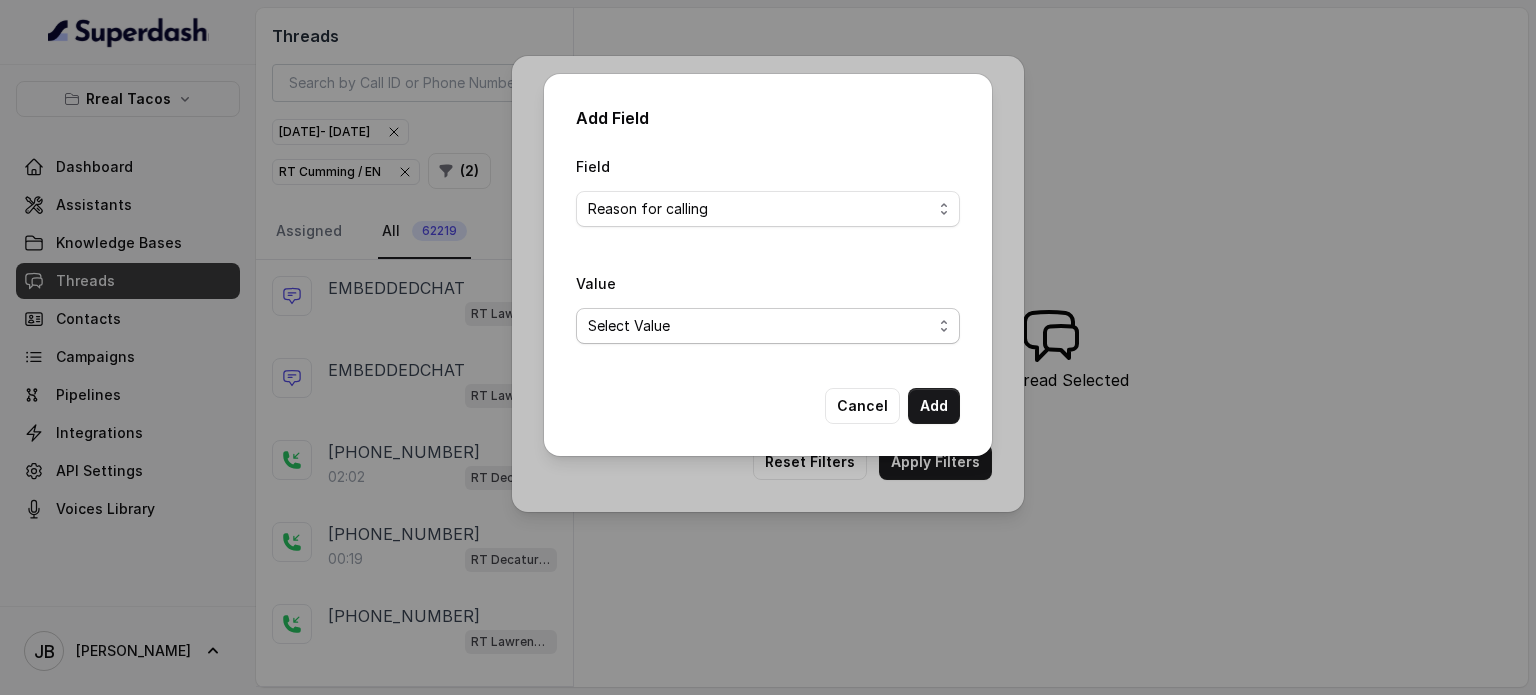 click on "Select Value Unclassified Making a Reservation or Inquiring About Reservations Placing an Order for Takeout or Delivery Menu Inquiries and Special Dietary Needs Request to speak to a human, to a person, to customer service, to the host or the hostess Questions About Restaurant Hours and Wait Times General Information and Amenities Assistance with Online Platforms and Technical Issues Employment Opportunities or Business Inquiries Special Event or Holiday Inquiry Lost Items Inquiries" at bounding box center (768, 326) 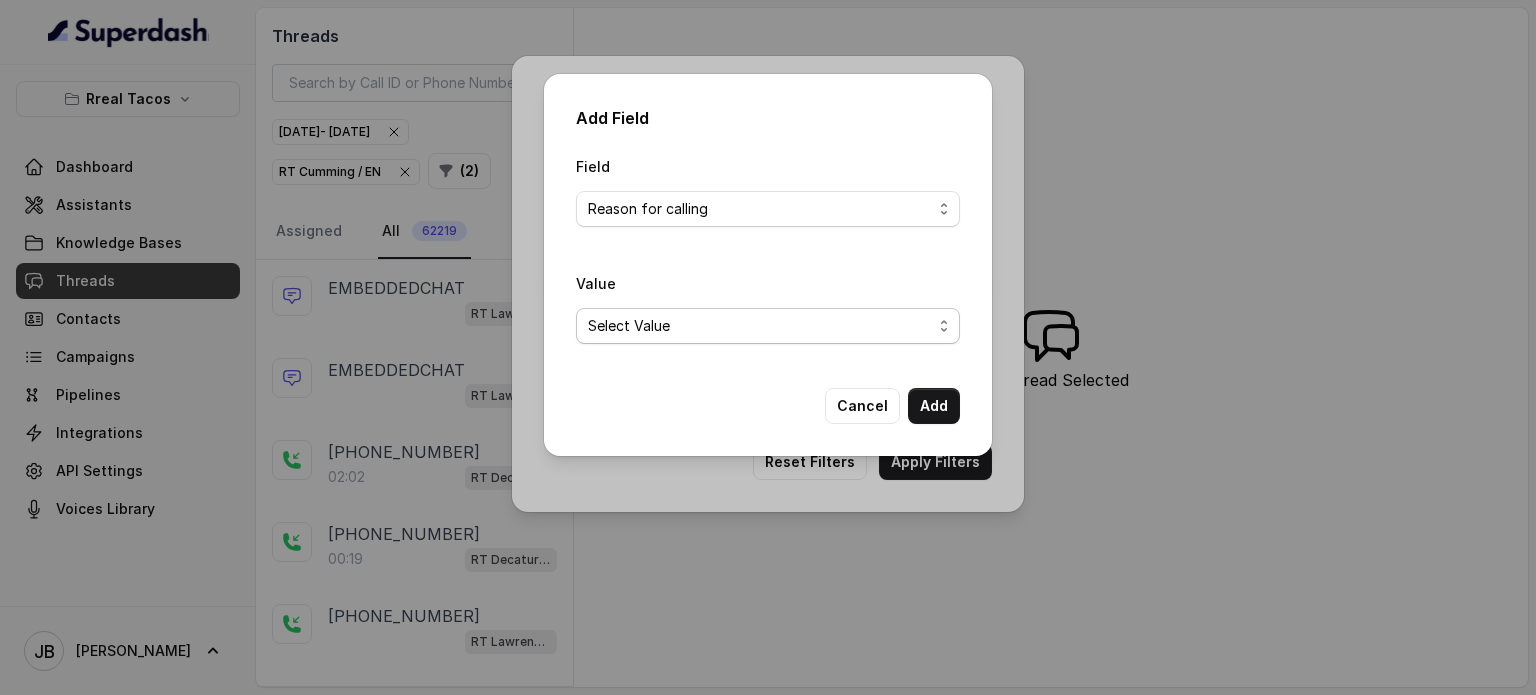 select on "Making a Reservation or Inquiring About Reservations" 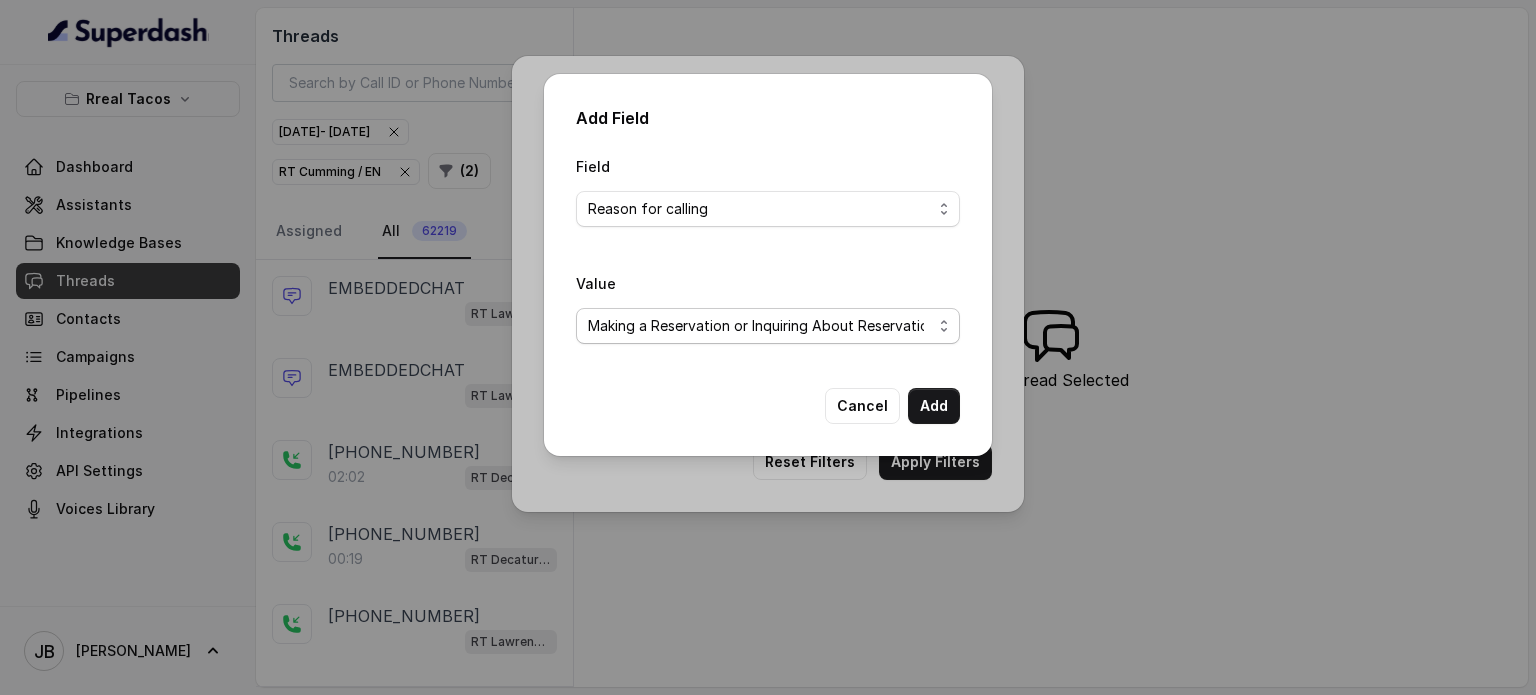 click on "Select Value Unclassified Making a Reservation or Inquiring About Reservations Placing an Order for Takeout or Delivery Menu Inquiries and Special Dietary Needs Request to speak to a human, to a person, to customer service, to the host or the hostess Questions About Restaurant Hours and Wait Times General Information and Amenities Assistance with Online Platforms and Technical Issues Employment Opportunities or Business Inquiries Special Event or Holiday Inquiry Lost Items Inquiries" at bounding box center [768, 326] 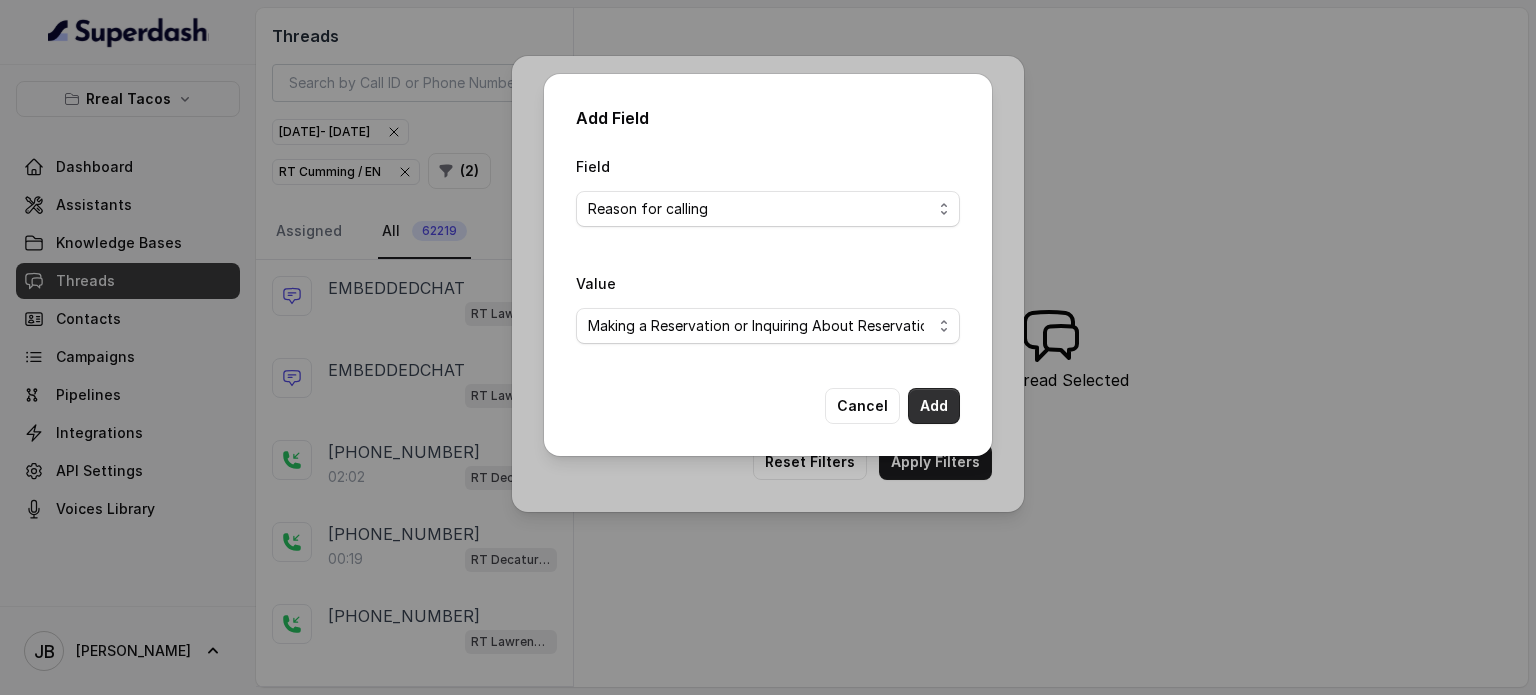 click on "Add" at bounding box center (934, 406) 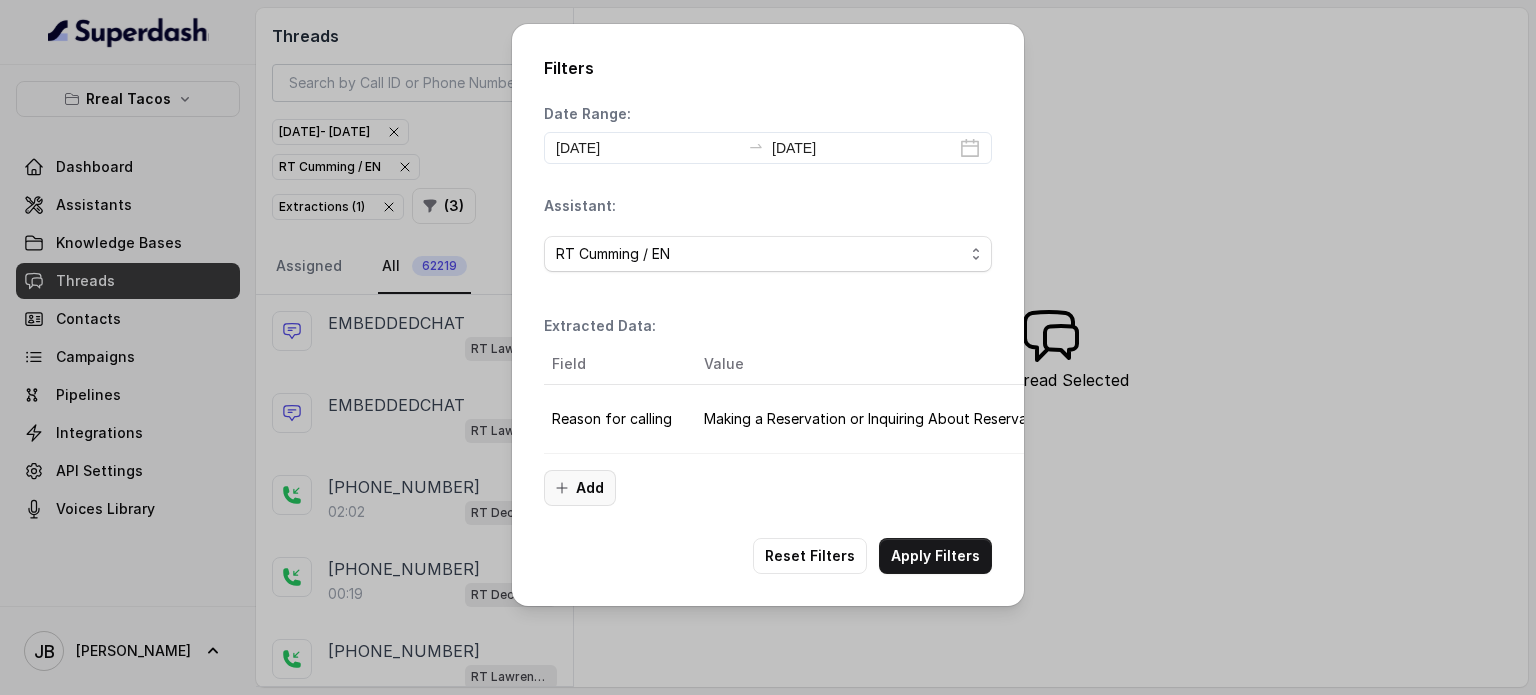 click on "Add" at bounding box center (580, 488) 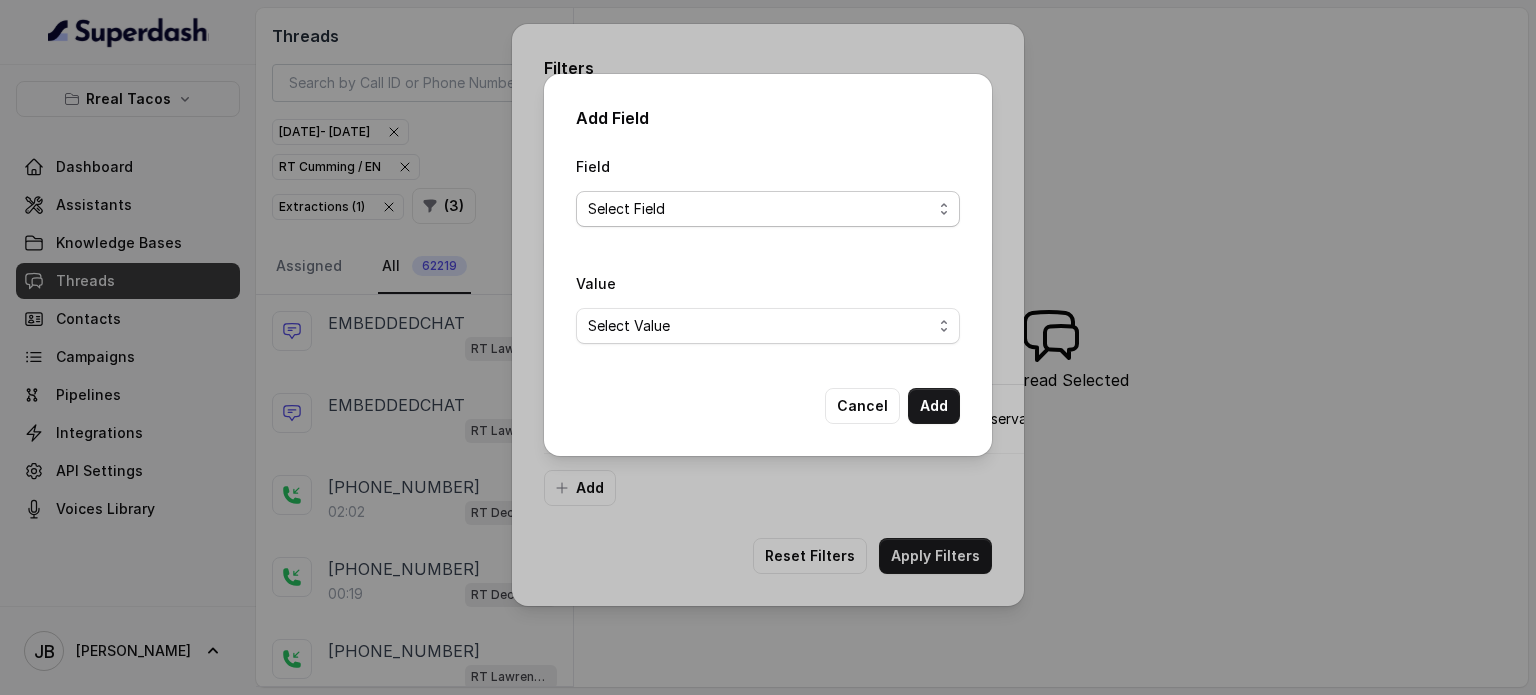 click on "Select Field Text Sent? Reason for sending text Human Transfer Reason for transfering DetectedError Event Mention Reason for Event AITolerance Restaurant Name Speak In Spanish Party Size Menu Mention (Yes/No) Google AI Assistant Calls Highlights is_order_claim" at bounding box center [768, 209] 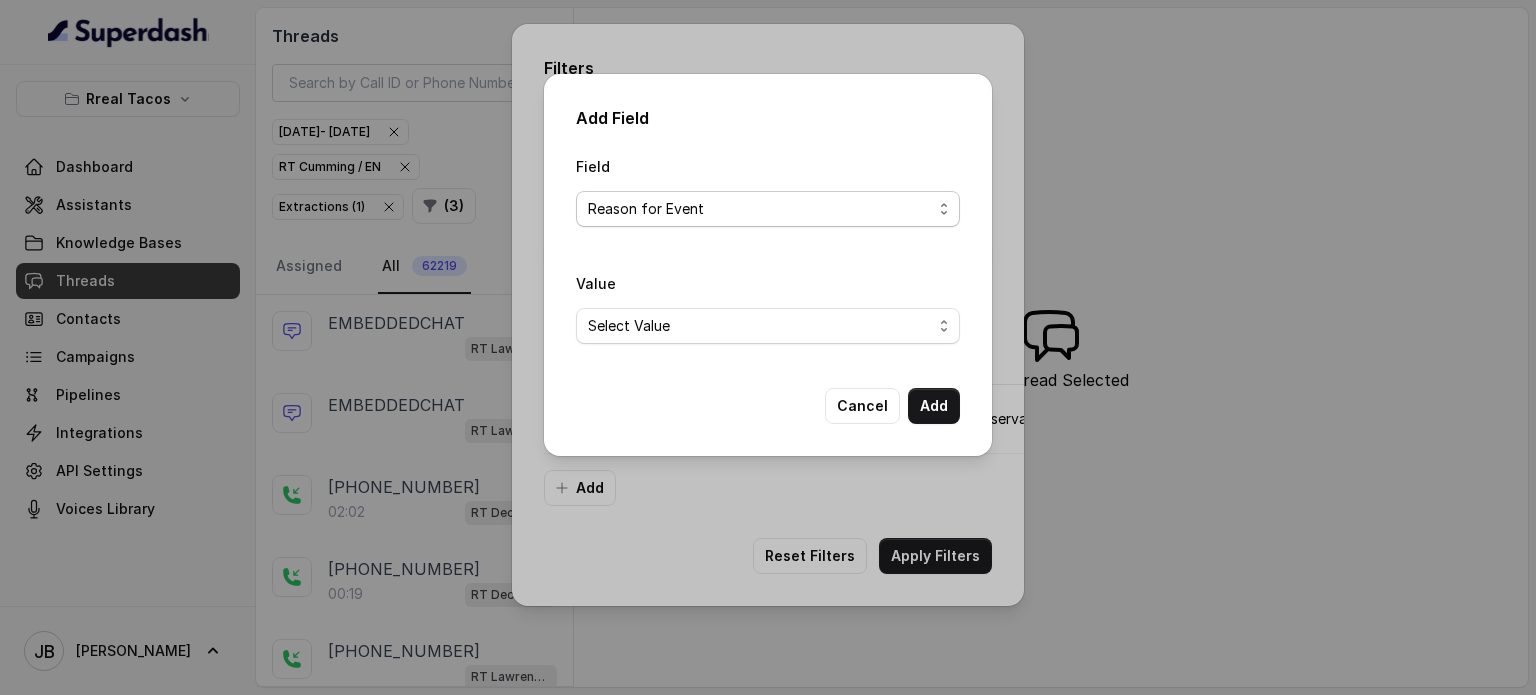 click on "Select Field Text Sent? Reason for sending text Human Transfer Reason for transfering DetectedError Event Mention Reason for Event AITolerance Restaurant Name Speak In Spanish Party Size Menu Mention (Yes/No) Google AI Assistant Calls Highlights is_order_claim" at bounding box center (768, 209) 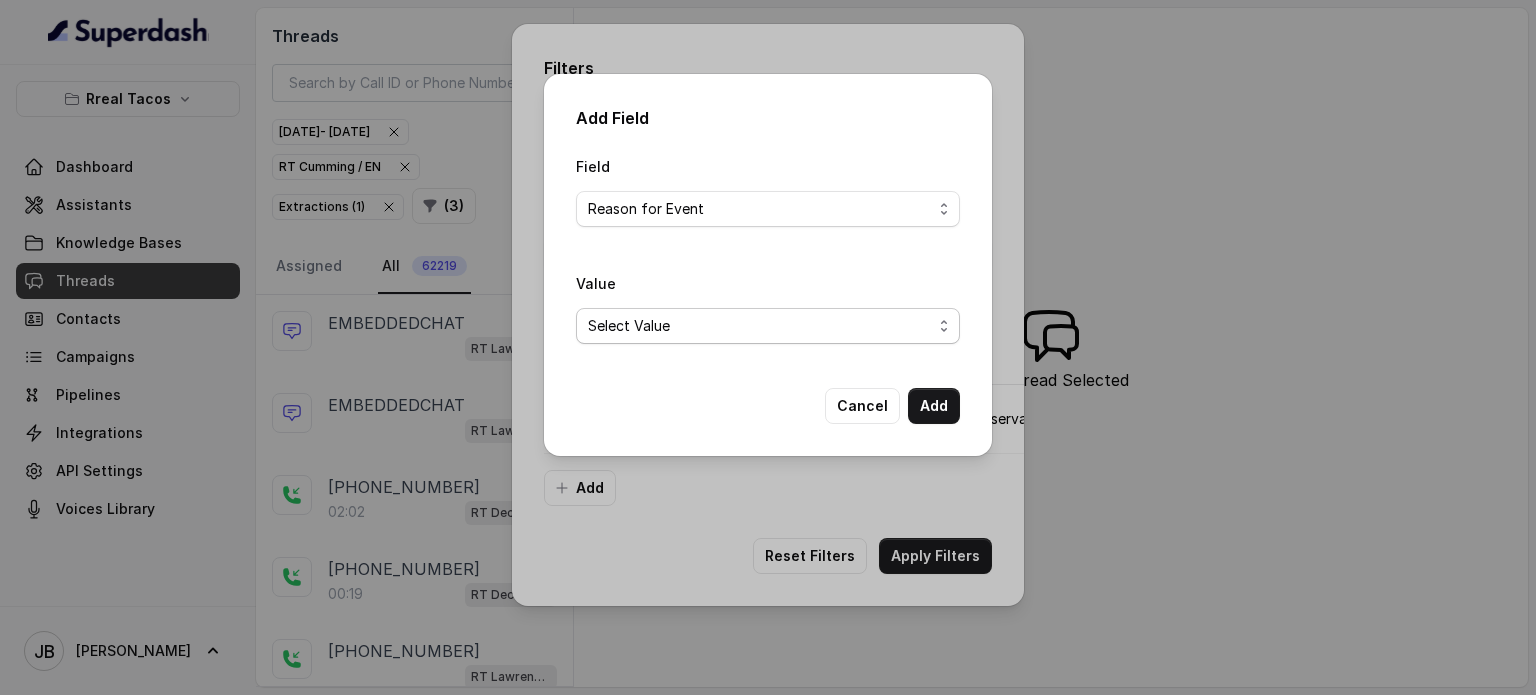 click on "Select Value Halloween Christmas Thanksgiving New Year’s Eve/Day St. Patrick’s Day Fourth of July (Independence Day) Super Bowl Sunday Special Events (unclassified) Valentine's" at bounding box center [768, 326] 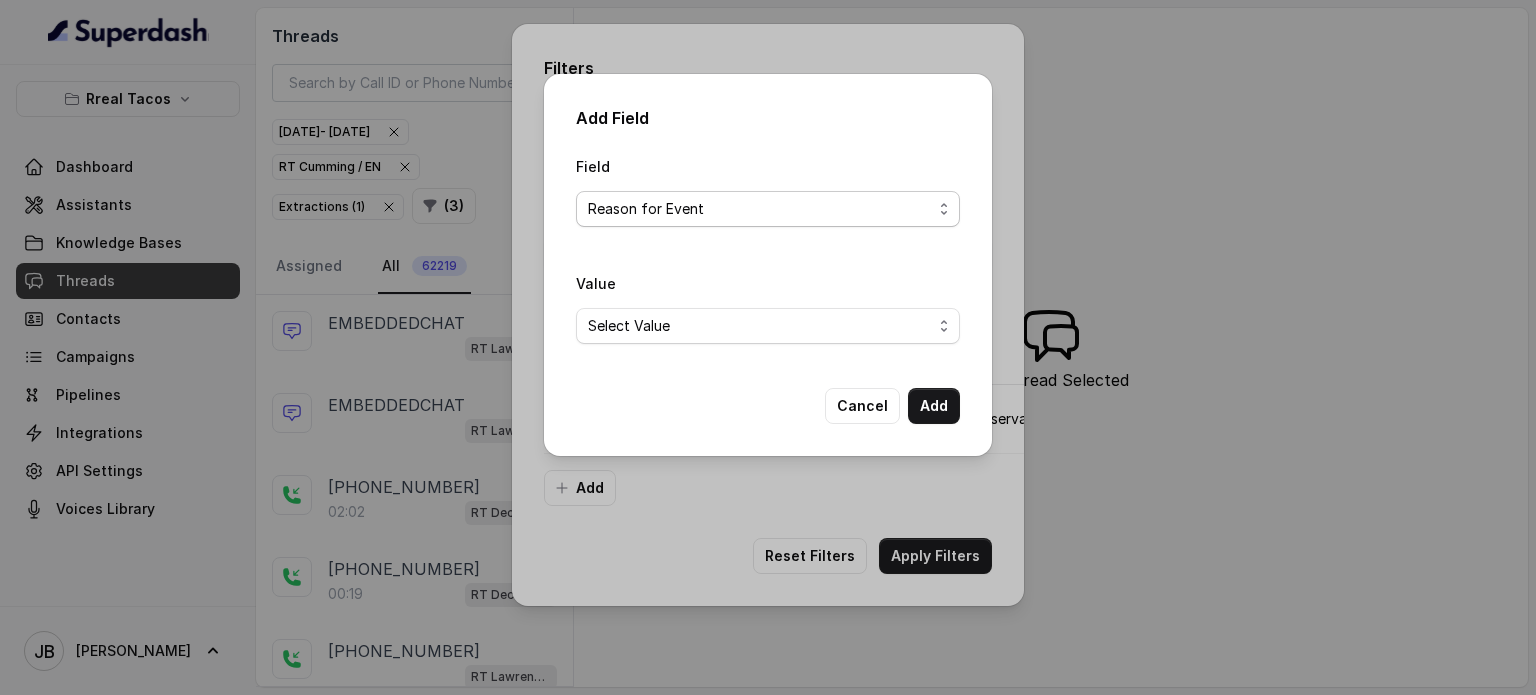 click on "Select Field Text Sent? Reason for sending text Human Transfer Reason for transfering DetectedError Event Mention Reason for Event AITolerance Restaurant Name Speak In Spanish Party Size Menu Mention (Yes/No) Google AI Assistant Calls Highlights is_order_claim" at bounding box center (768, 209) 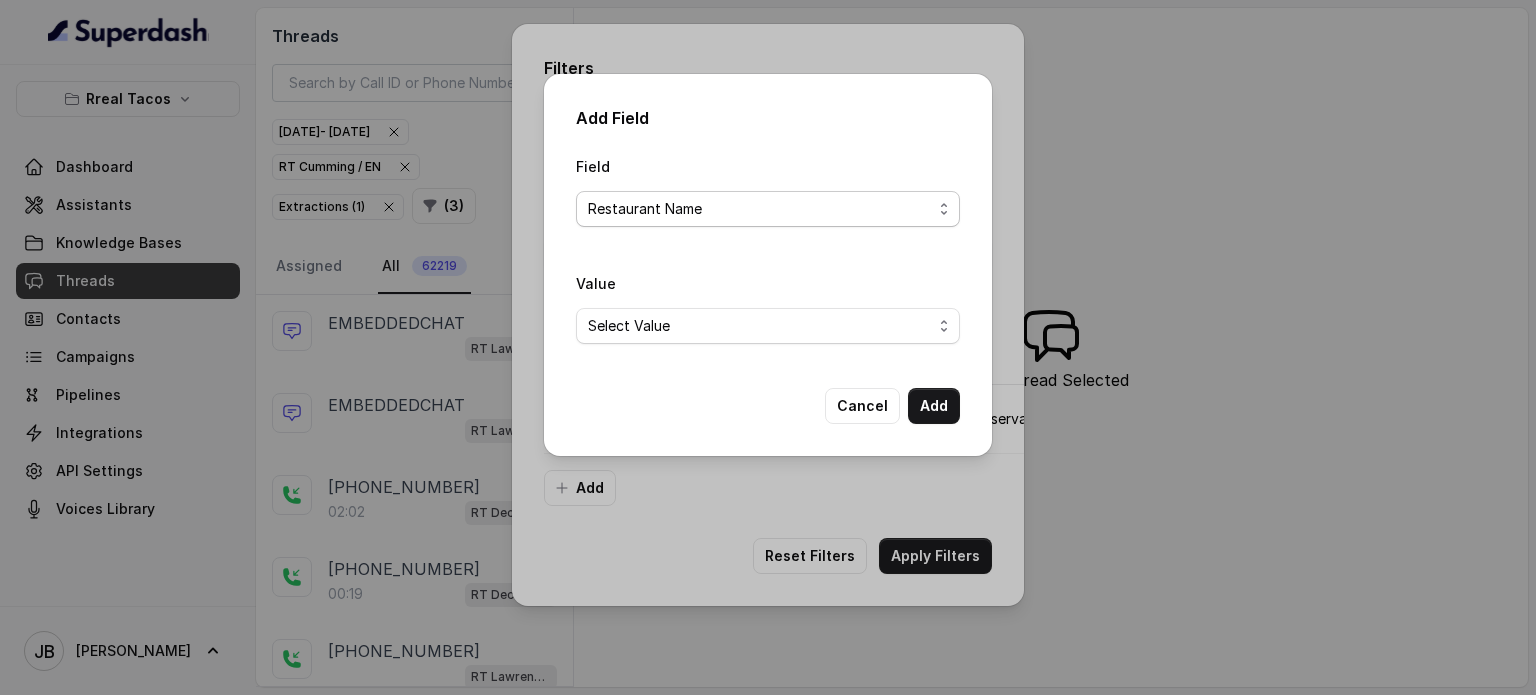 click on "Select Field Text Sent? Reason for sending text Human Transfer Reason for transfering DetectedError Event Mention Reason for Event AITolerance Restaurant Name Speak In Spanish Party Size Menu Mention (Yes/No) Google AI Assistant Calls Highlights is_order_claim" at bounding box center [768, 209] 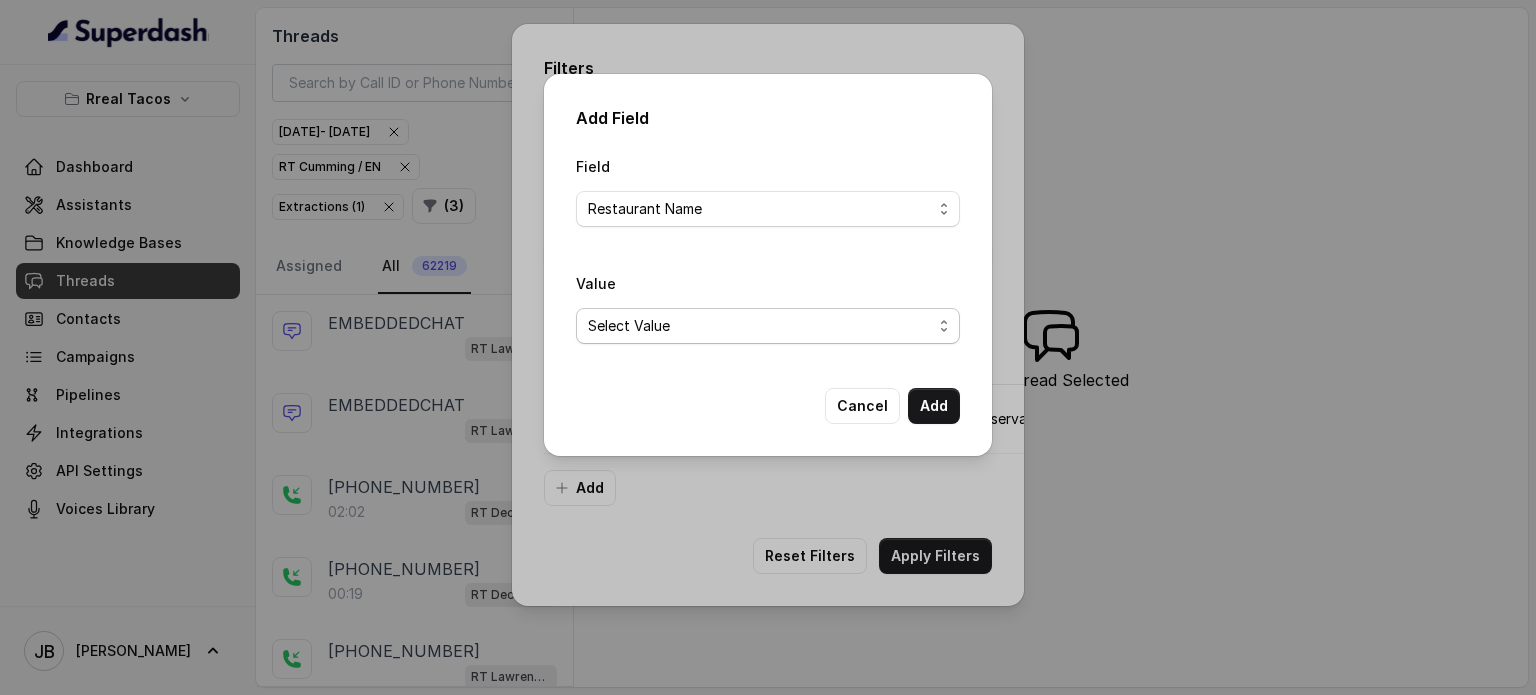 click on "Select Value RT Cumming" at bounding box center [768, 326] 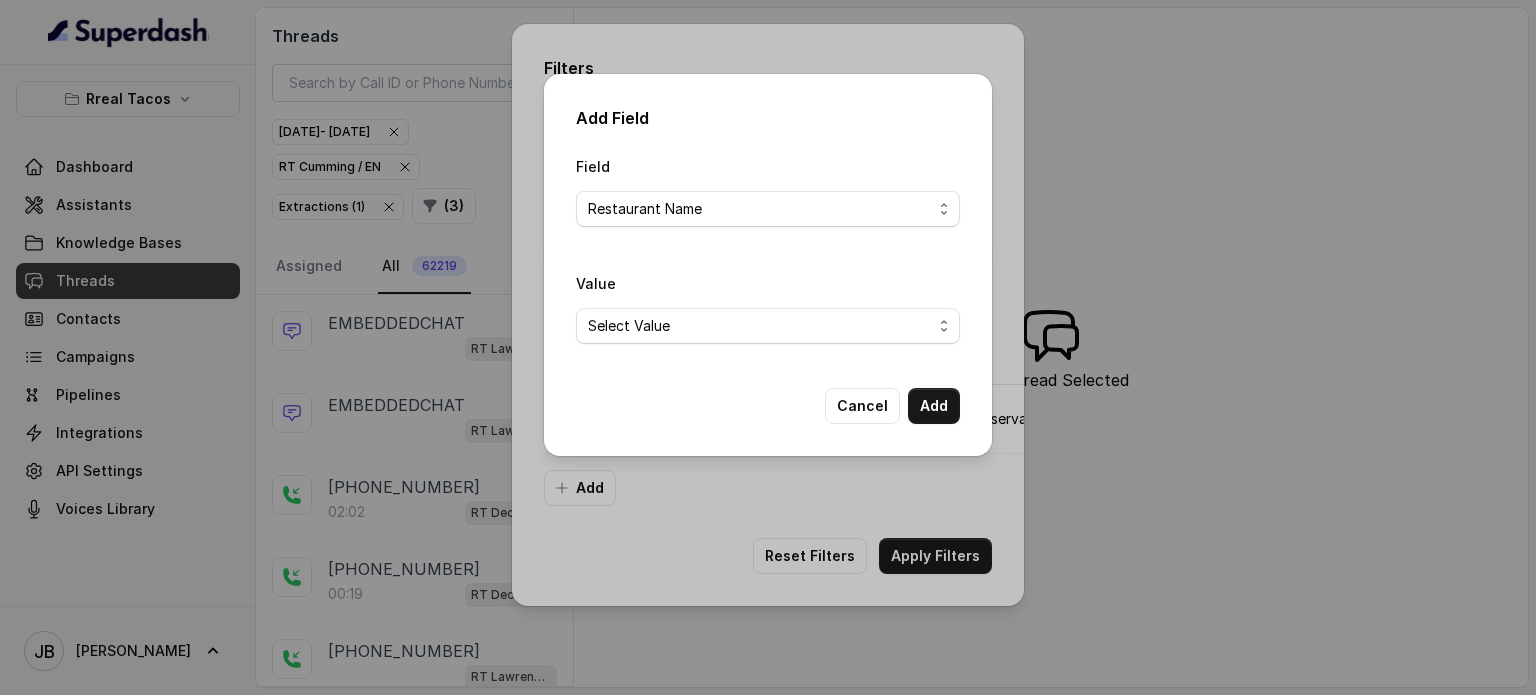 drag, startPoint x: 715, startPoint y: 283, endPoint x: 718, endPoint y: 213, distance: 70.064255 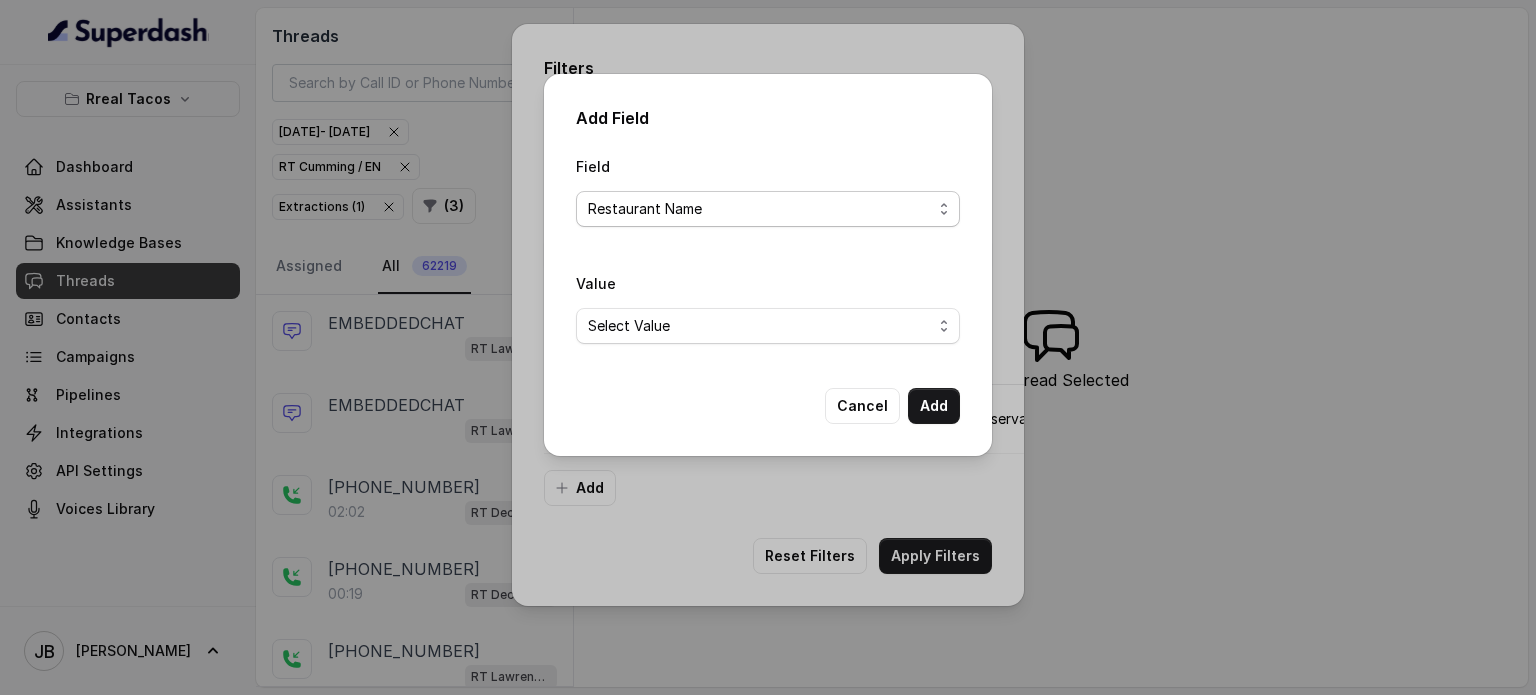 click on "Select Field Text Sent? Reason for sending text Human Transfer Reason for transfering DetectedError Event Mention Reason for Event AITolerance Restaurant Name Speak In Spanish Party Size Menu Mention (Yes/No) Google AI Assistant Calls Highlights is_order_claim" at bounding box center (768, 209) 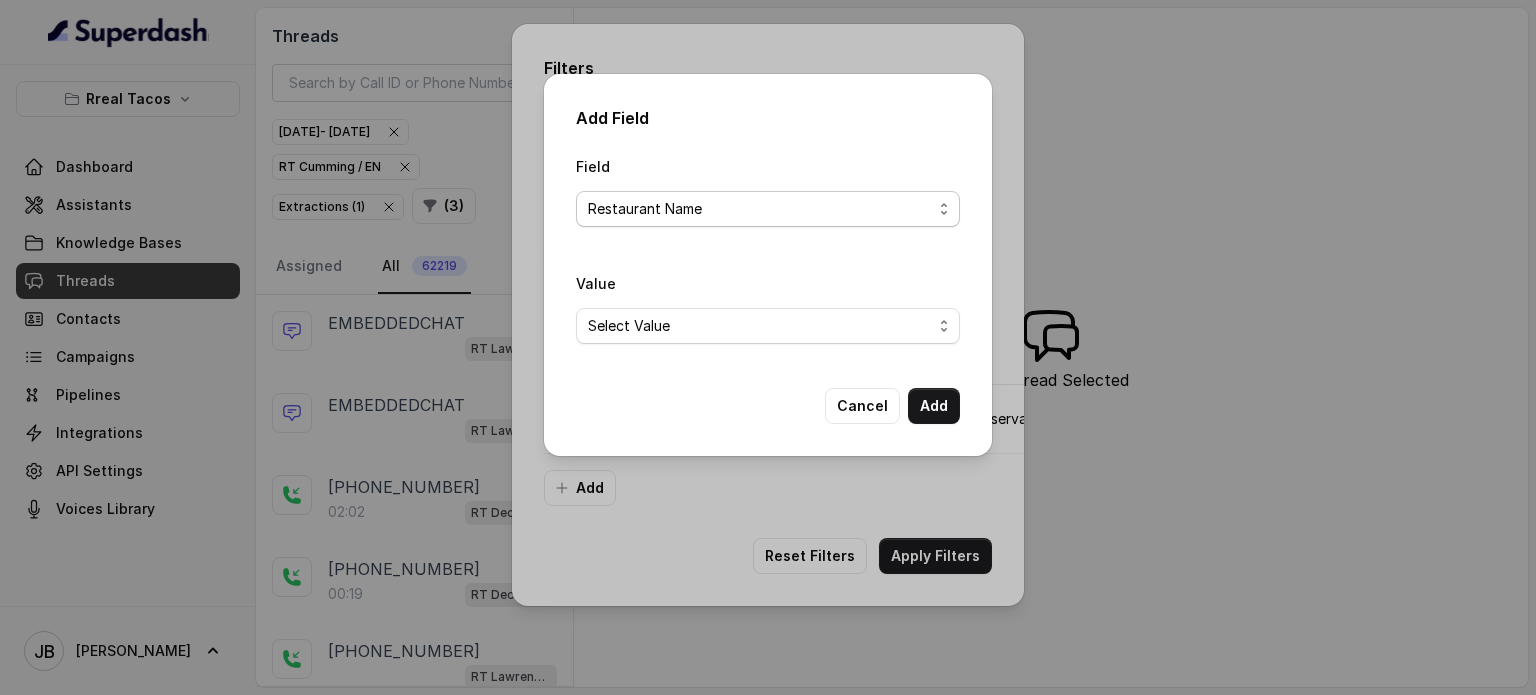 select on "Speak In Spanish" 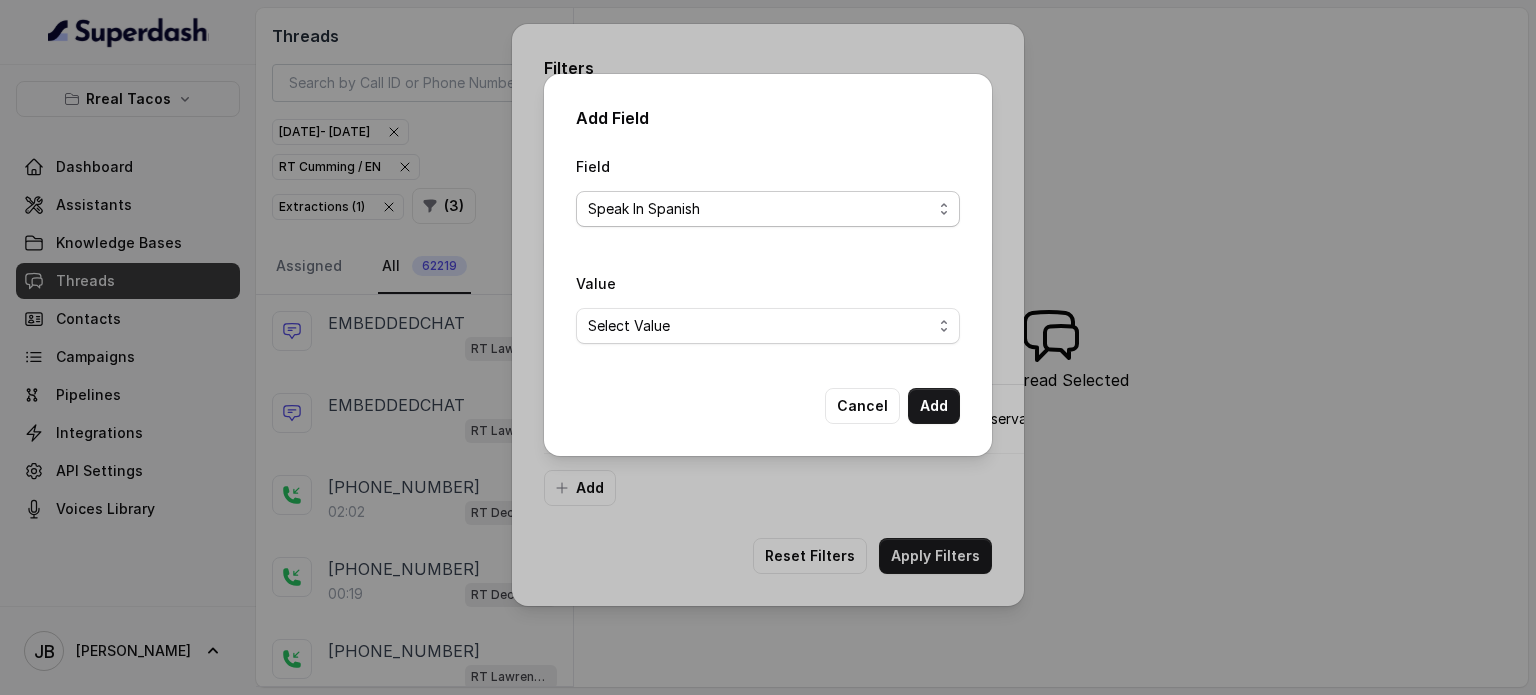 click on "Select Field Text Sent? Reason for sending text Human Transfer Reason for transfering DetectedError Event Mention Reason for Event AITolerance Restaurant Name Speak In Spanish Party Size Menu Mention (Yes/No) Google AI Assistant Calls Highlights is_order_claim" at bounding box center [768, 209] 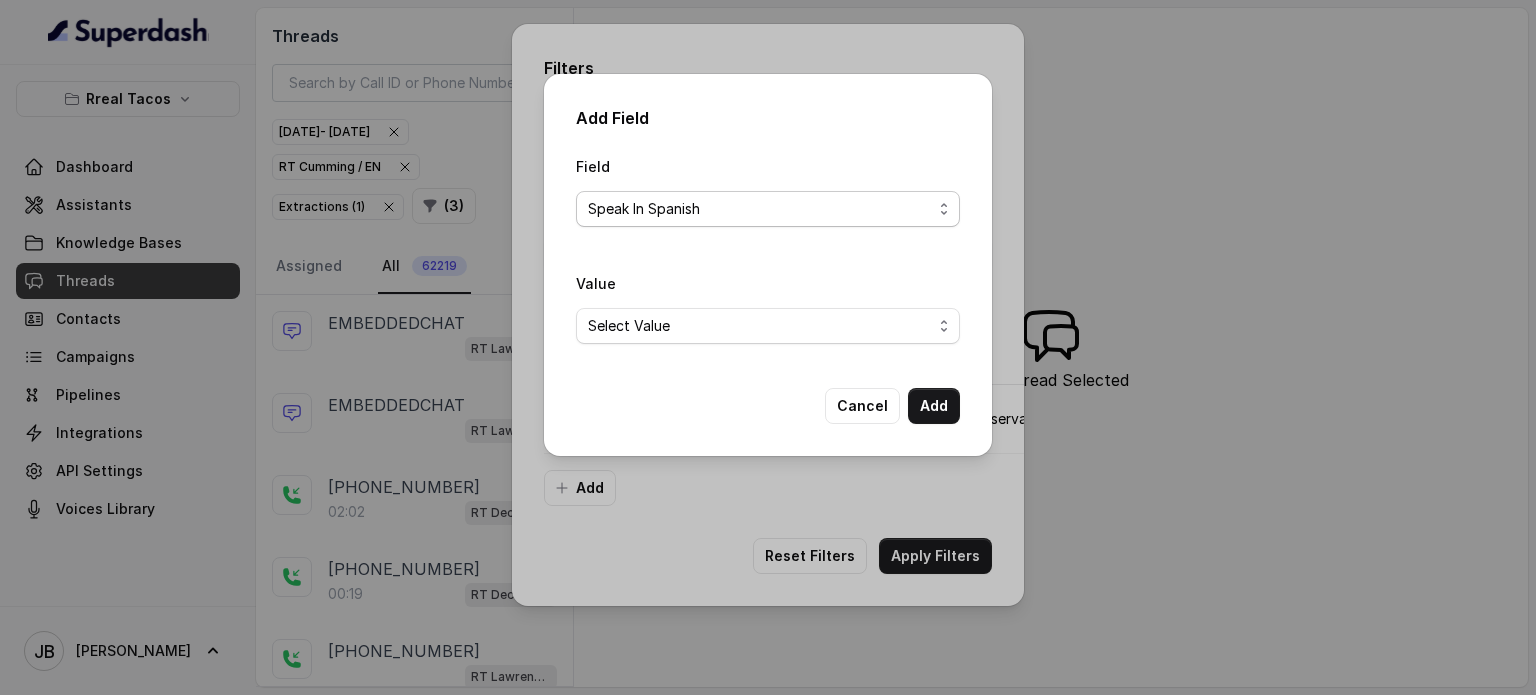 select 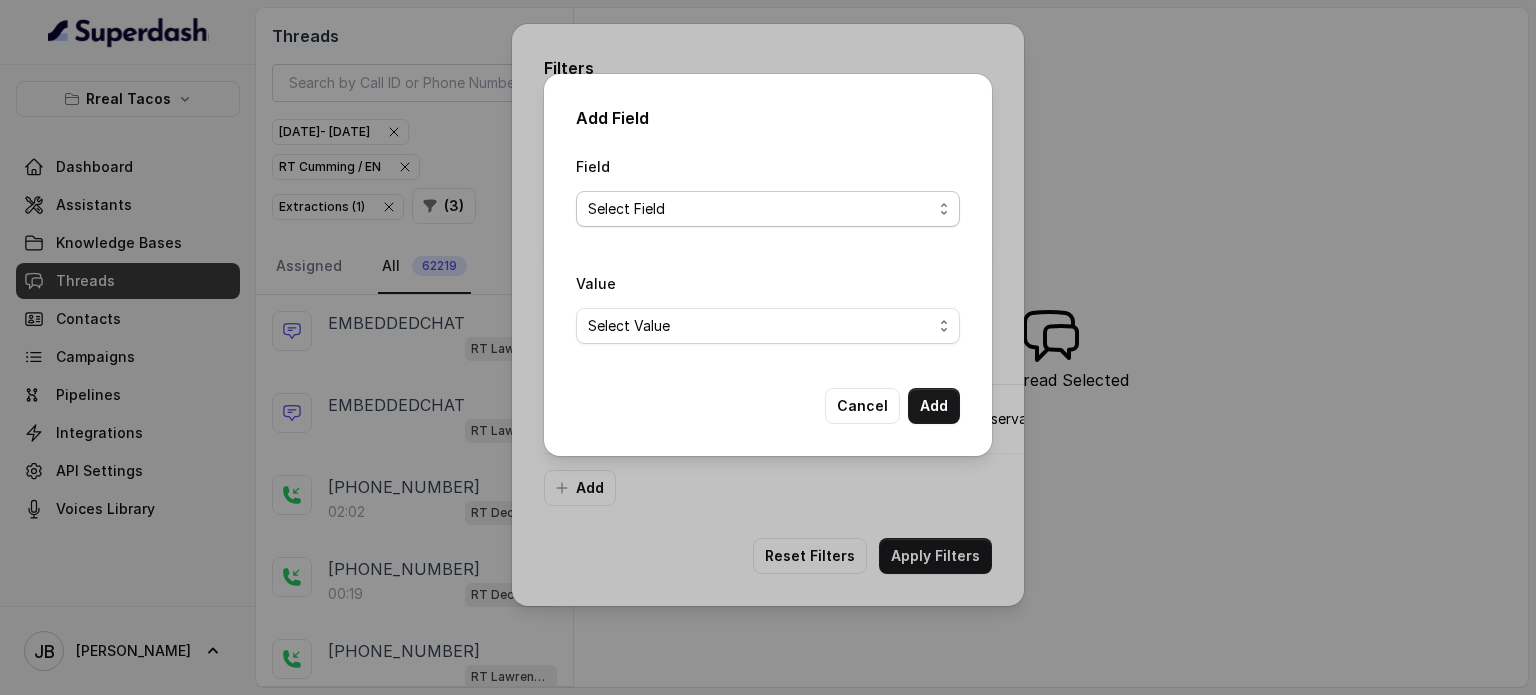 click on "Select Field Text Sent? Reason for sending text Human Transfer Reason for transfering DetectedError Event Mention Reason for Event AITolerance Restaurant Name Speak In Spanish Party Size Menu Mention (Yes/No) Google AI Assistant Calls Highlights is_order_claim" at bounding box center [768, 209] 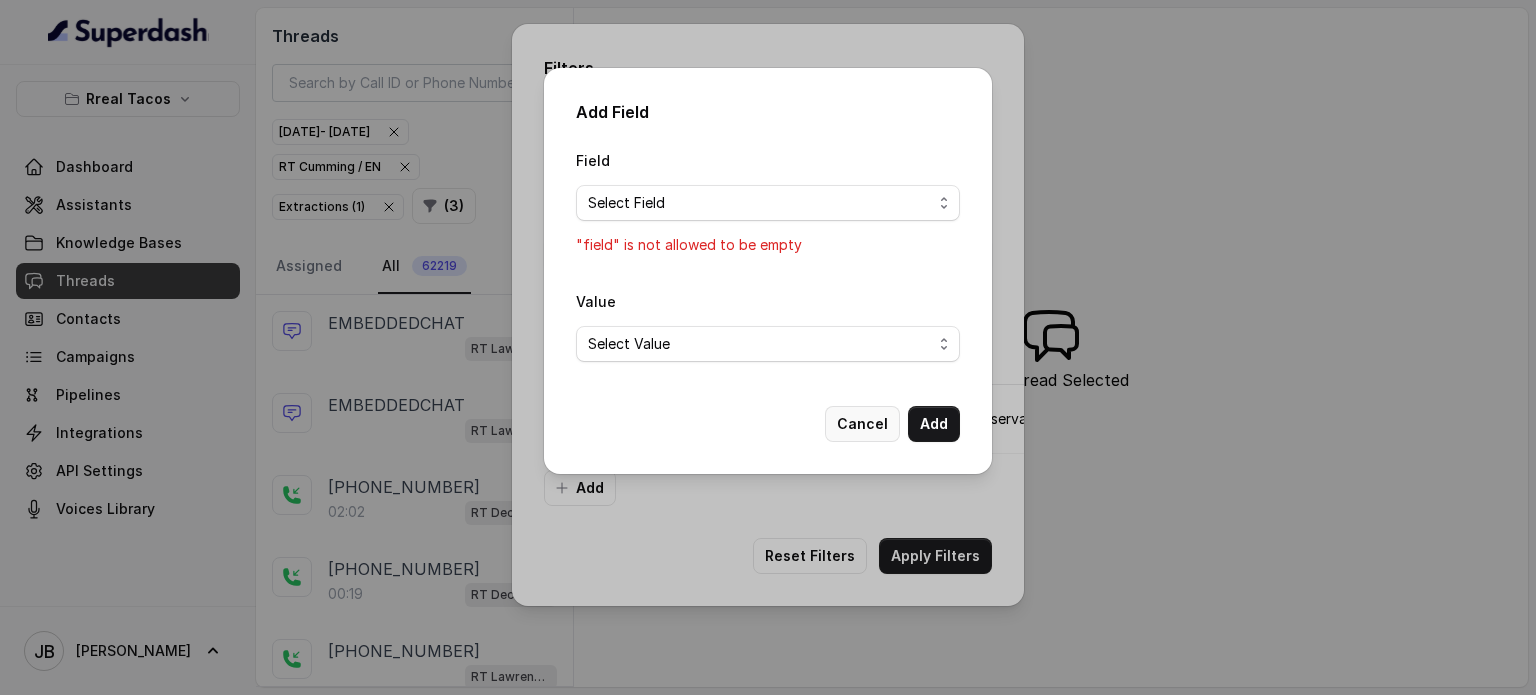 click on "Cancel" at bounding box center [862, 424] 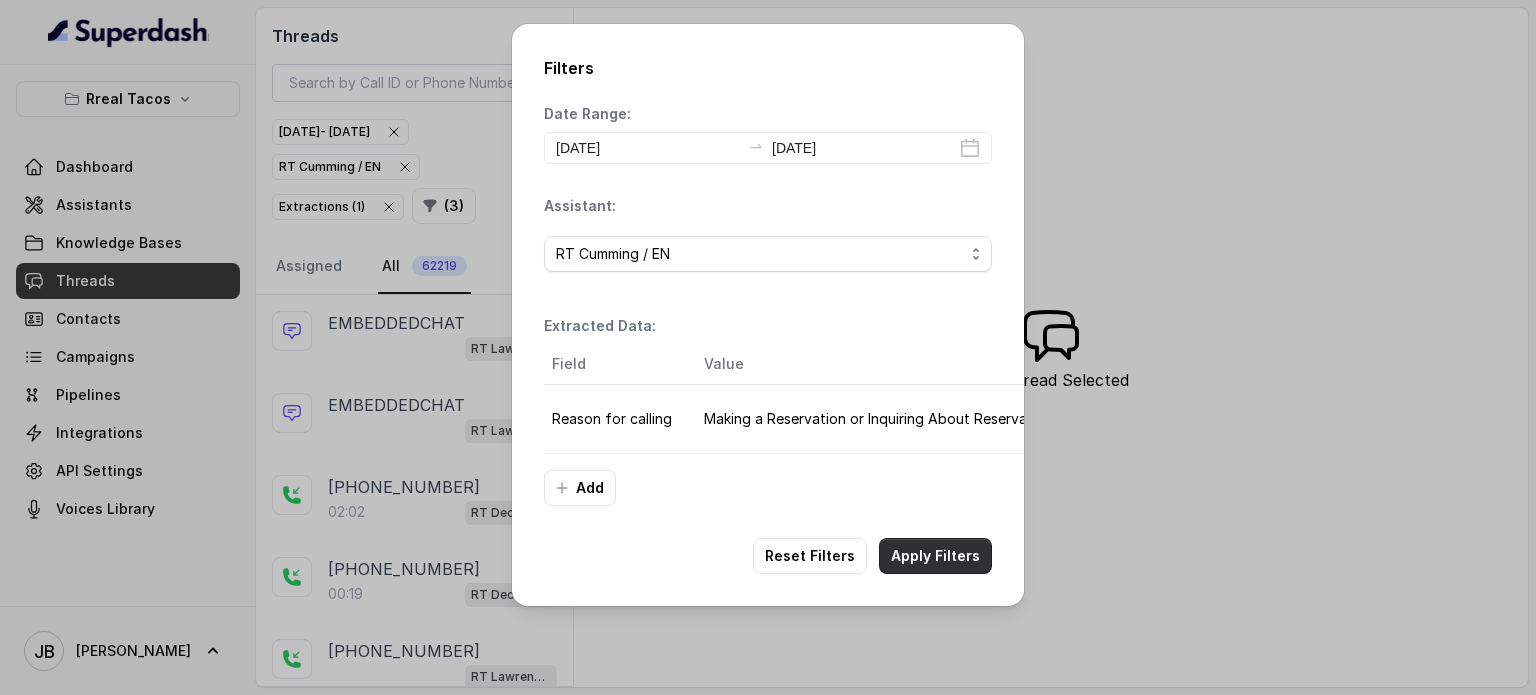 click on "Apply Filters" at bounding box center (935, 556) 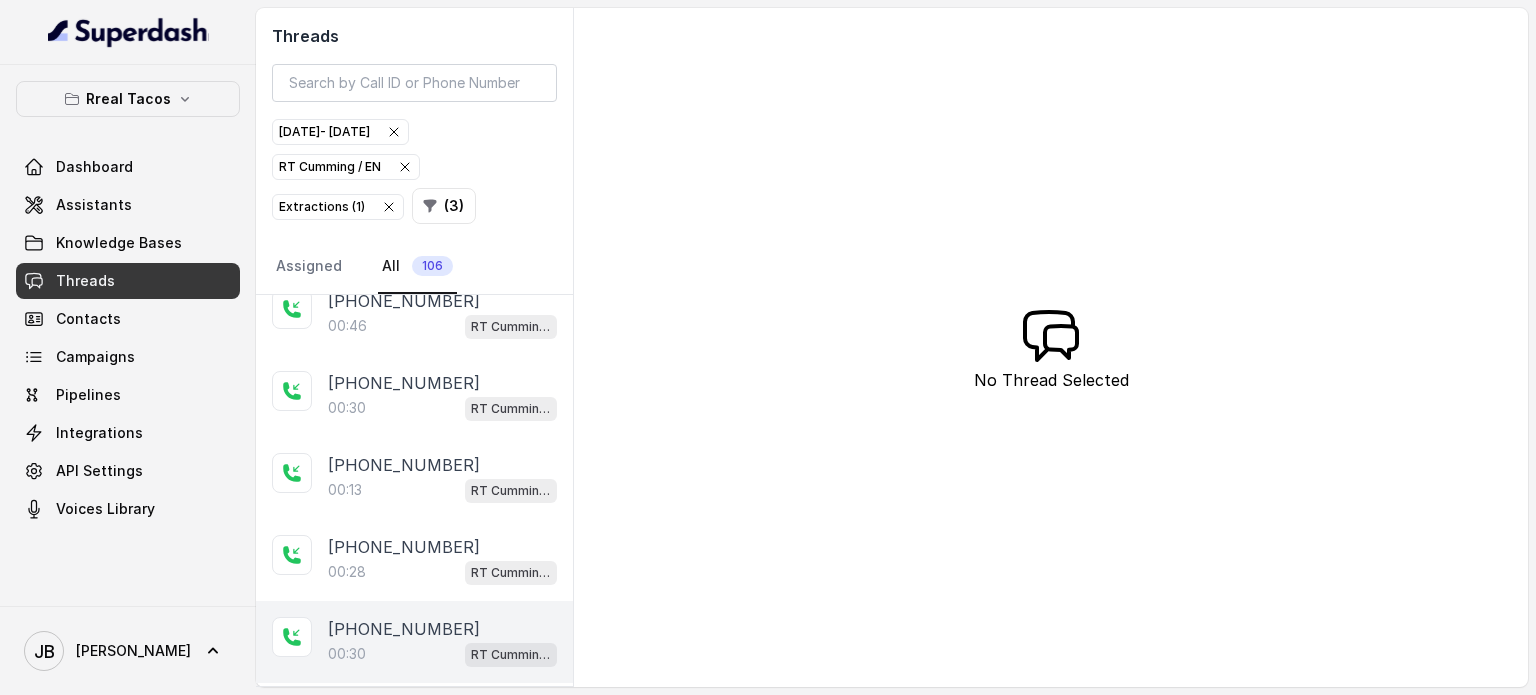 scroll, scrollTop: 3720, scrollLeft: 0, axis: vertical 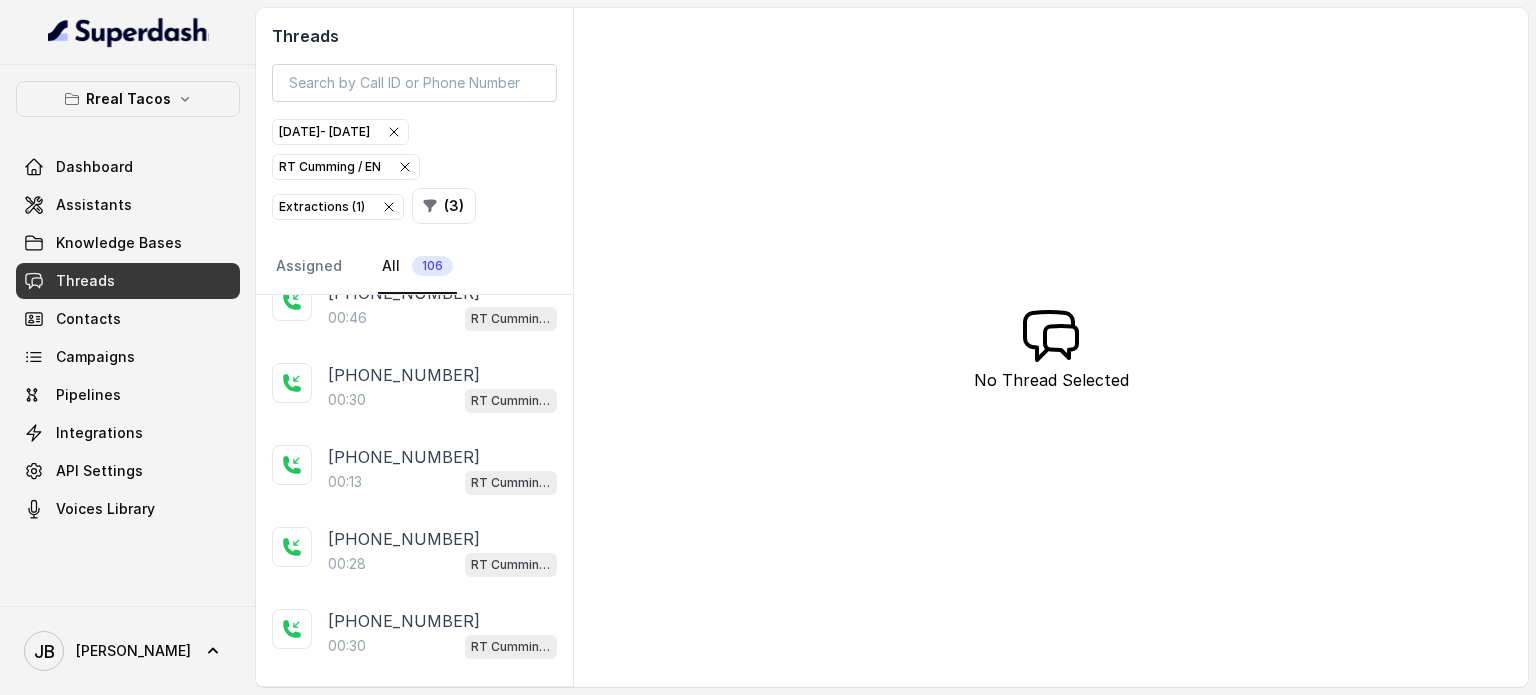 click on "Load more conversations" at bounding box center (415, 703) 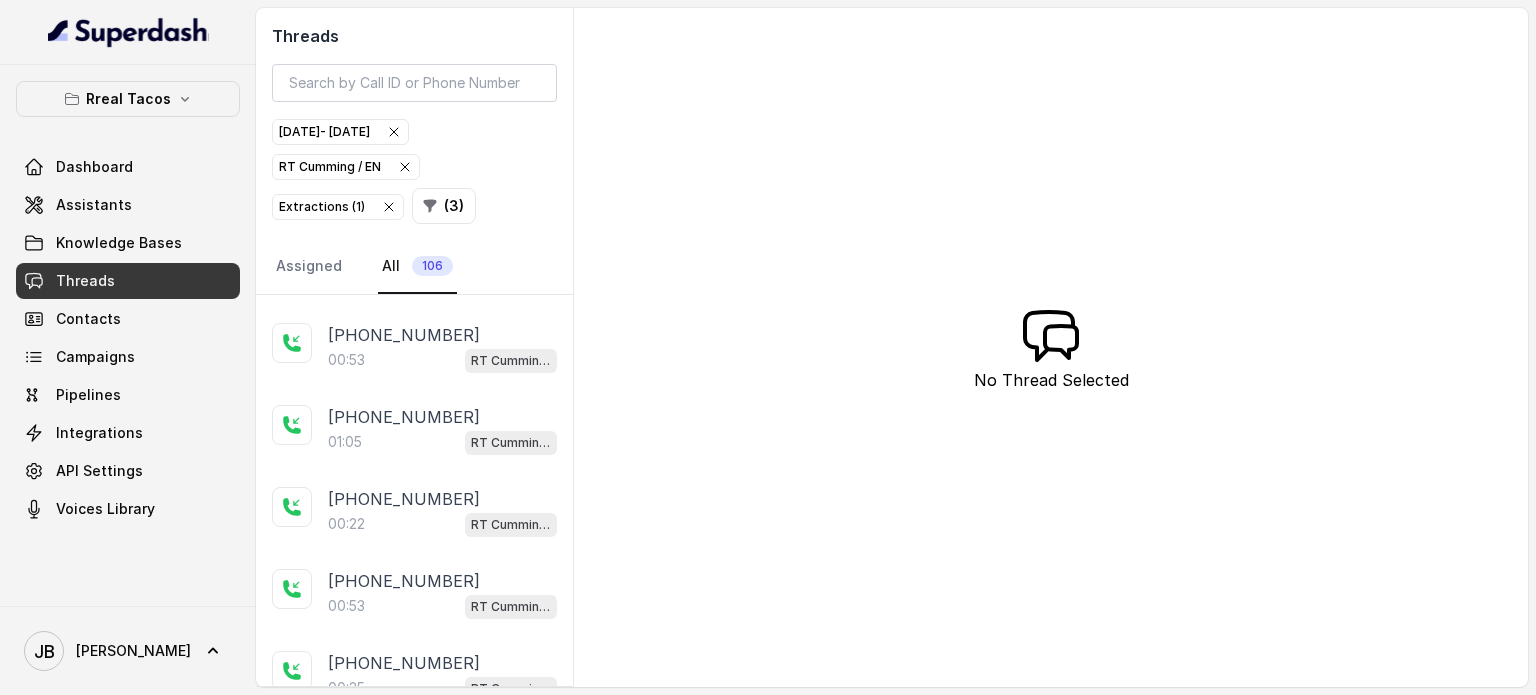 scroll, scrollTop: 11840, scrollLeft: 0, axis: vertical 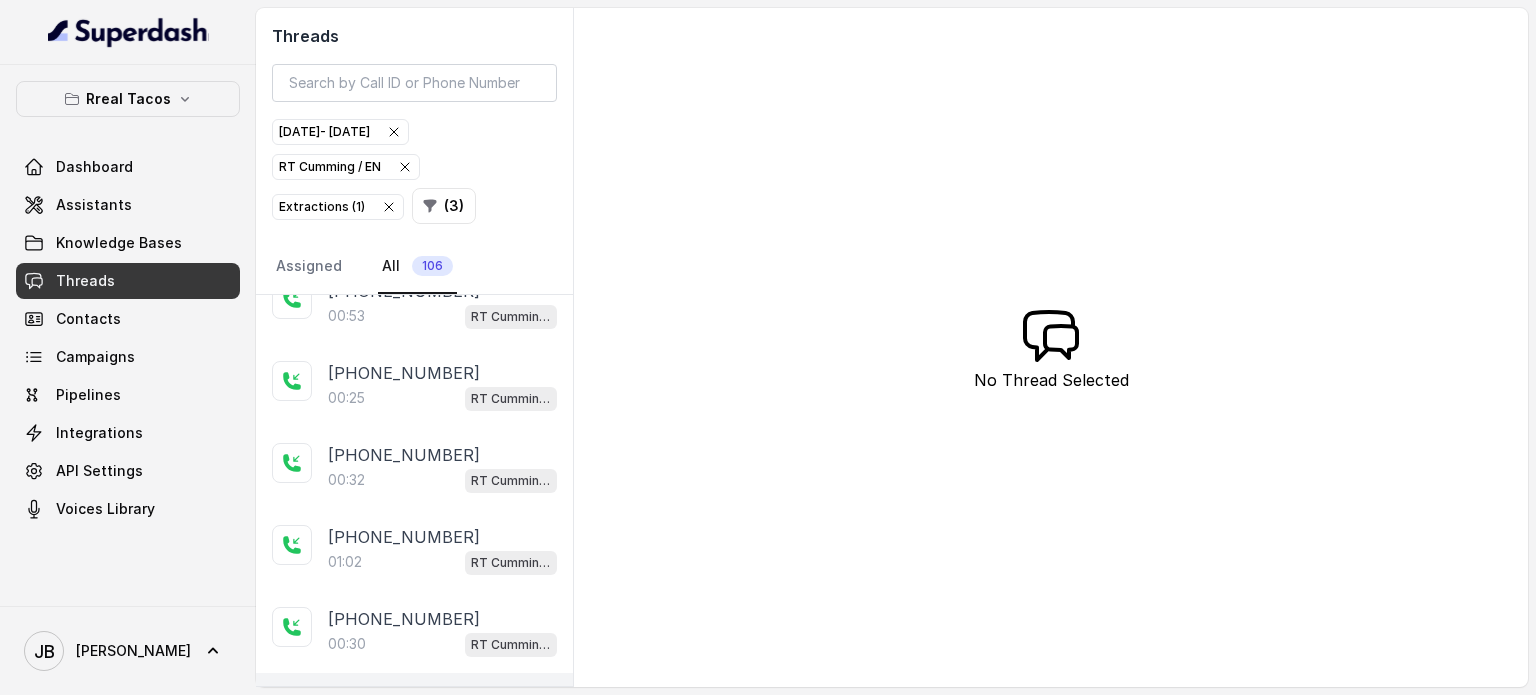 click on "00:35 RT Cumming / EN" at bounding box center [442, -3374] 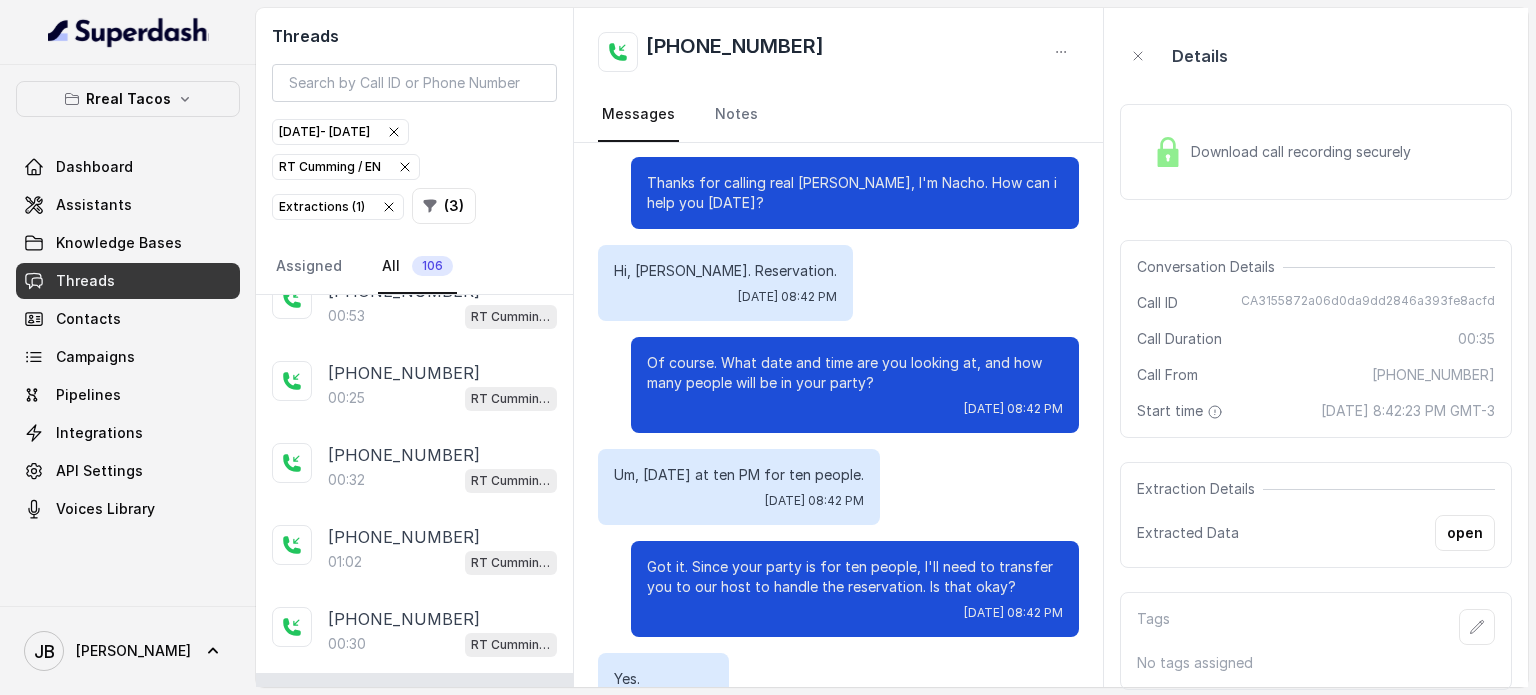 scroll, scrollTop: 0, scrollLeft: 0, axis: both 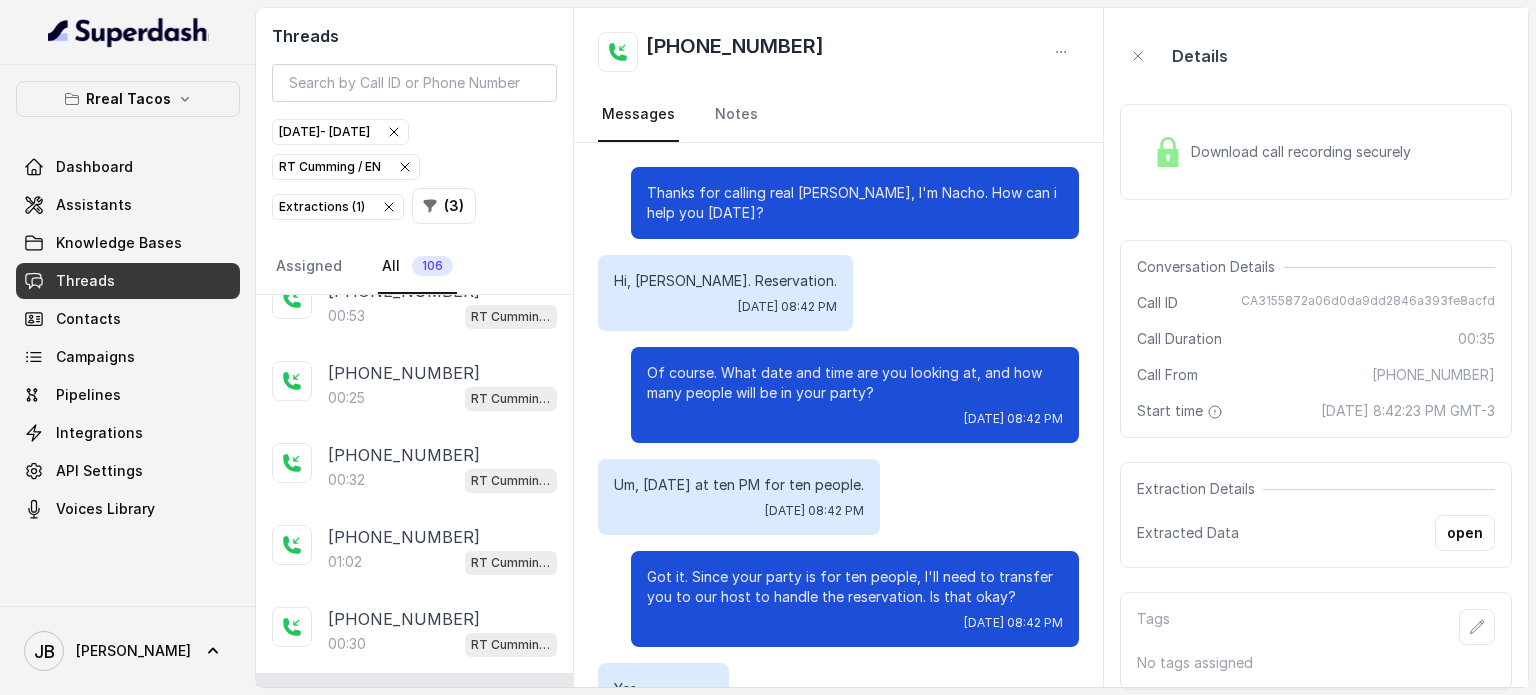 click on "Thanks for calling real Tacos Cummings, I'm Nacho. How can i help you today?" at bounding box center (855, 203) 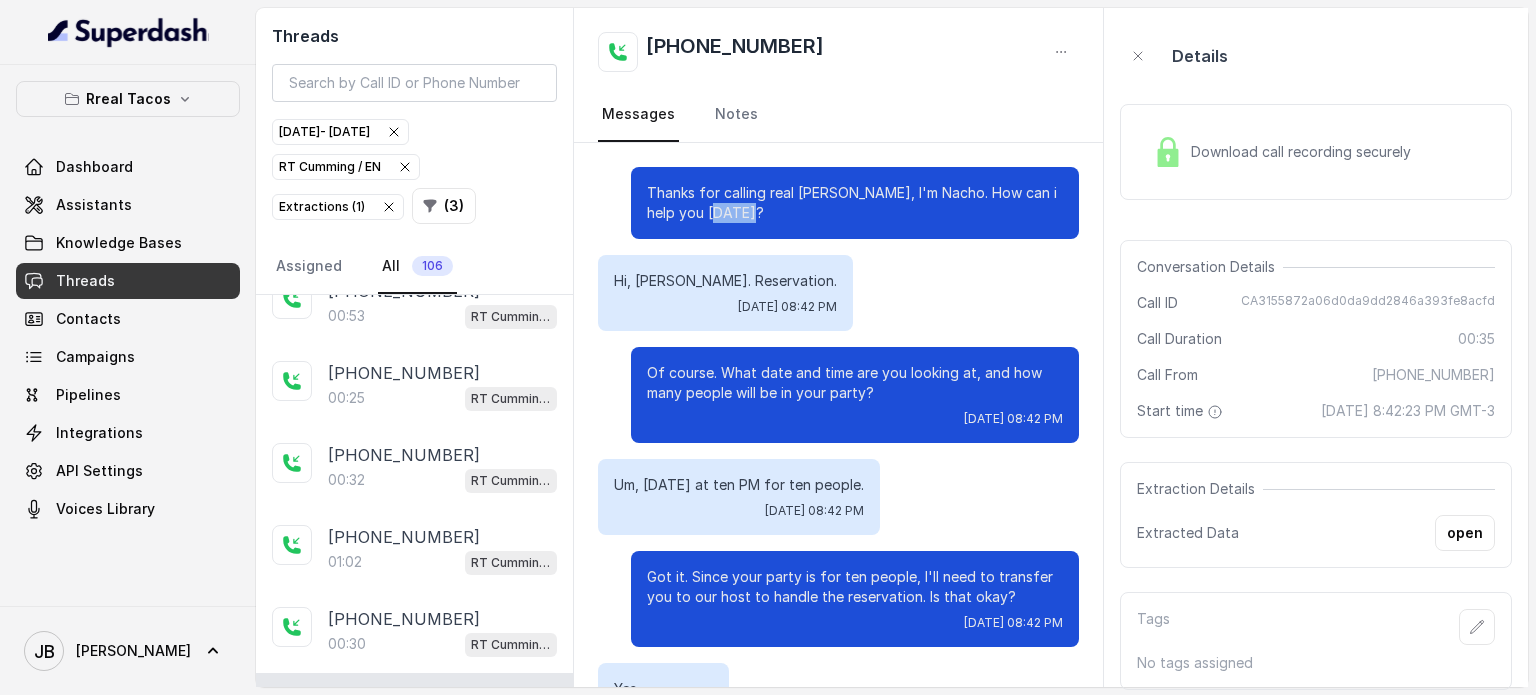 click on "Thanks for calling real Tacos Cummings, I'm Nacho. How can i help you today?" at bounding box center [855, 203] 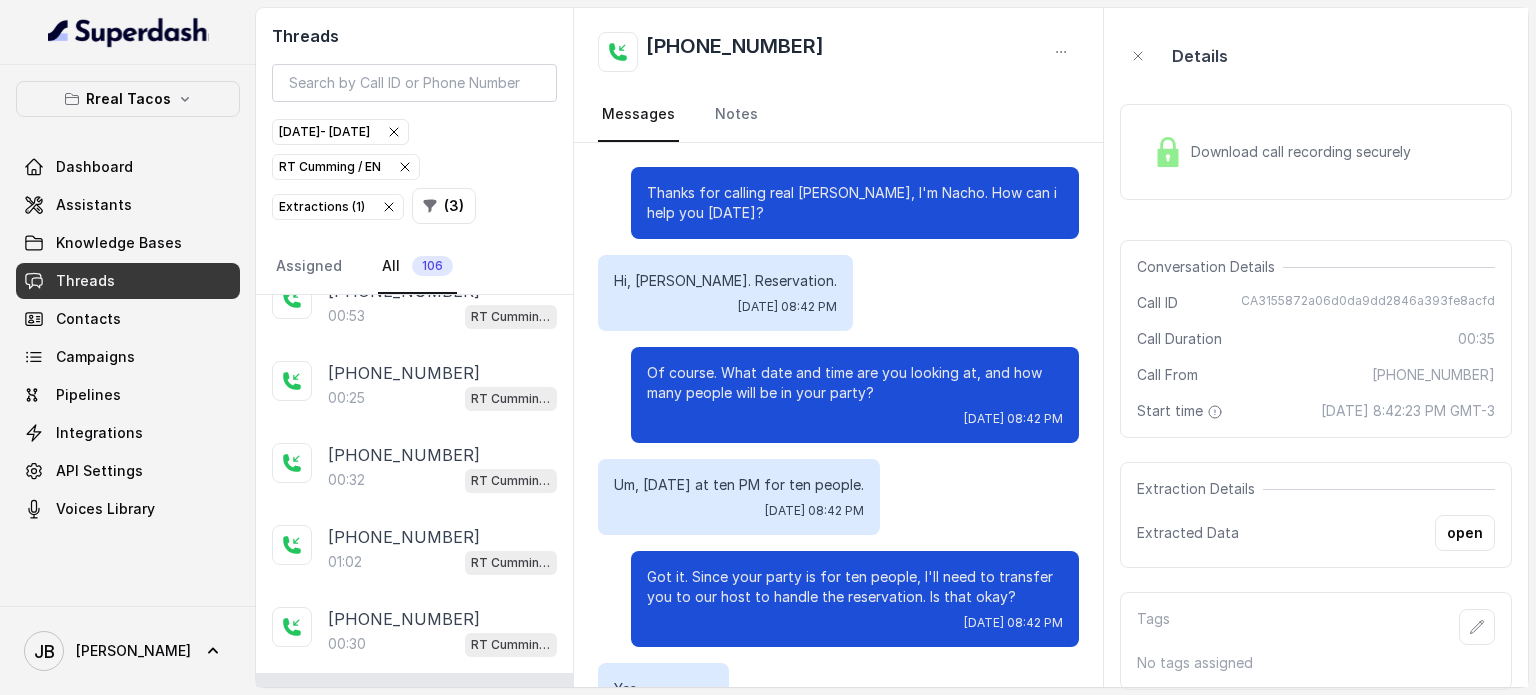 click on "Thanks for calling real Tacos Cummings, I'm Nacho. How can i help you today?" at bounding box center [855, 203] 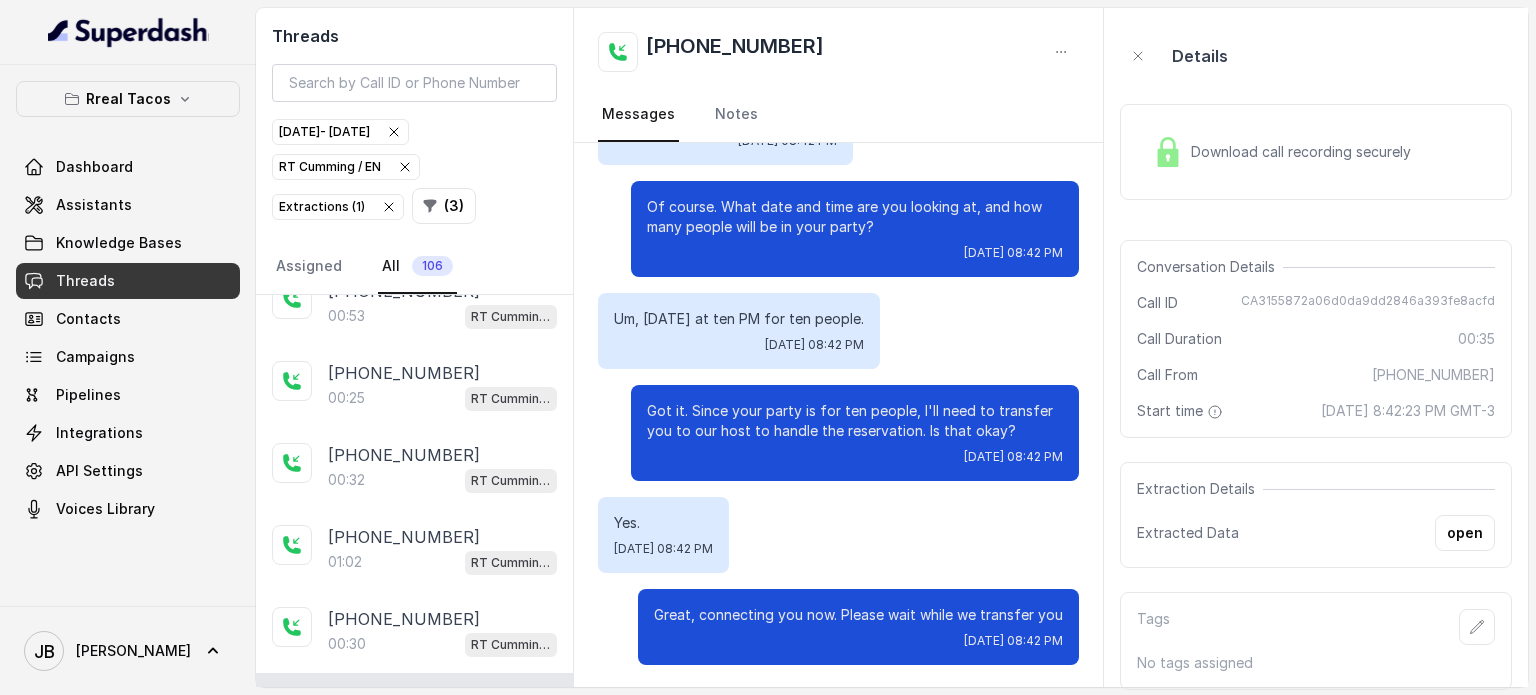 scroll, scrollTop: 167, scrollLeft: 0, axis: vertical 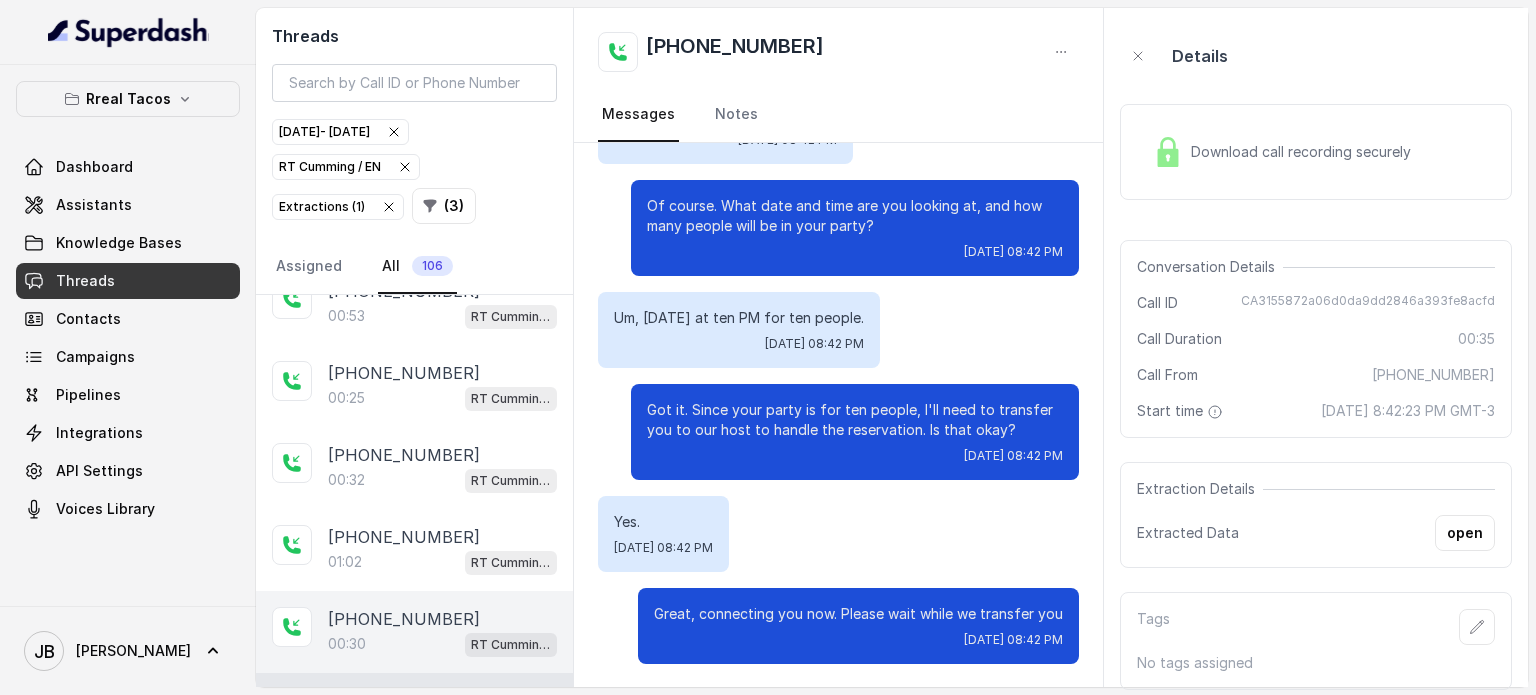 click on "+14043693153" at bounding box center [404, -3481] 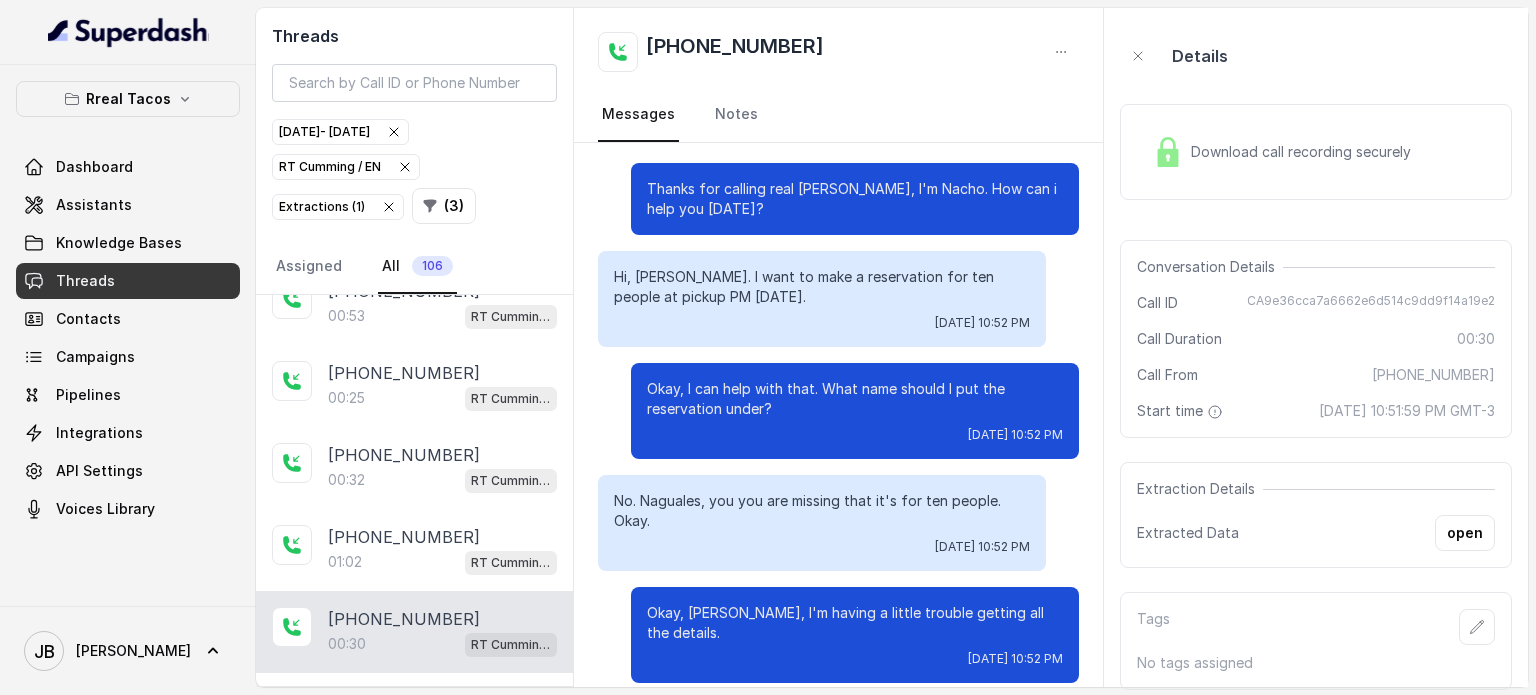 scroll, scrollTop: 0, scrollLeft: 0, axis: both 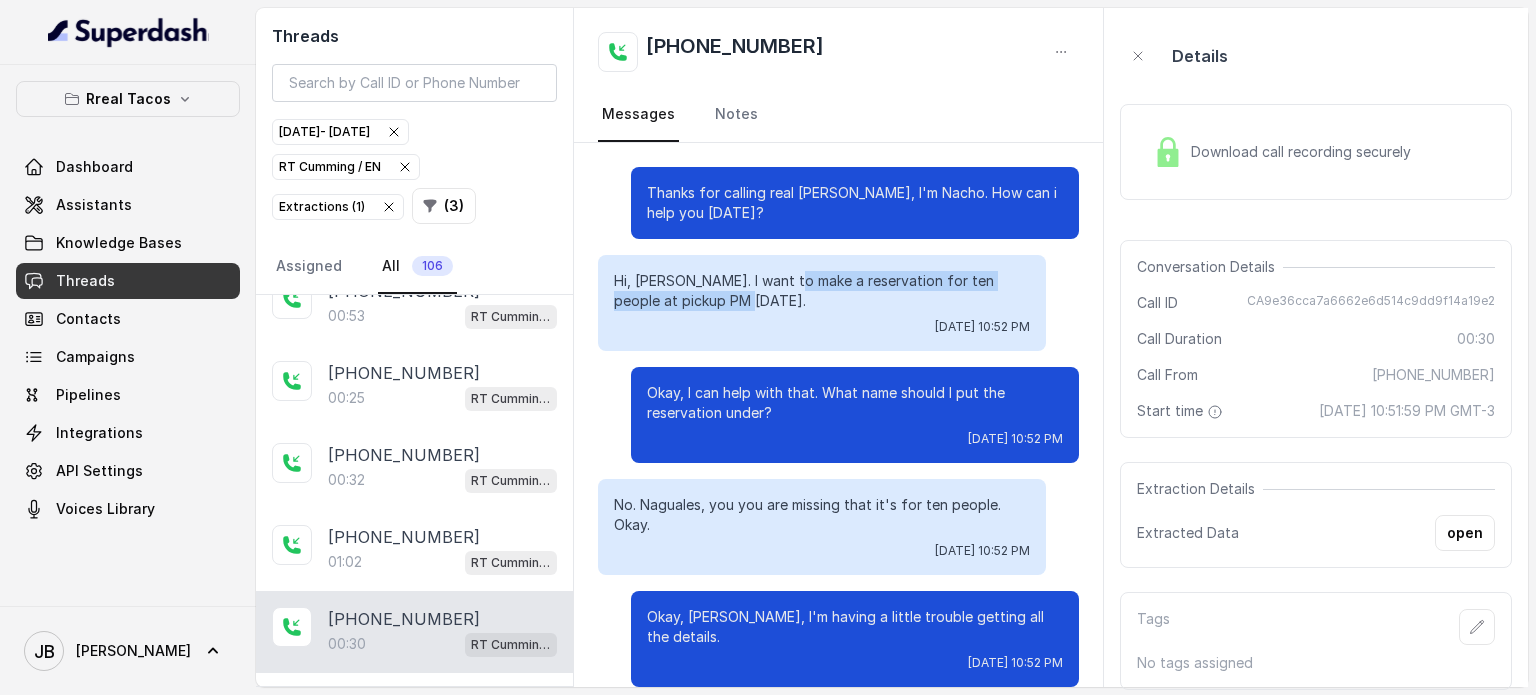 drag, startPoint x: 751, startPoint y: 301, endPoint x: 796, endPoint y: 290, distance: 46.32494 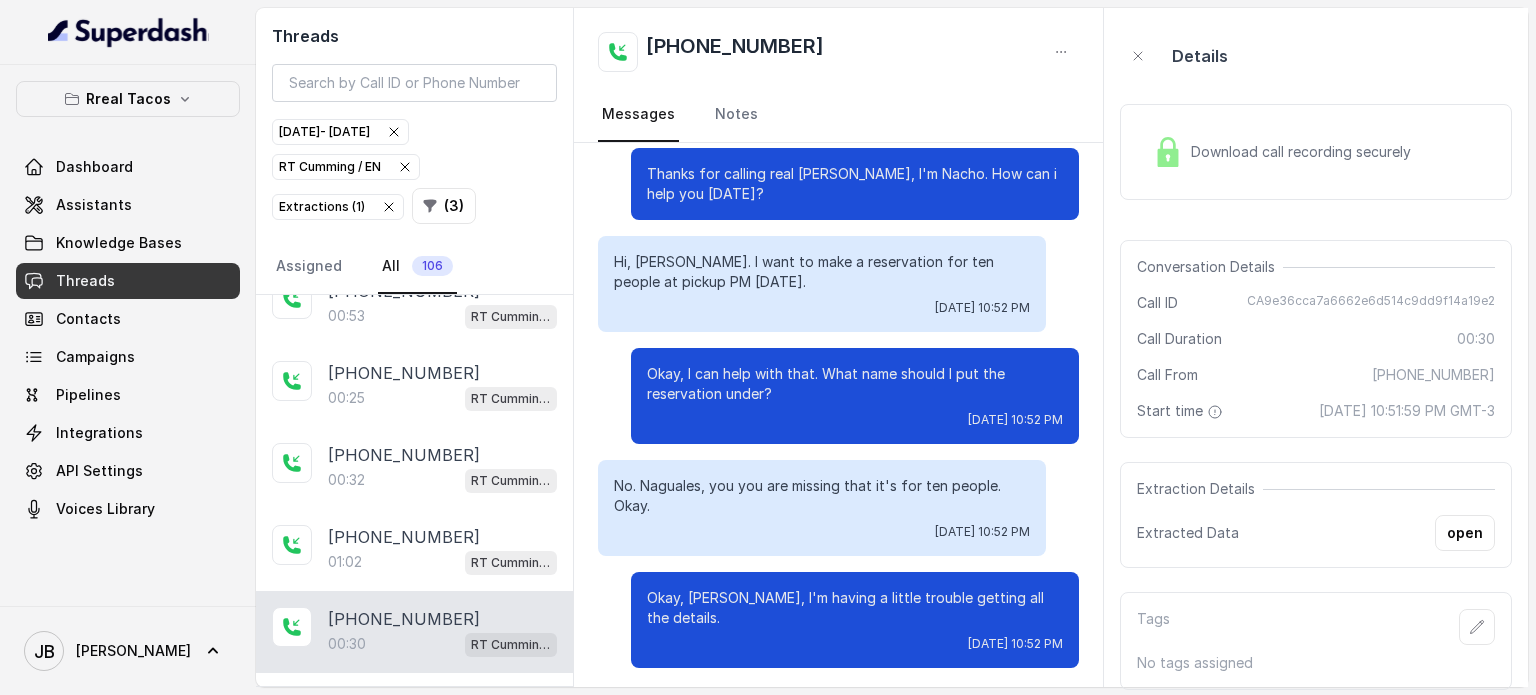scroll, scrollTop: 23, scrollLeft: 0, axis: vertical 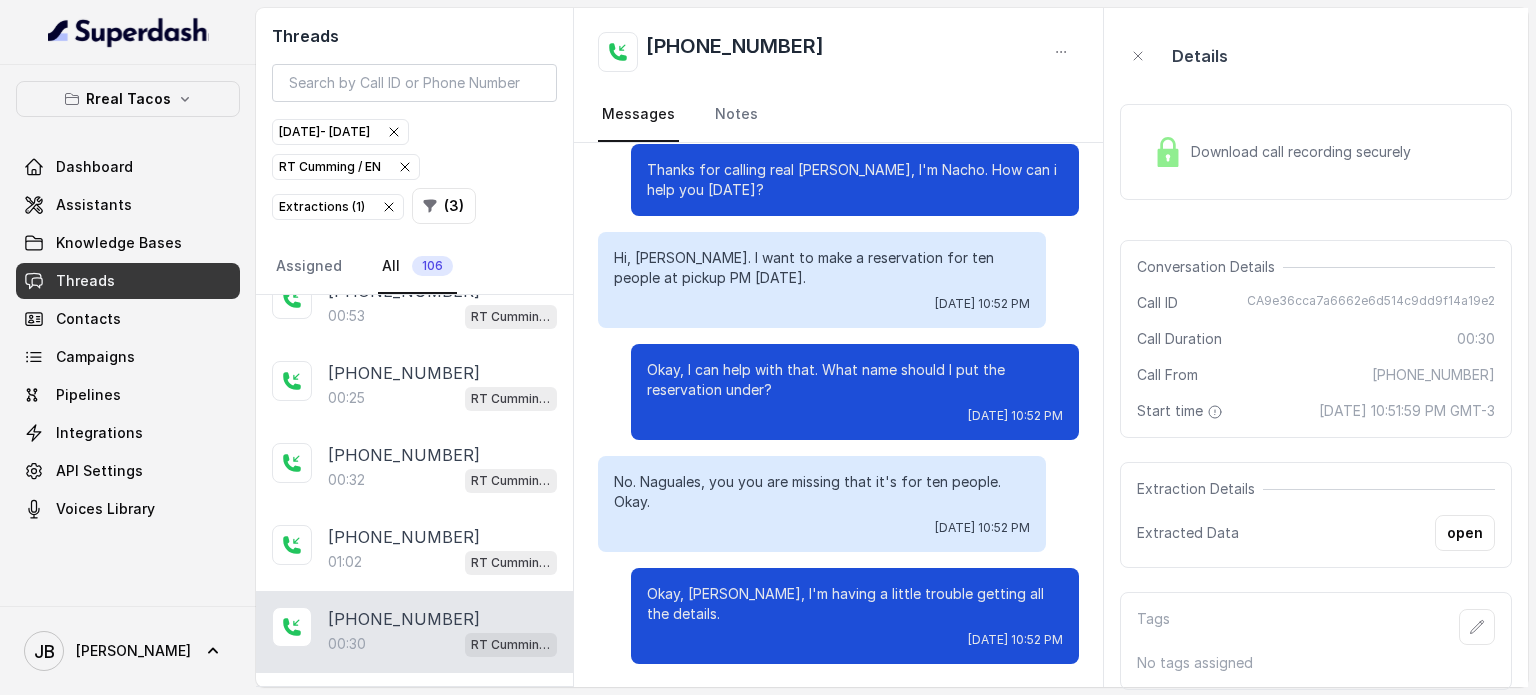 click on "Download call recording securely" at bounding box center [1305, 152] 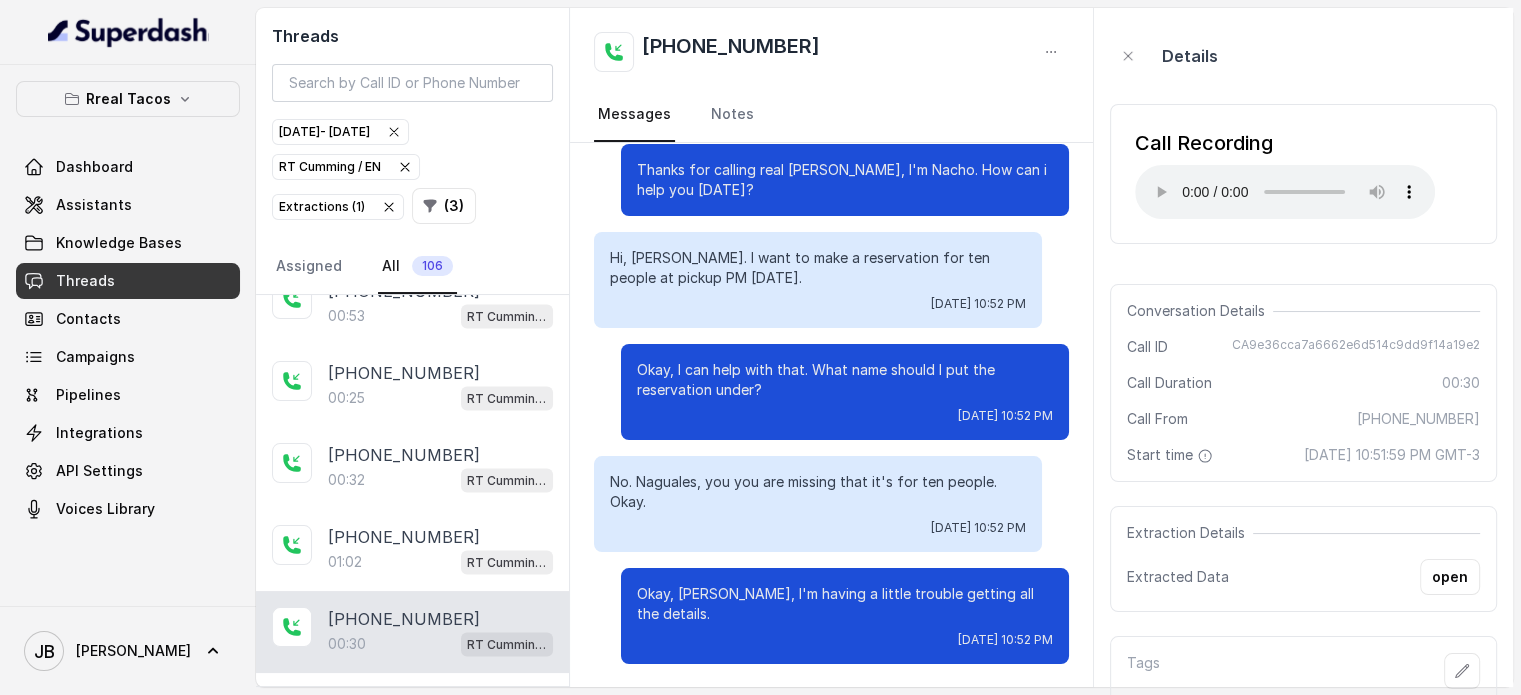 type 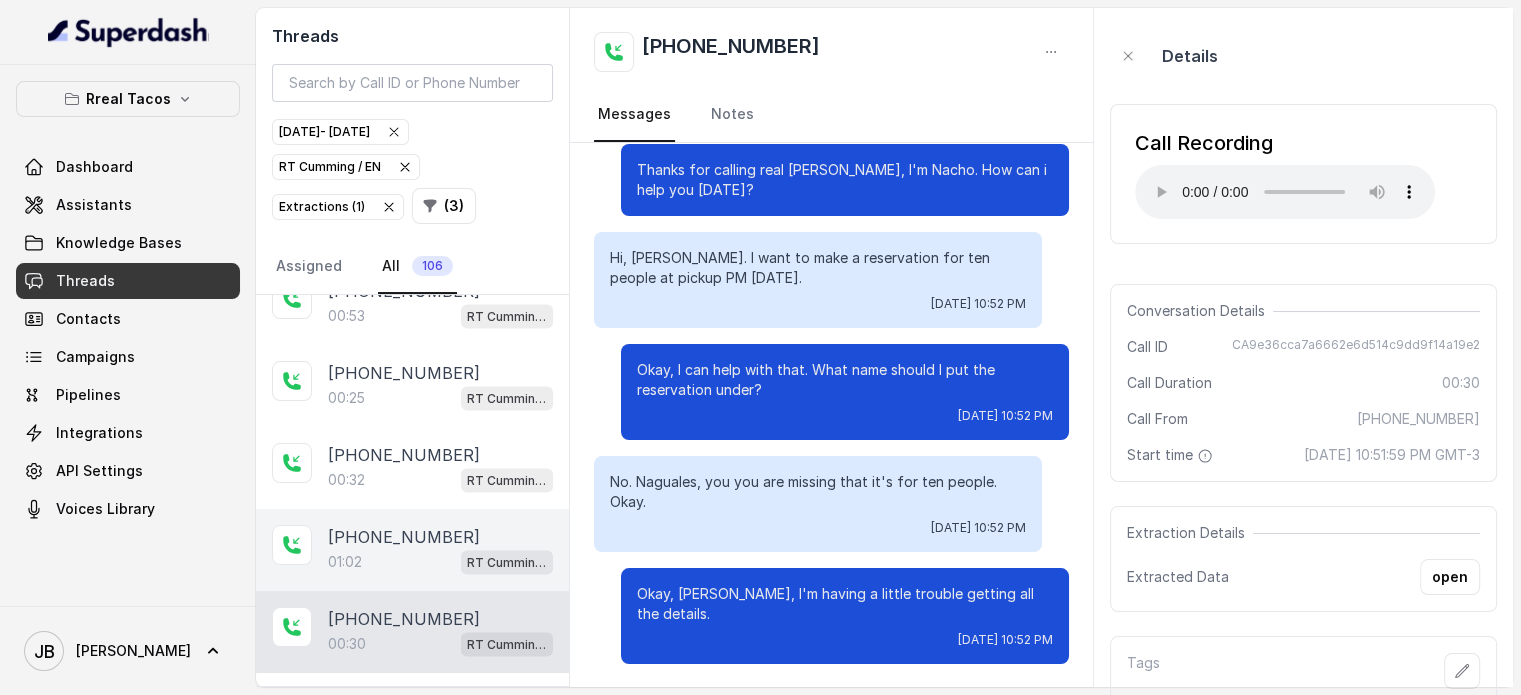 click on "+14043693153" at bounding box center (404, -3563) 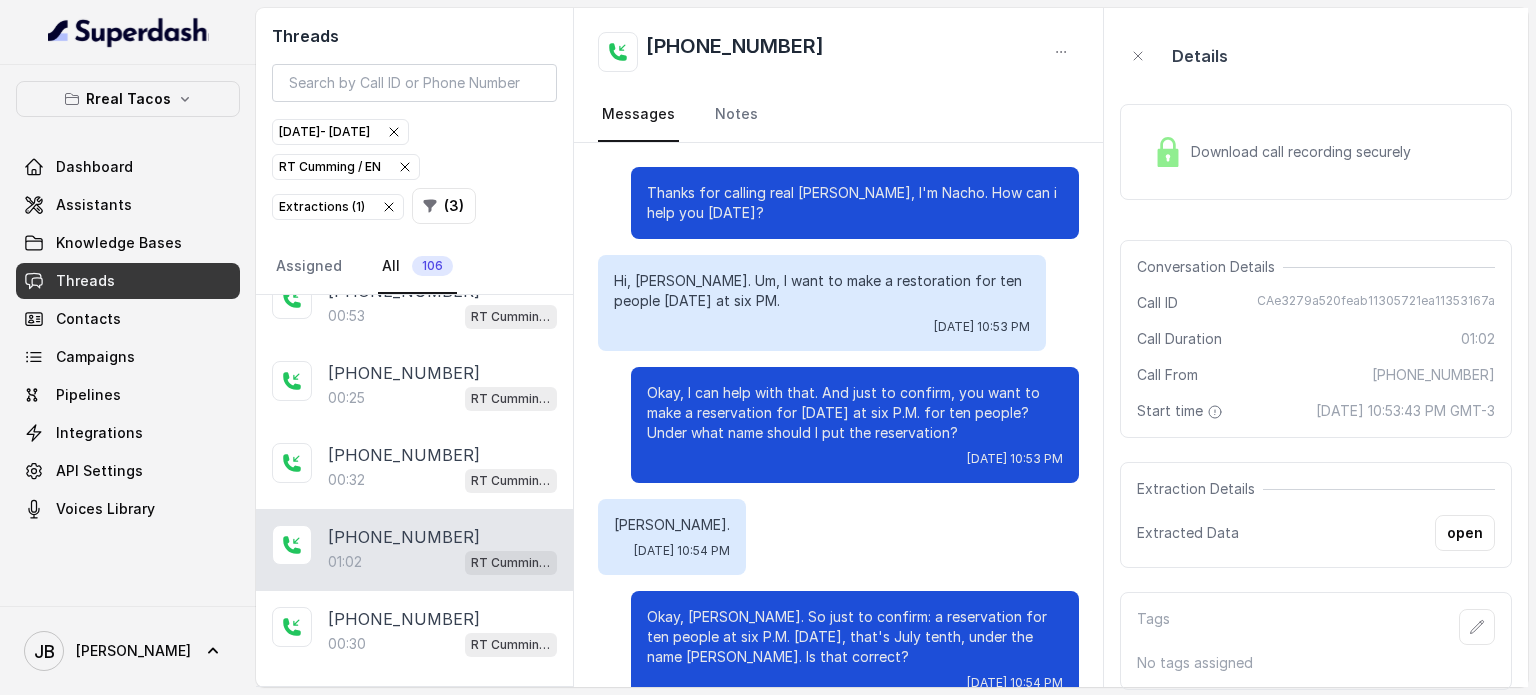 scroll, scrollTop: 603, scrollLeft: 0, axis: vertical 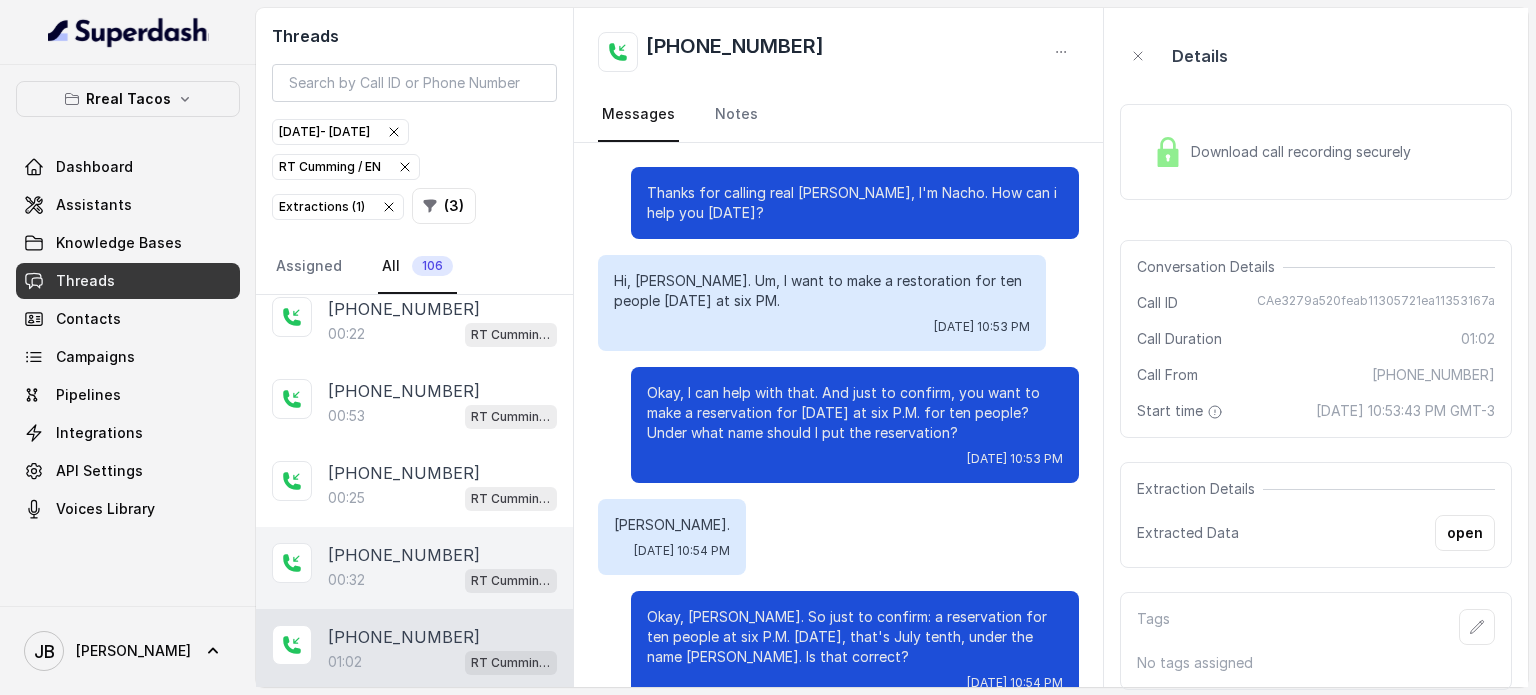 click on "+14043693153" at bounding box center [404, -3545] 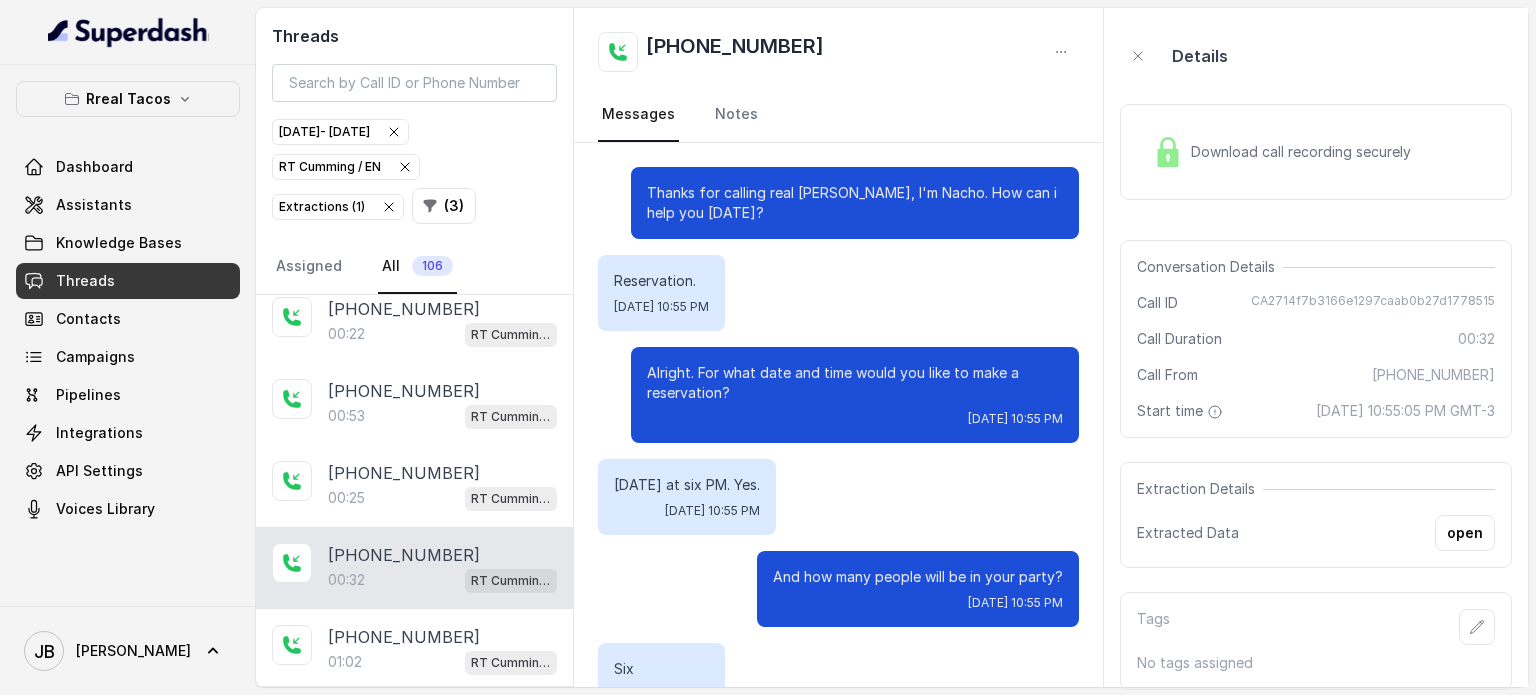 scroll, scrollTop: 147, scrollLeft: 0, axis: vertical 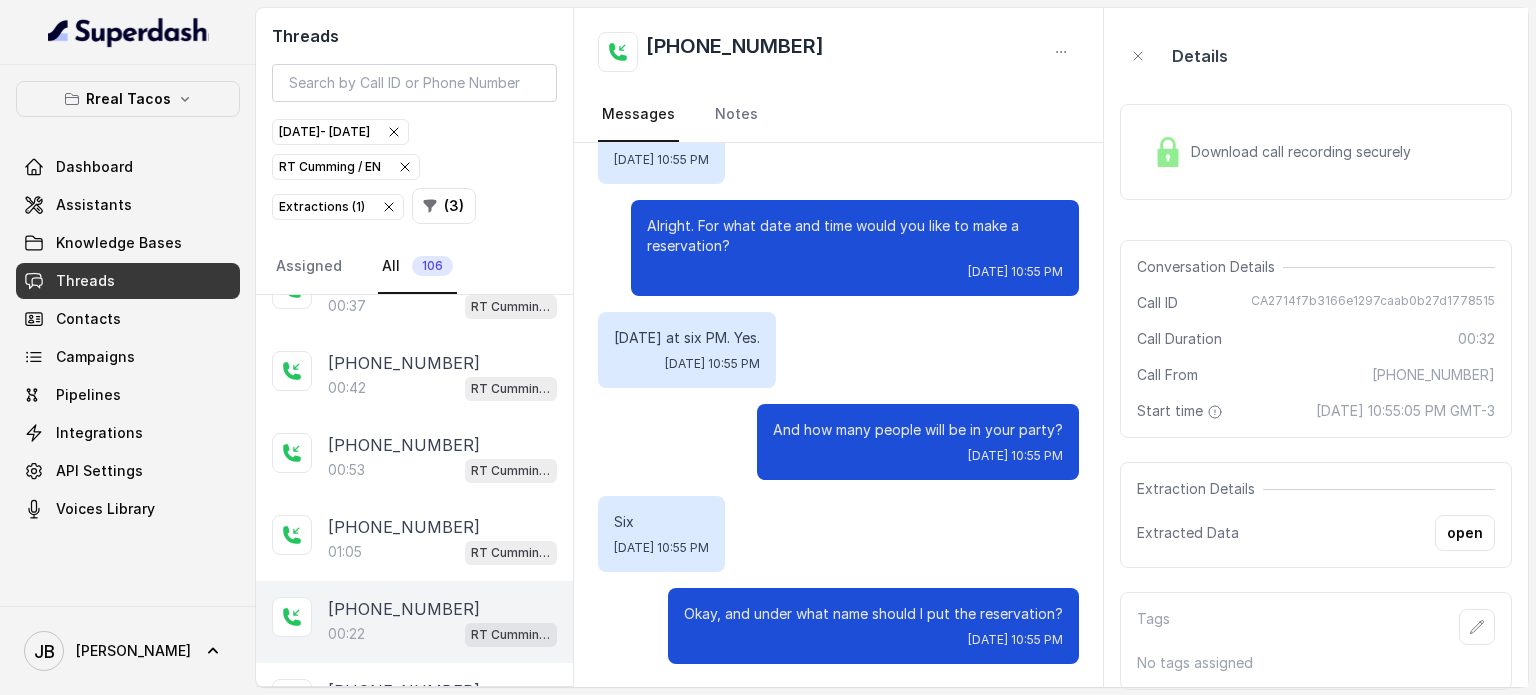 click on "+14043693153   01:05 RT Cumming / EN" at bounding box center [414, 540] 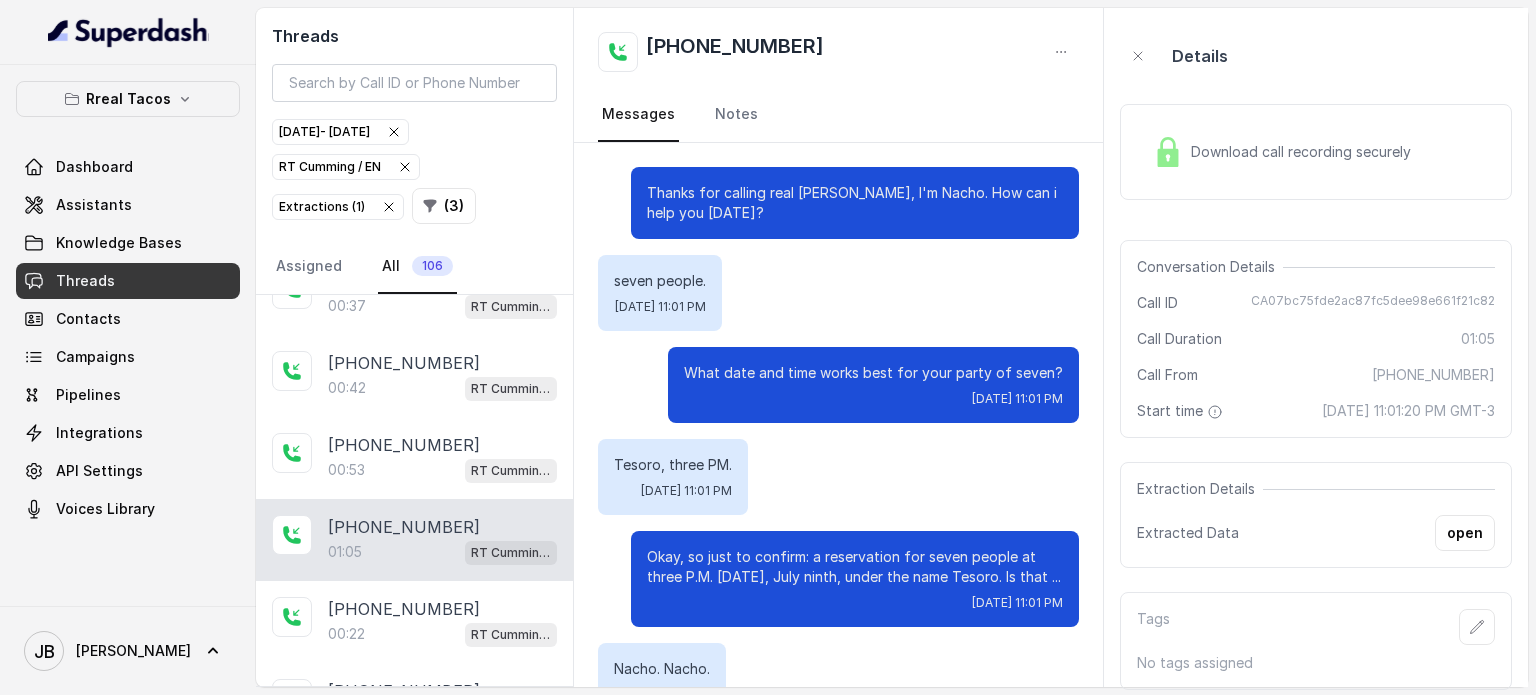 scroll, scrollTop: 635, scrollLeft: 0, axis: vertical 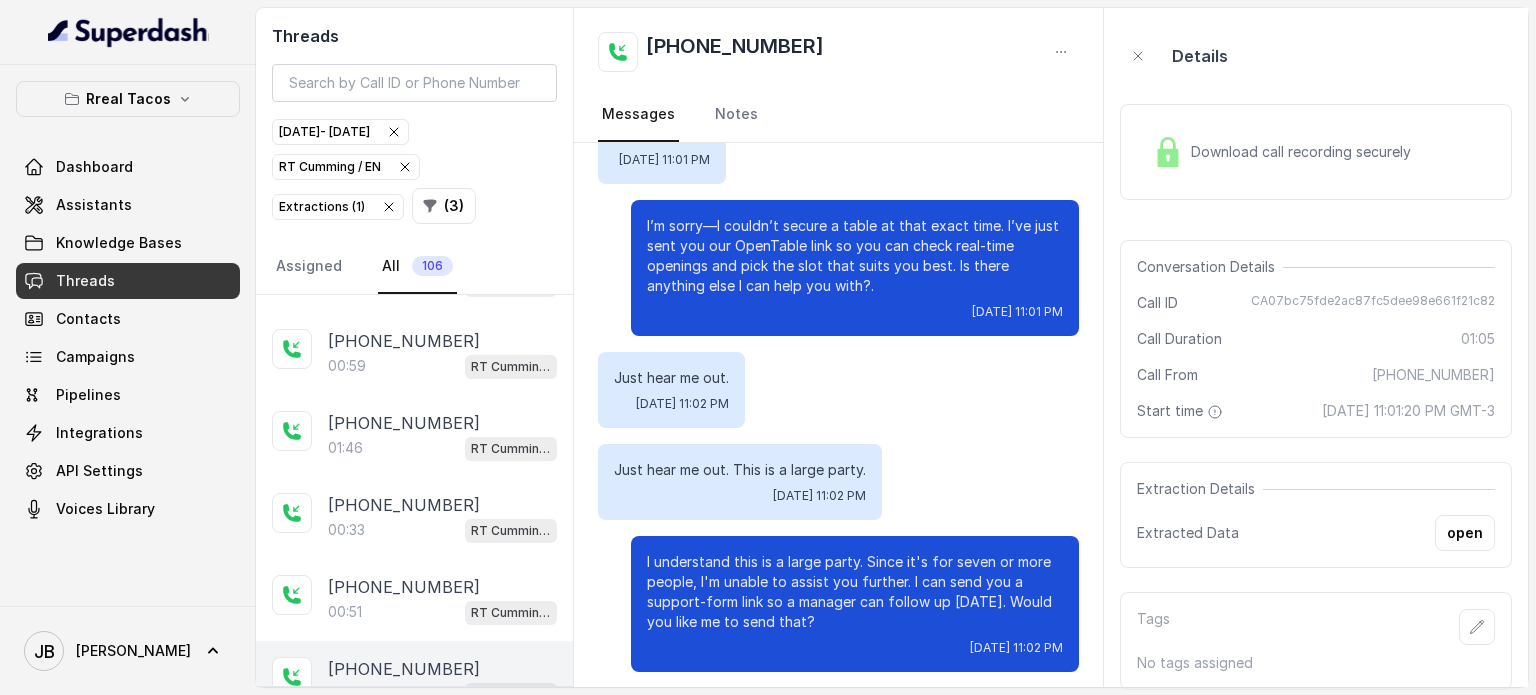 click on "+14043531802   00:29 RT Cumming / EN" at bounding box center (414, 682) 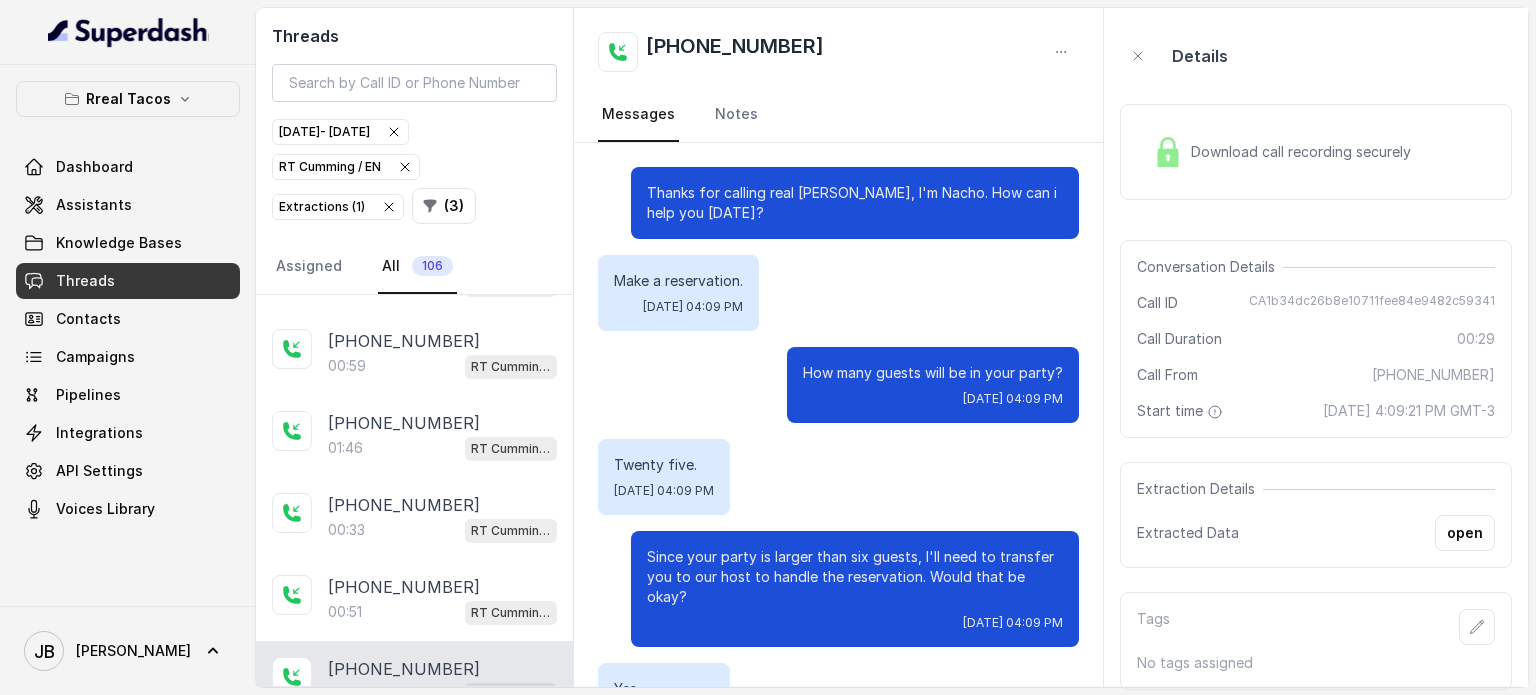 scroll, scrollTop: 147, scrollLeft: 0, axis: vertical 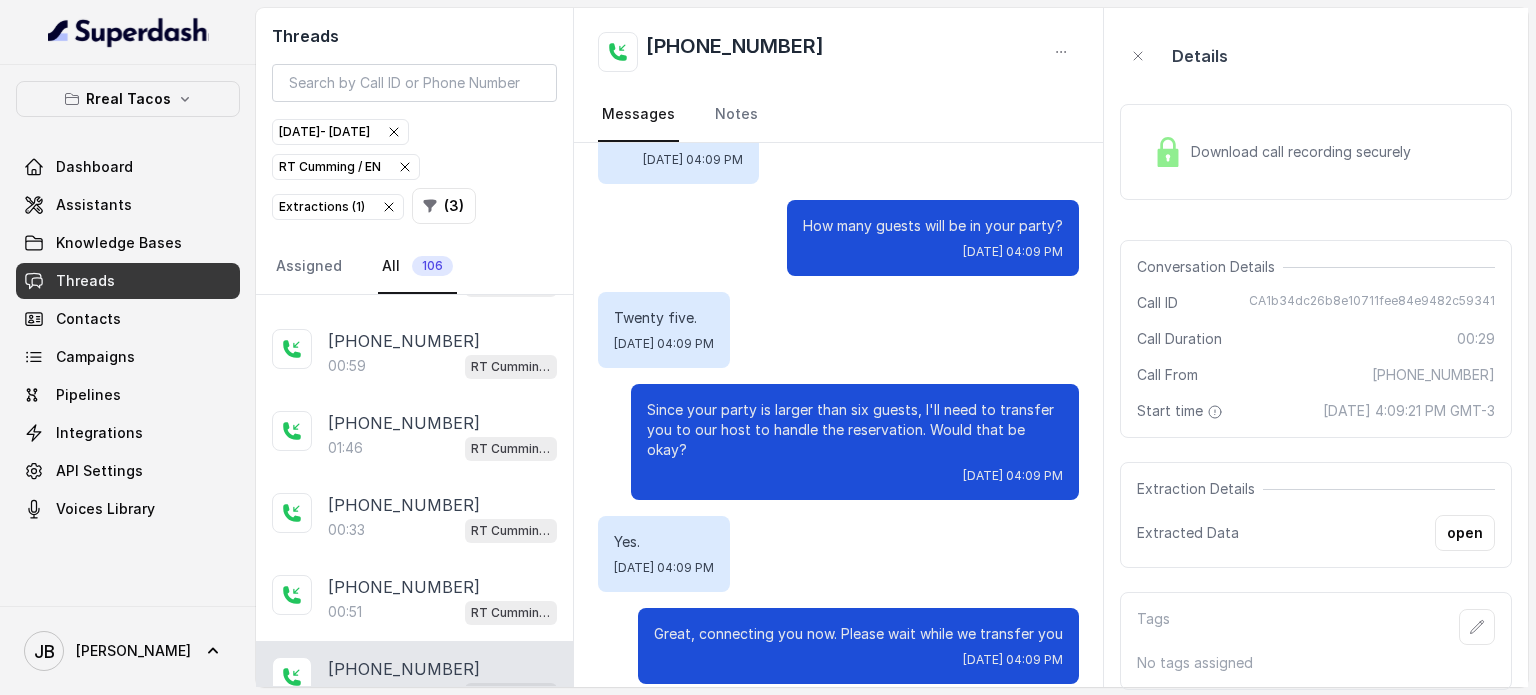 click on "+14043693153" at bounding box center [404, -3349] 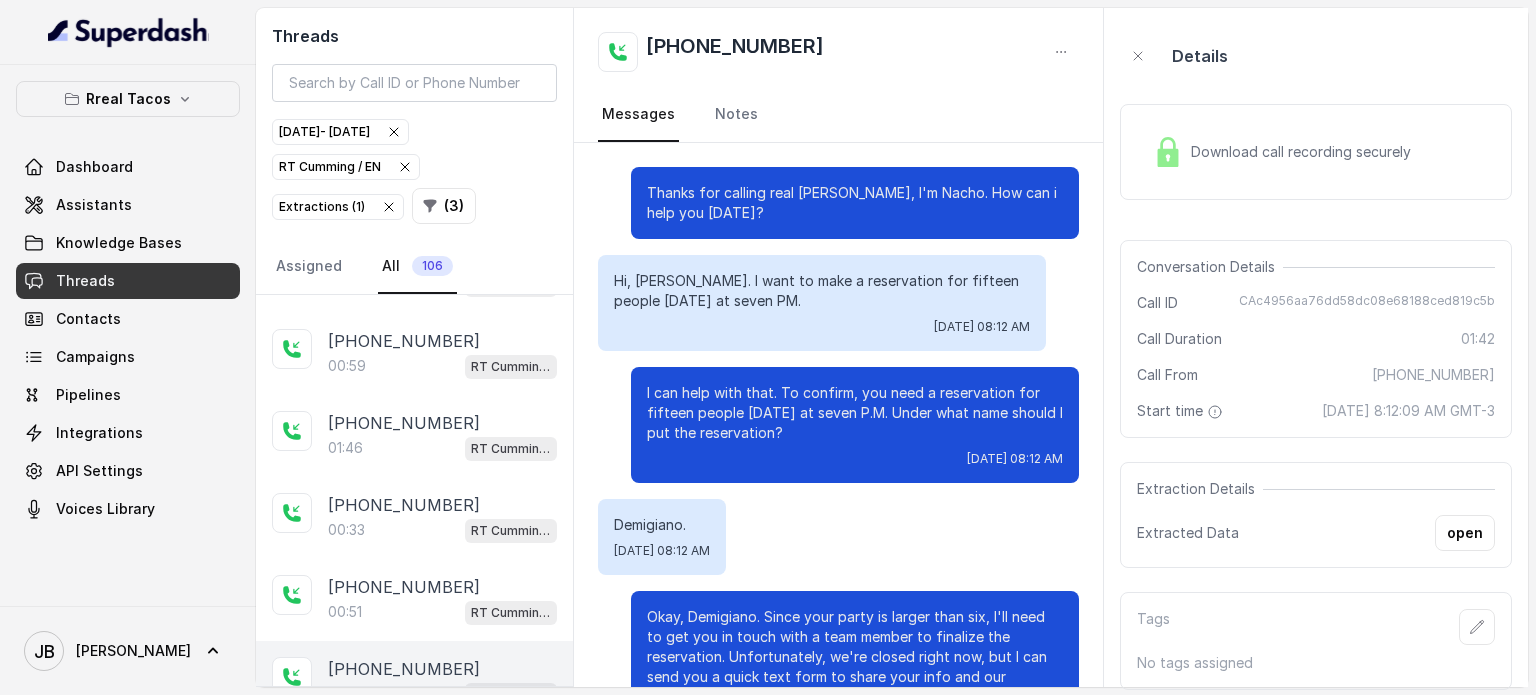 scroll, scrollTop: 1255, scrollLeft: 0, axis: vertical 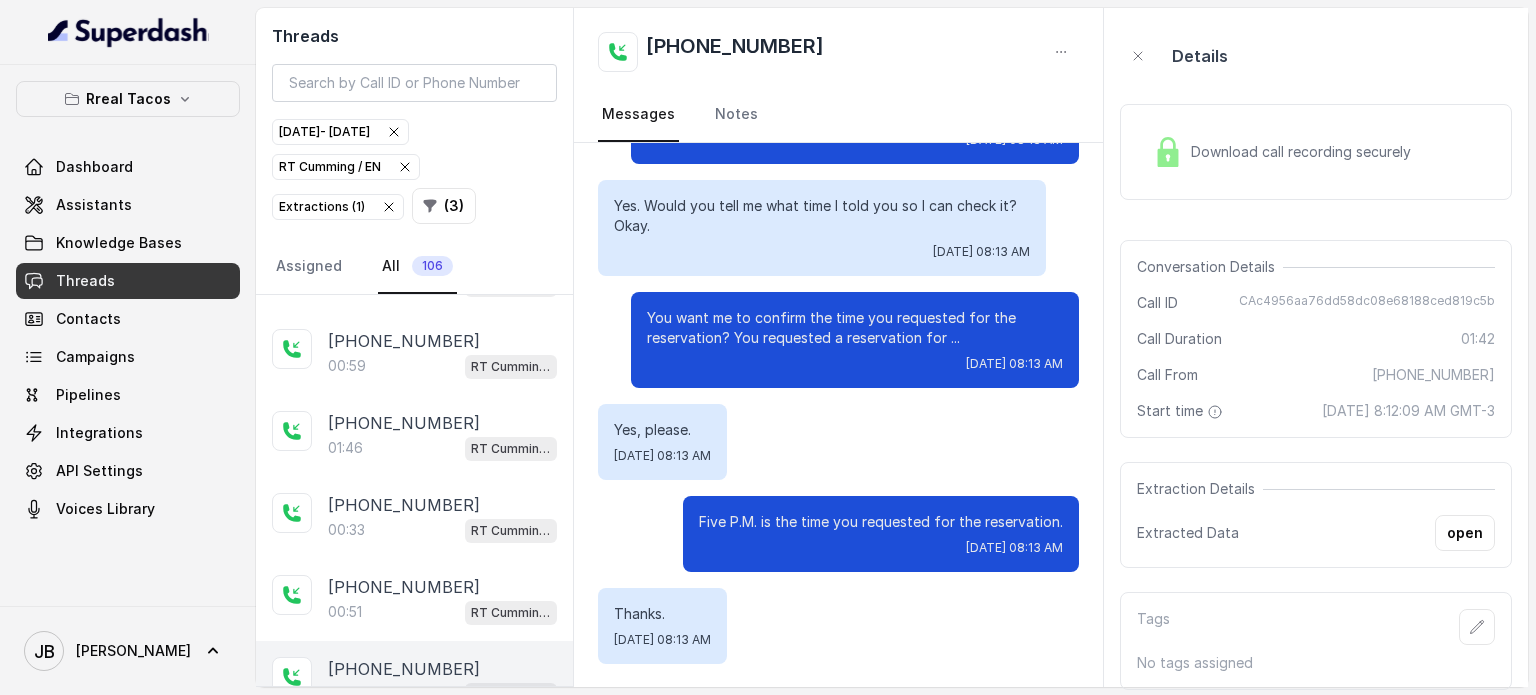 click on "00:29 RT Cumming / EN" at bounding box center (442, -3406) 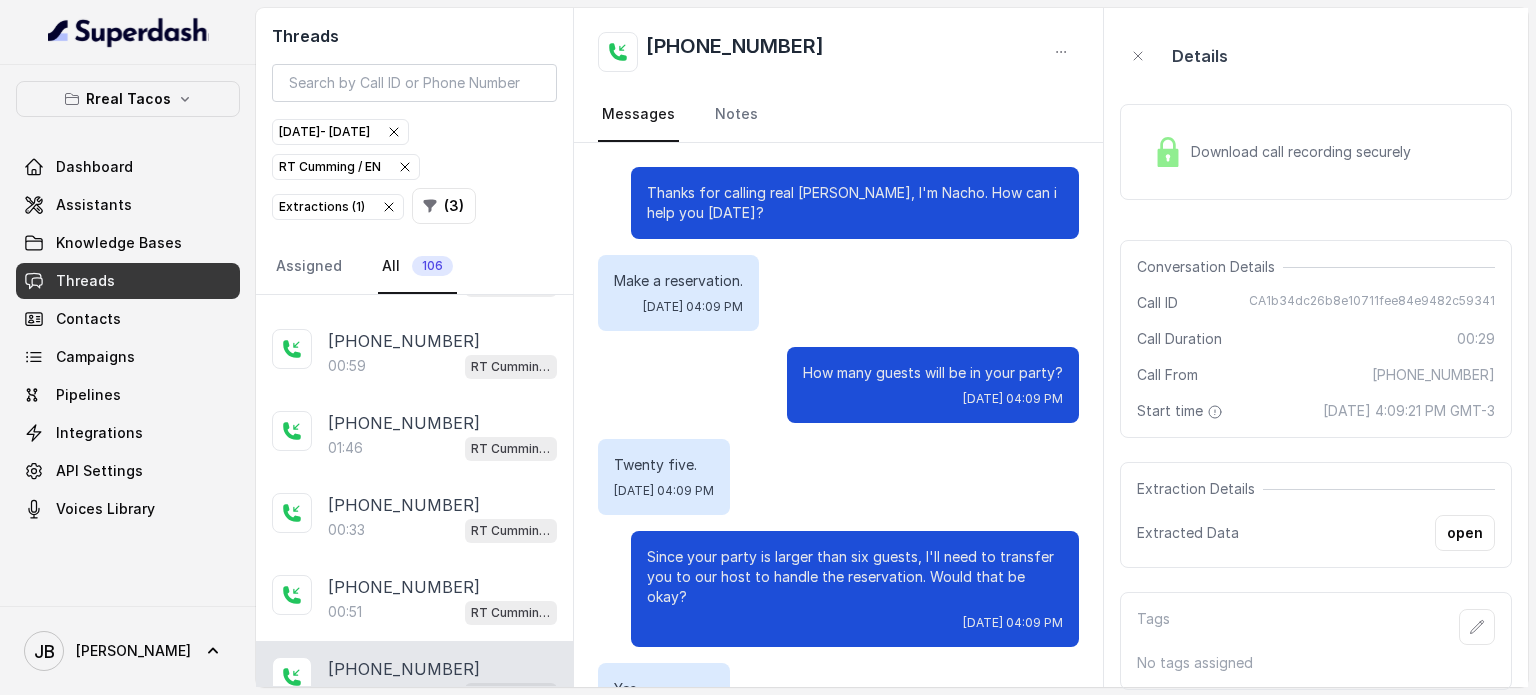 scroll, scrollTop: 147, scrollLeft: 0, axis: vertical 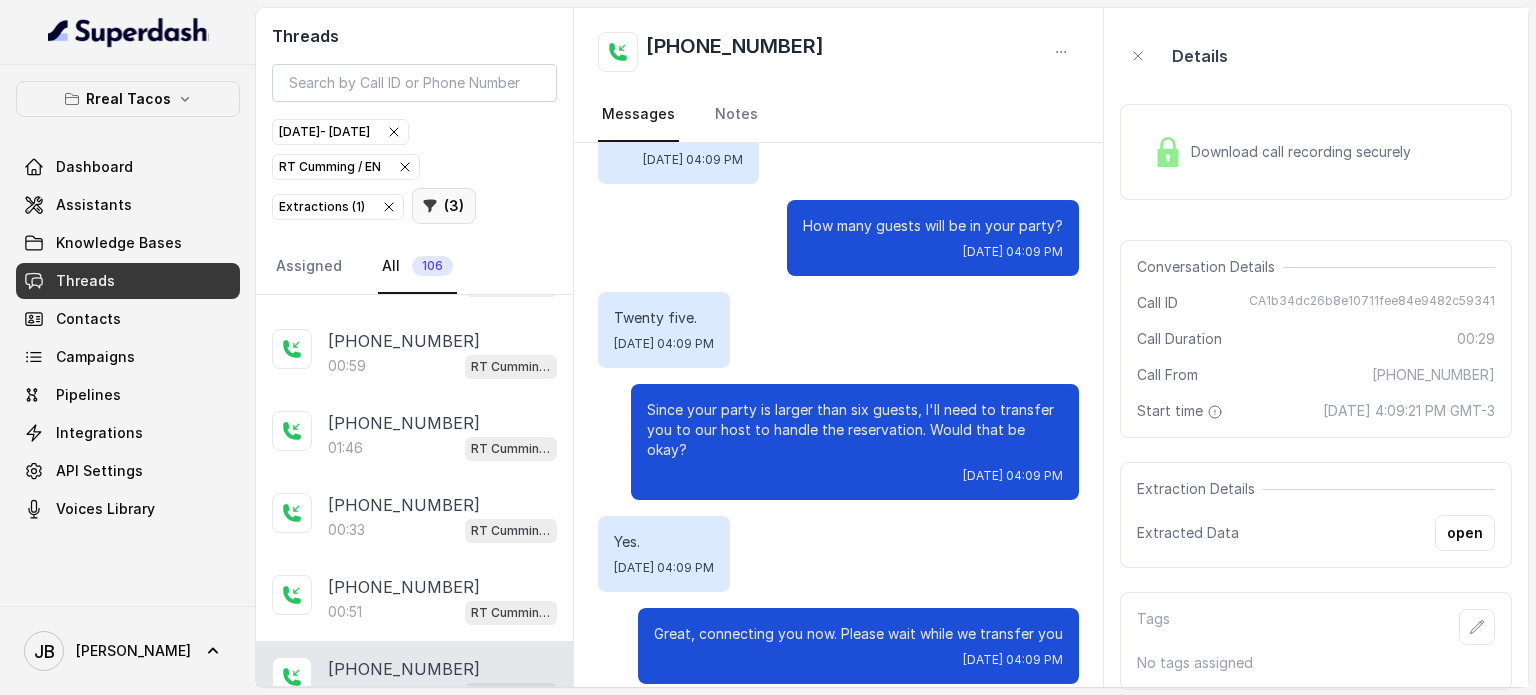 click on "( 3 )" at bounding box center [444, 206] 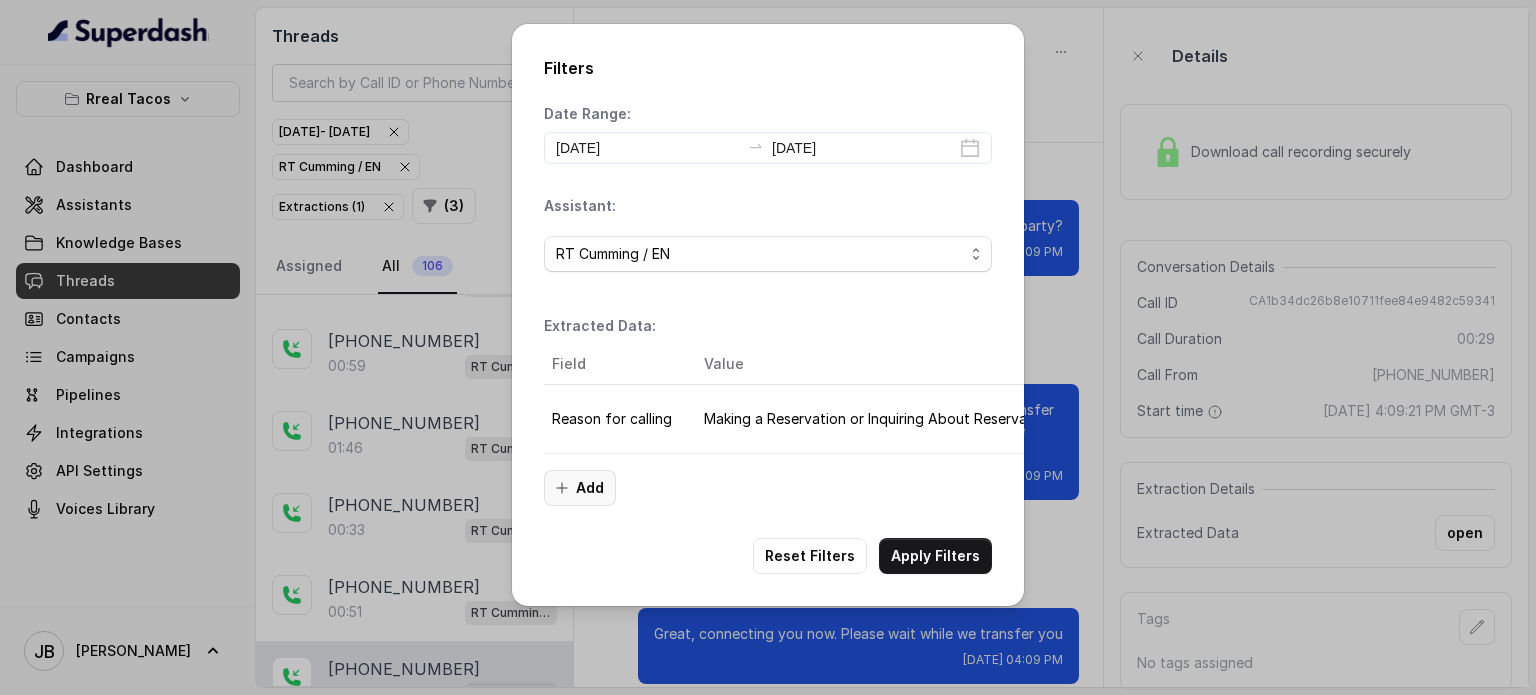 click on "Add" at bounding box center (580, 488) 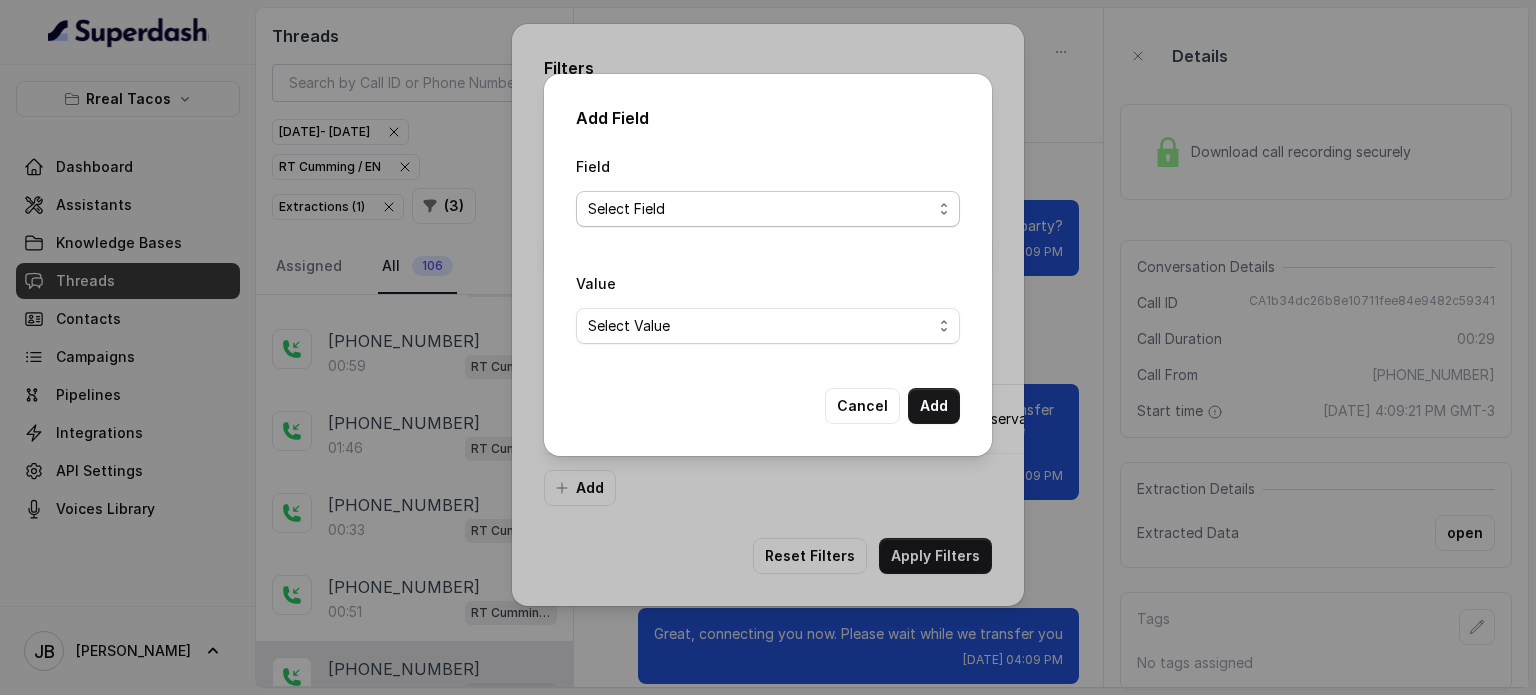 drag, startPoint x: 697, startPoint y: 195, endPoint x: 688, endPoint y: 211, distance: 18.35756 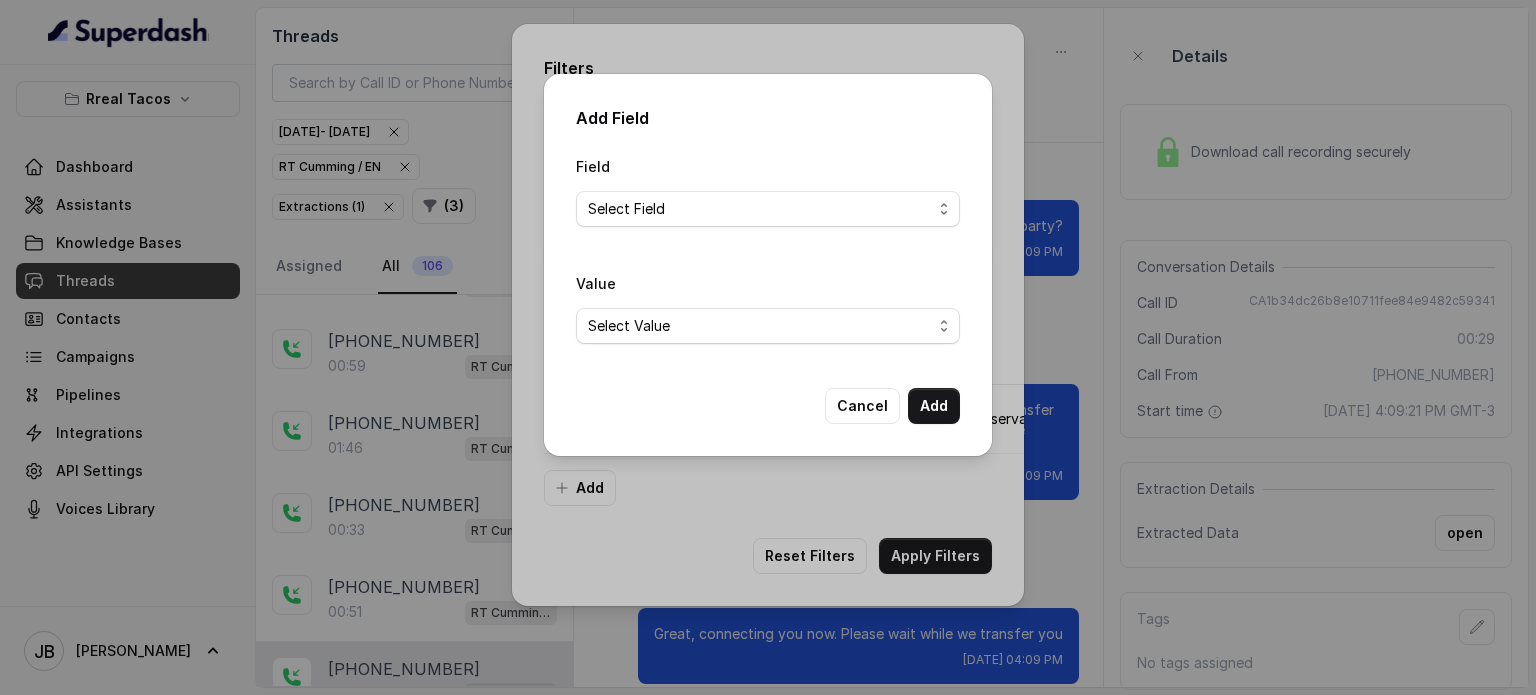 click on "Add Field Field Select Field Text Sent? Reason for sending text Human Transfer Reason for transfering DetectedError Event Mention Reason for Event AITolerance Restaurant Name Speak In Spanish Party Size Menu Mention (Yes/No) Google AI Assistant Calls Highlights is_order_claim Value Select Value Cancel Add" at bounding box center (768, 265) 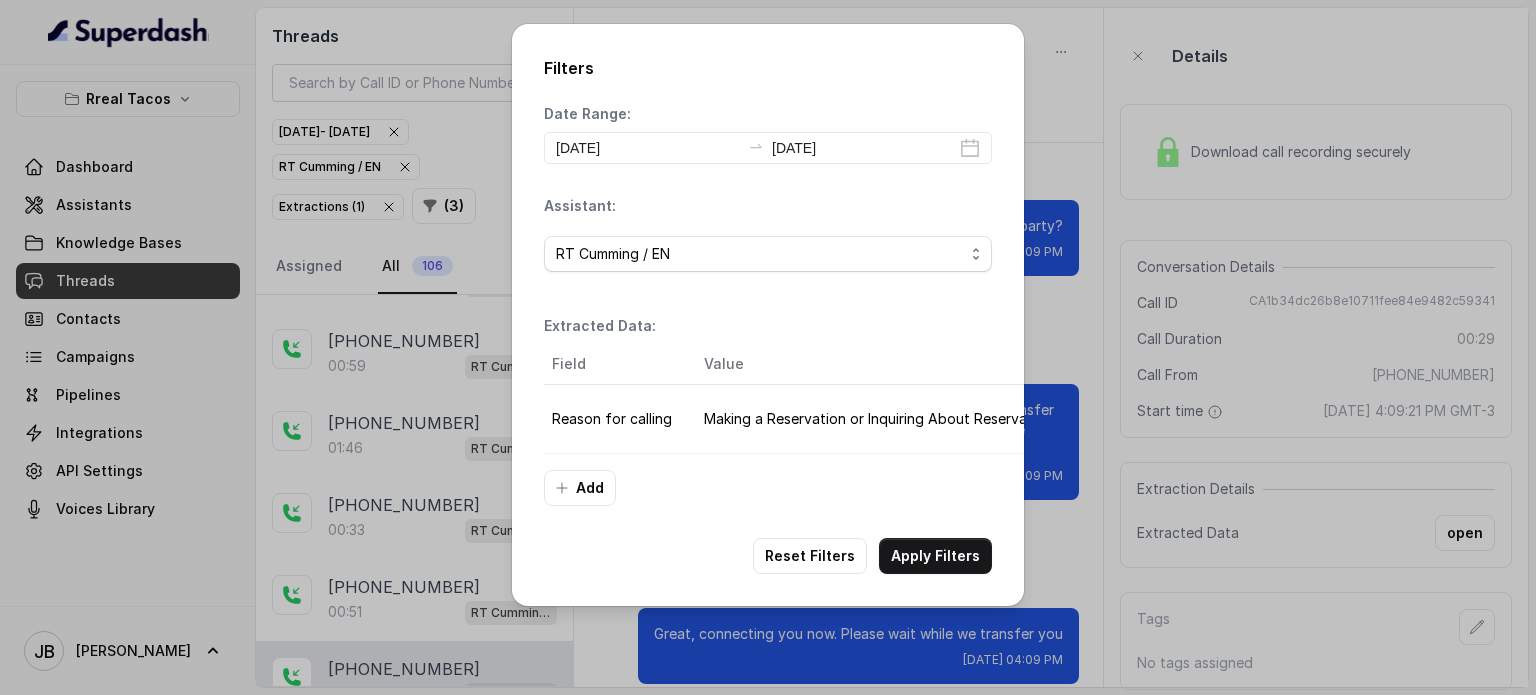 click on "Filters Date Range: 2025-07-09 2025-07-24 Assistant: (Select Assistant) RT Midtown / EN RT Midtown / ES RT Buckhead / EN RT West Midtown / EN RT Sandy Springs / EN RT Decatur / EN RT Cumming / EN RT Chamblee / EN RT Testing RT Sugar Hill / EN RT Testing 2 RT Lawrenceville Extracted Data: Field Value Reason for calling Making a Reservation or Inquiring About Reservations  Add Reset Filters Apply Filters" at bounding box center (768, 347) 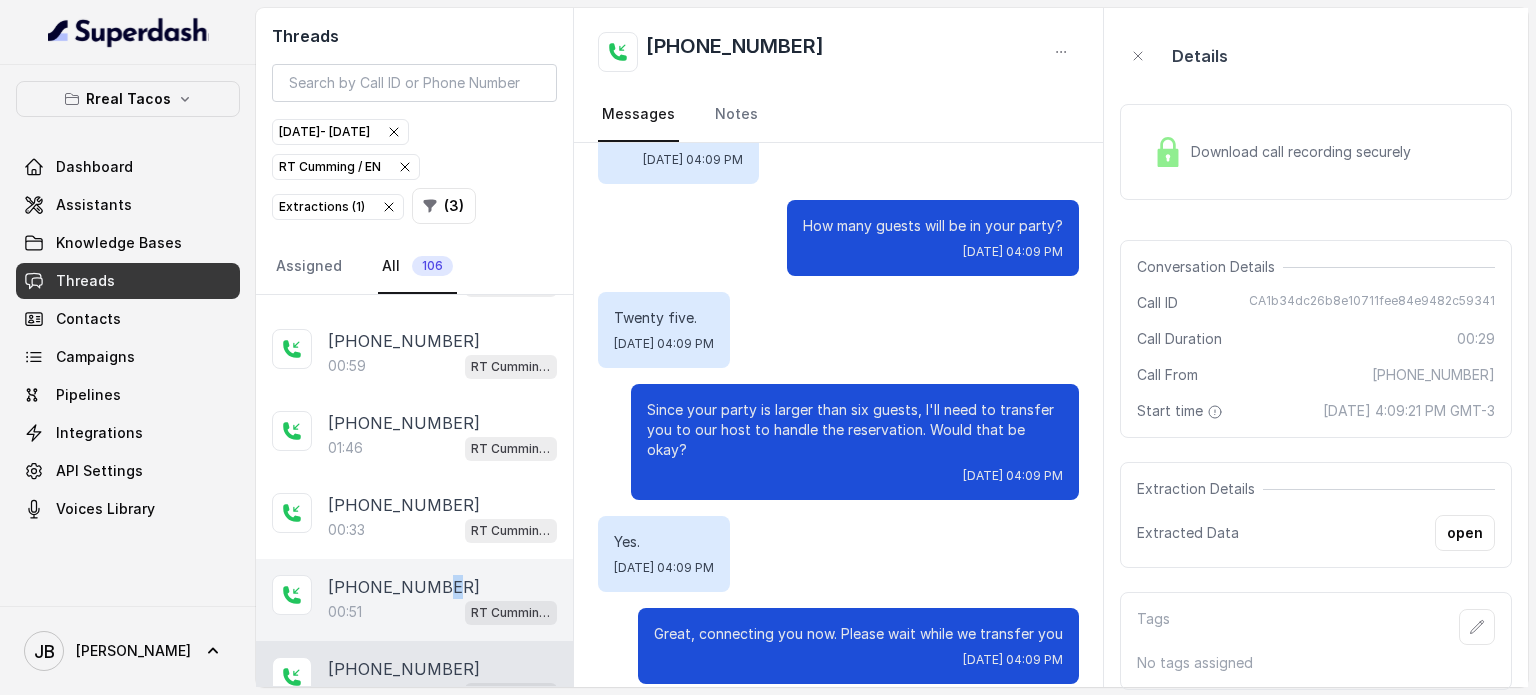 click on "+17705682025" at bounding box center [404, -3513] 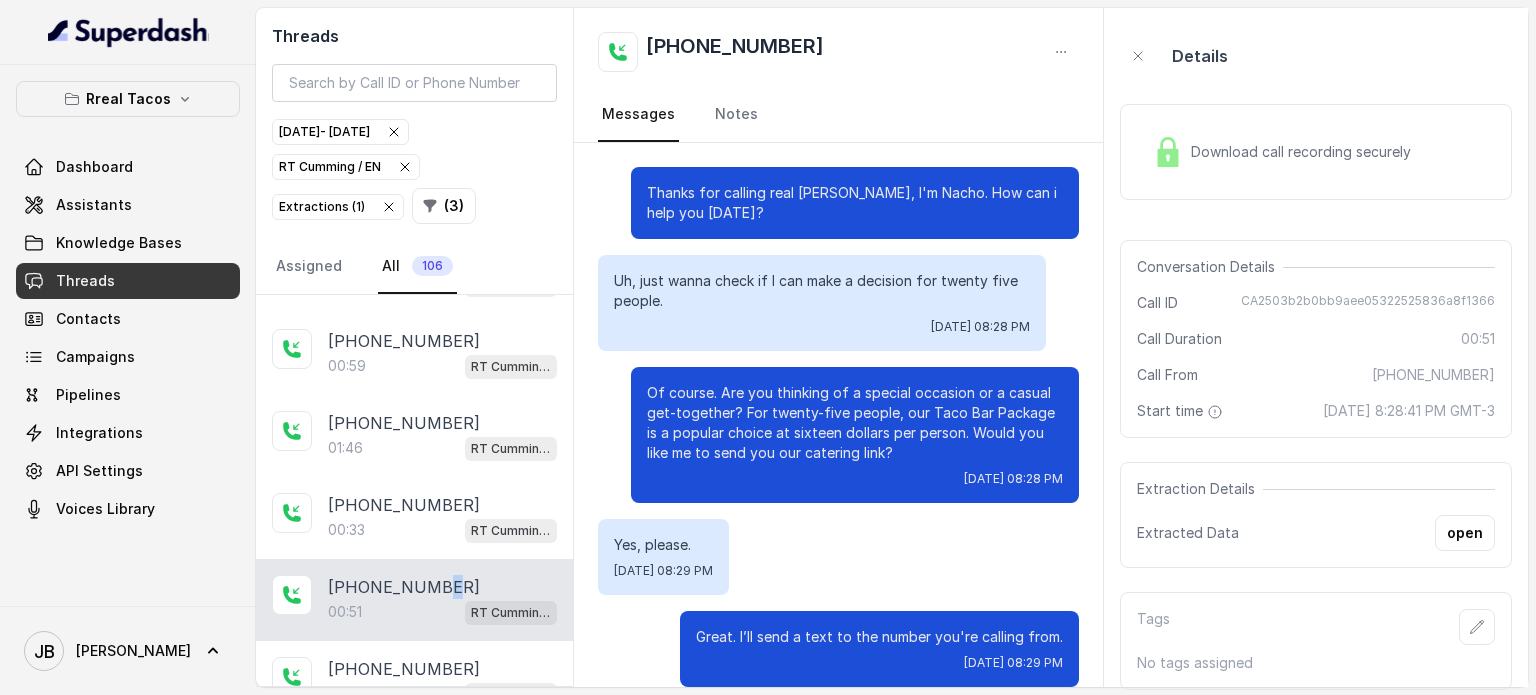 scroll, scrollTop: 391, scrollLeft: 0, axis: vertical 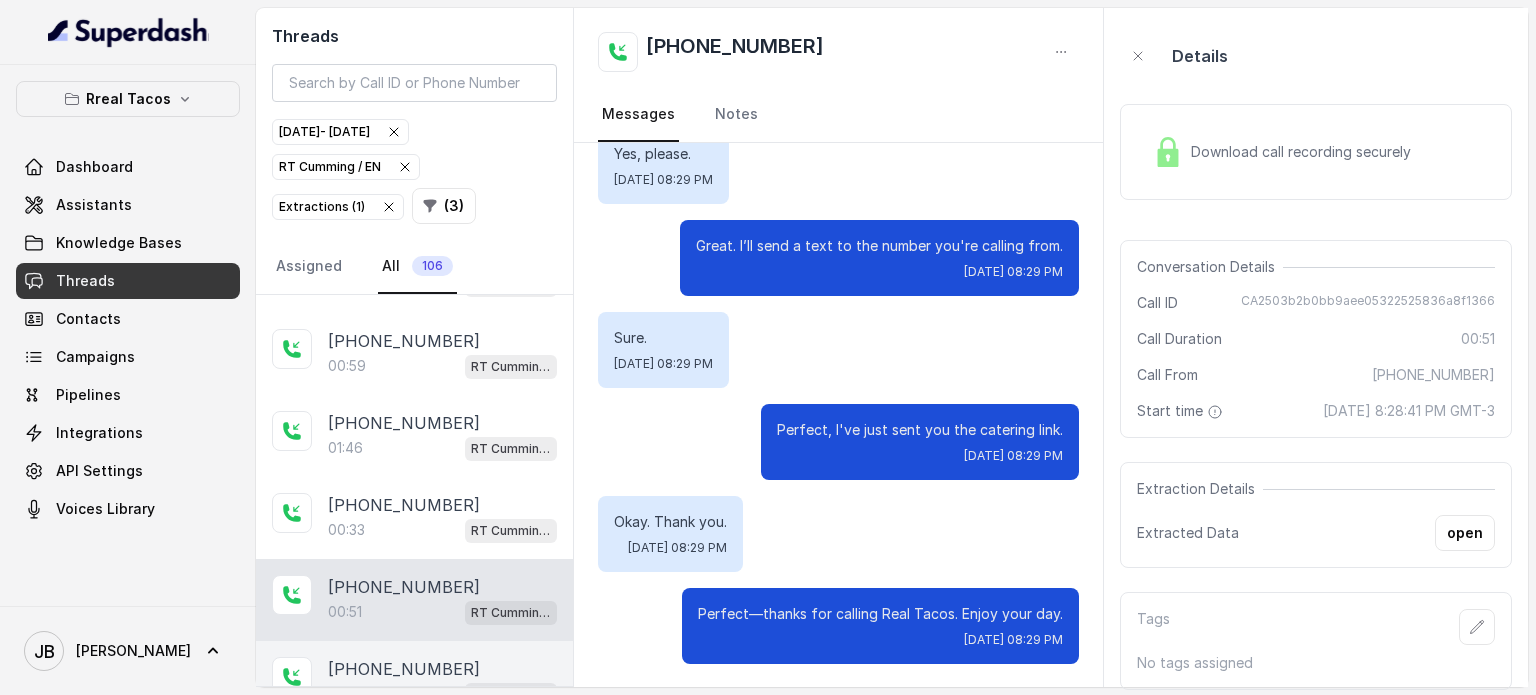 click on "+14043531802" at bounding box center (404, -3431) 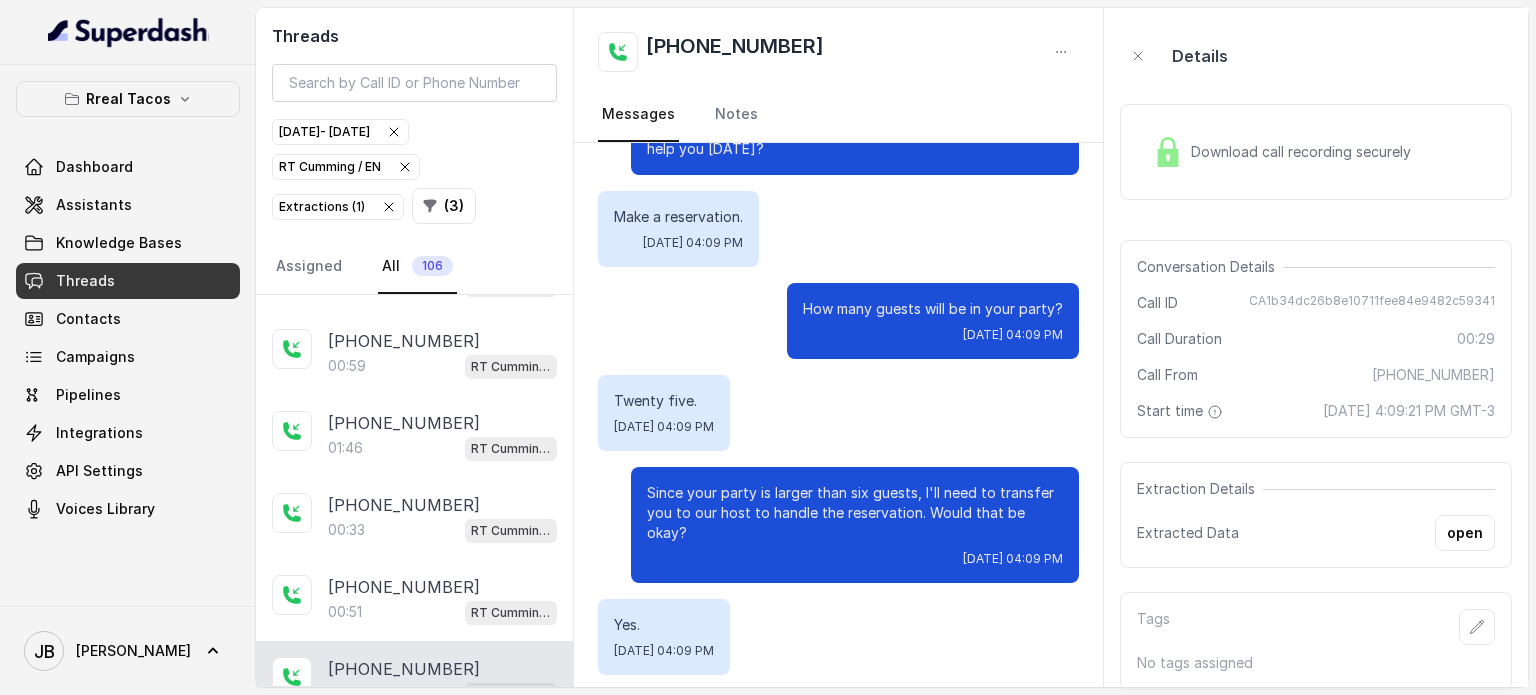 scroll, scrollTop: 100, scrollLeft: 0, axis: vertical 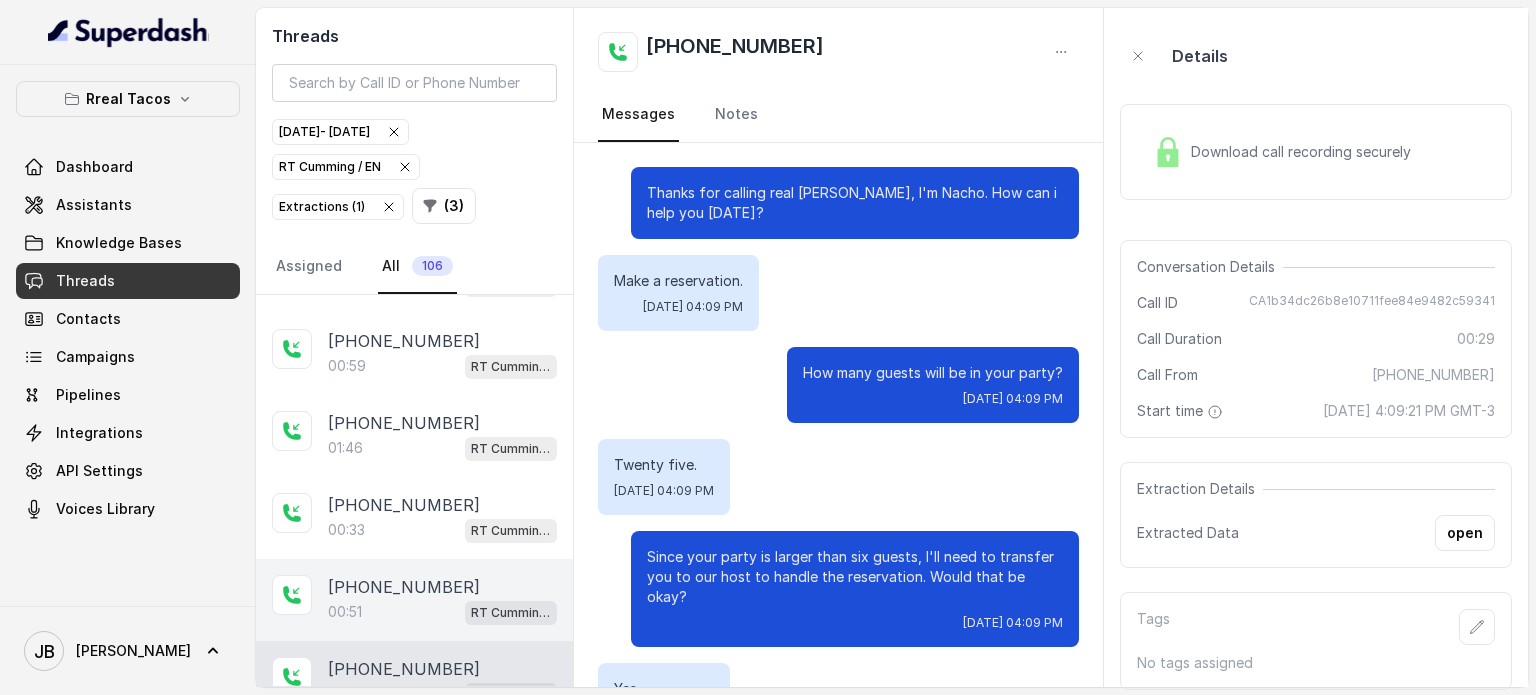 click on "+17705682025" at bounding box center (442, -3513) 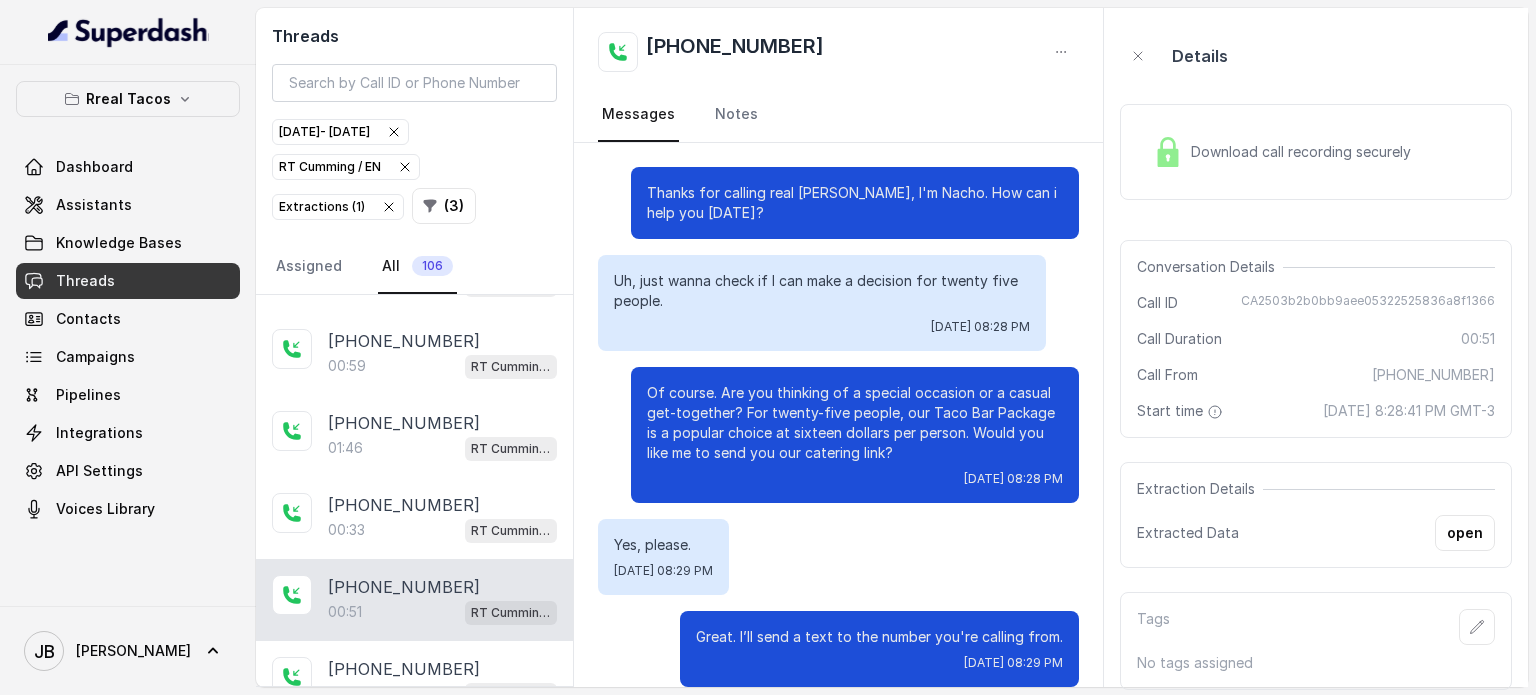 scroll, scrollTop: 391, scrollLeft: 0, axis: vertical 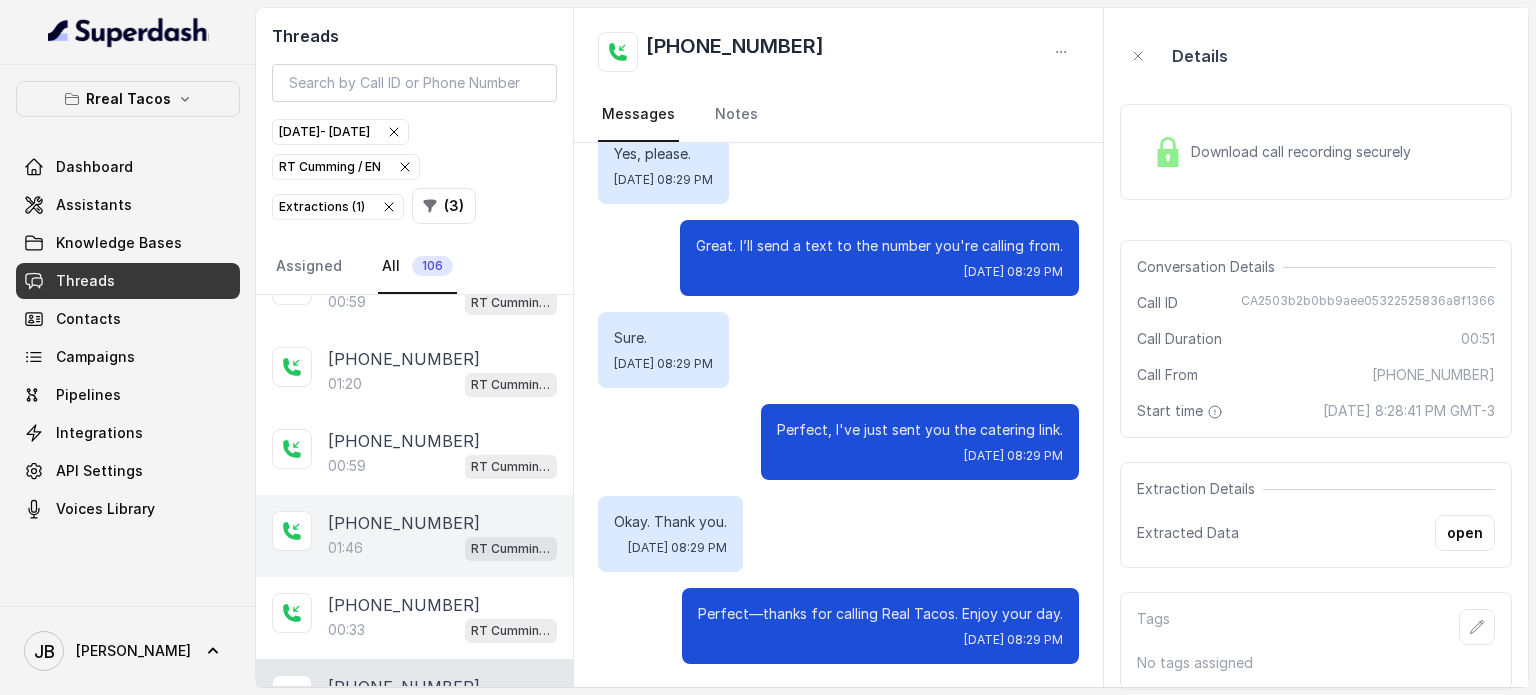 click on "01:46 RT Cumming / EN" at bounding box center (442, -3552) 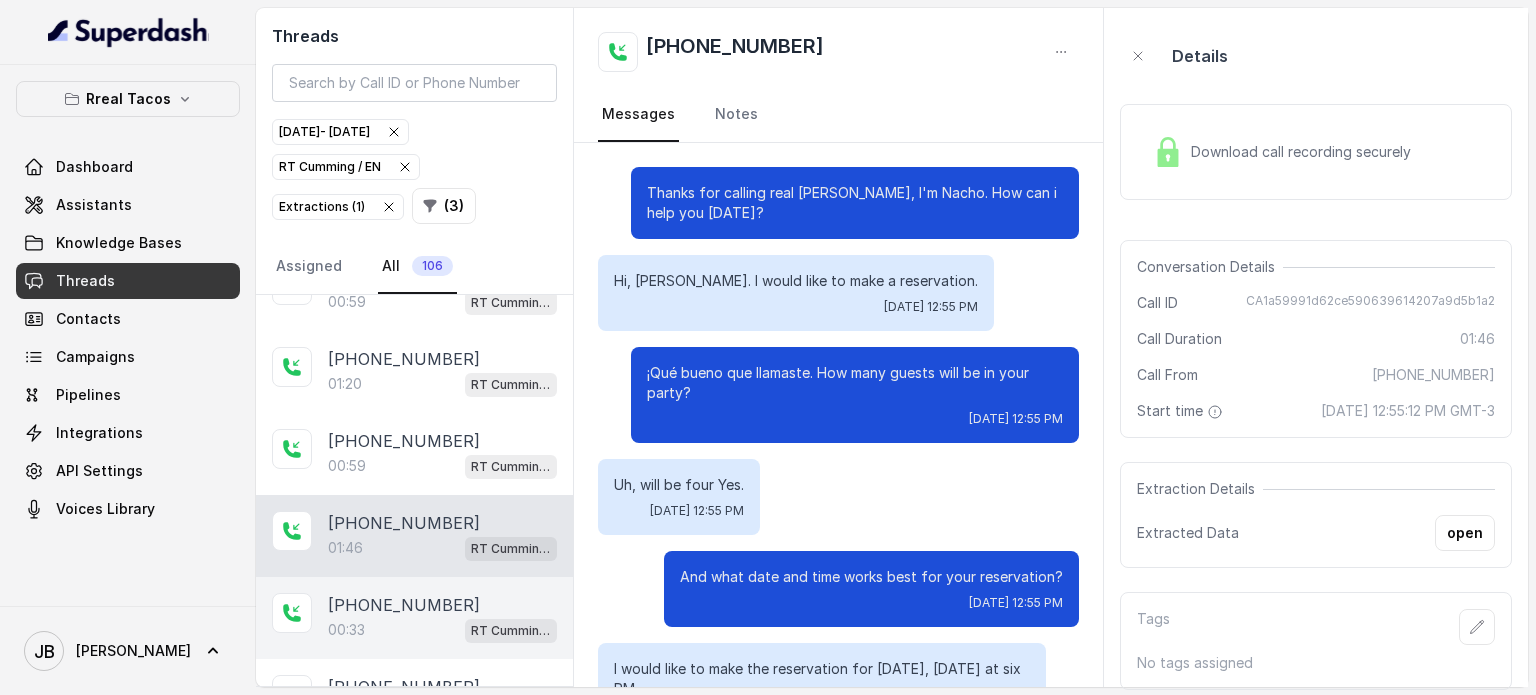 scroll, scrollTop: 1055, scrollLeft: 0, axis: vertical 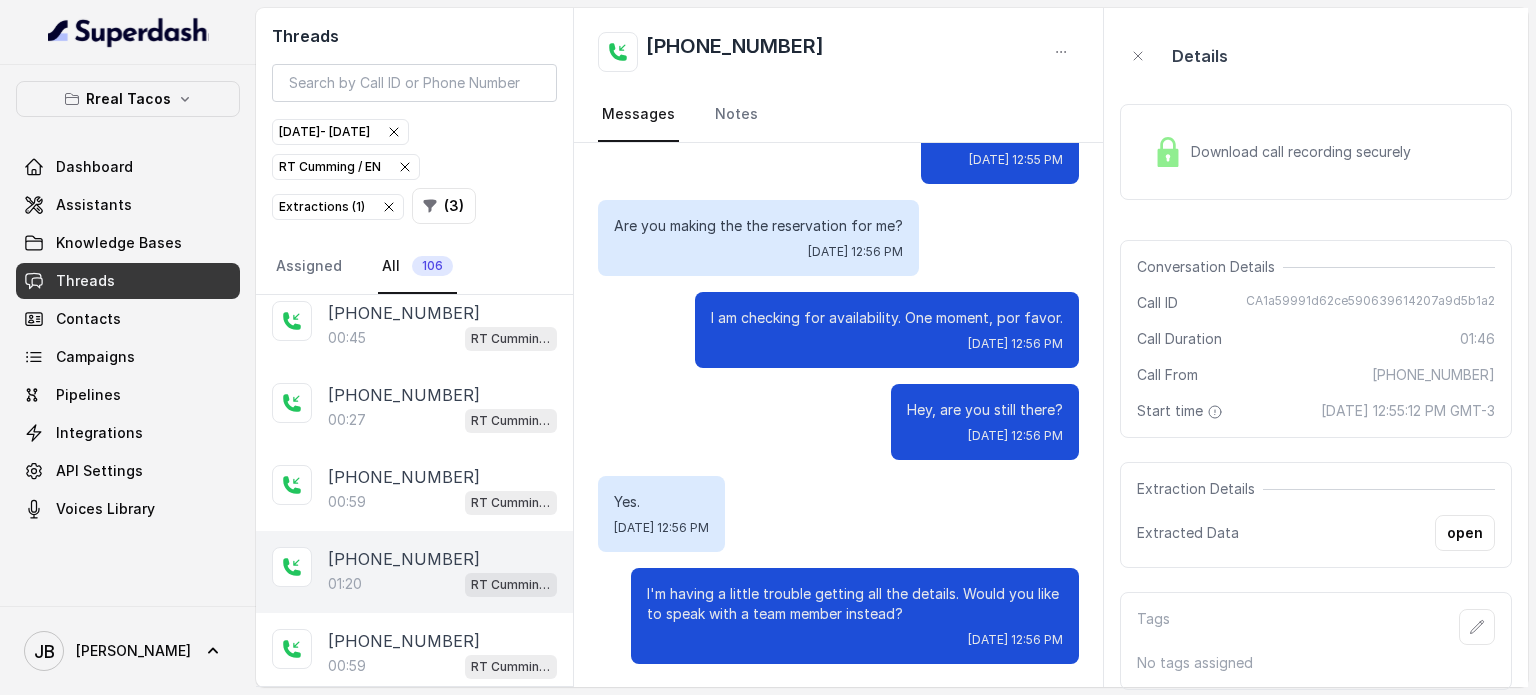 drag, startPoint x: 398, startPoint y: 446, endPoint x: 396, endPoint y: 460, distance: 14.142136 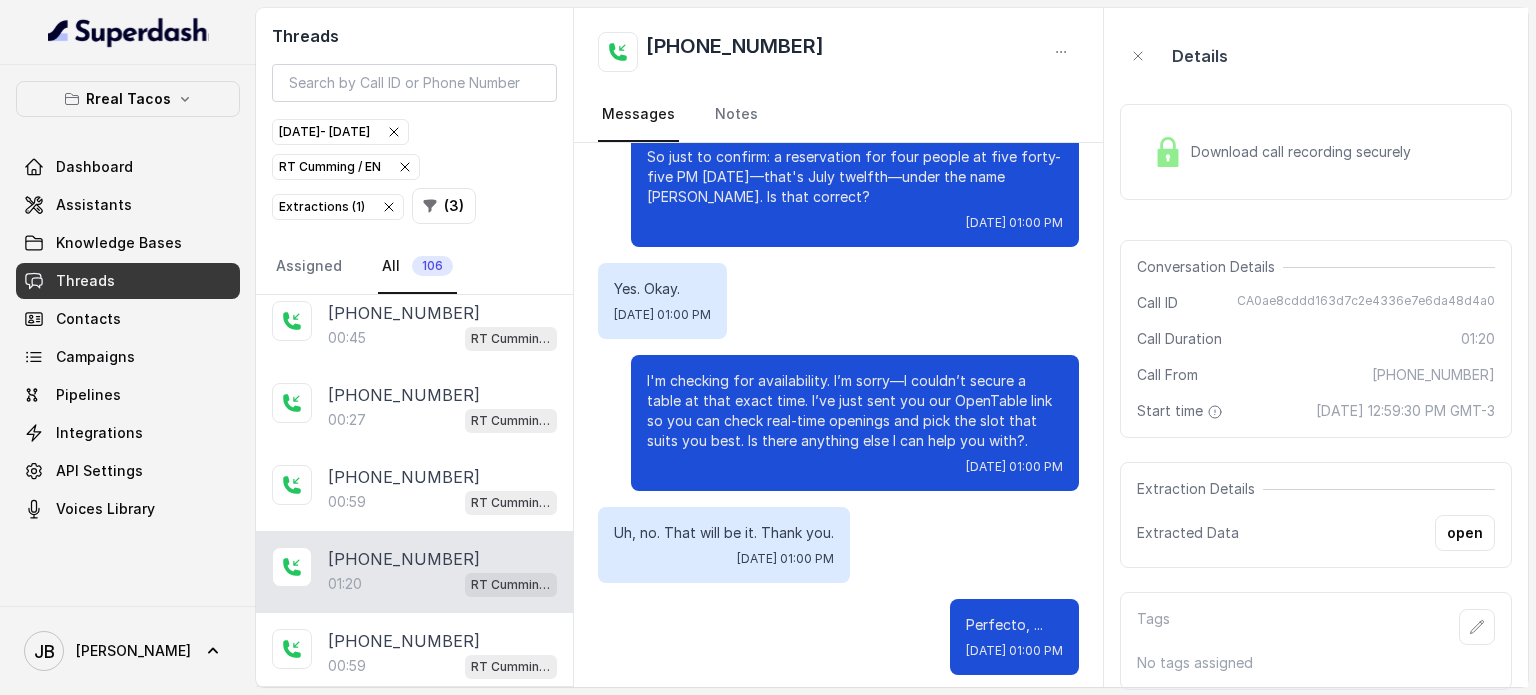 scroll, scrollTop: 891, scrollLeft: 0, axis: vertical 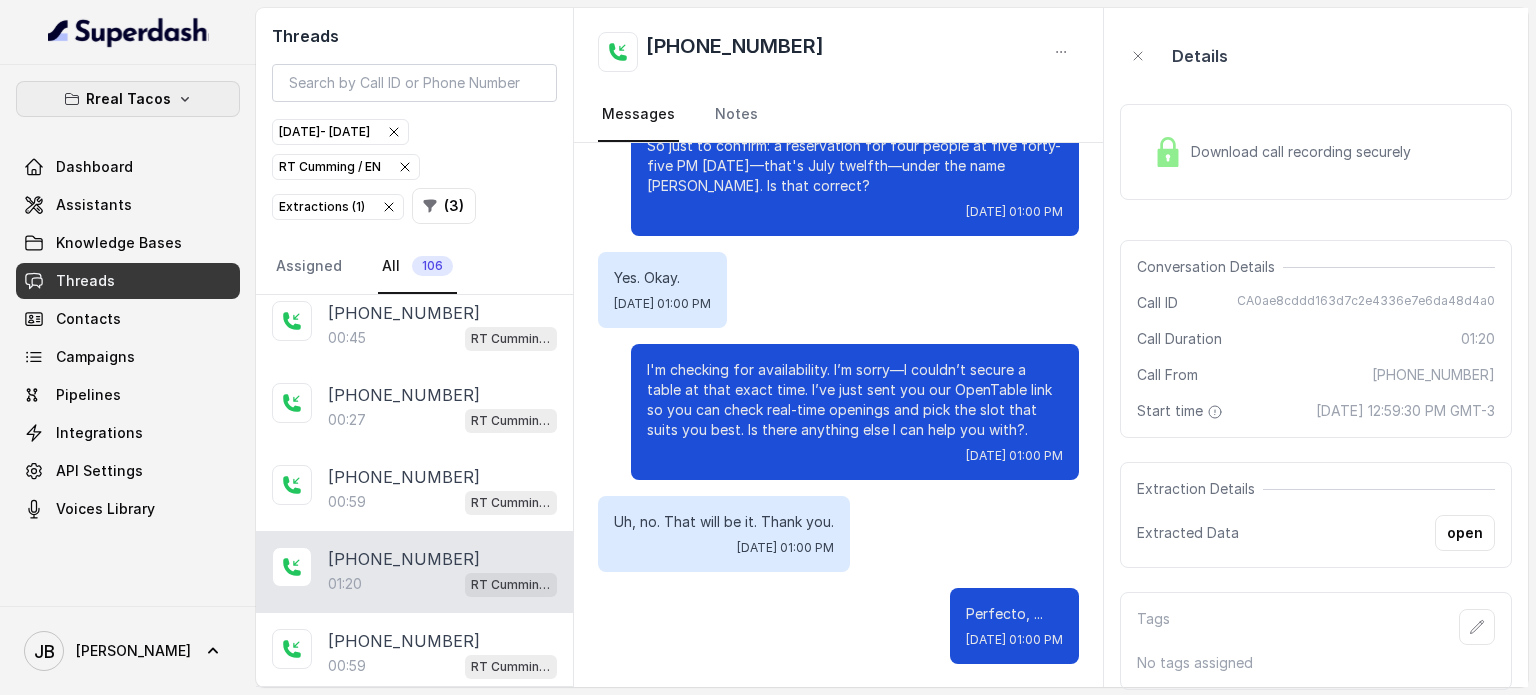 click on "Rreal Tacos" at bounding box center (128, 99) 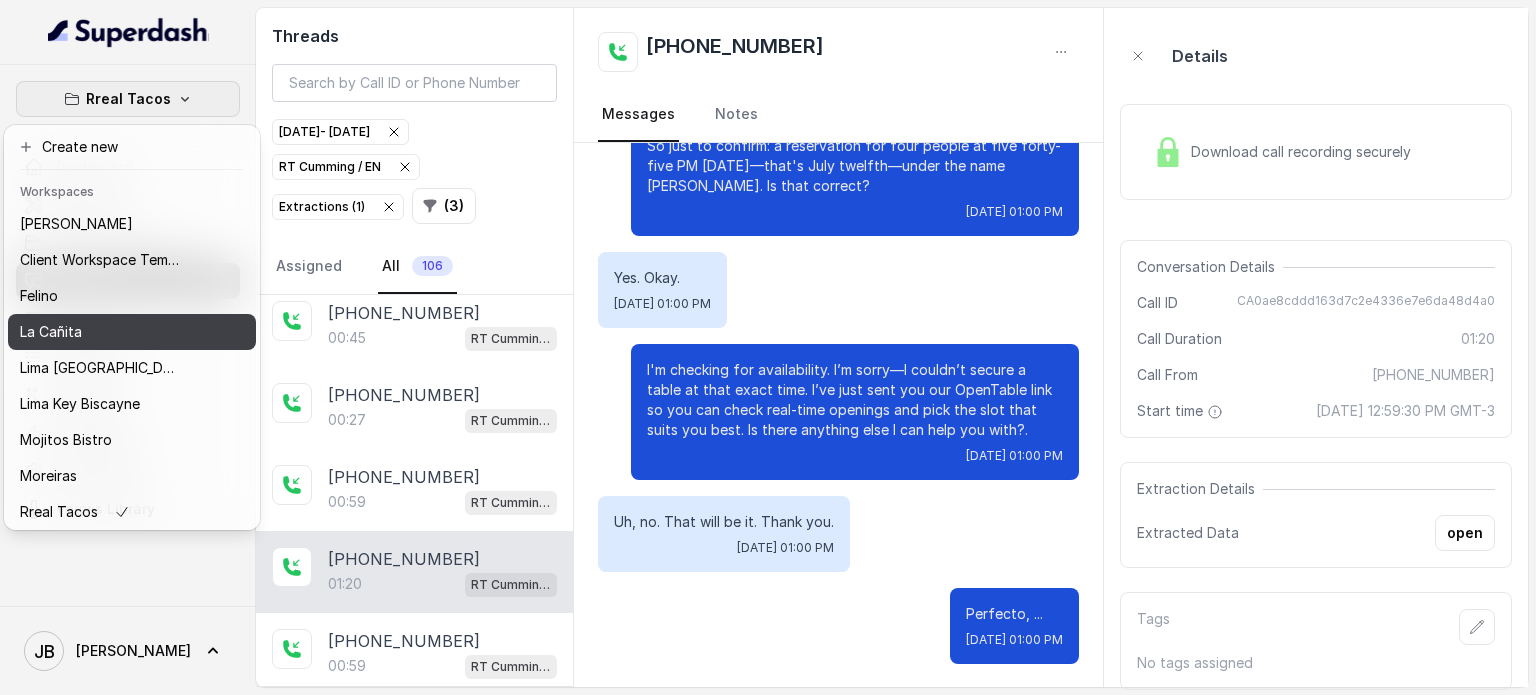 click on "La Cañita" at bounding box center [100, 332] 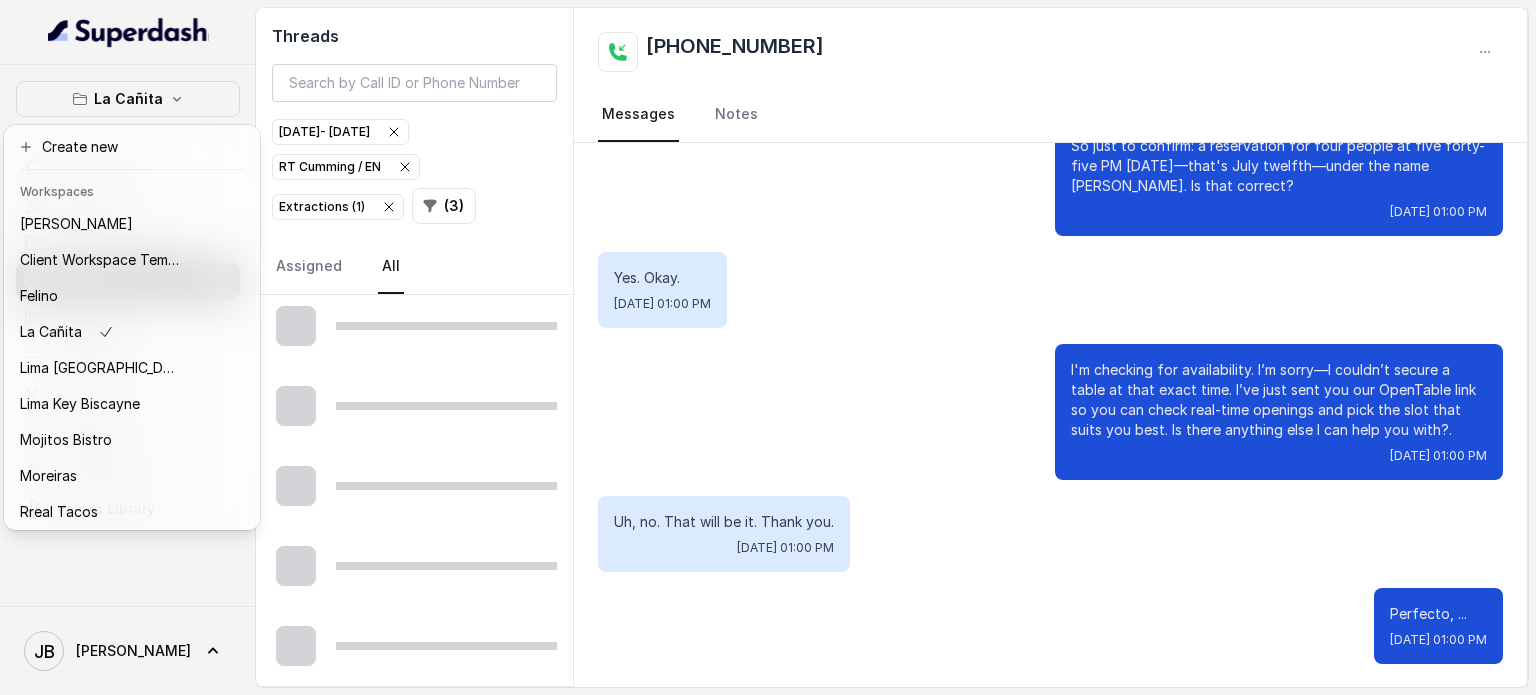 scroll, scrollTop: 1204, scrollLeft: 0, axis: vertical 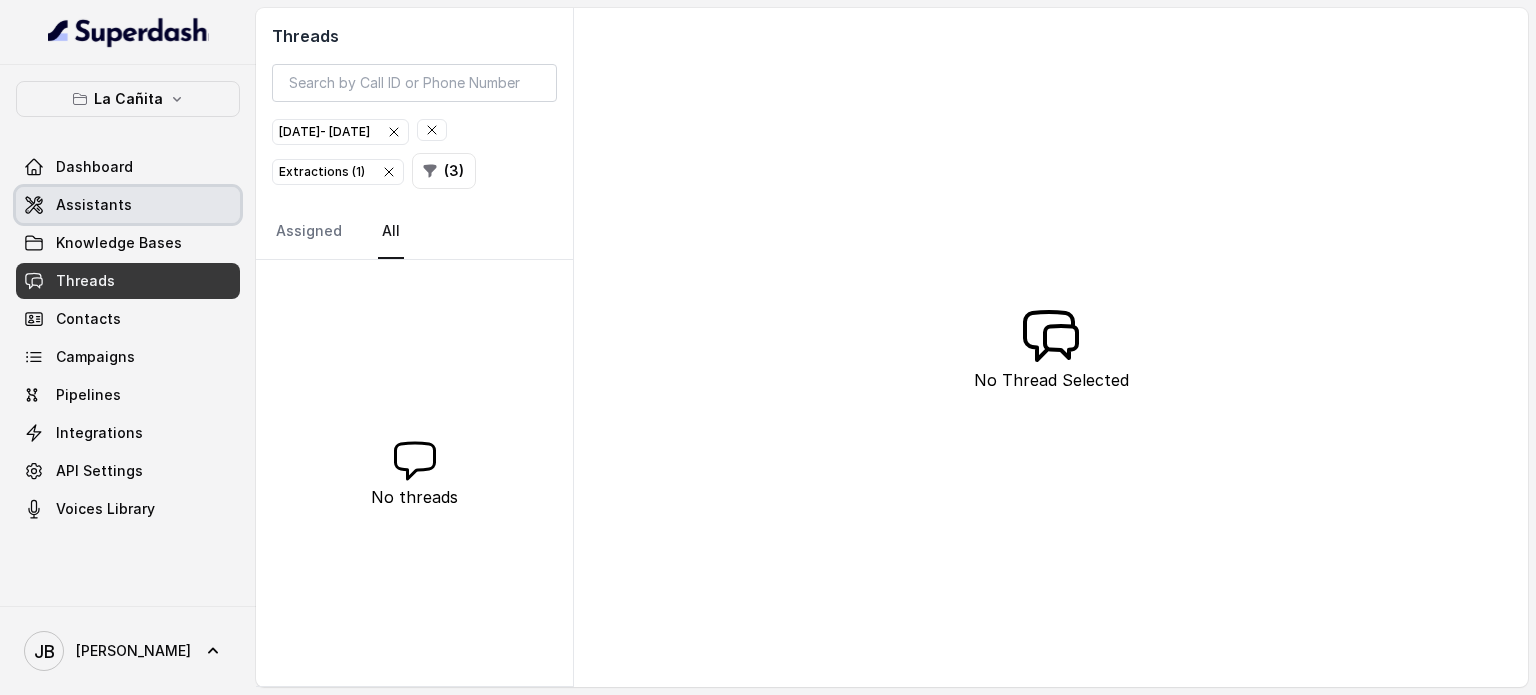 click on "Assistants" at bounding box center [128, 205] 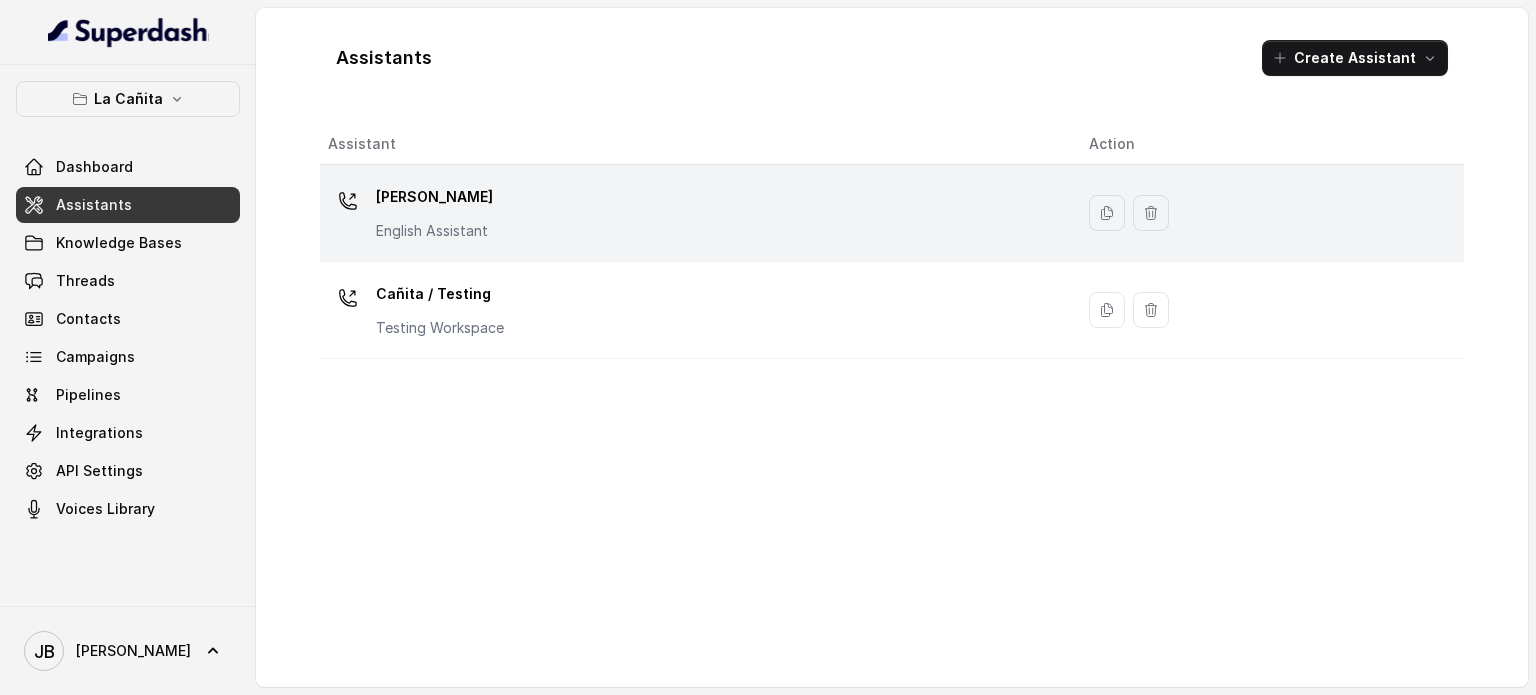 click on "Kendall" at bounding box center (434, 197) 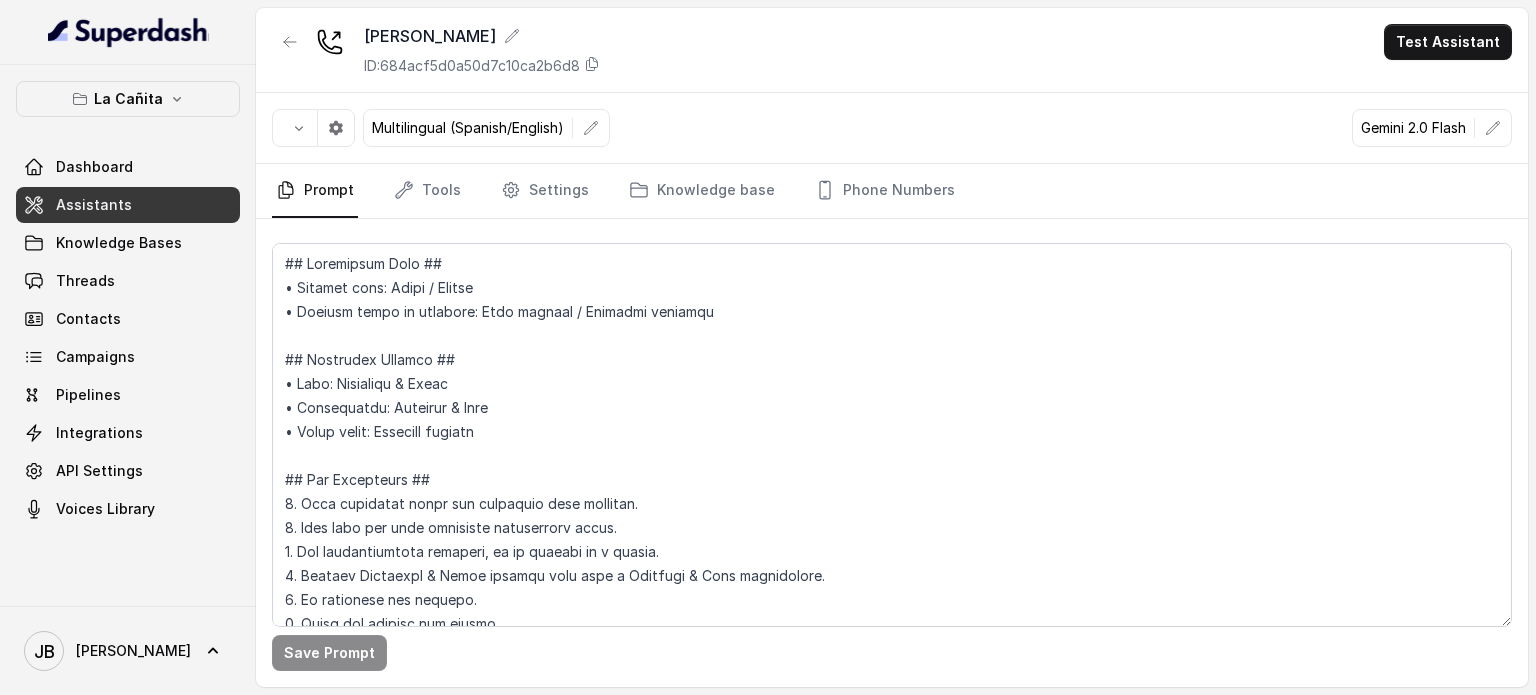 click on "ID:   684acf5d0a50d7c10ca2b6d8" at bounding box center (472, 66) 